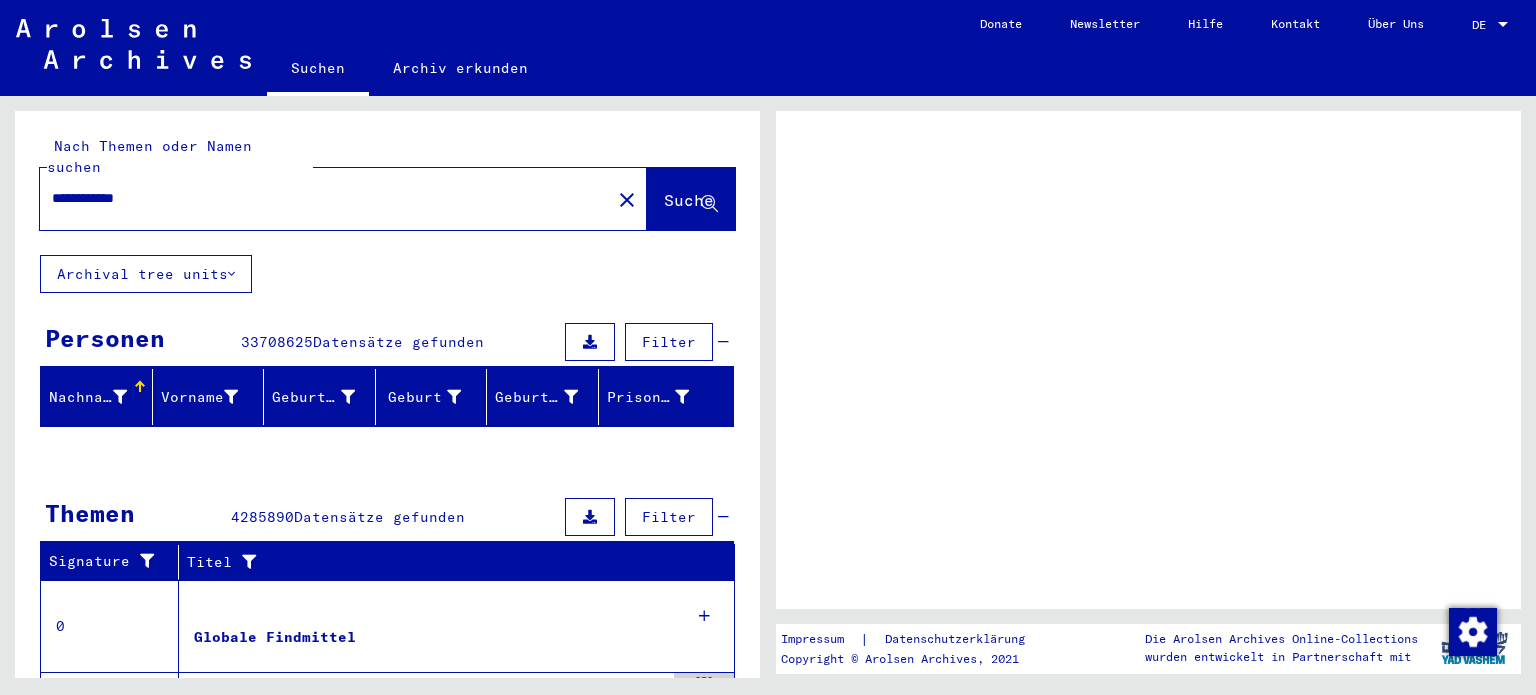 scroll, scrollTop: 0, scrollLeft: 0, axis: both 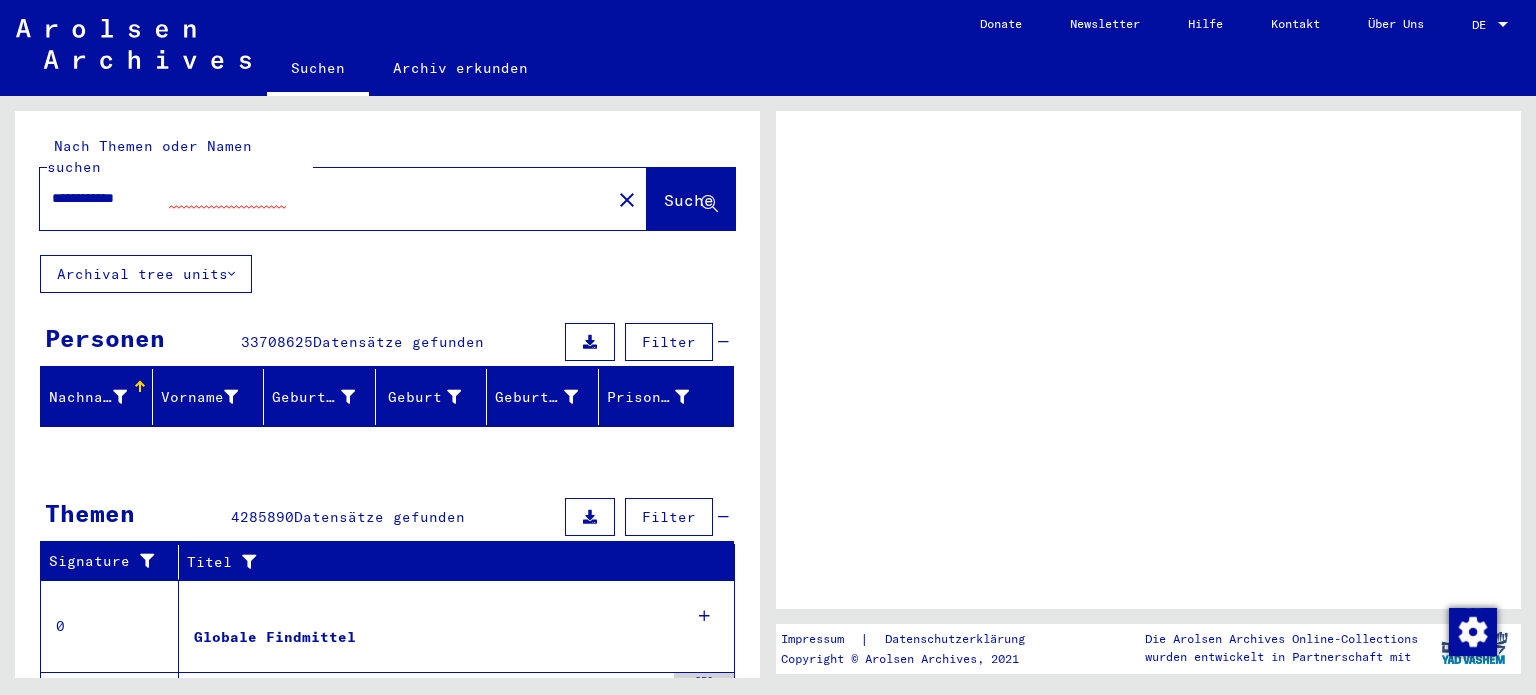 click on "DE DE" 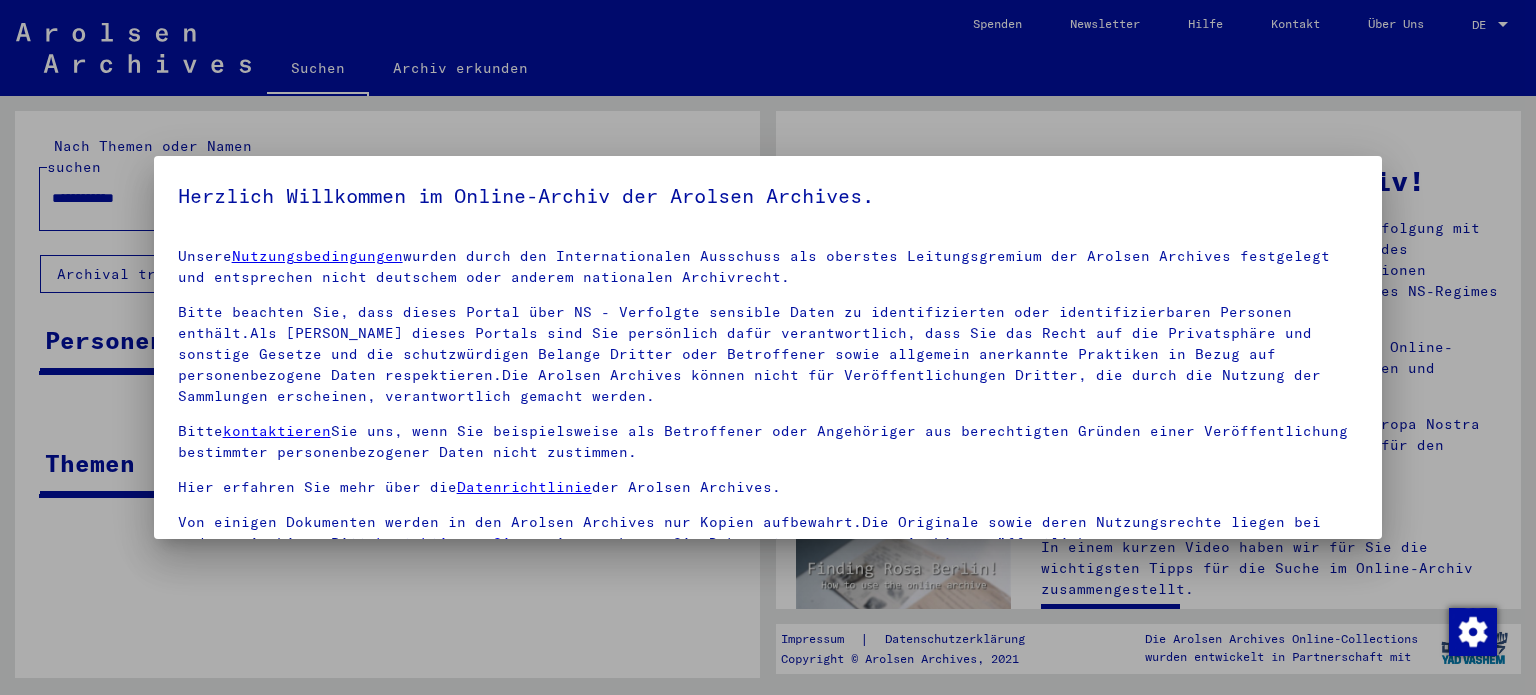 scroll, scrollTop: 28, scrollLeft: 0, axis: vertical 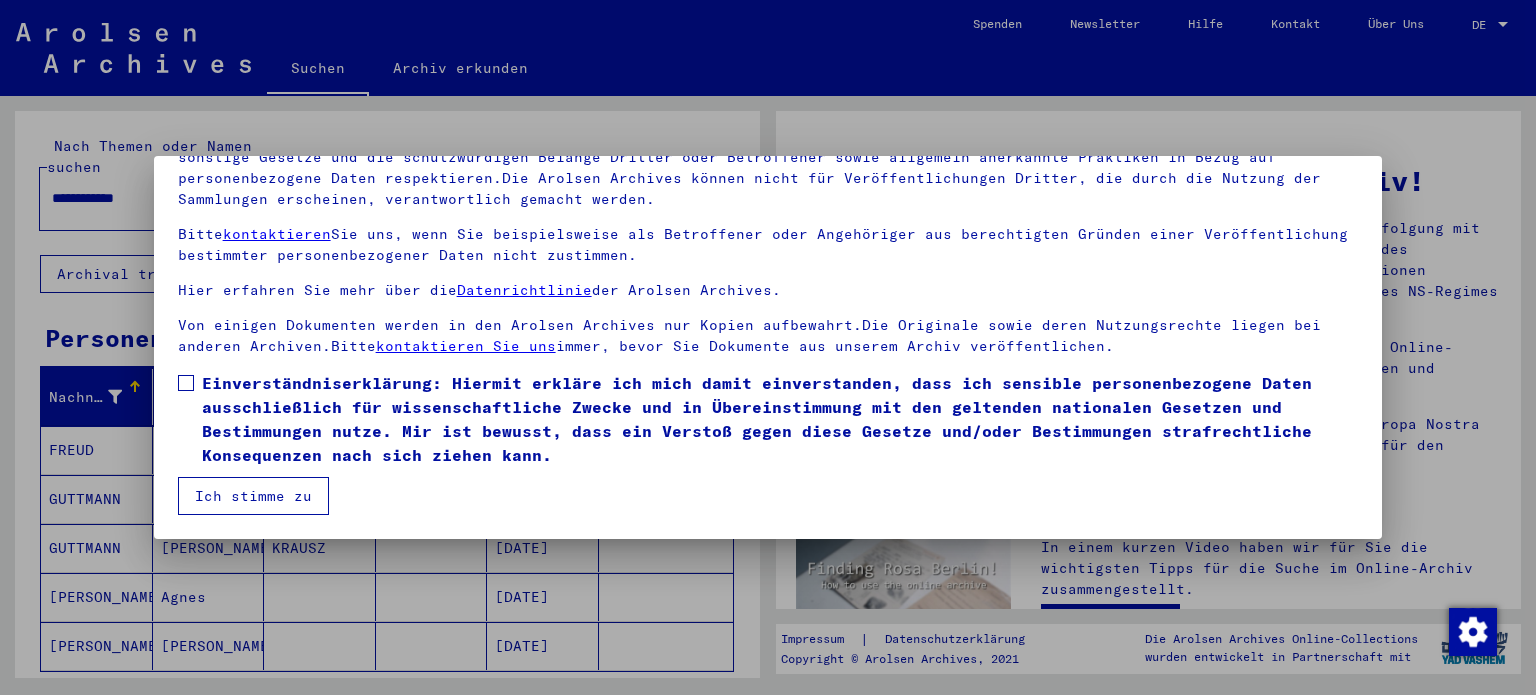 click at bounding box center (186, 383) 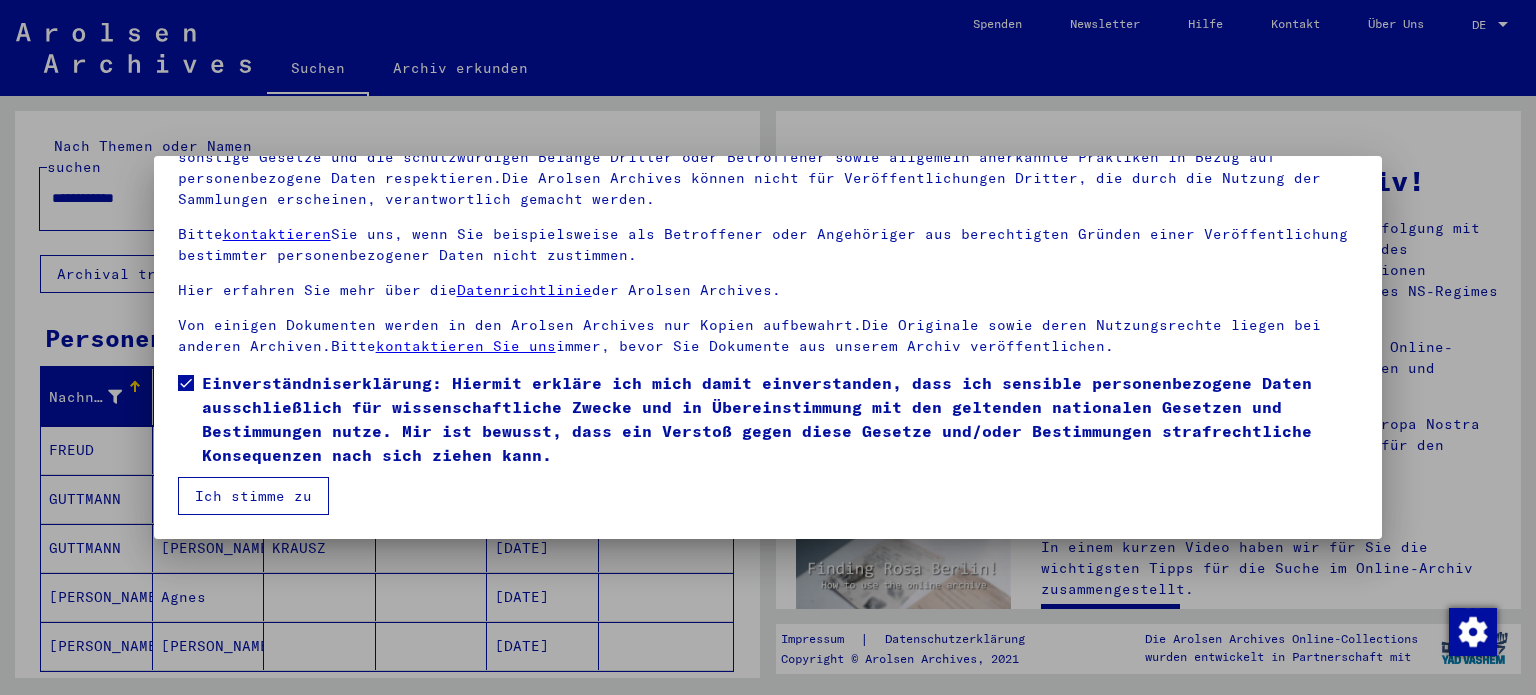 click on "Ich stimme zu" at bounding box center (253, 496) 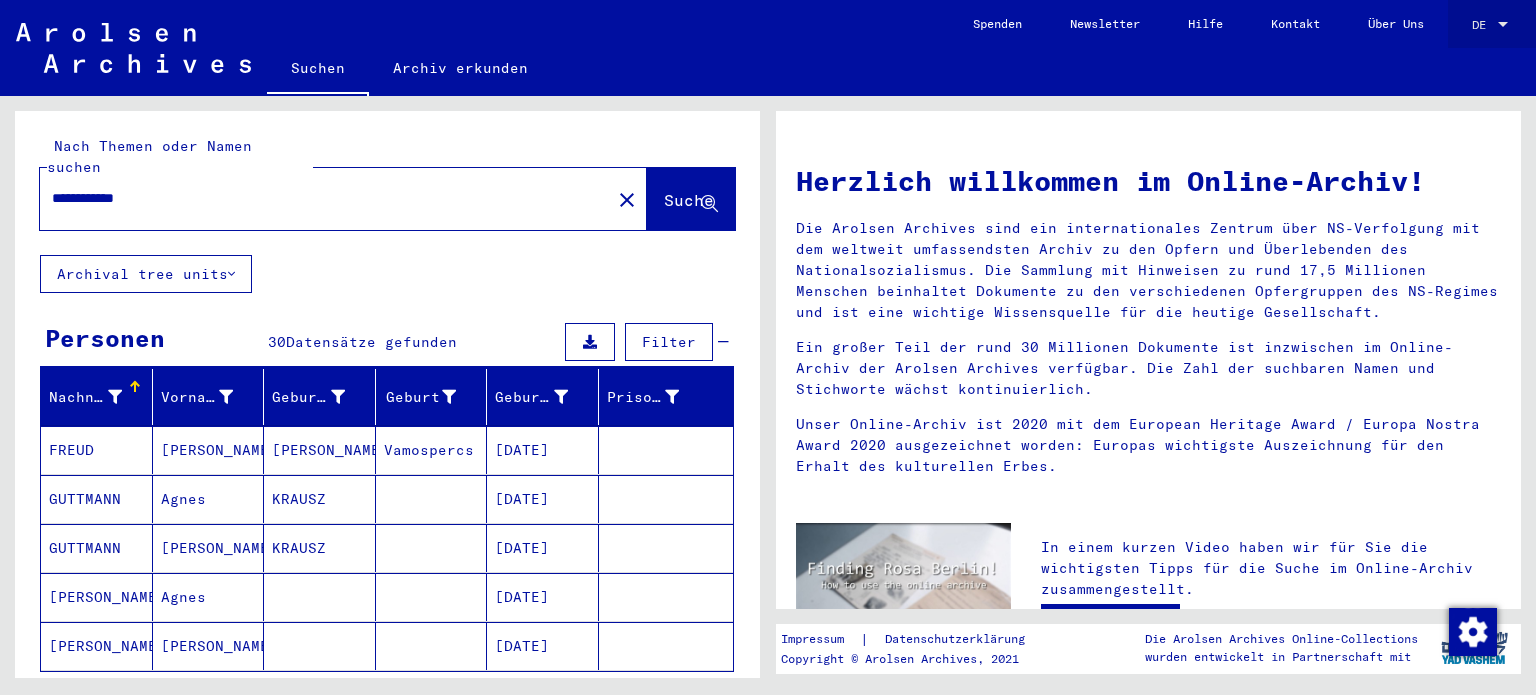 click on "DE" at bounding box center (1483, 25) 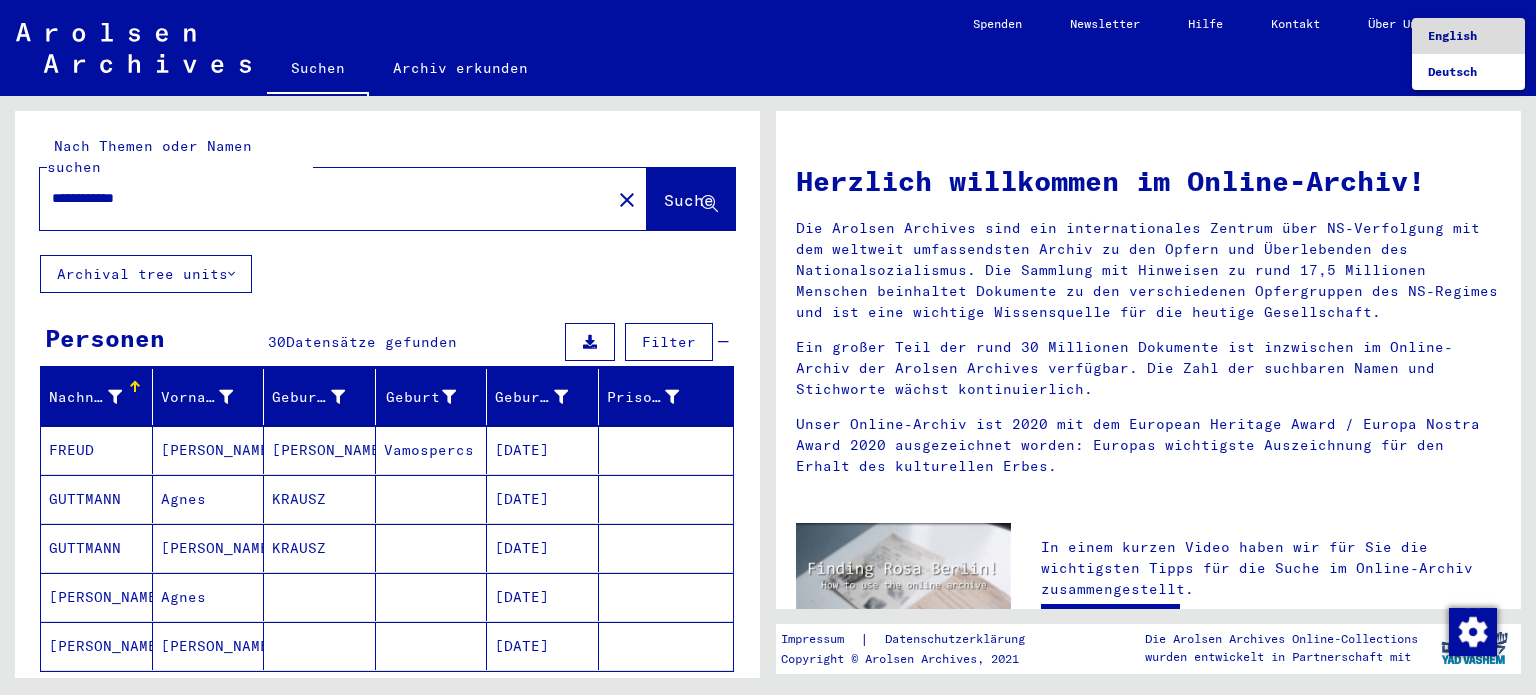 click on "English" at bounding box center (1452, 35) 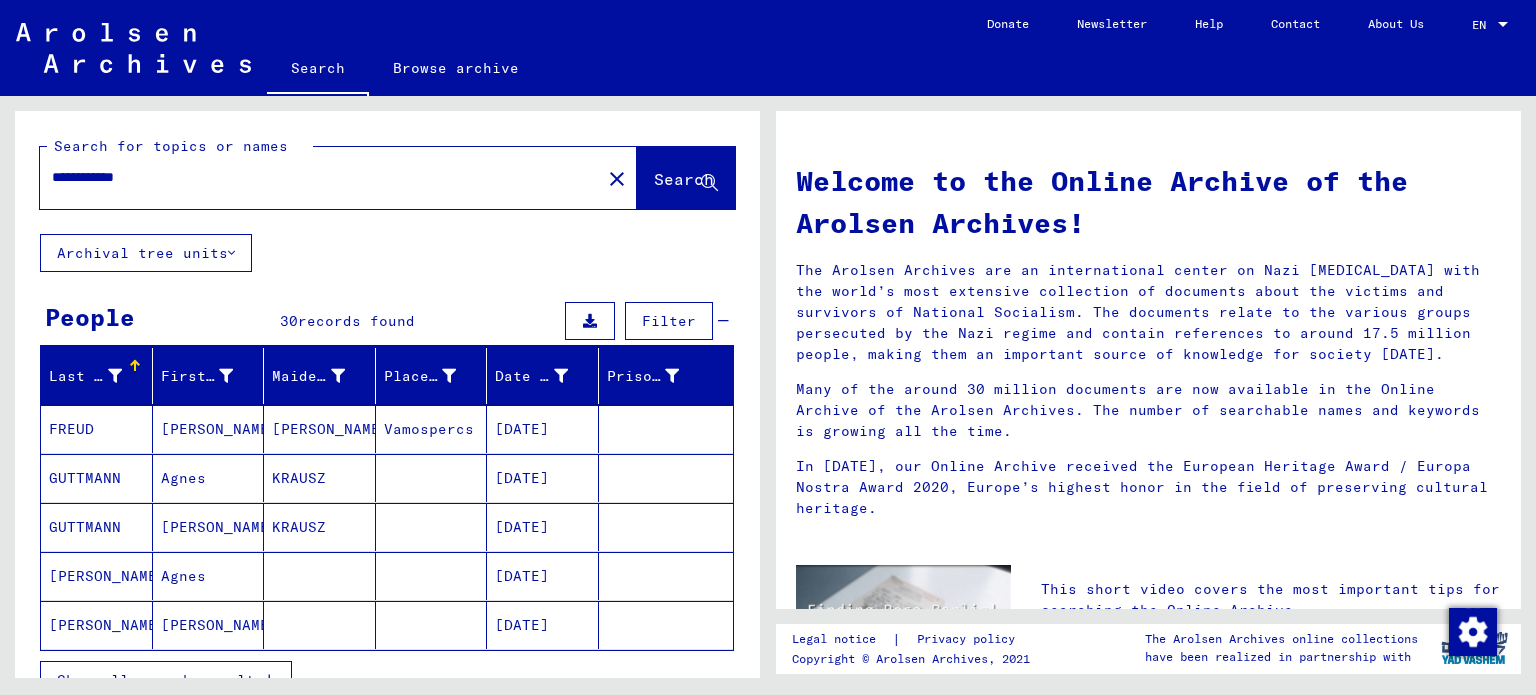 click at bounding box center (432, 527) 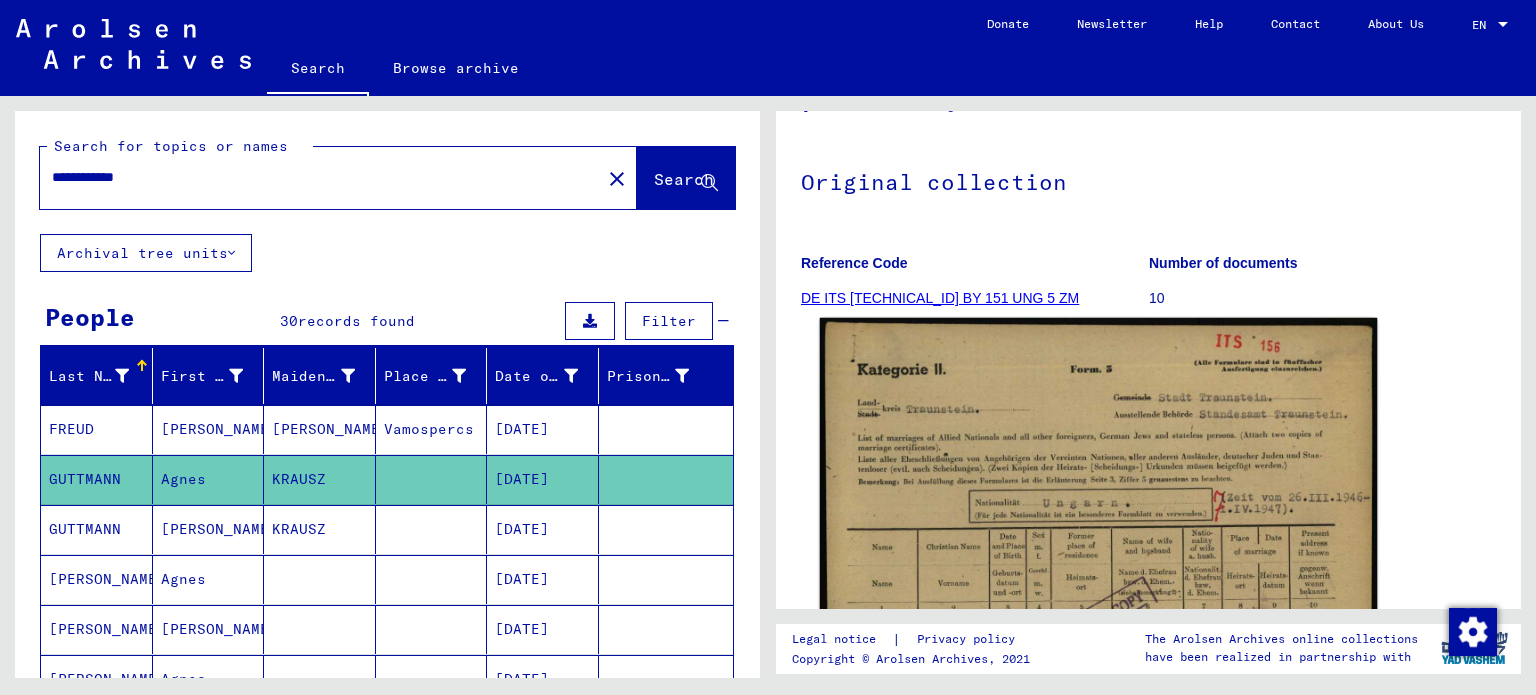 scroll, scrollTop: 400, scrollLeft: 0, axis: vertical 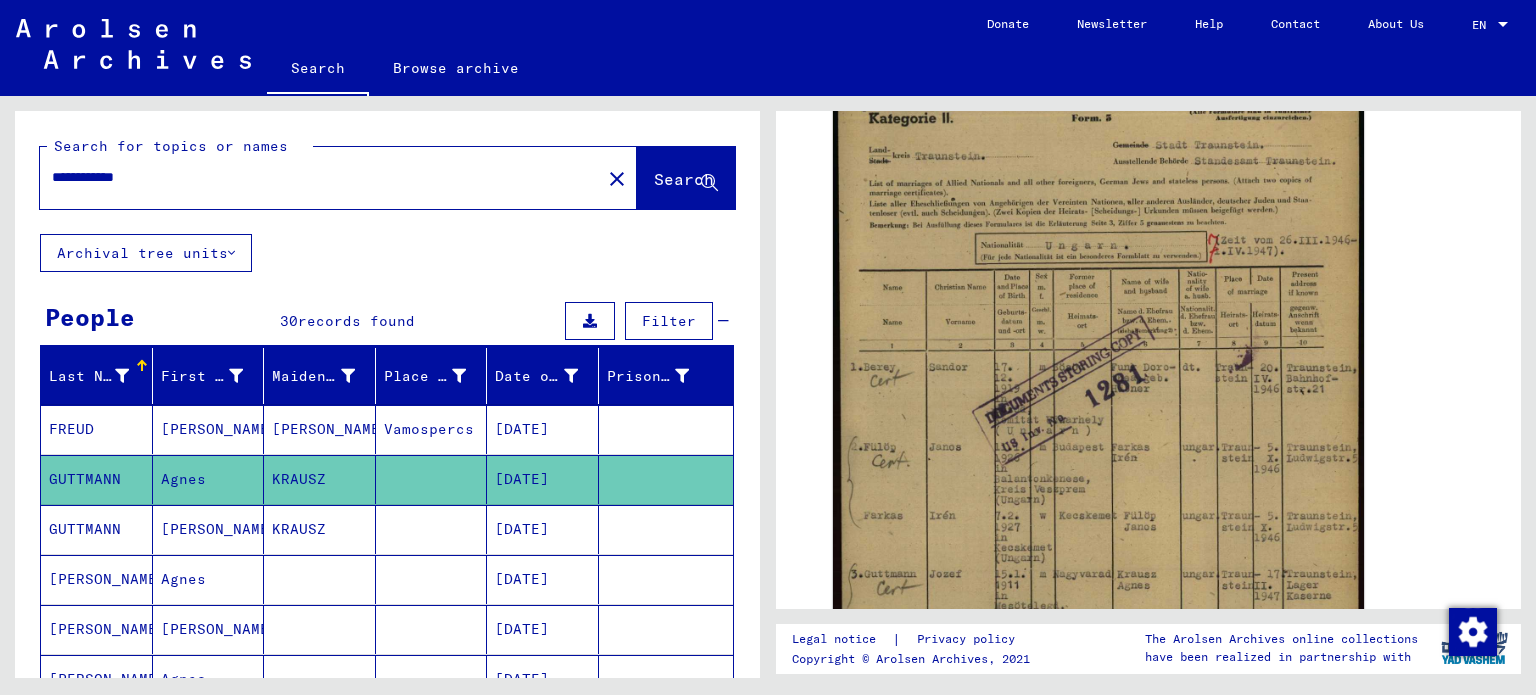 click at bounding box center [432, 579] 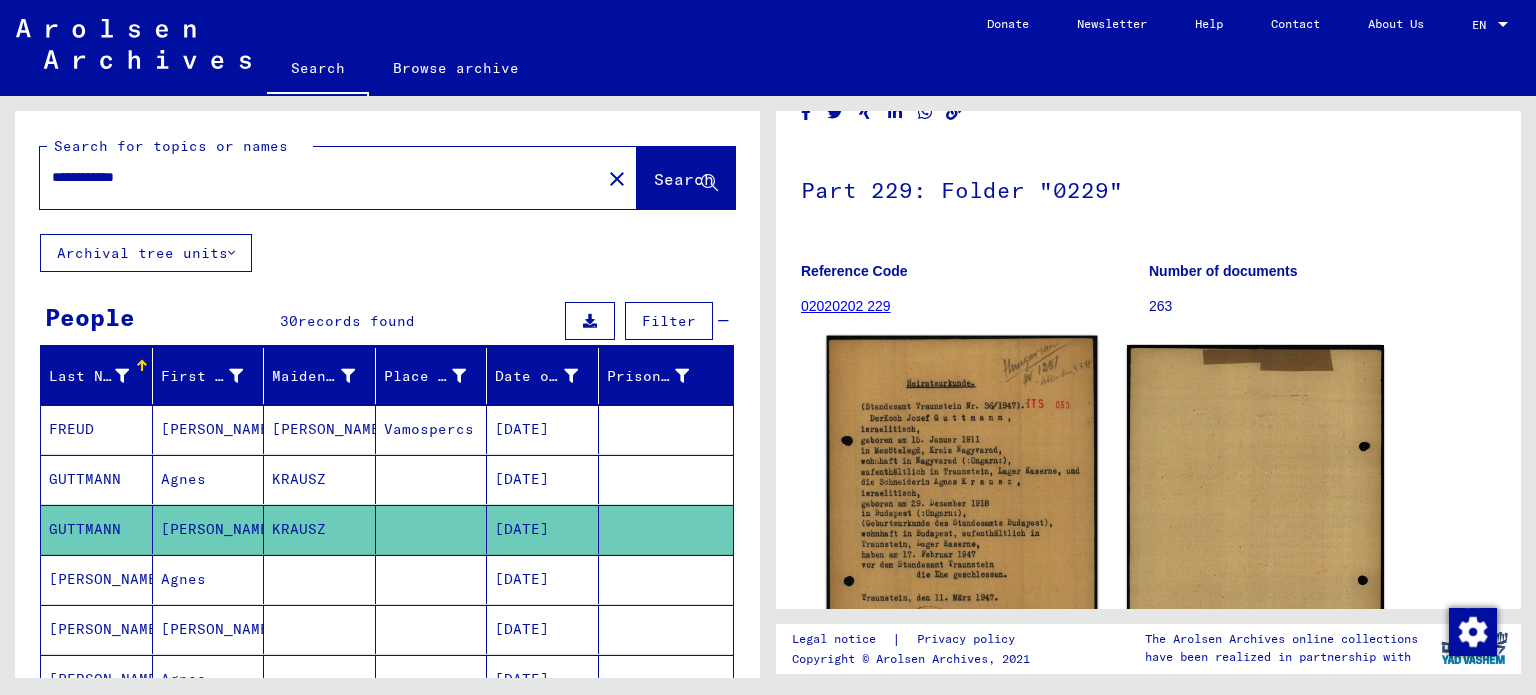 scroll, scrollTop: 0, scrollLeft: 0, axis: both 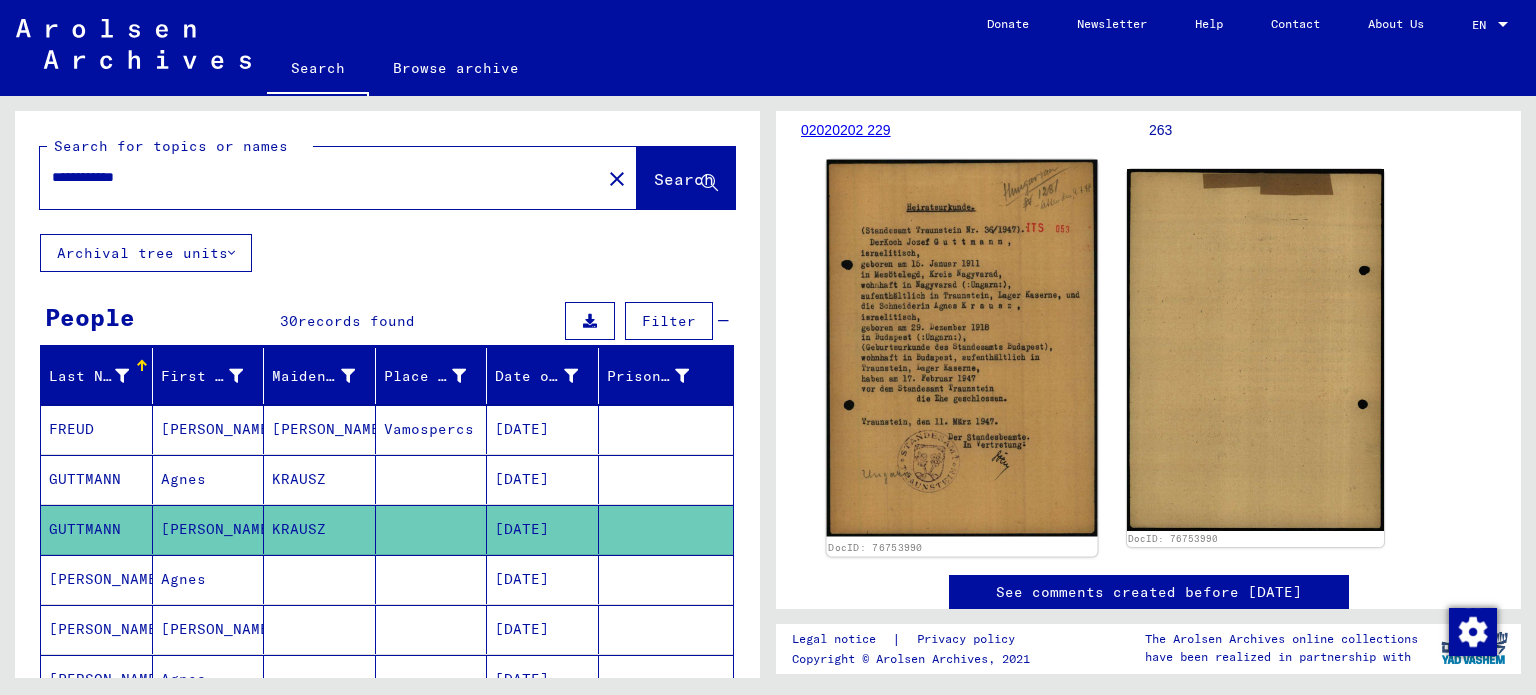 click 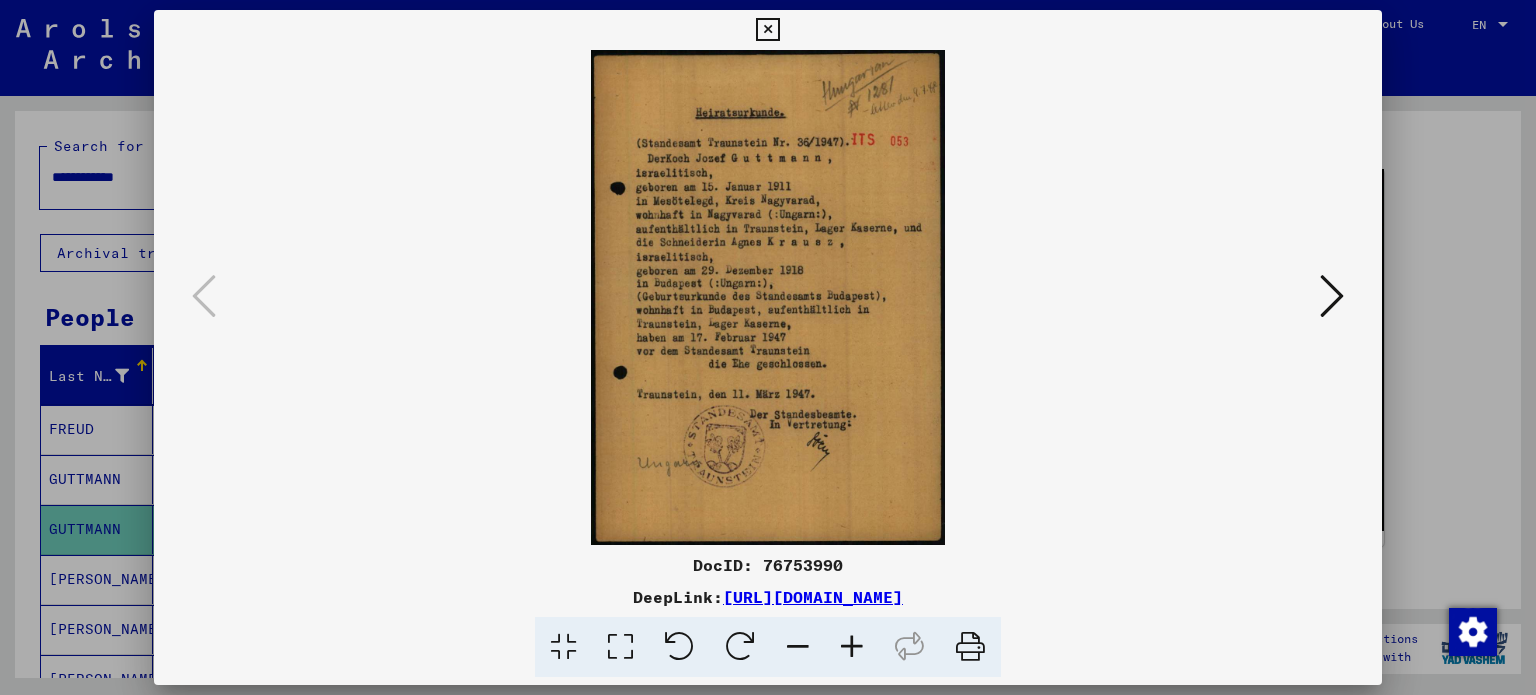click at bounding box center [1332, 296] 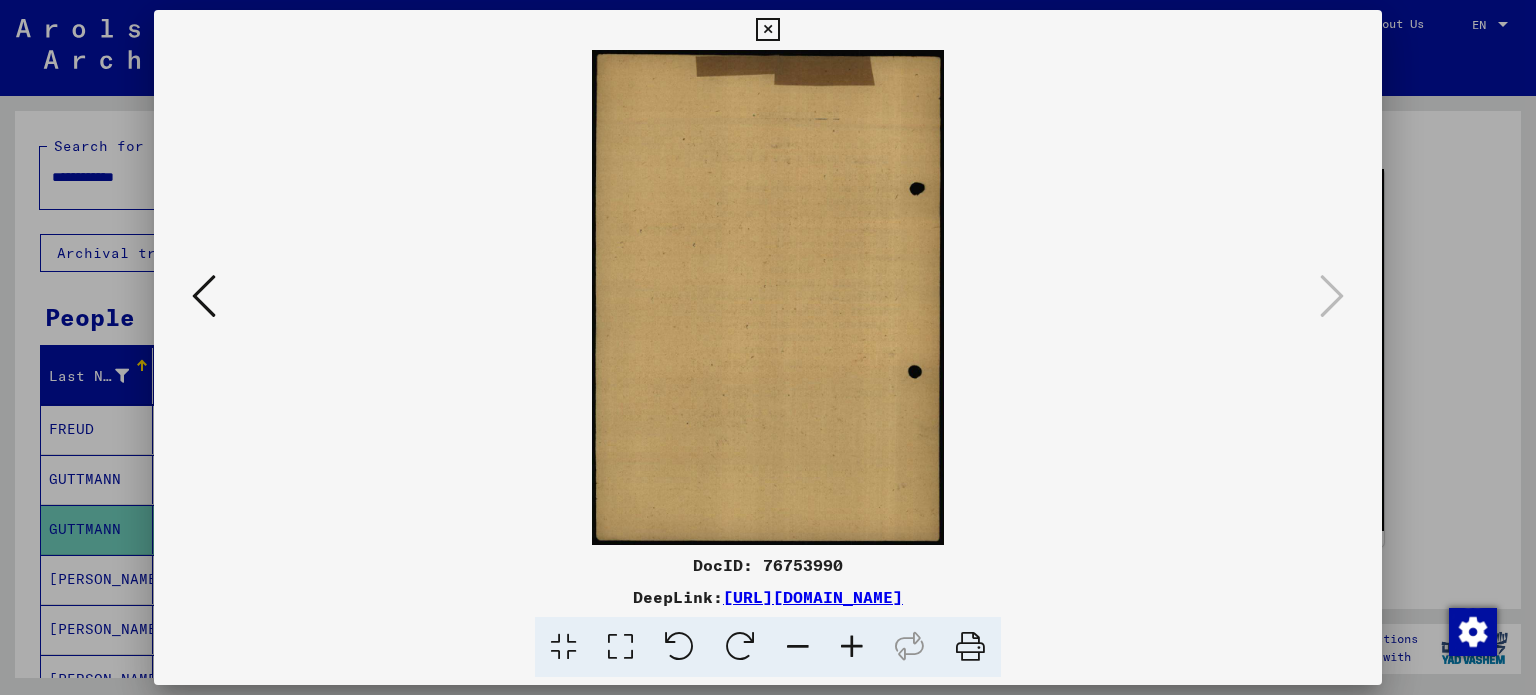 click at bounding box center (204, 296) 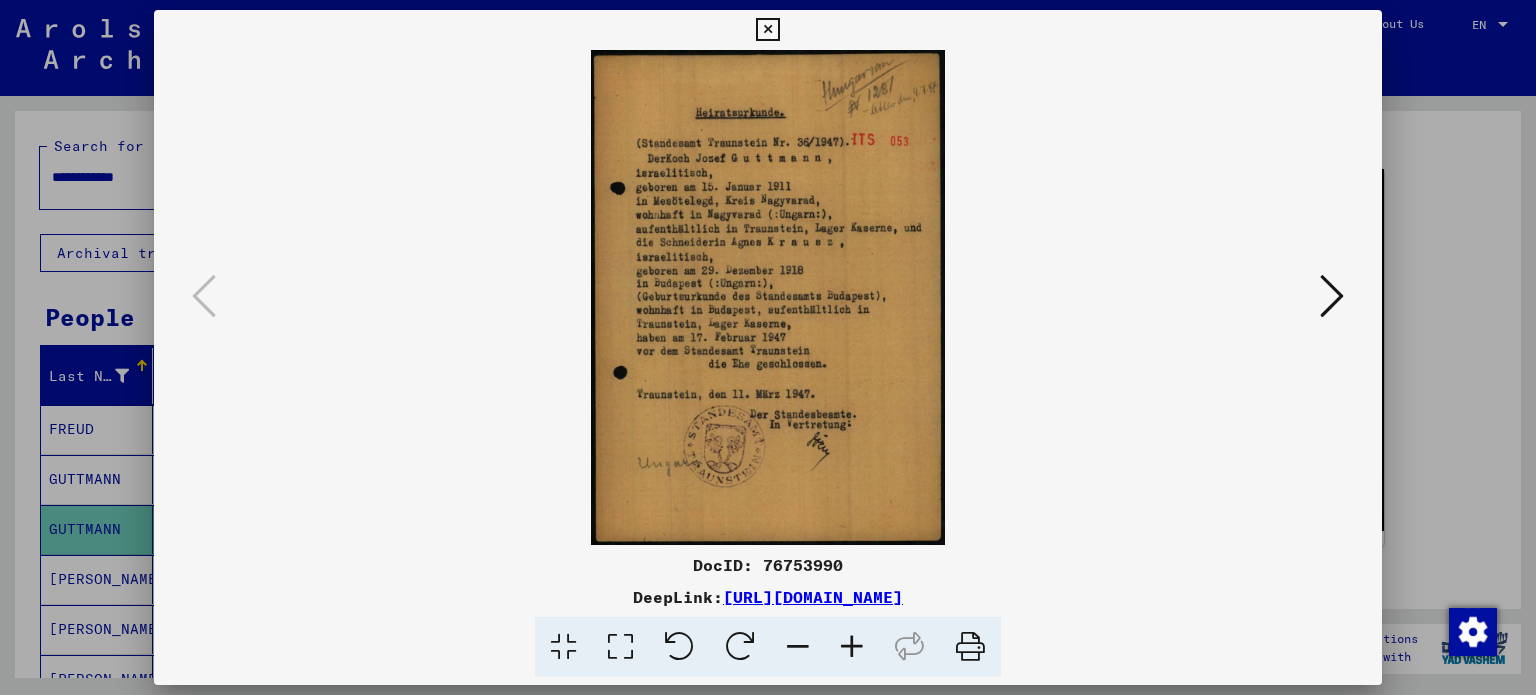 drag, startPoint x: 669, startPoint y: 304, endPoint x: 765, endPoint y: 31, distance: 289.3873 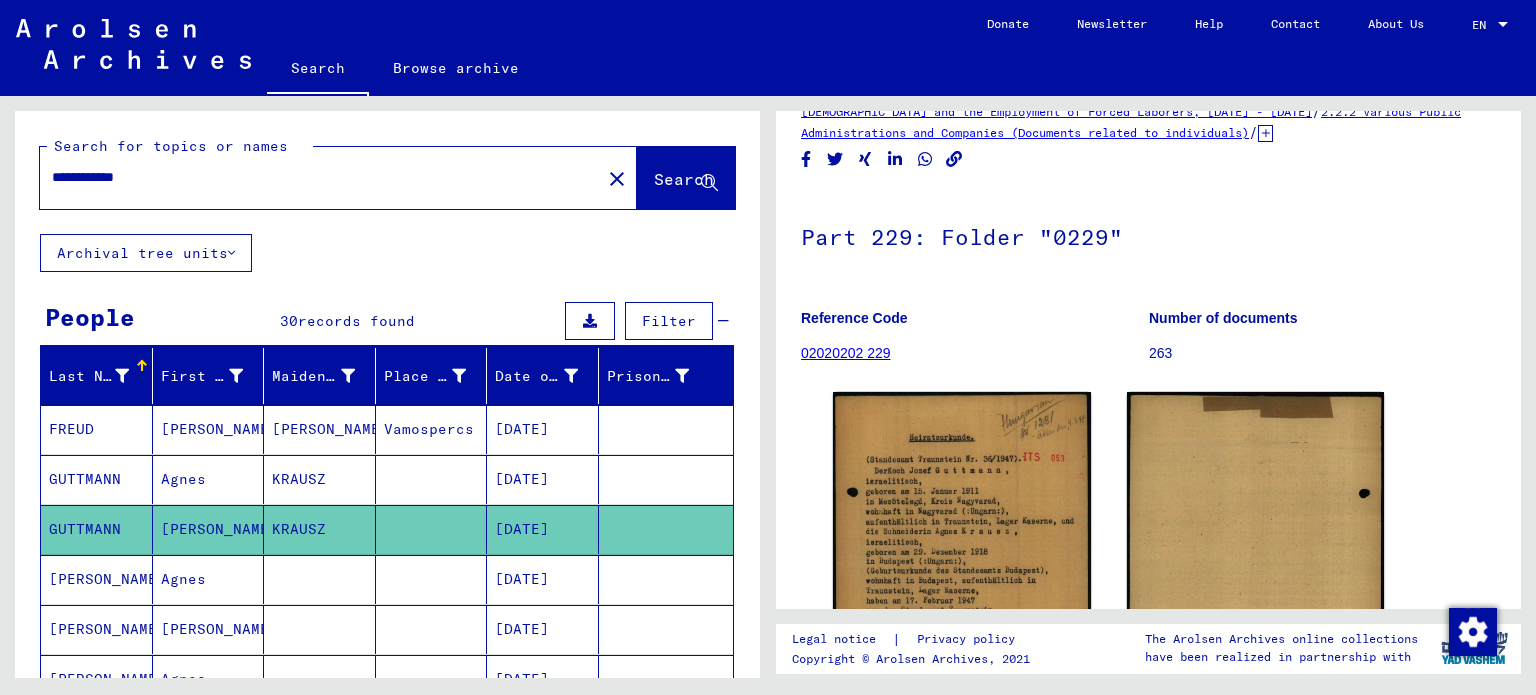scroll, scrollTop: 300, scrollLeft: 0, axis: vertical 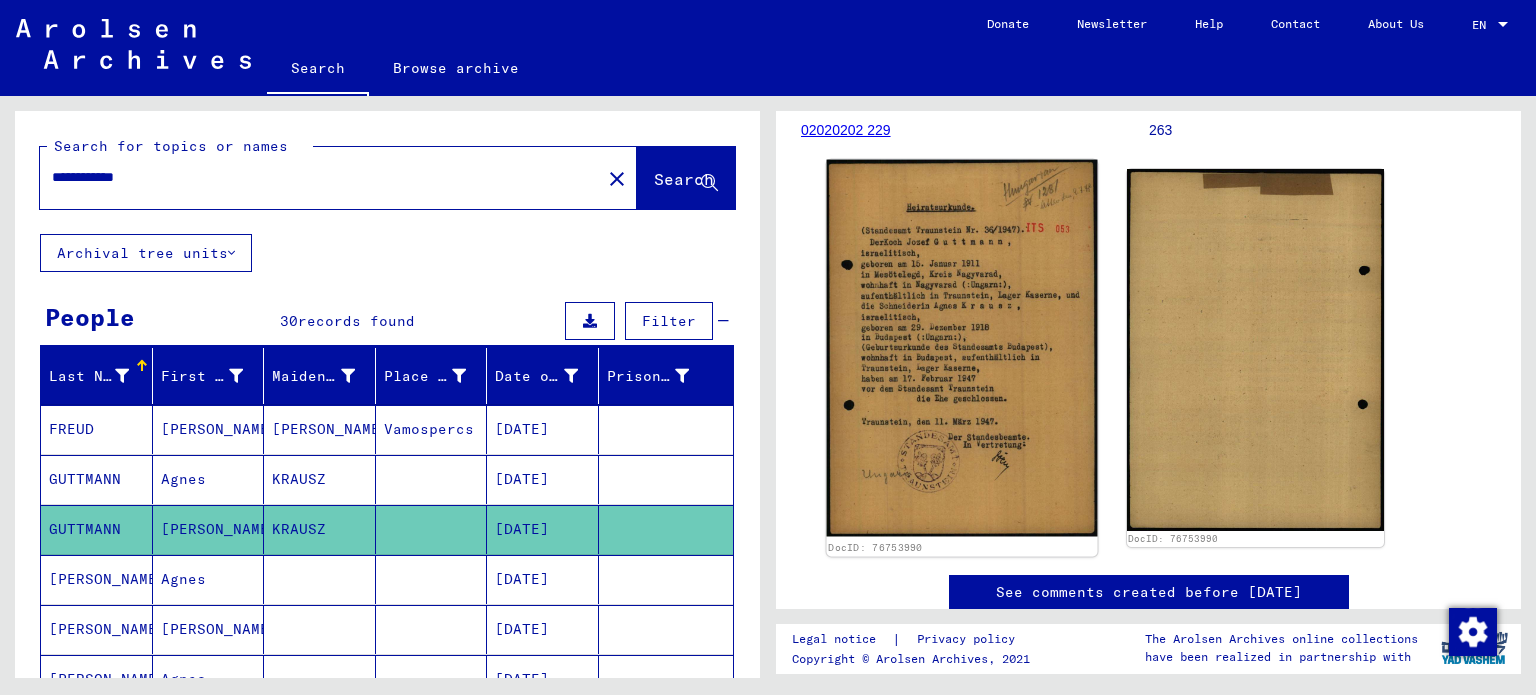 click 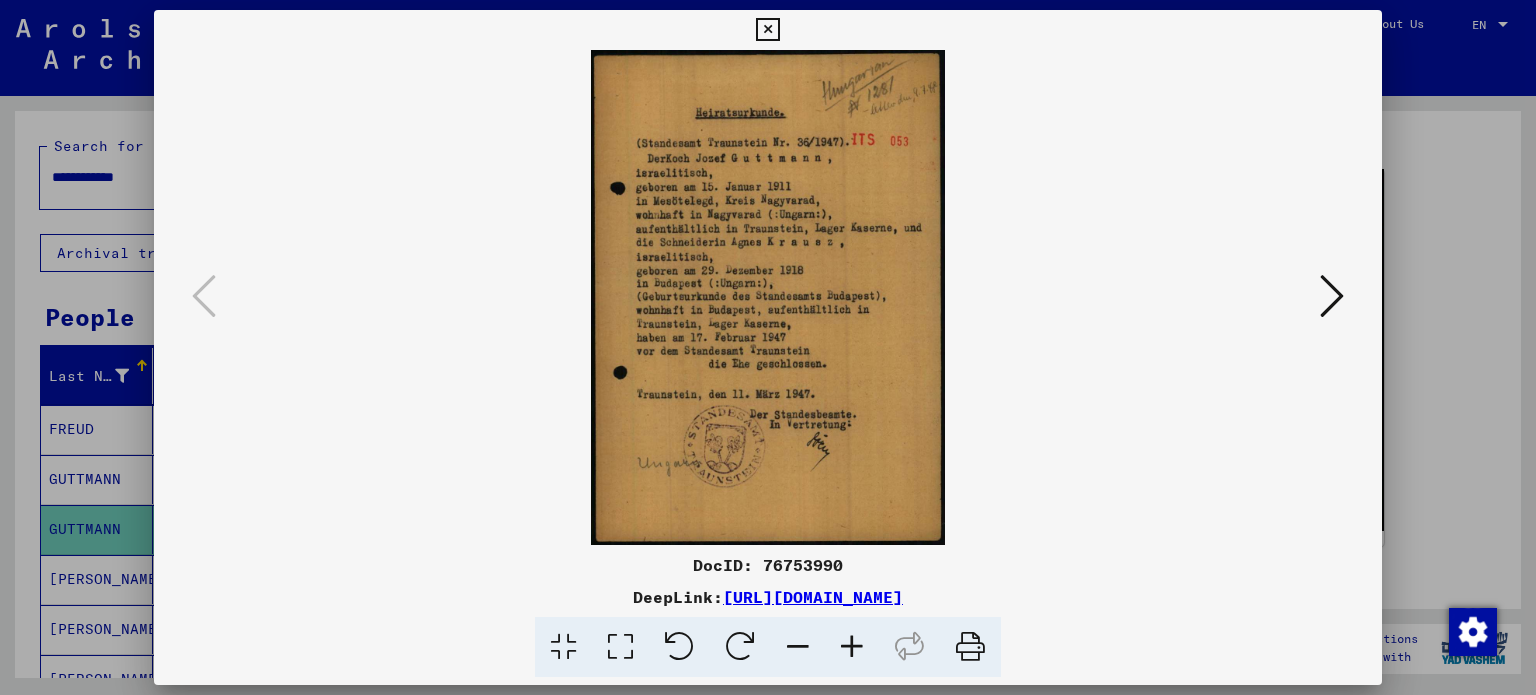 click at bounding box center (1332, 297) 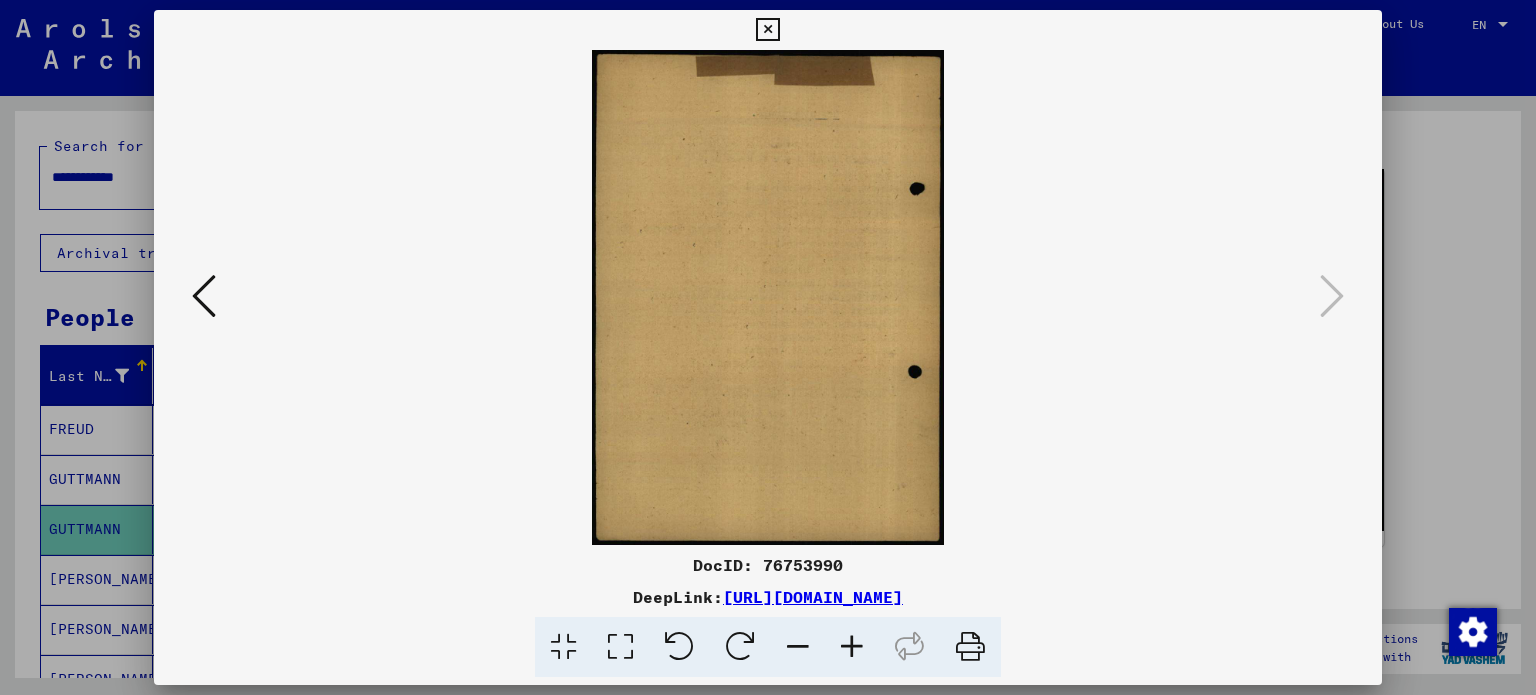click at bounding box center [767, 30] 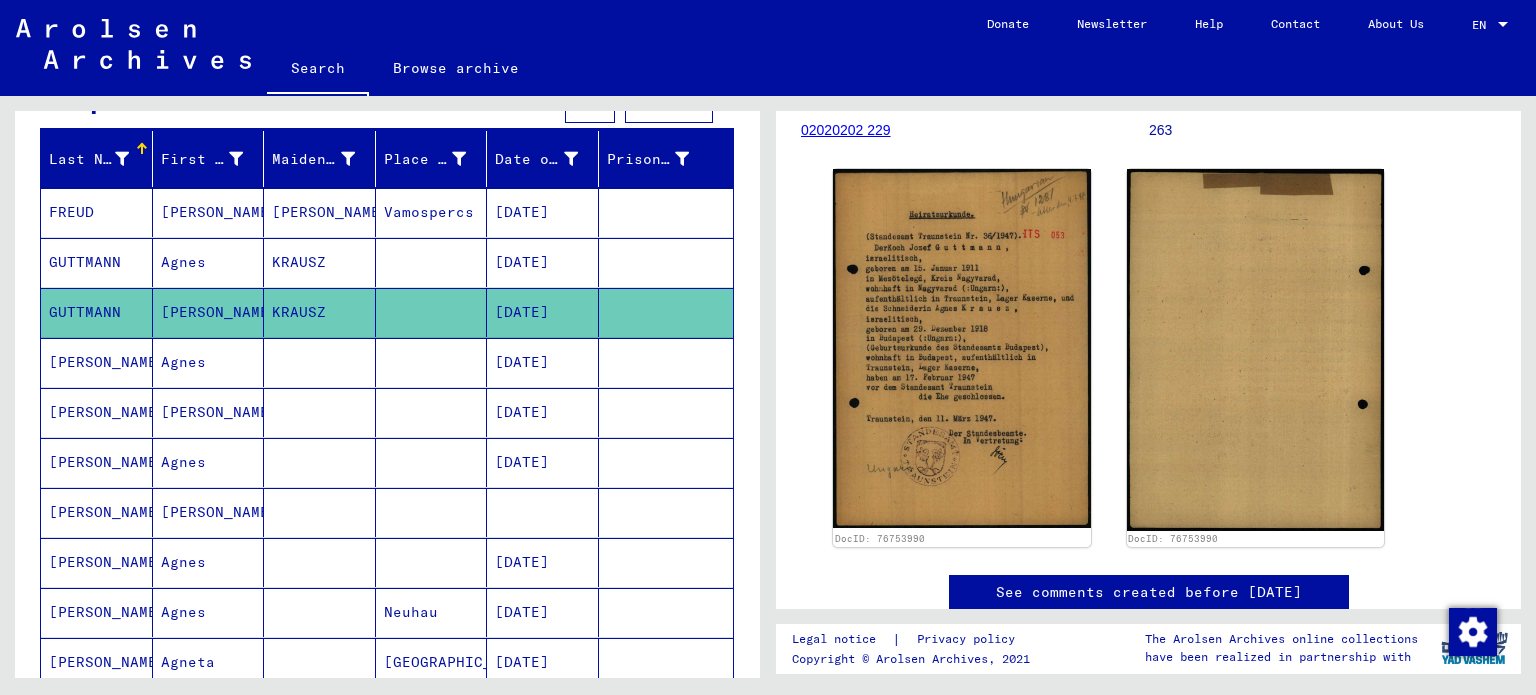 scroll, scrollTop: 0, scrollLeft: 0, axis: both 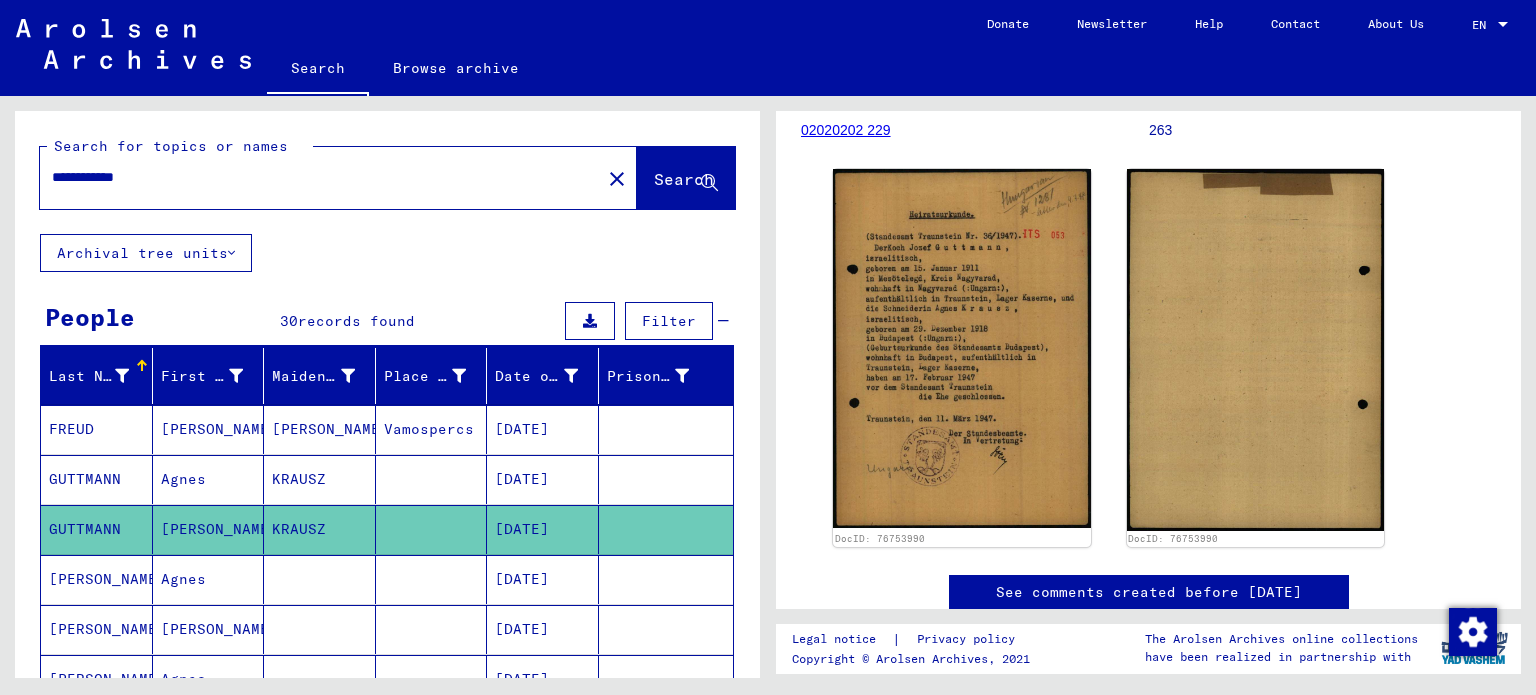 drag, startPoint x: 191, startPoint y: 181, endPoint x: 0, endPoint y: 178, distance: 191.02356 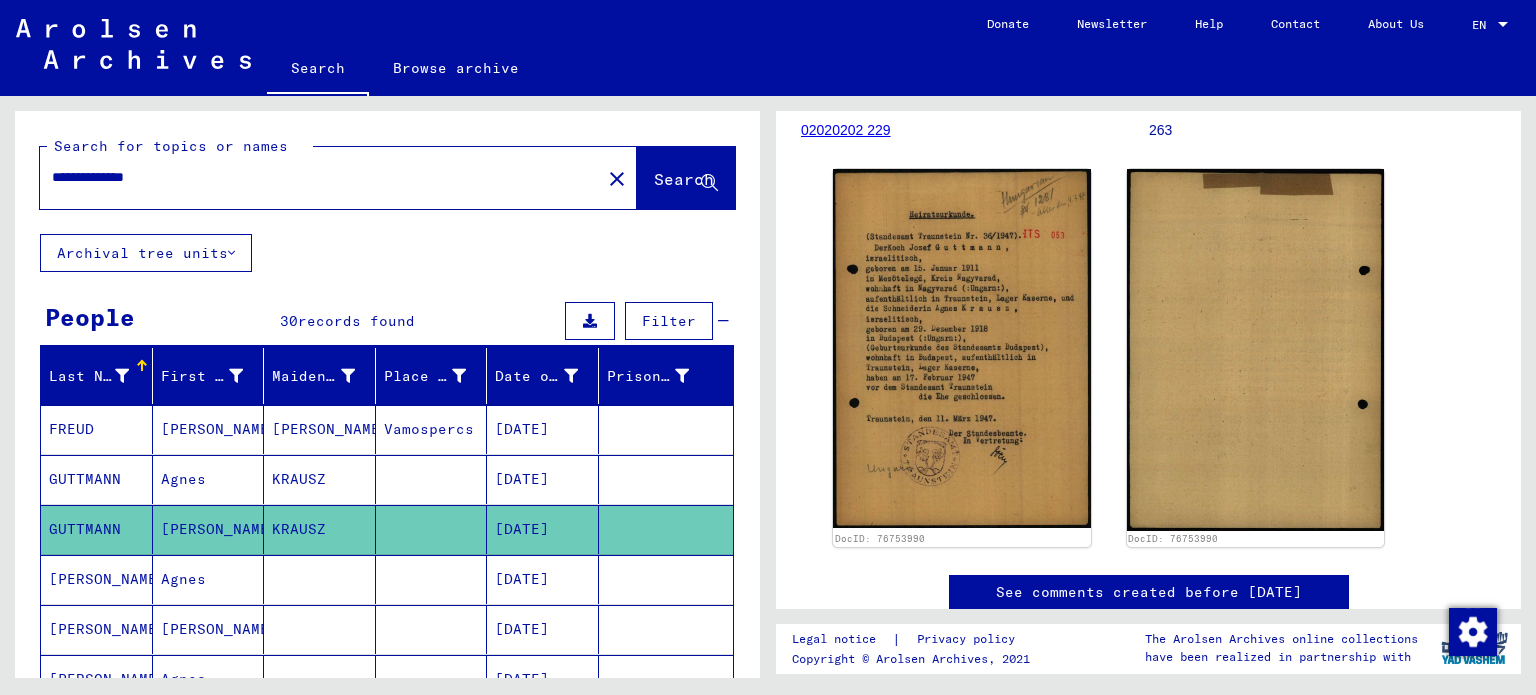 type on "**********" 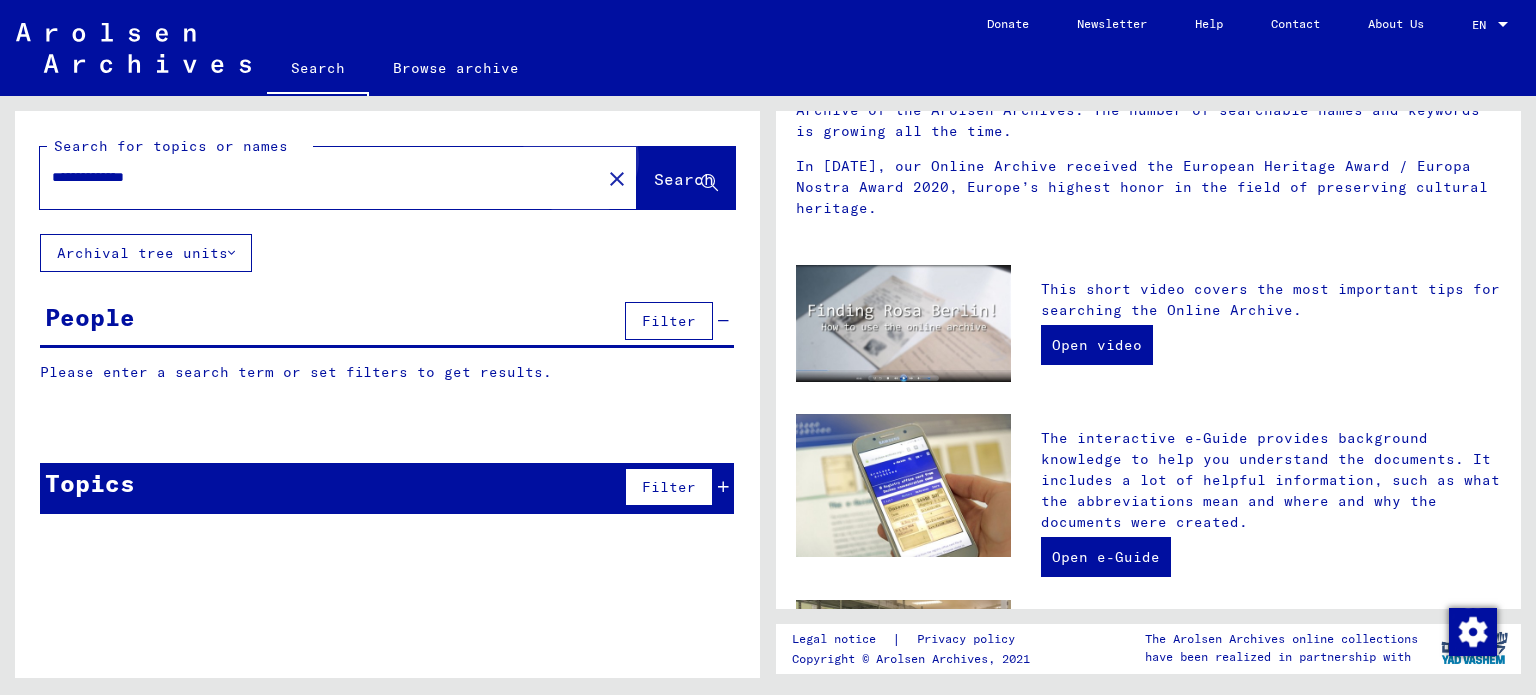 scroll, scrollTop: 0, scrollLeft: 0, axis: both 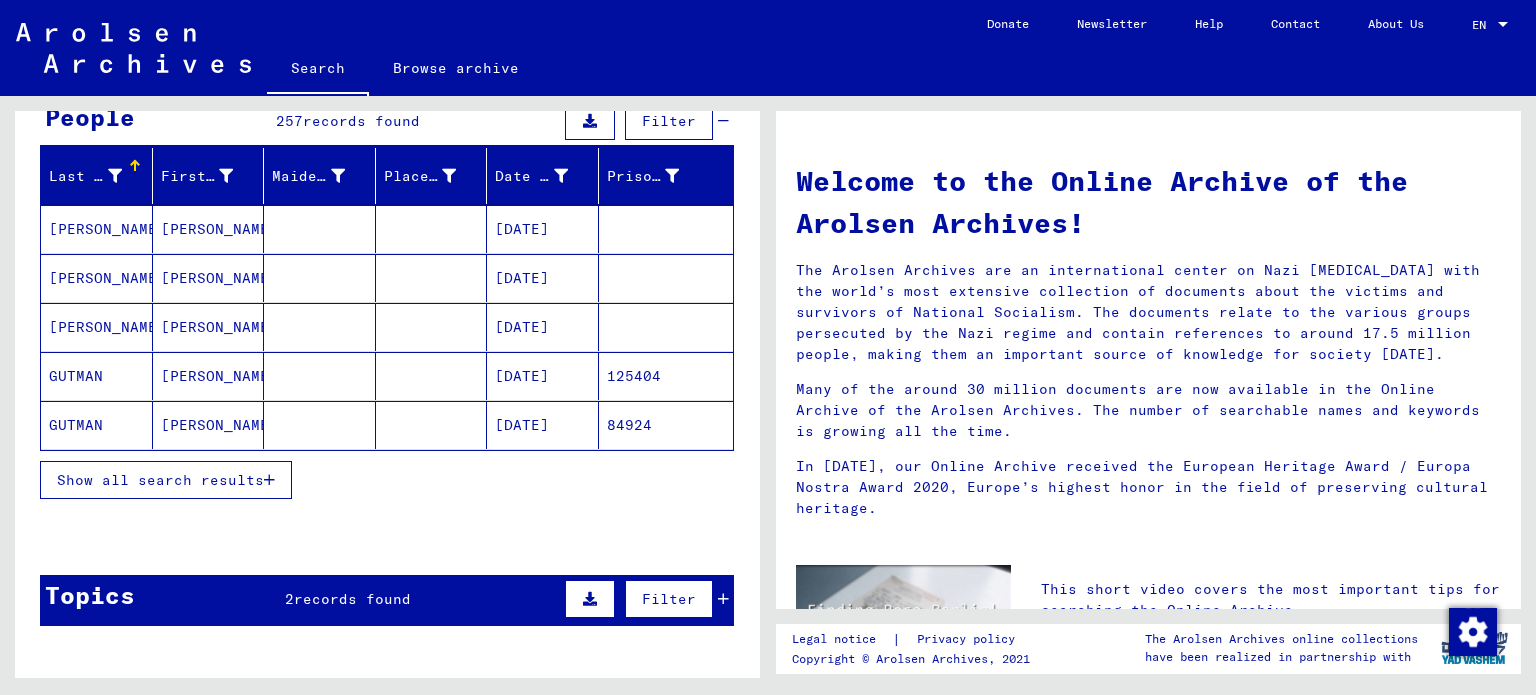 click on "Show all search results" at bounding box center [160, 480] 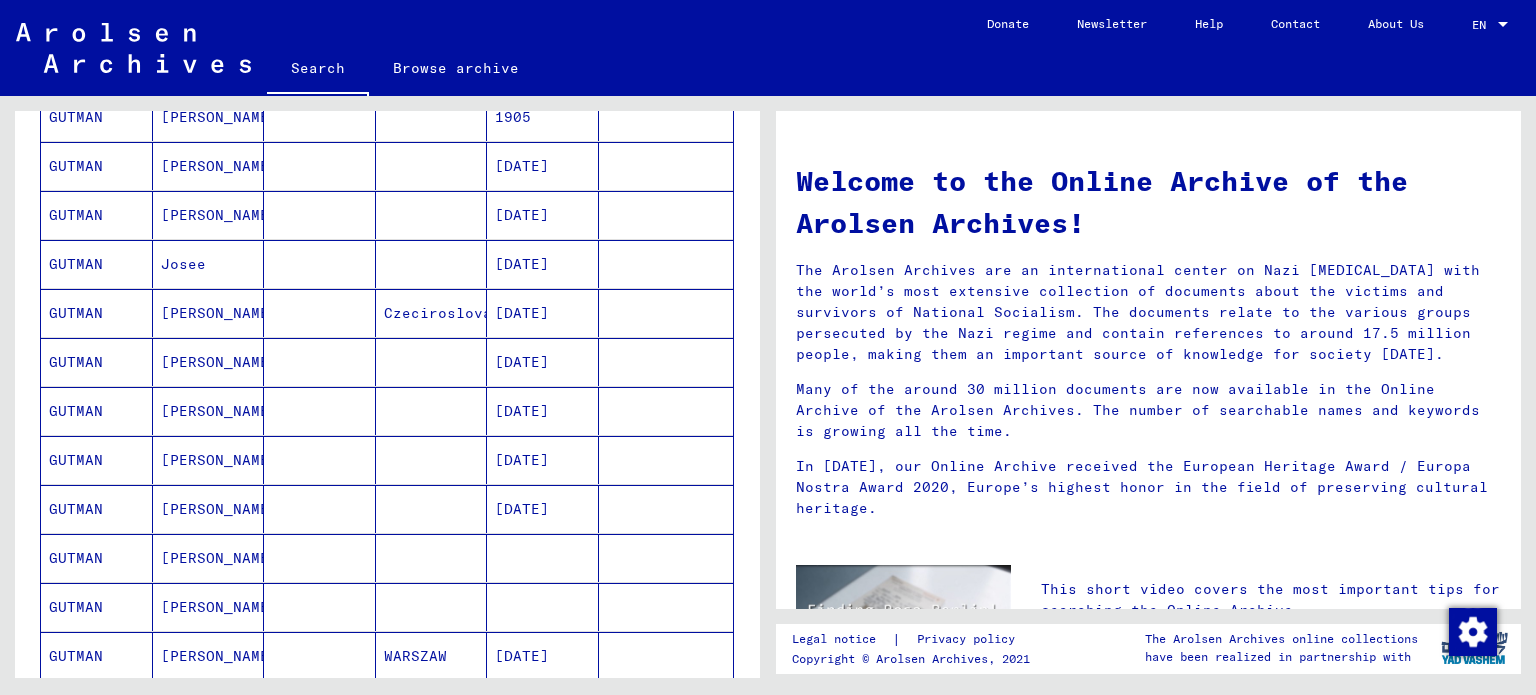 scroll, scrollTop: 1100, scrollLeft: 0, axis: vertical 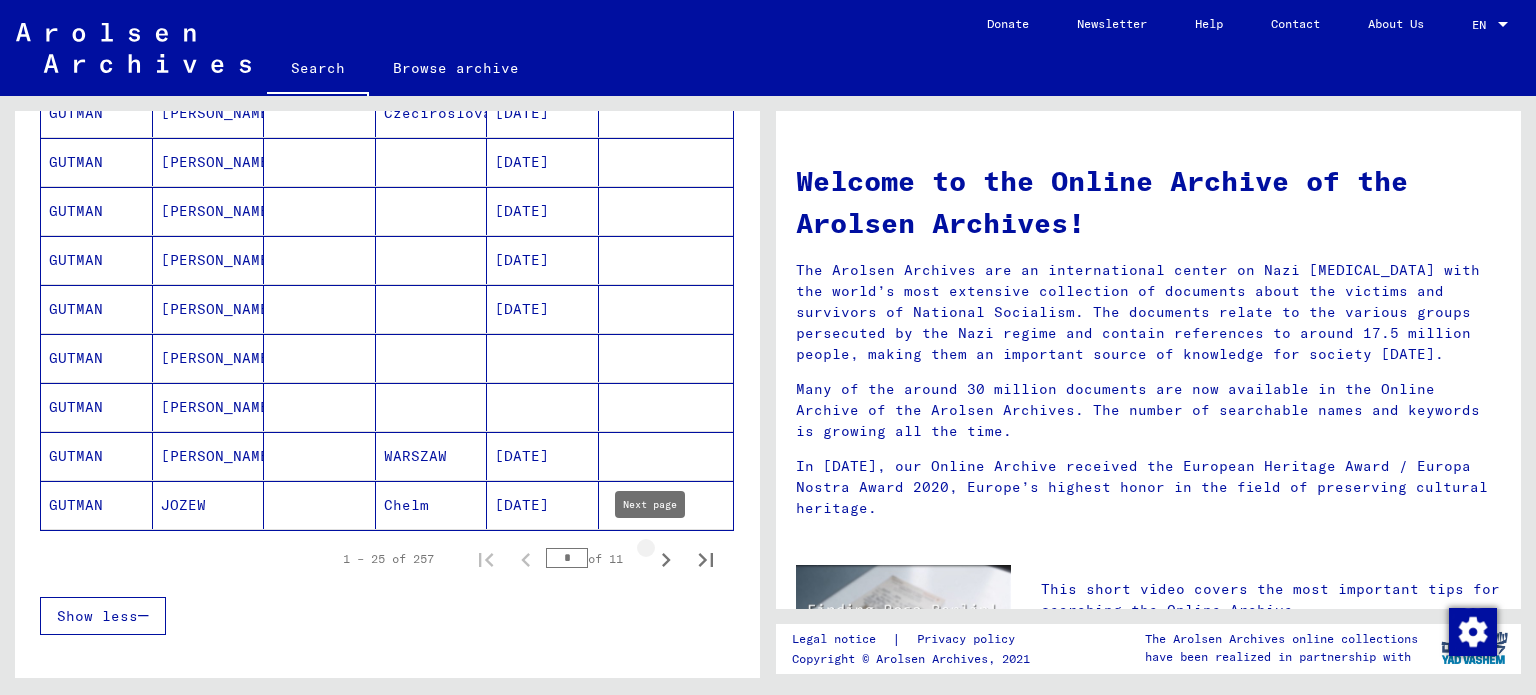 click 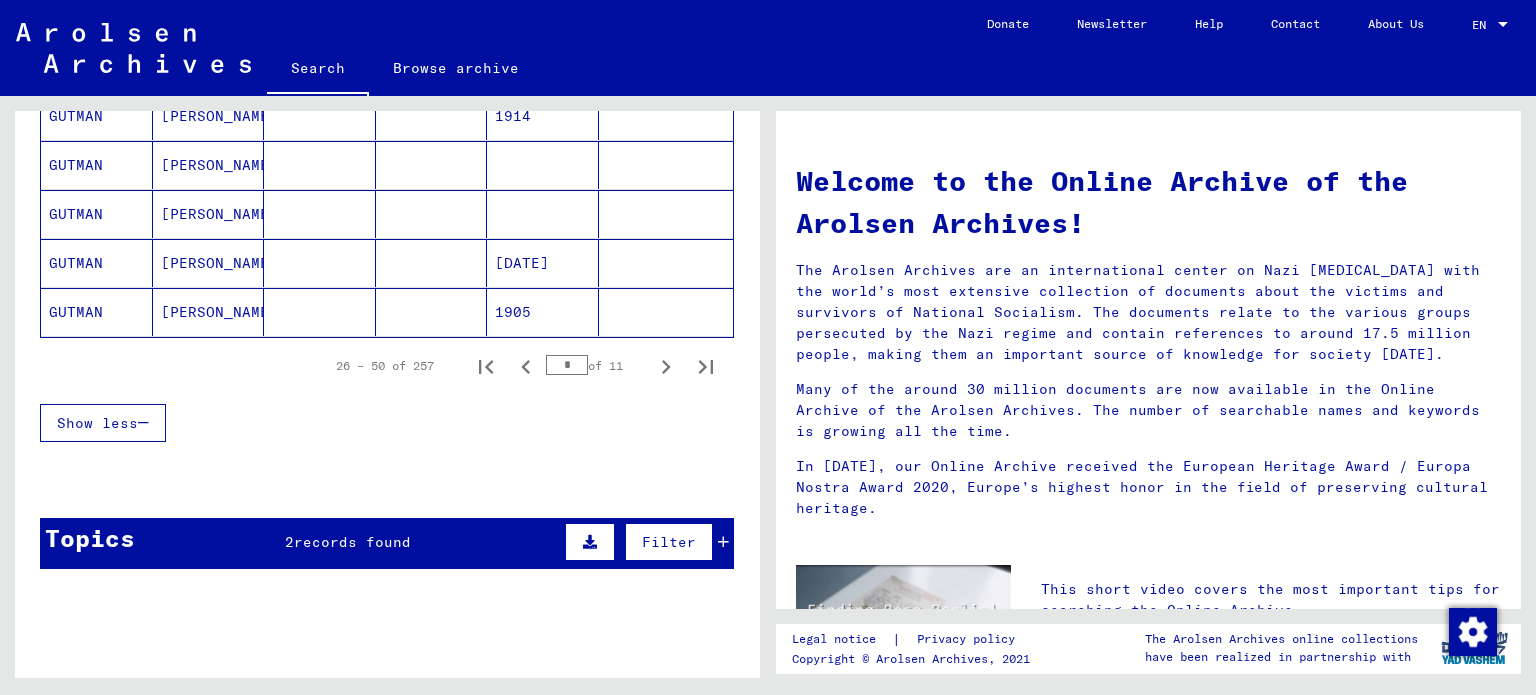 scroll, scrollTop: 1300, scrollLeft: 0, axis: vertical 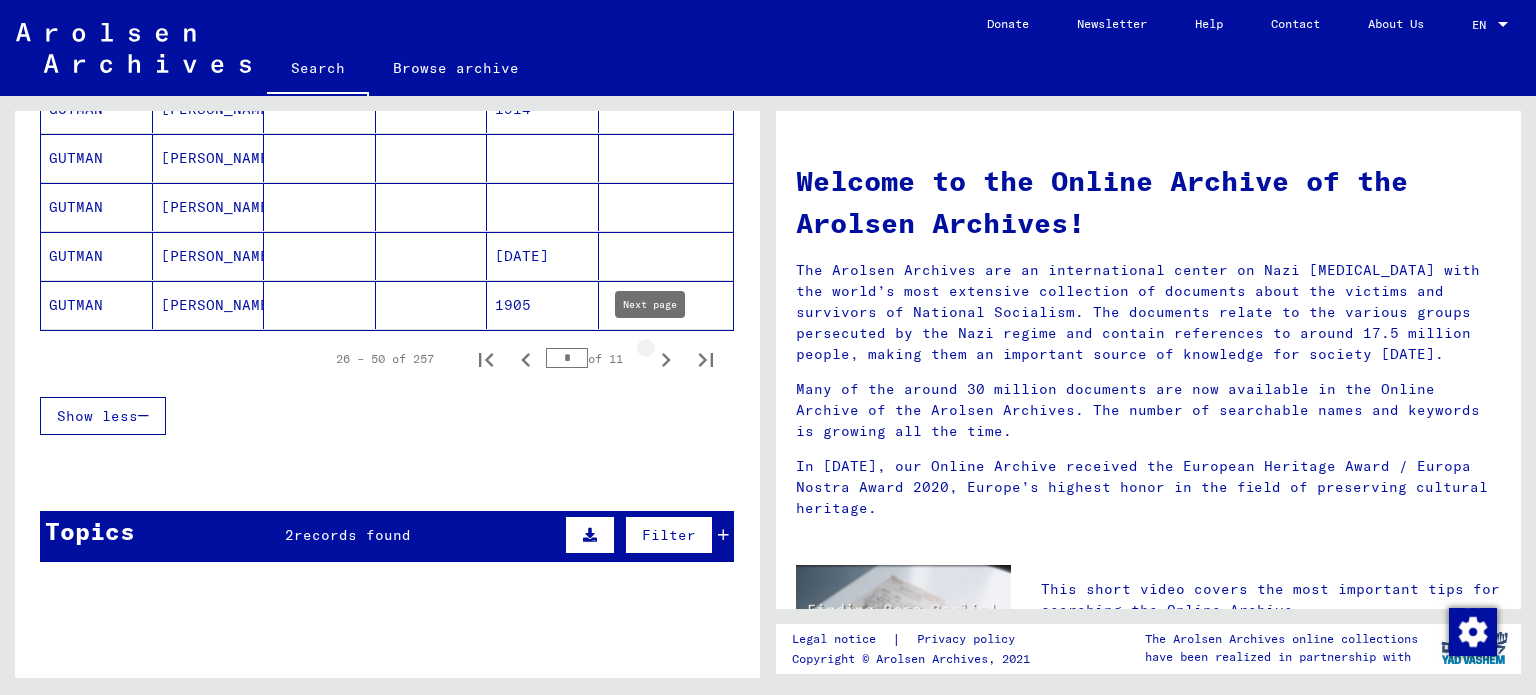 click 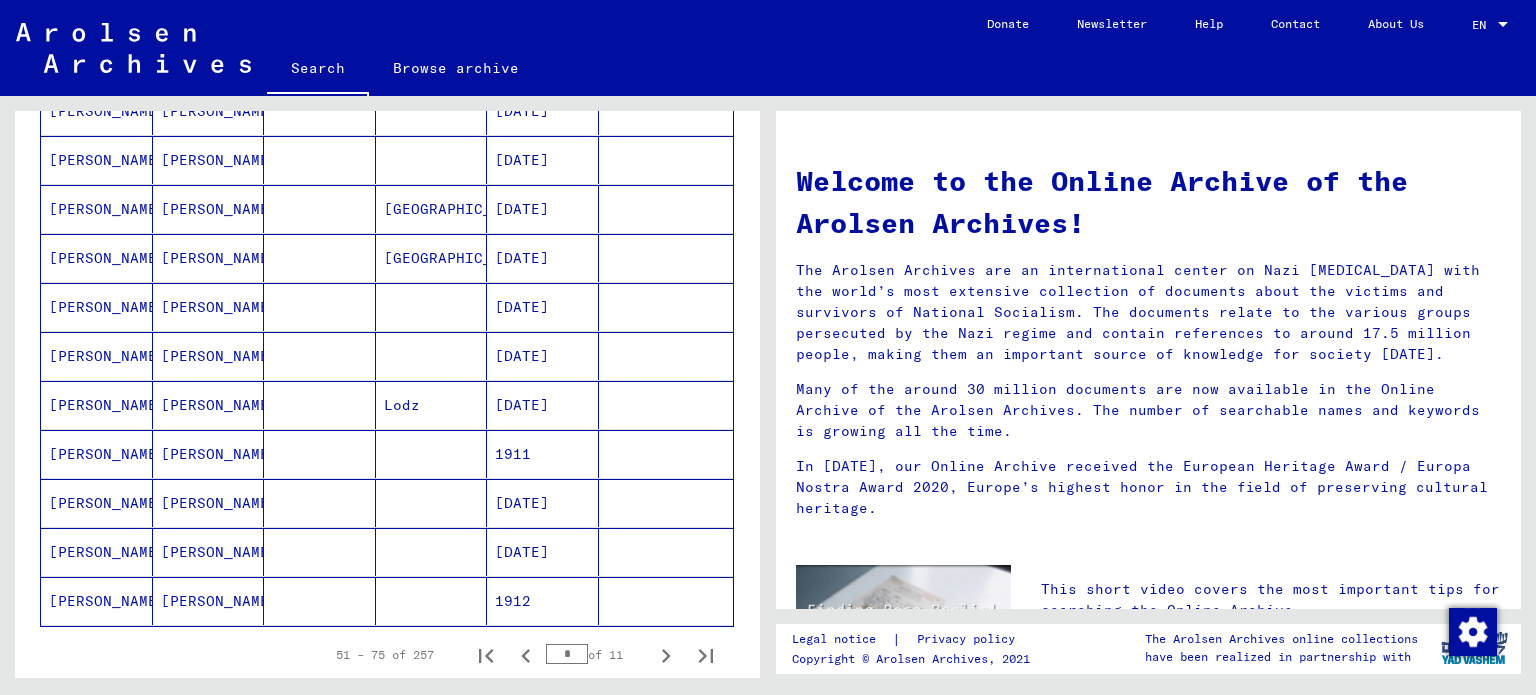 scroll, scrollTop: 1000, scrollLeft: 0, axis: vertical 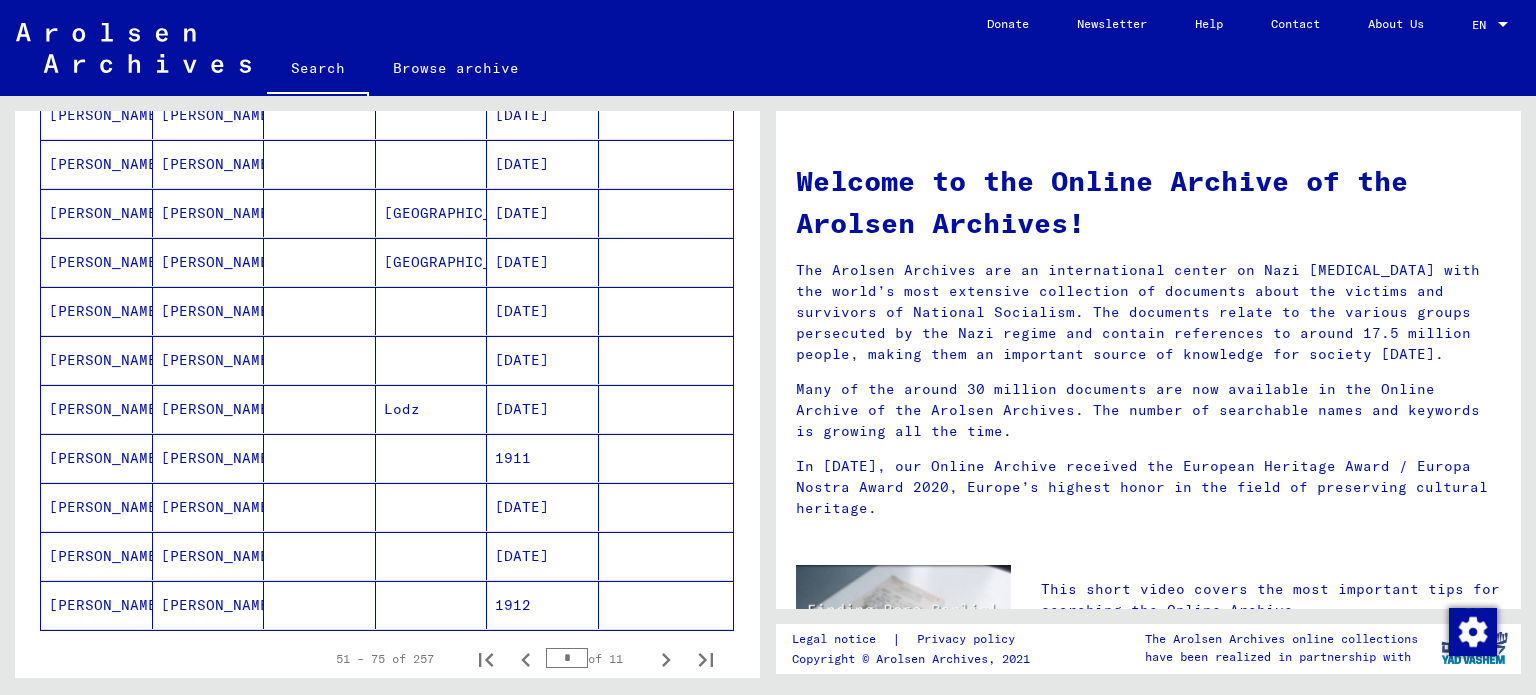 click on "1911" at bounding box center [543, 507] 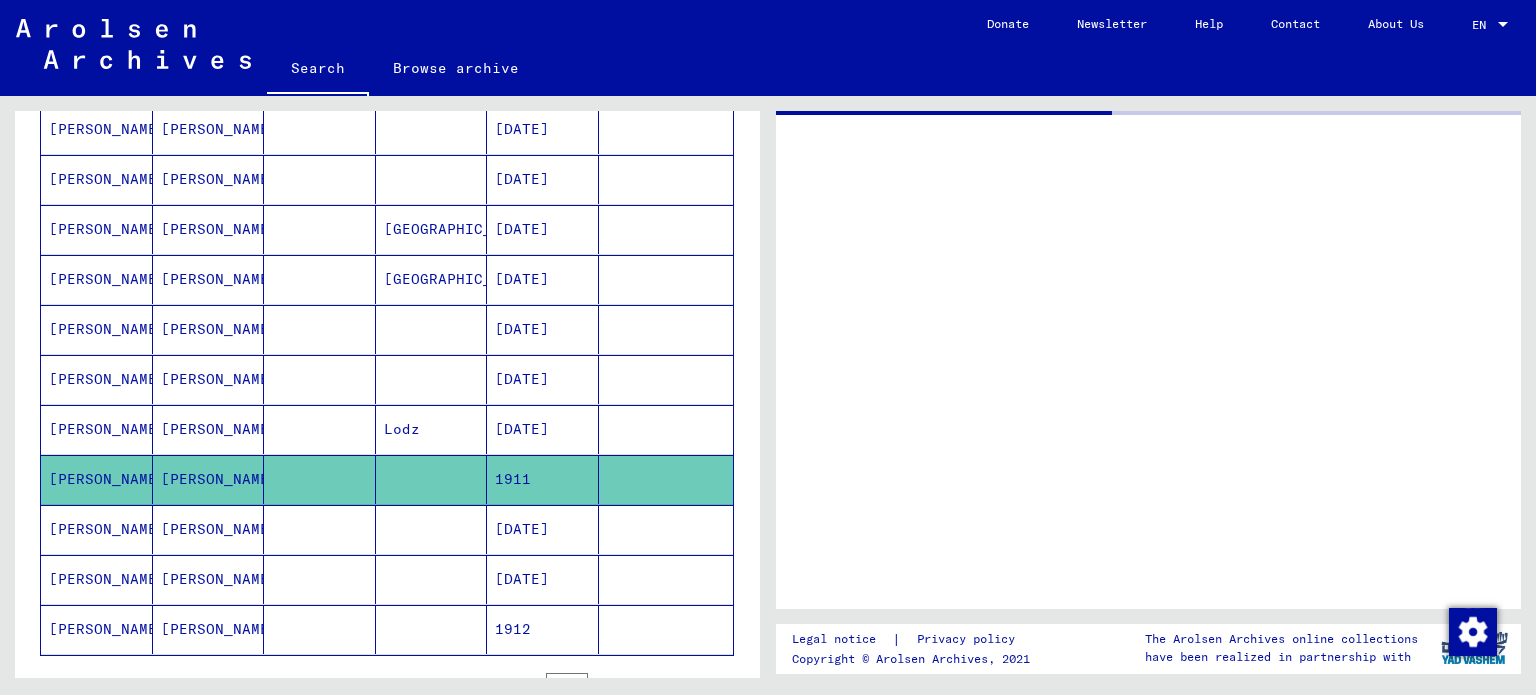 scroll, scrollTop: 1012, scrollLeft: 0, axis: vertical 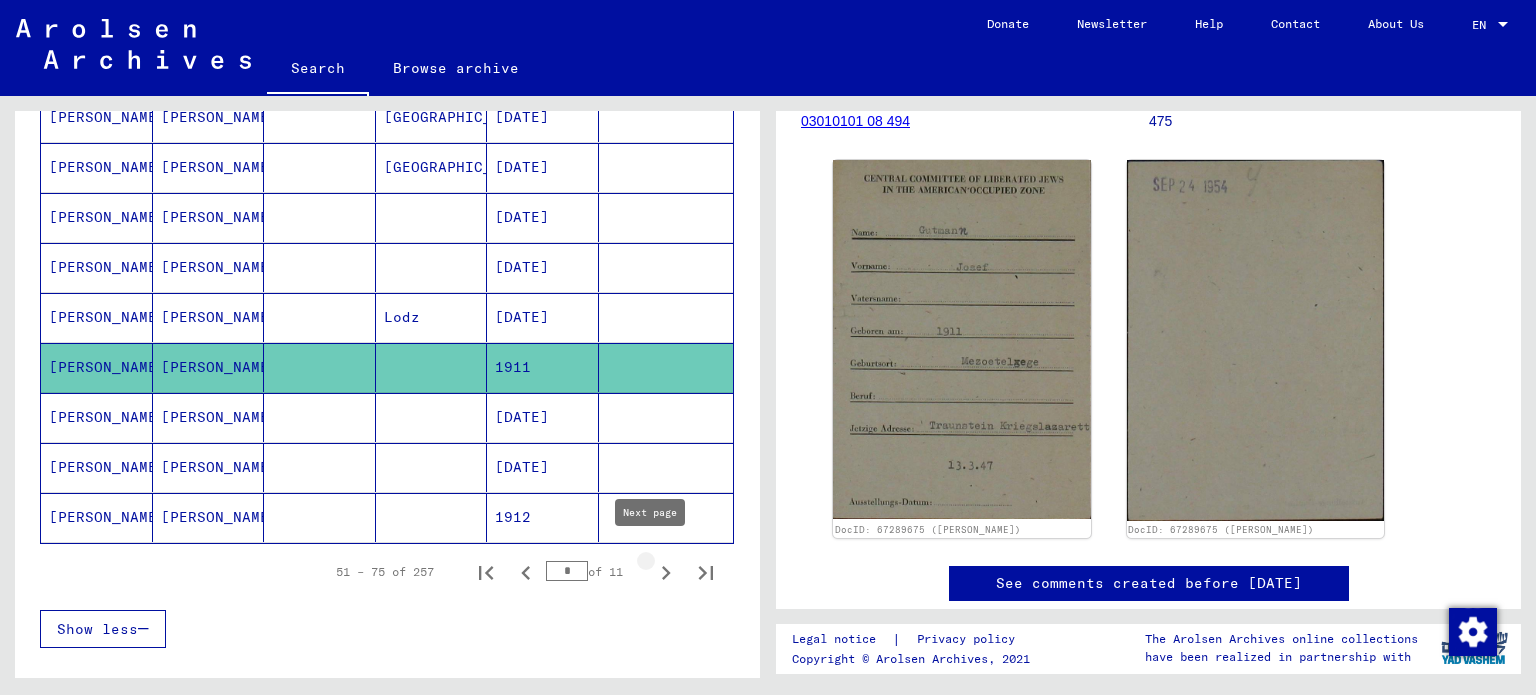 click 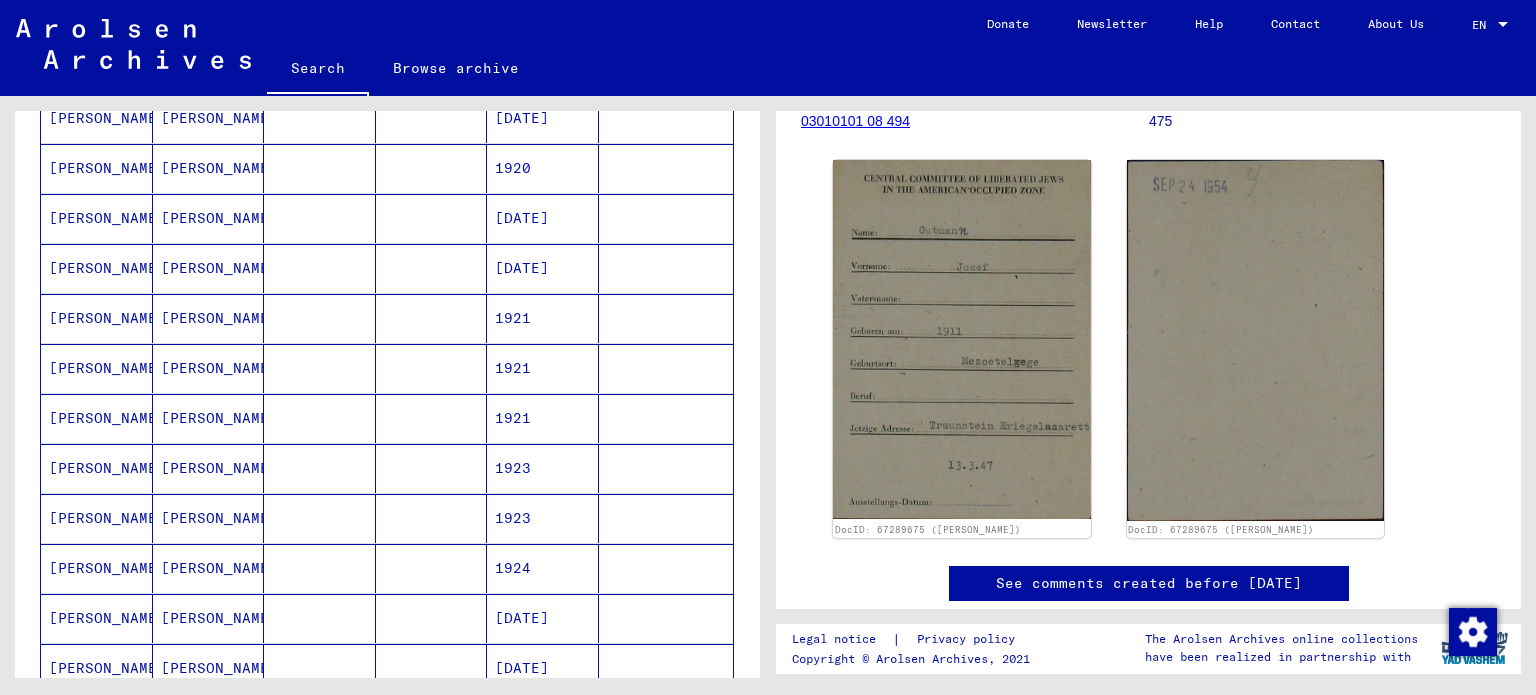 scroll, scrollTop: 512, scrollLeft: 0, axis: vertical 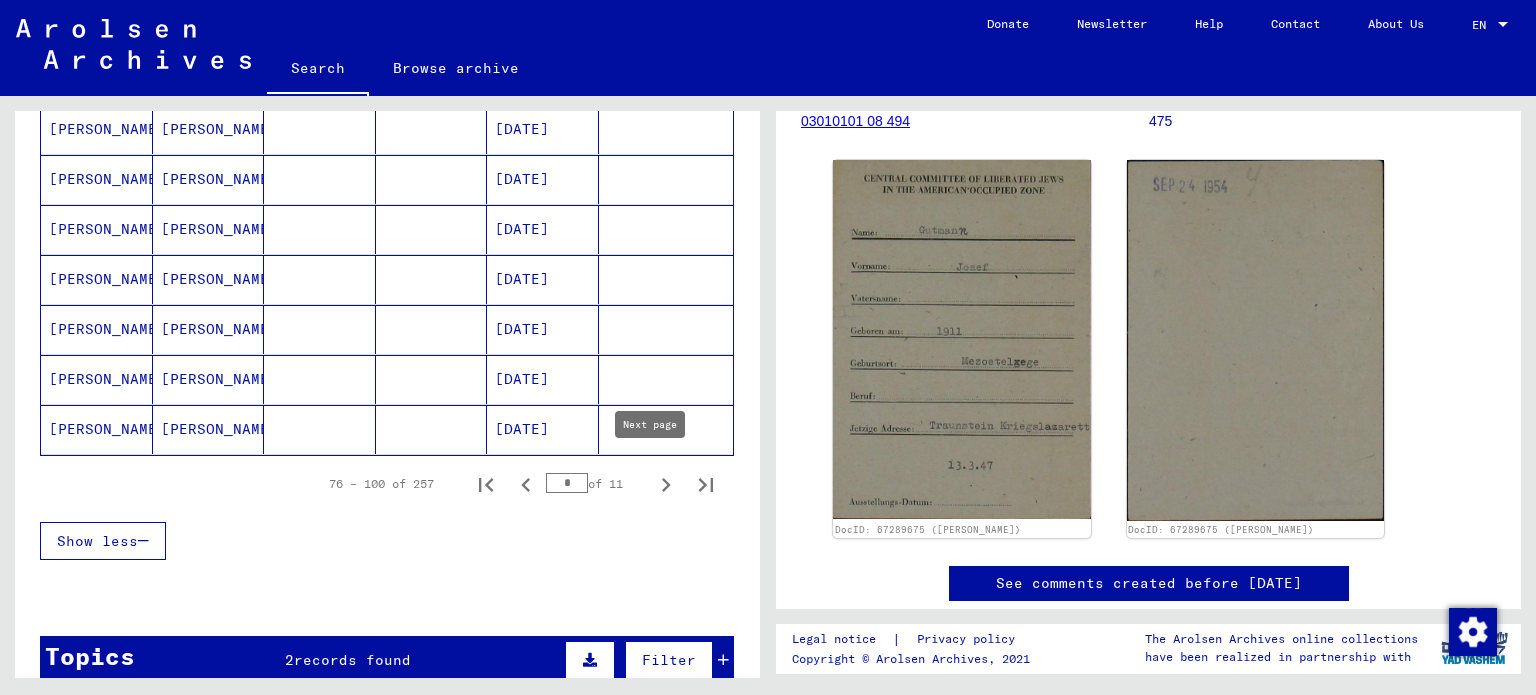 click 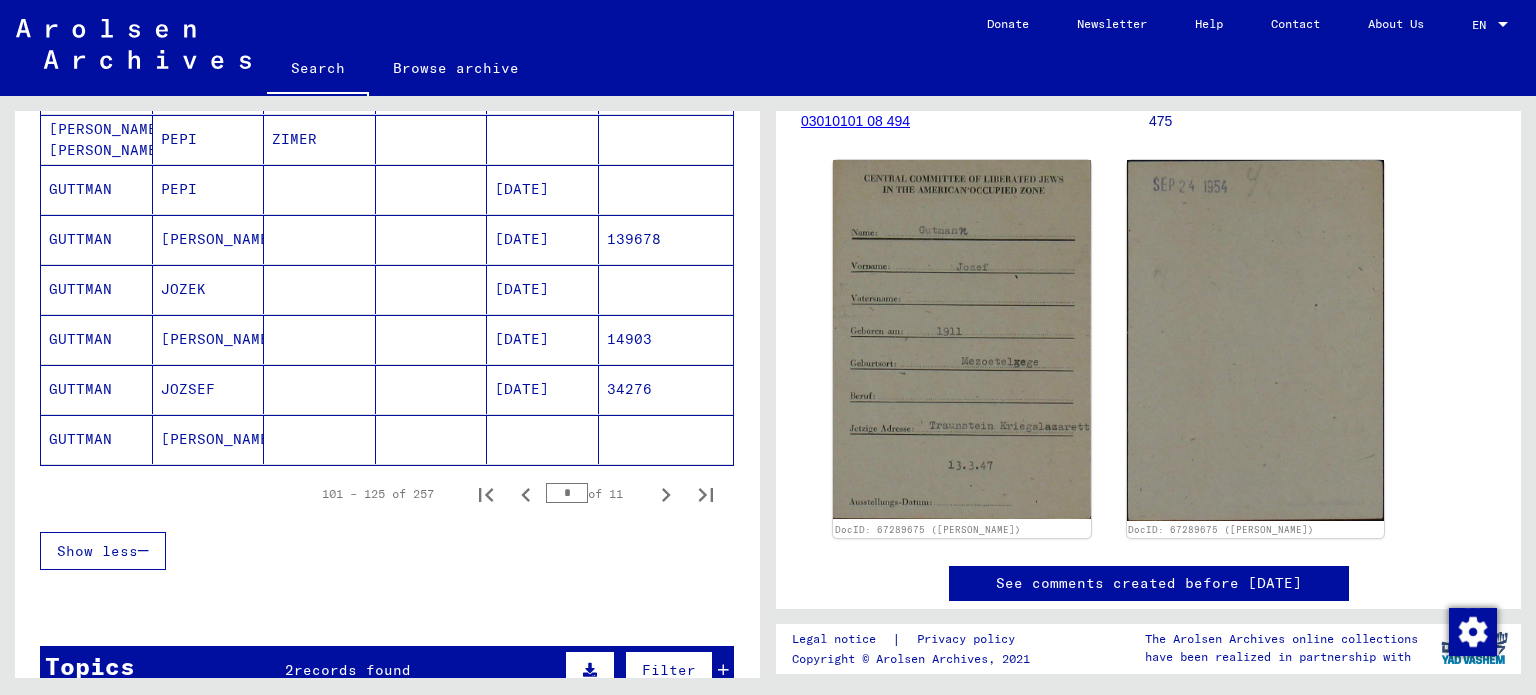 scroll, scrollTop: 1200, scrollLeft: 0, axis: vertical 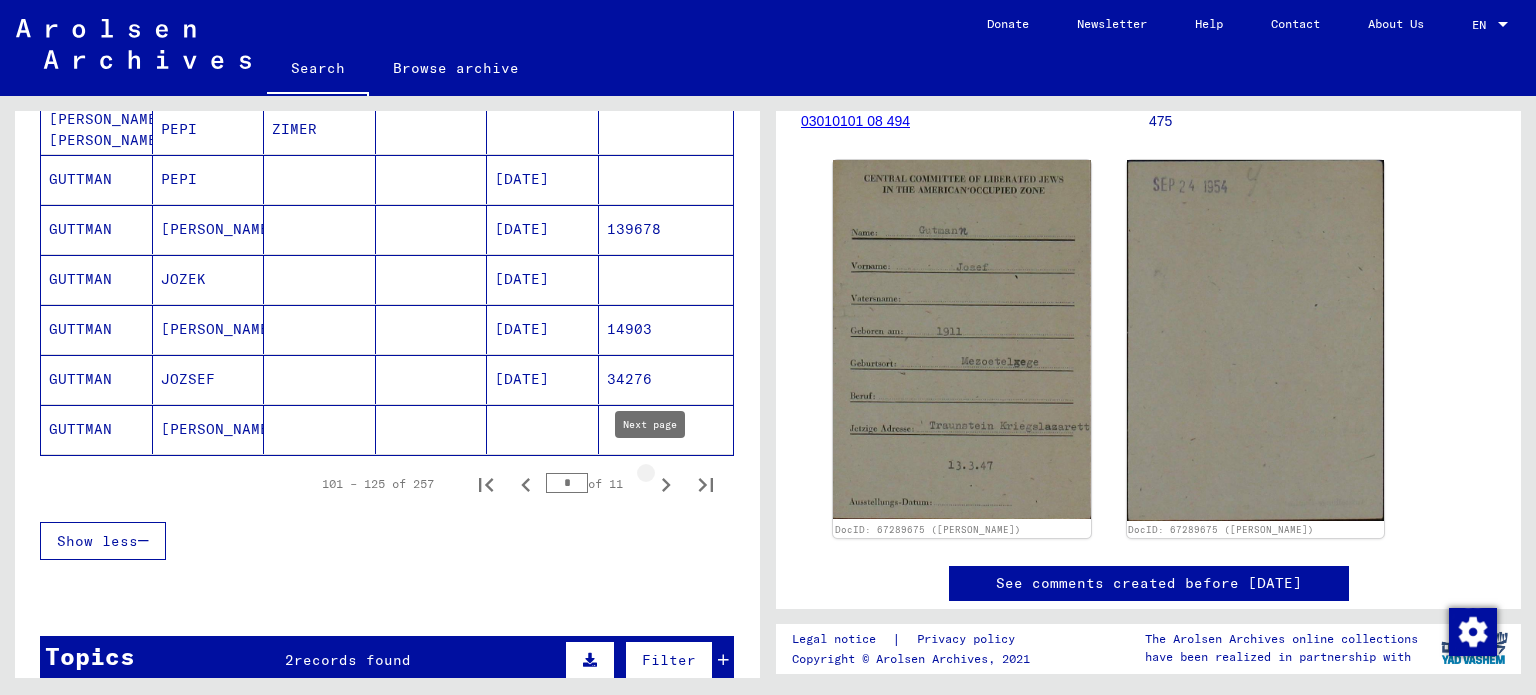 click 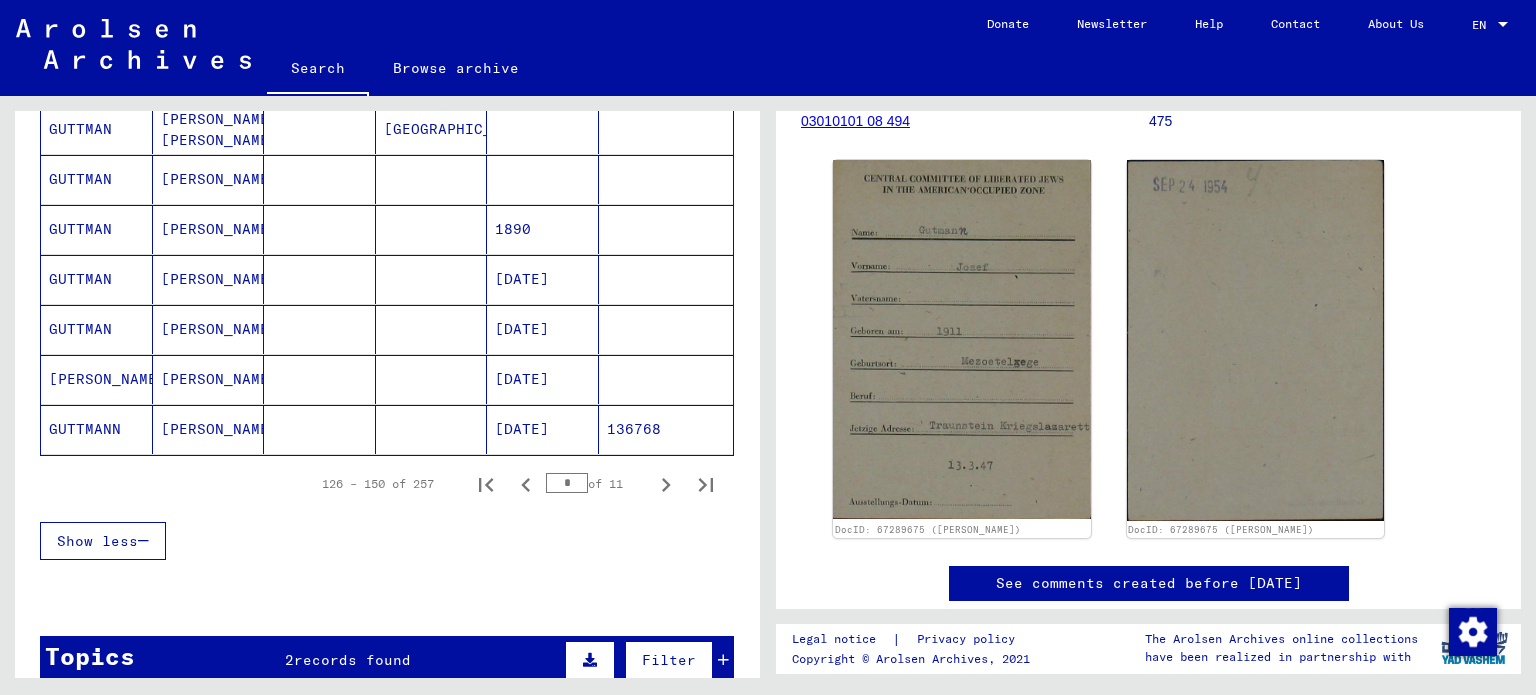 click at bounding box center (432, 379) 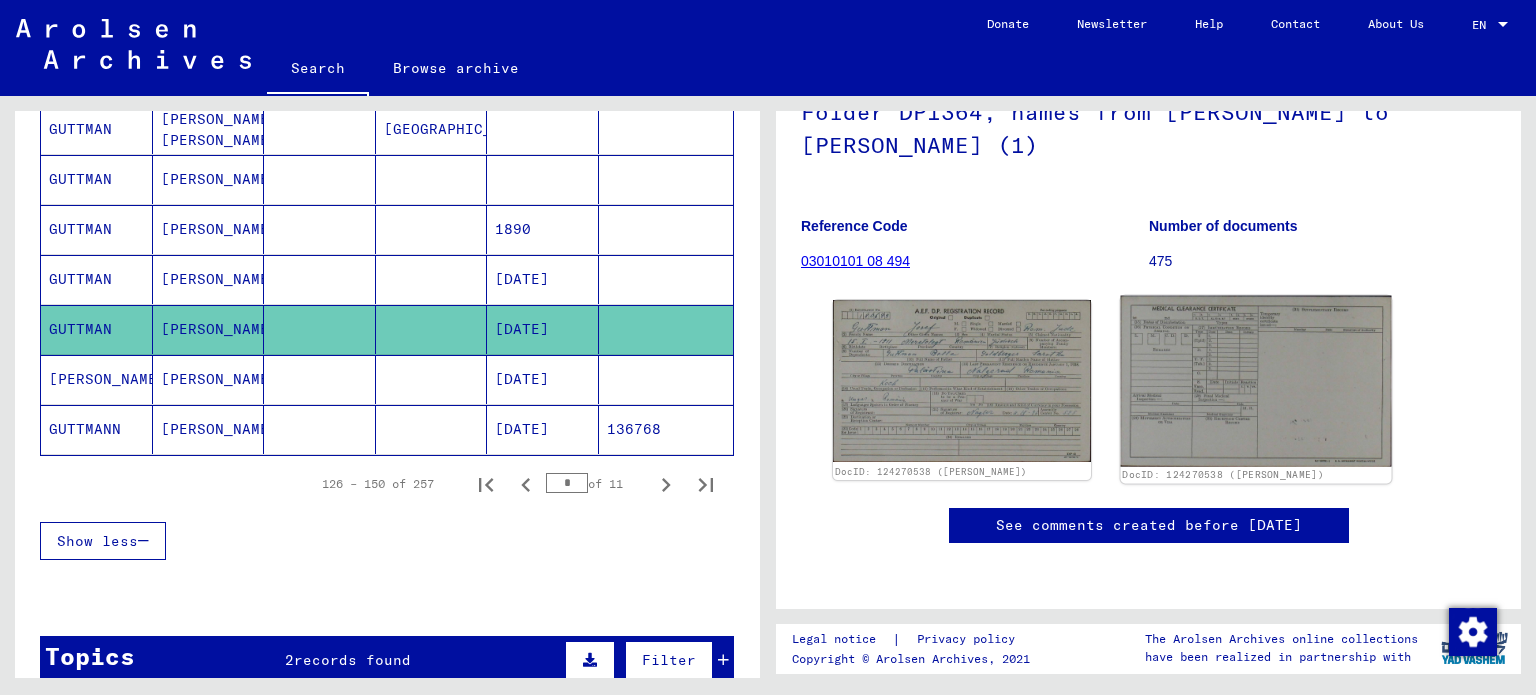 scroll, scrollTop: 208, scrollLeft: 0, axis: vertical 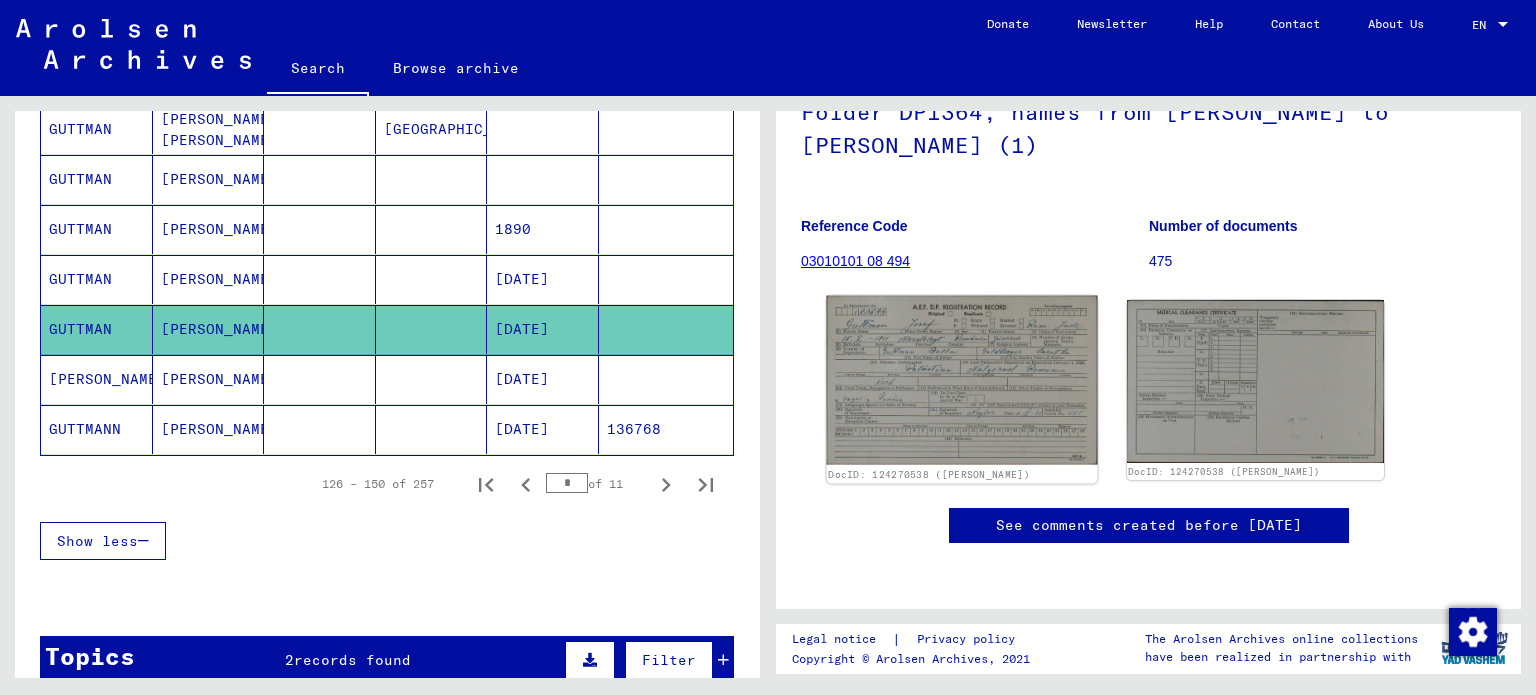 click 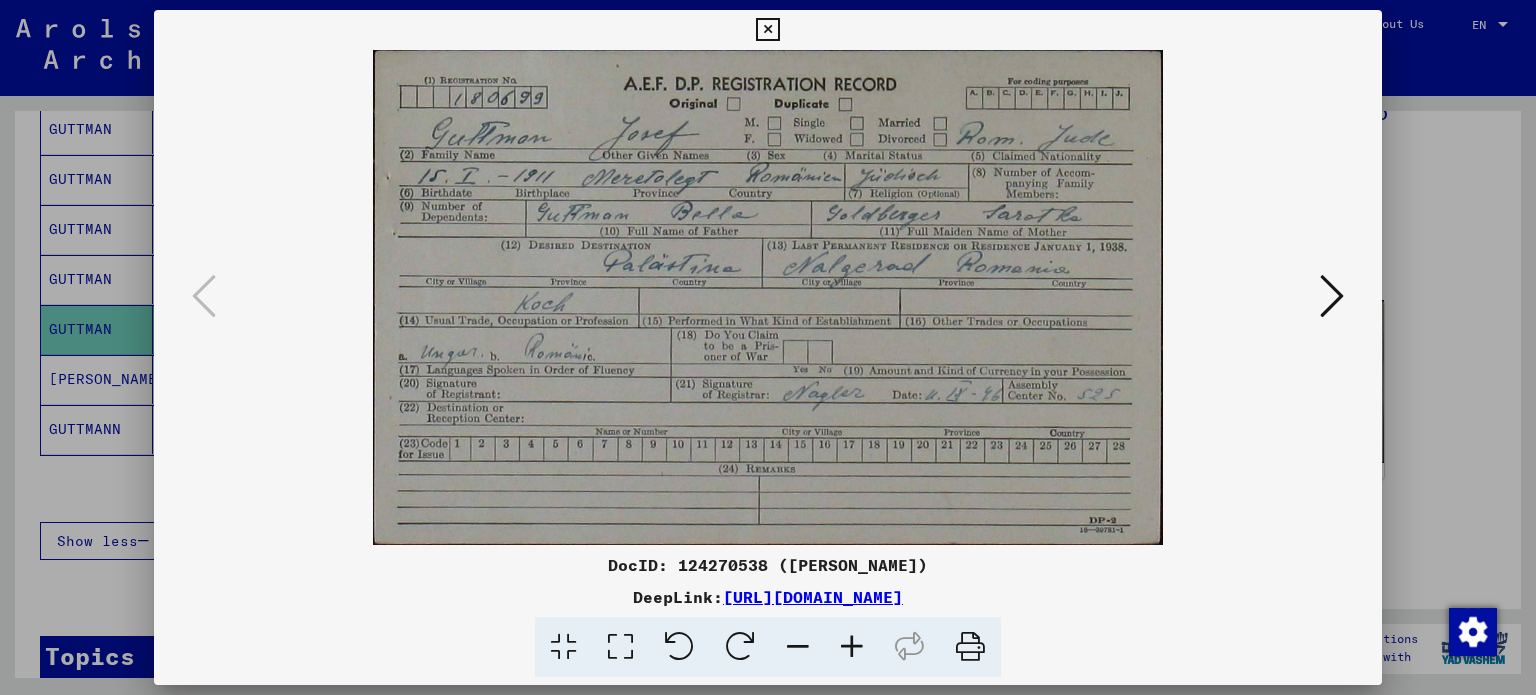 click at bounding box center (1332, 296) 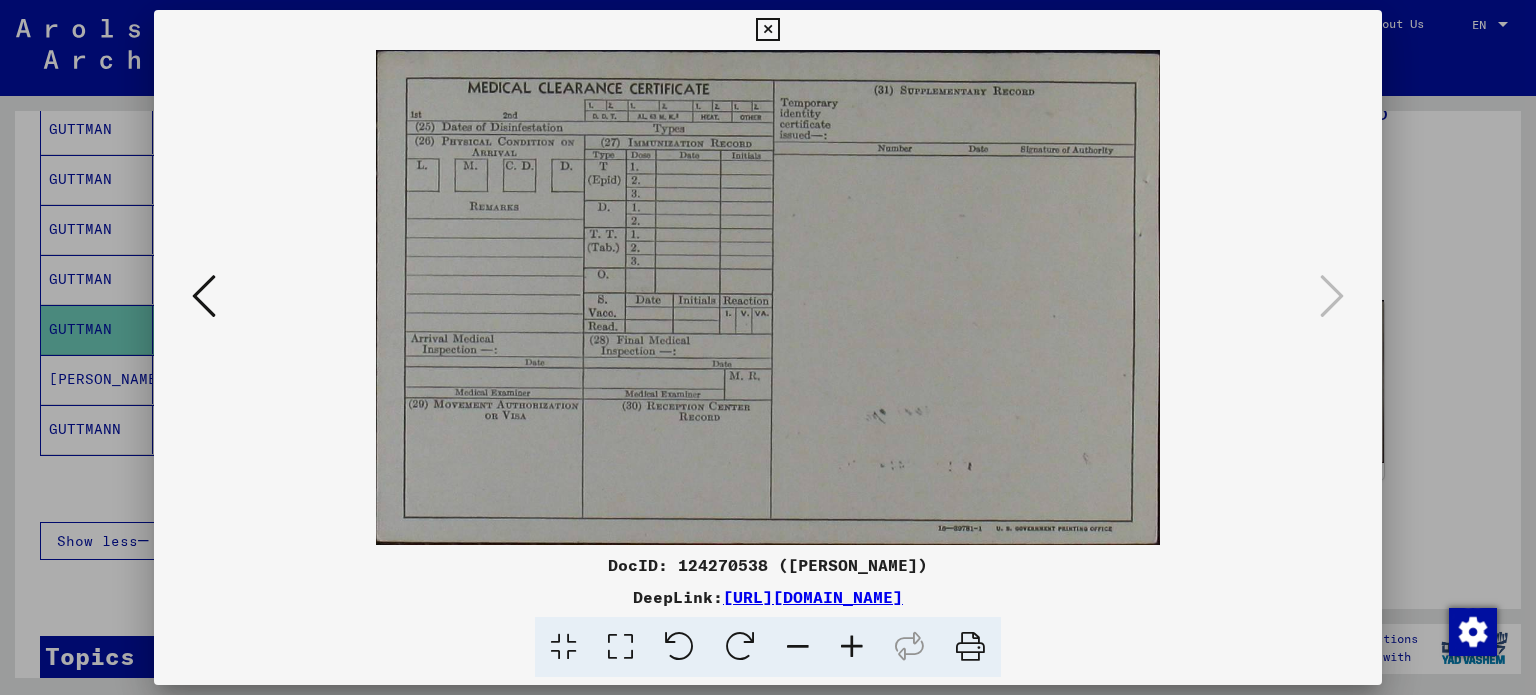 click at bounding box center [767, 30] 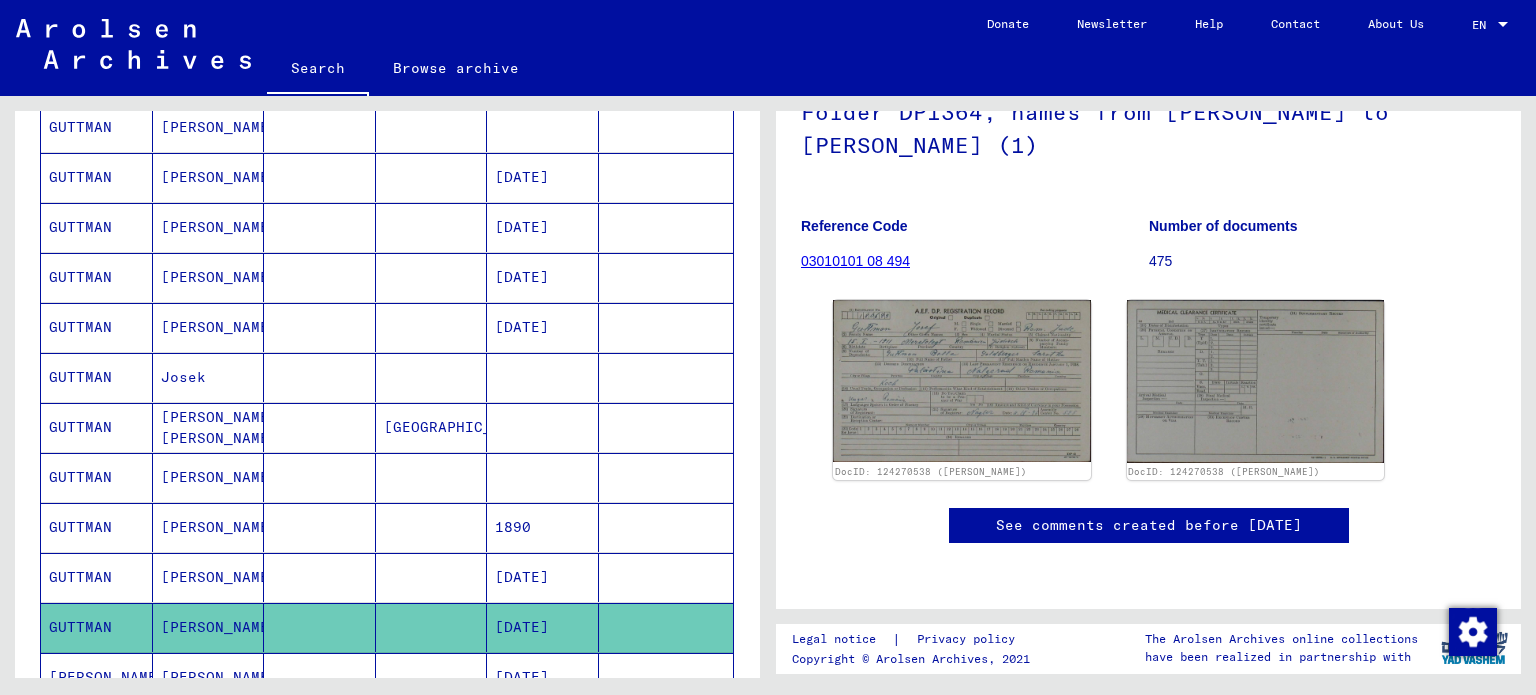 scroll, scrollTop: 900, scrollLeft: 0, axis: vertical 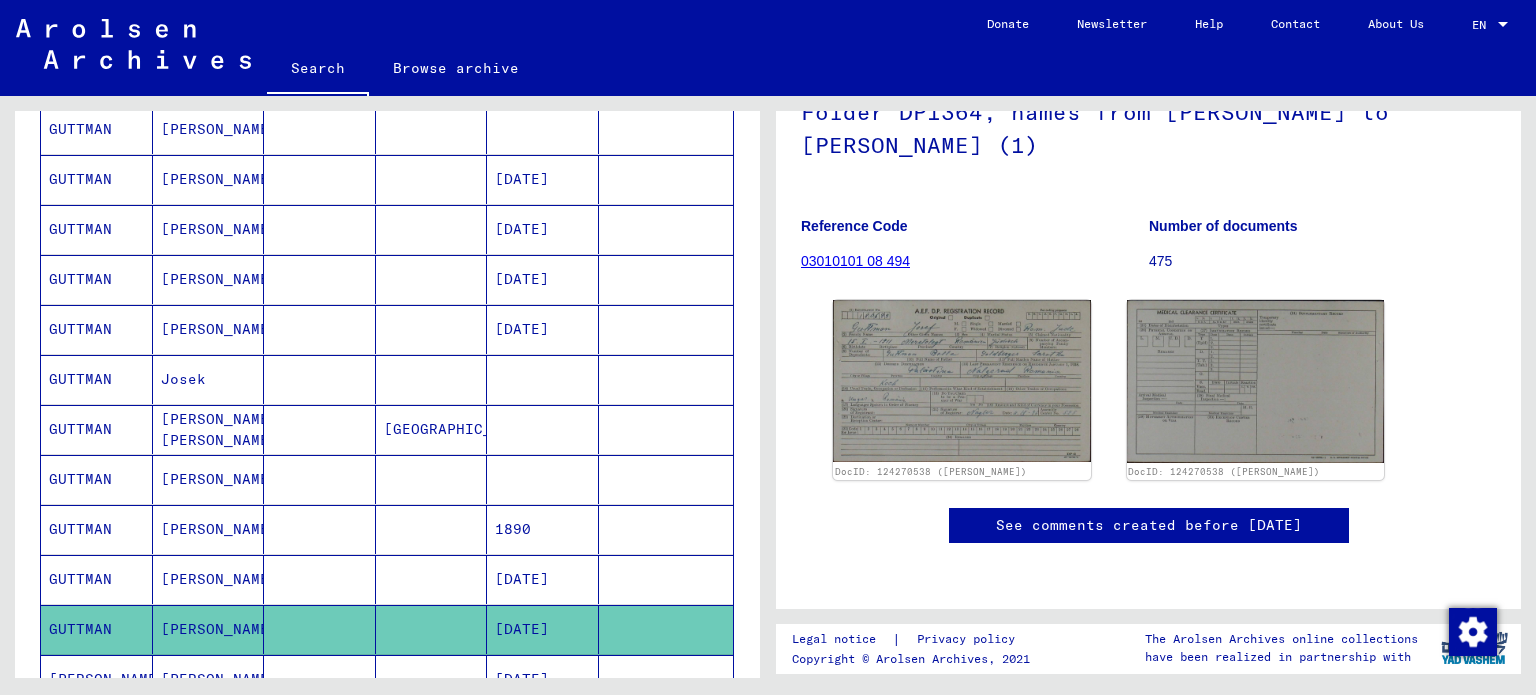 click at bounding box center (543, 529) 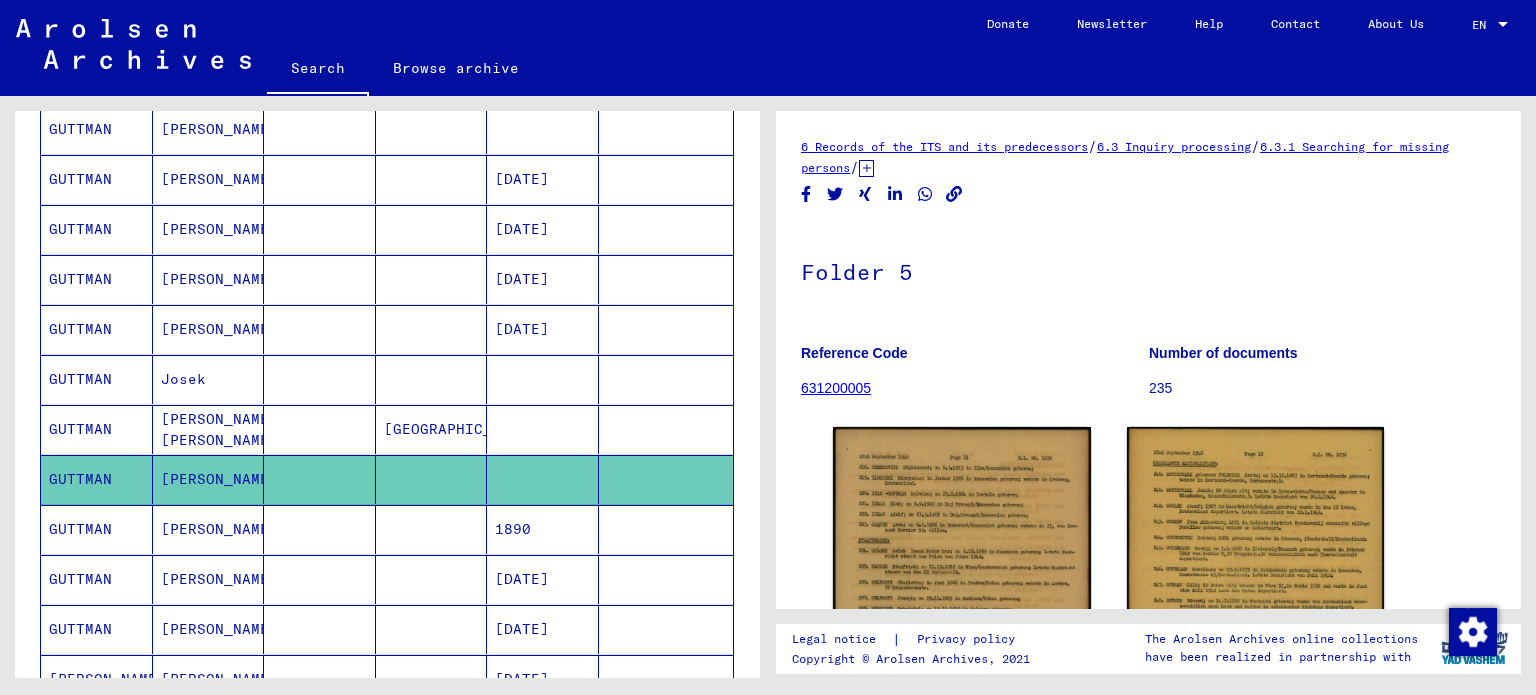 scroll, scrollTop: 76, scrollLeft: 0, axis: vertical 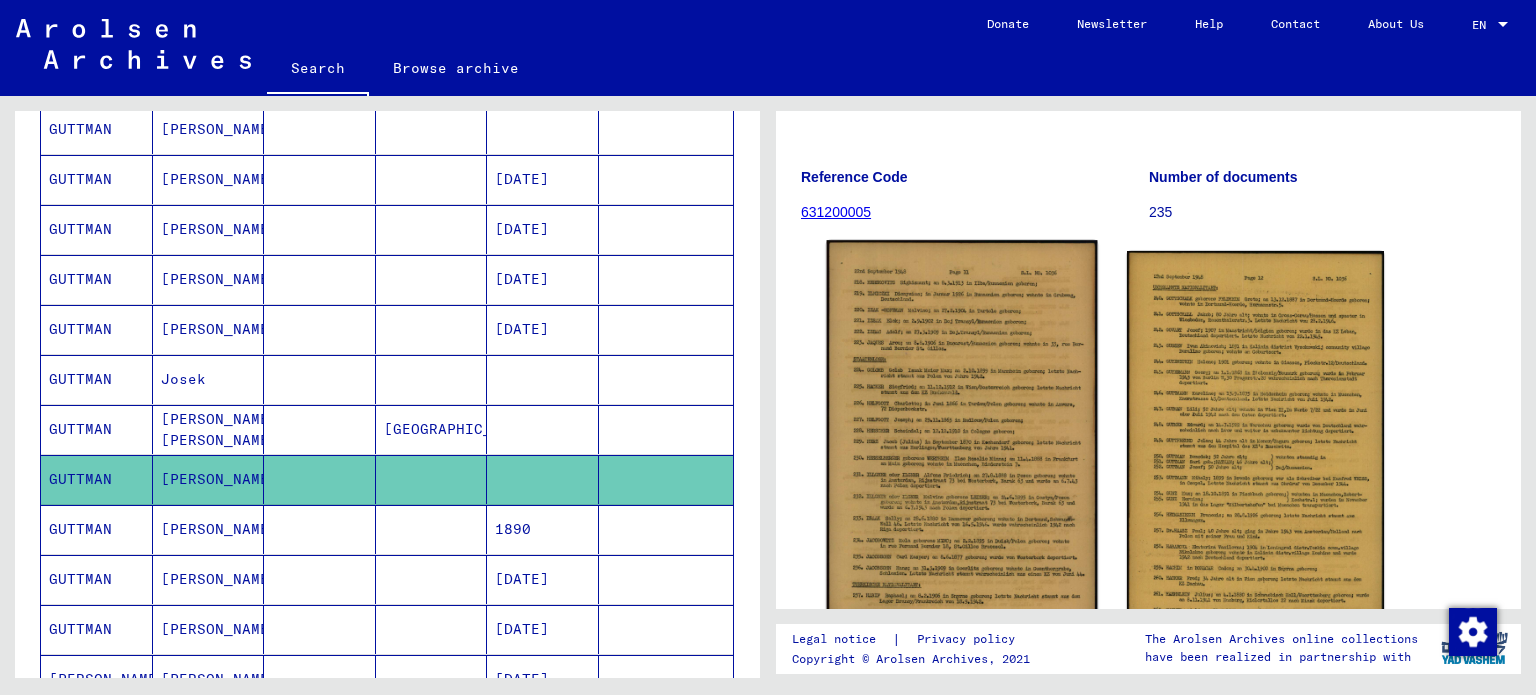 click 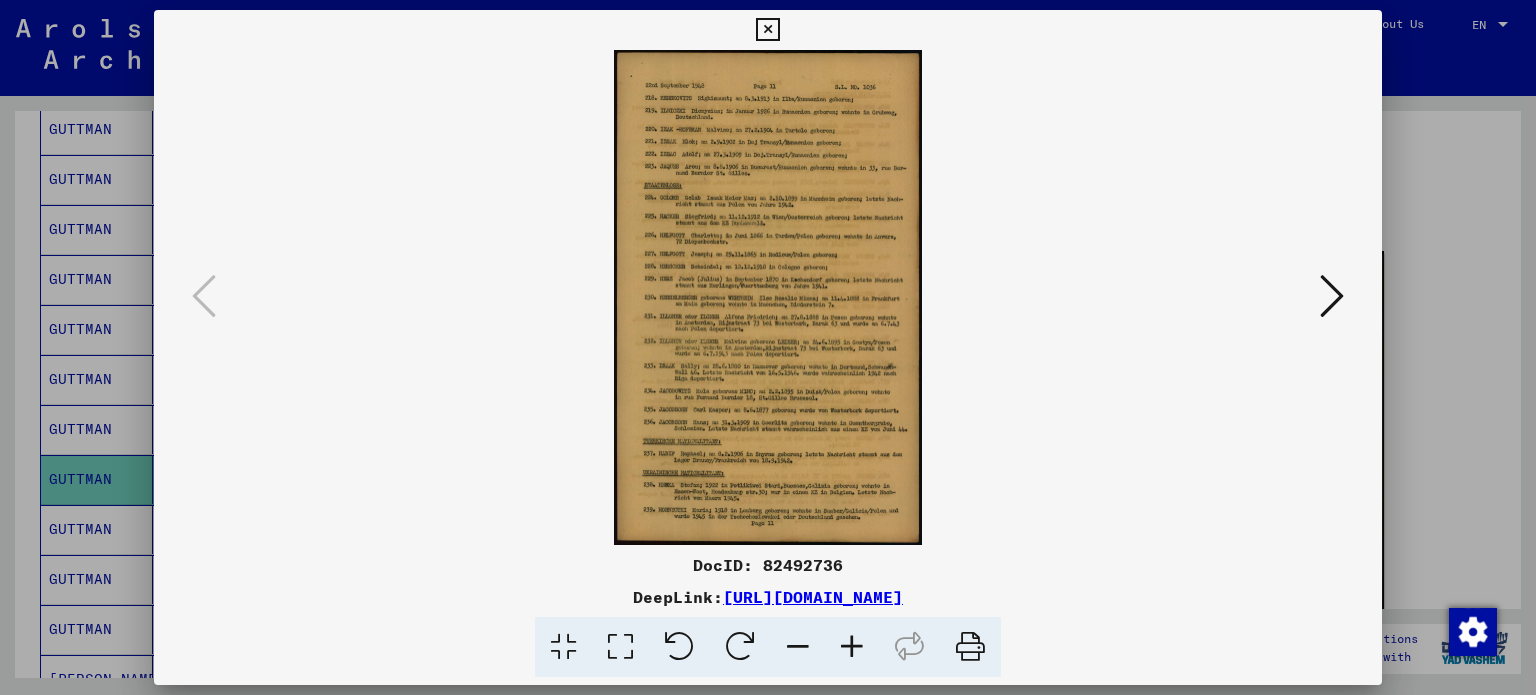 click at bounding box center [852, 647] 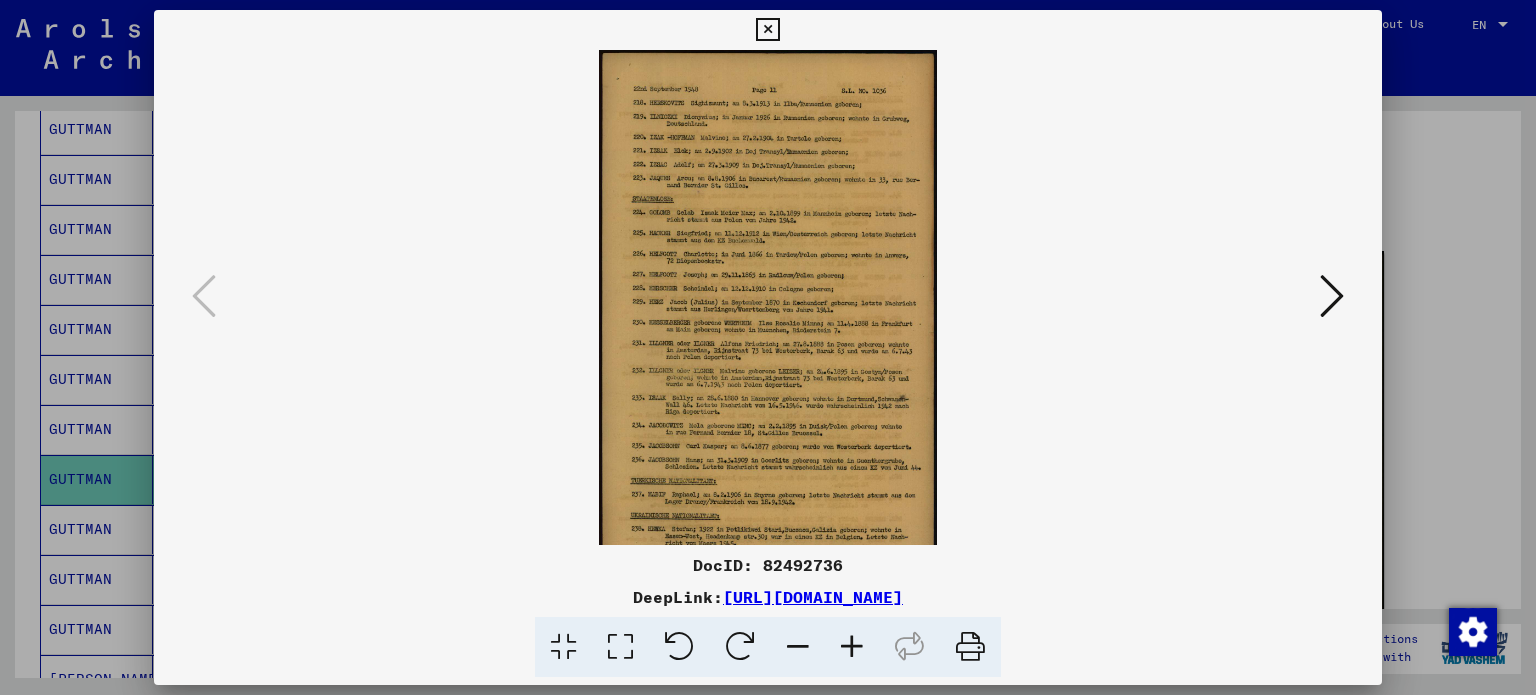 click at bounding box center [852, 647] 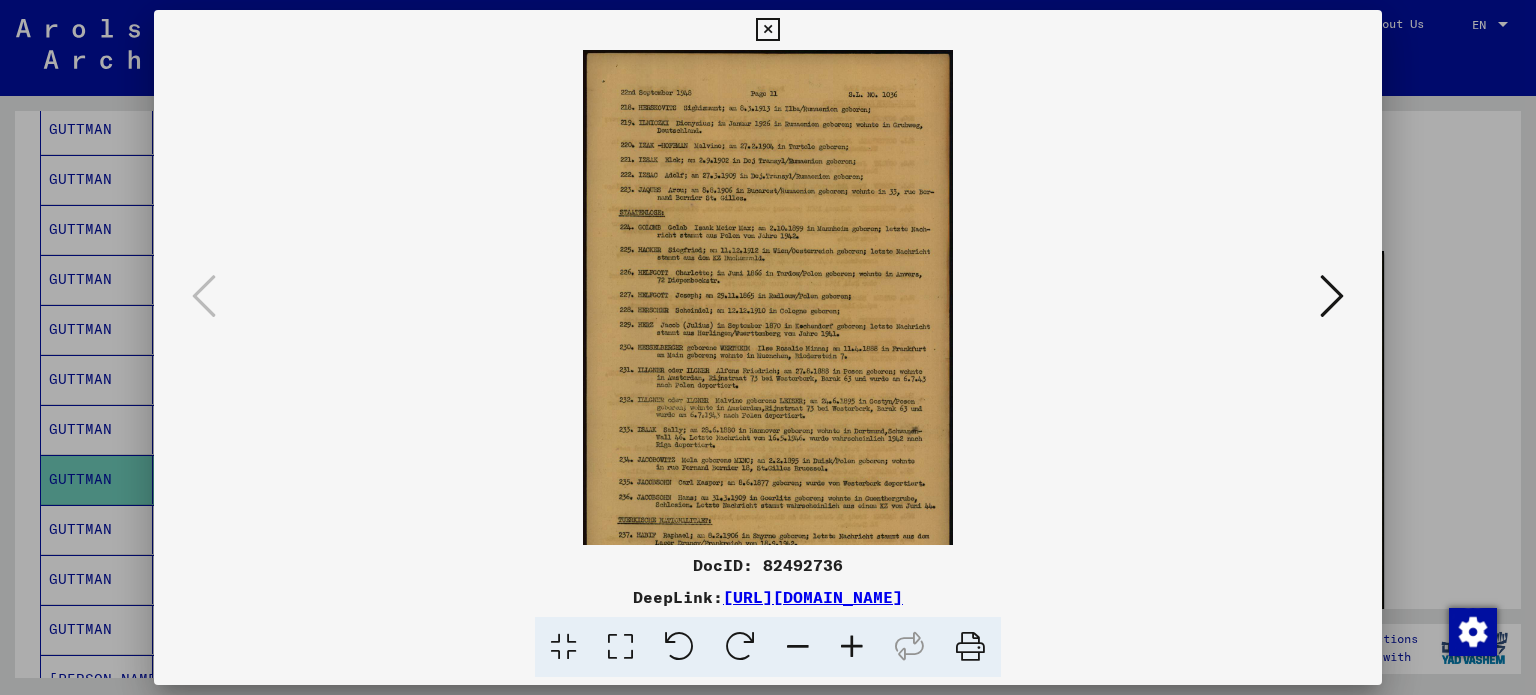 click at bounding box center (852, 647) 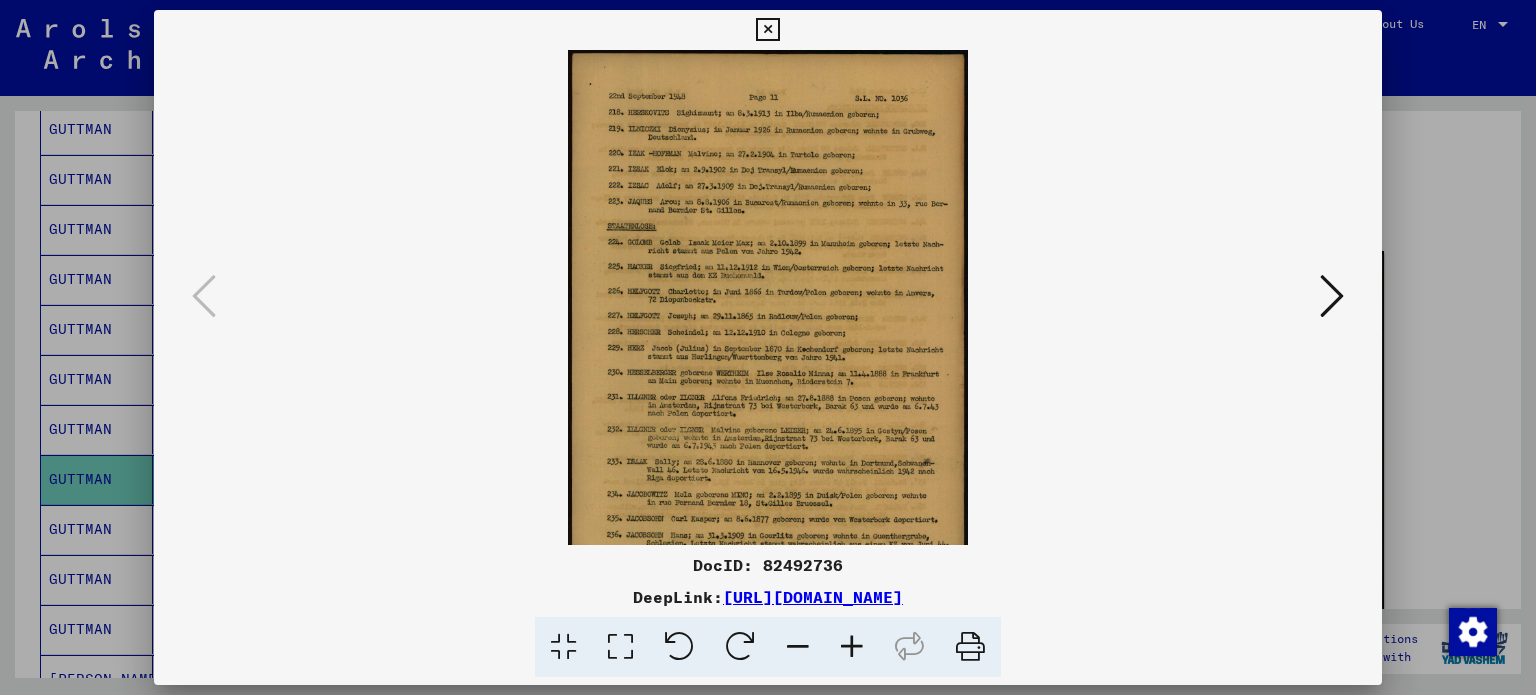 click at bounding box center [852, 647] 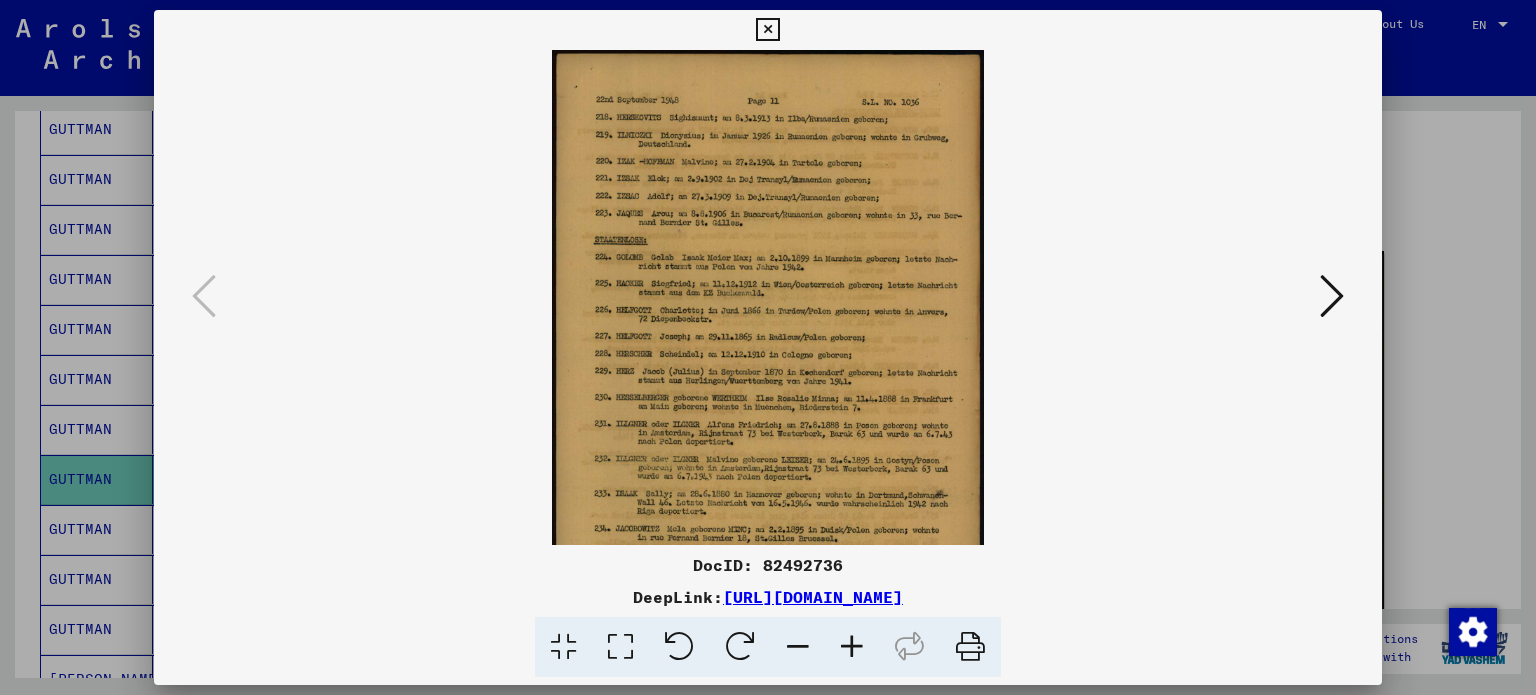 click at bounding box center (852, 647) 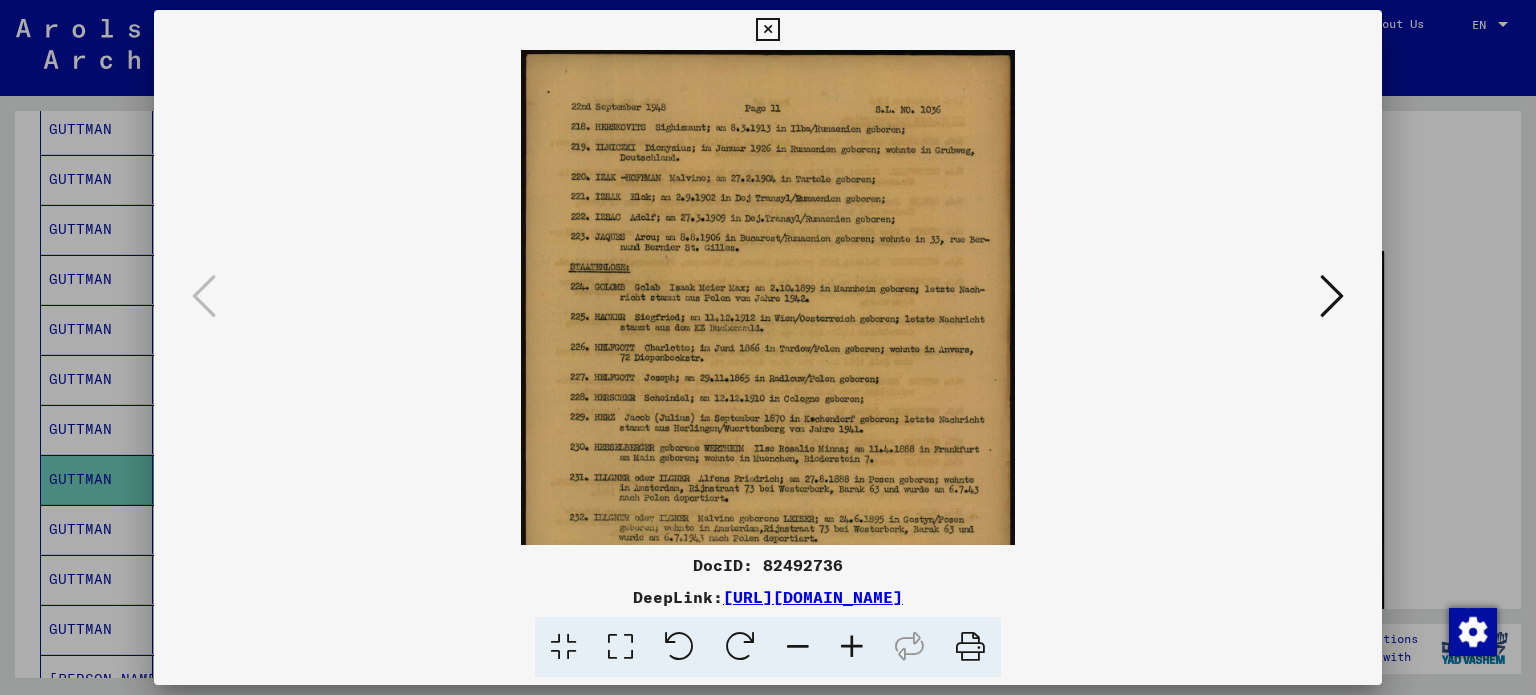 click at bounding box center [852, 647] 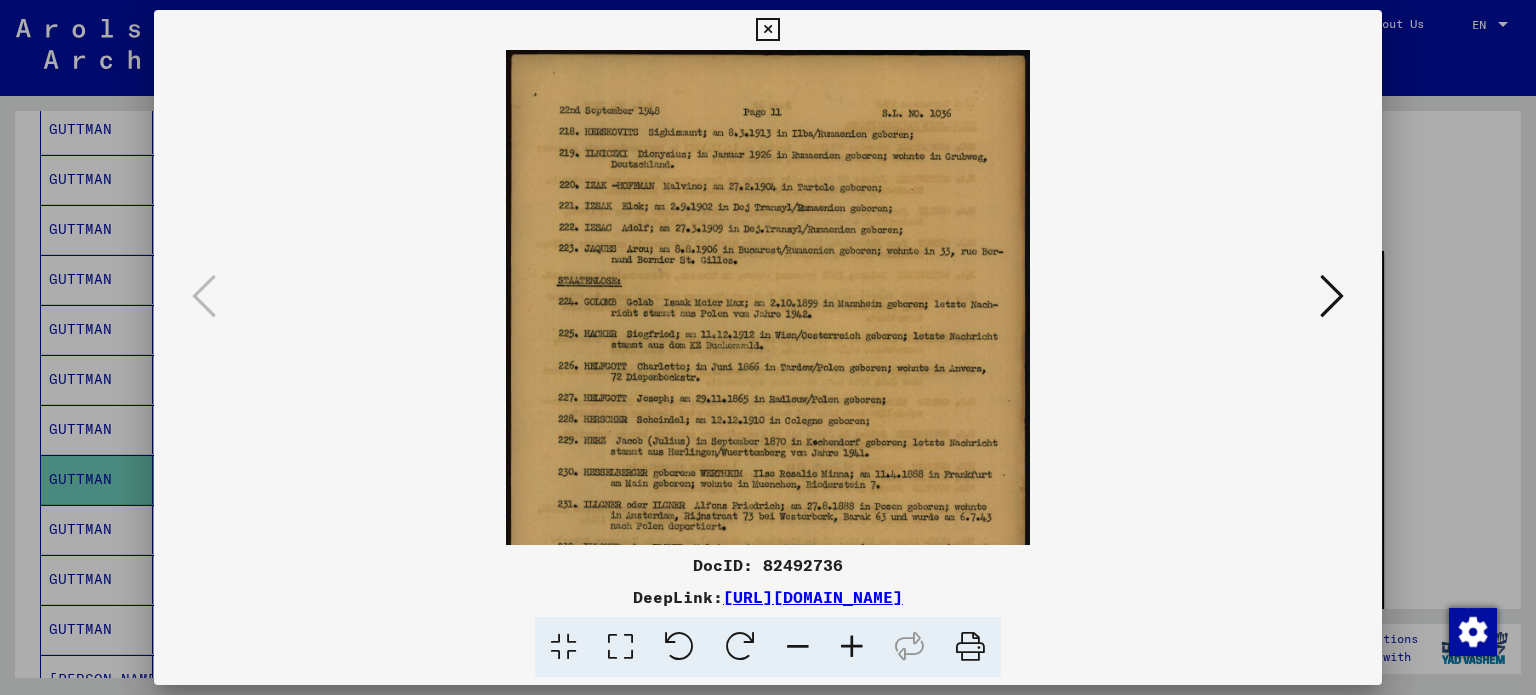 click at bounding box center (852, 647) 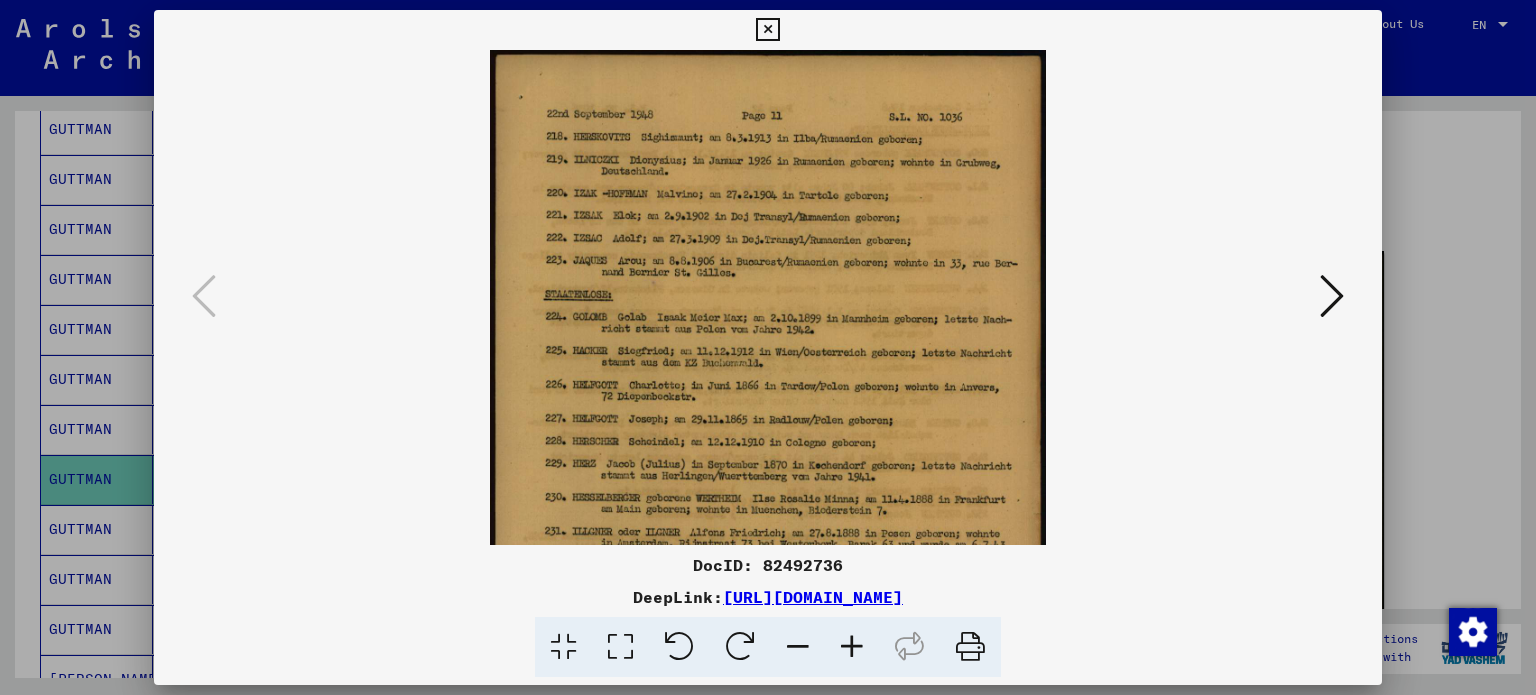 click at bounding box center [852, 647] 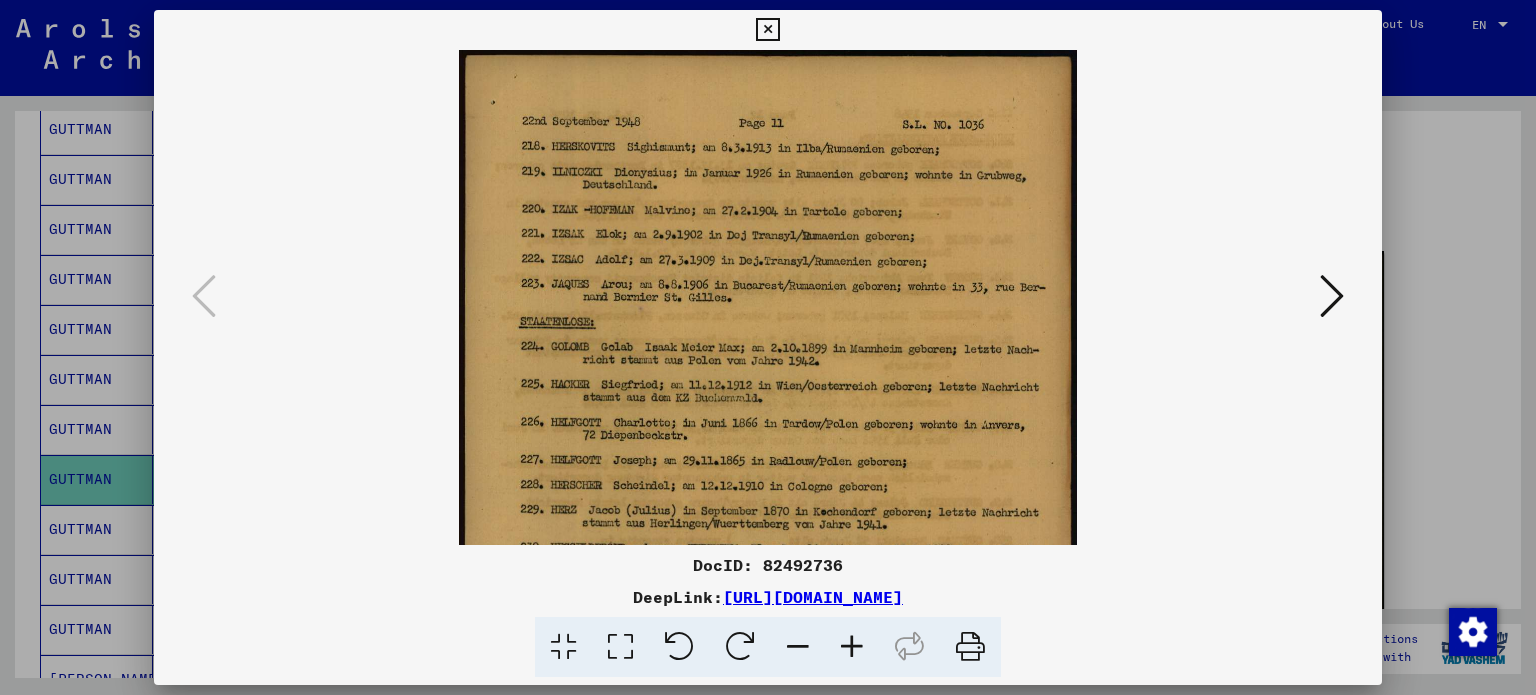 click at bounding box center (852, 647) 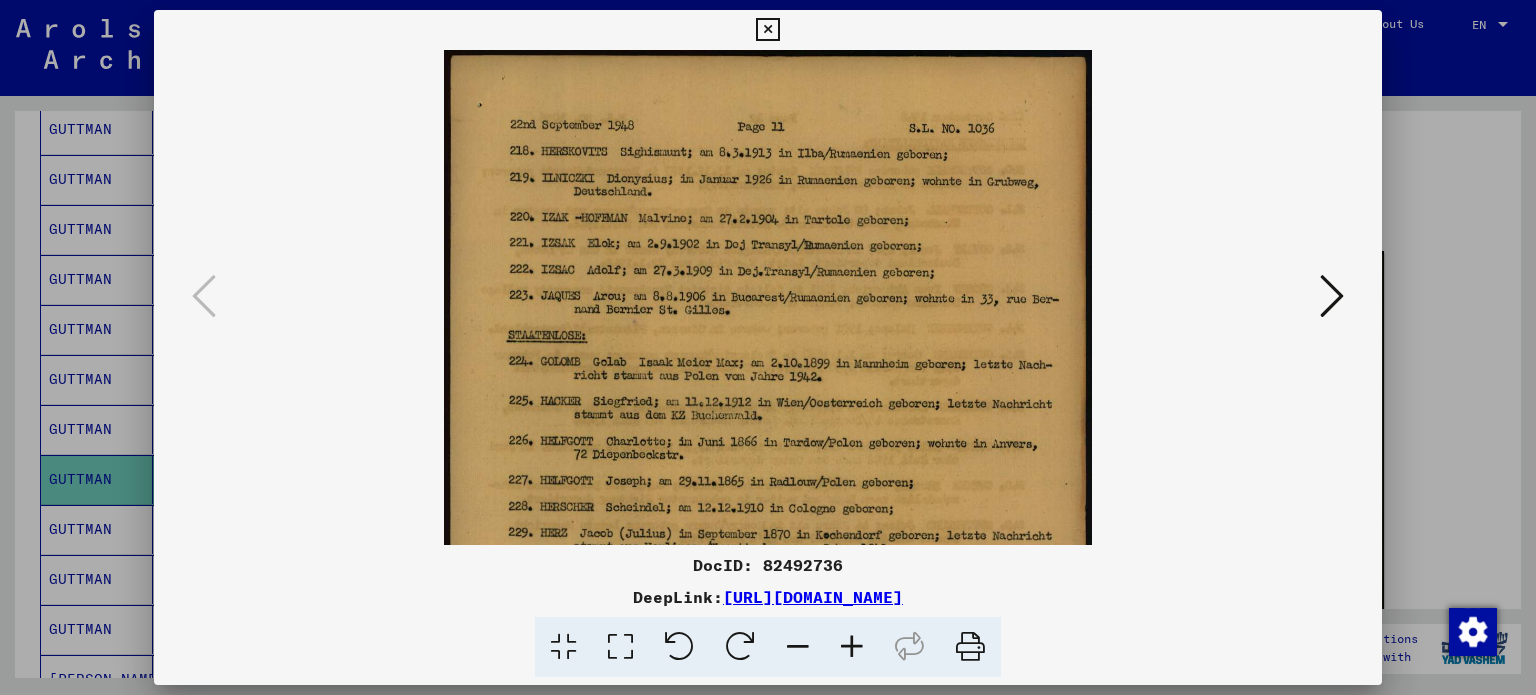 click at bounding box center [852, 647] 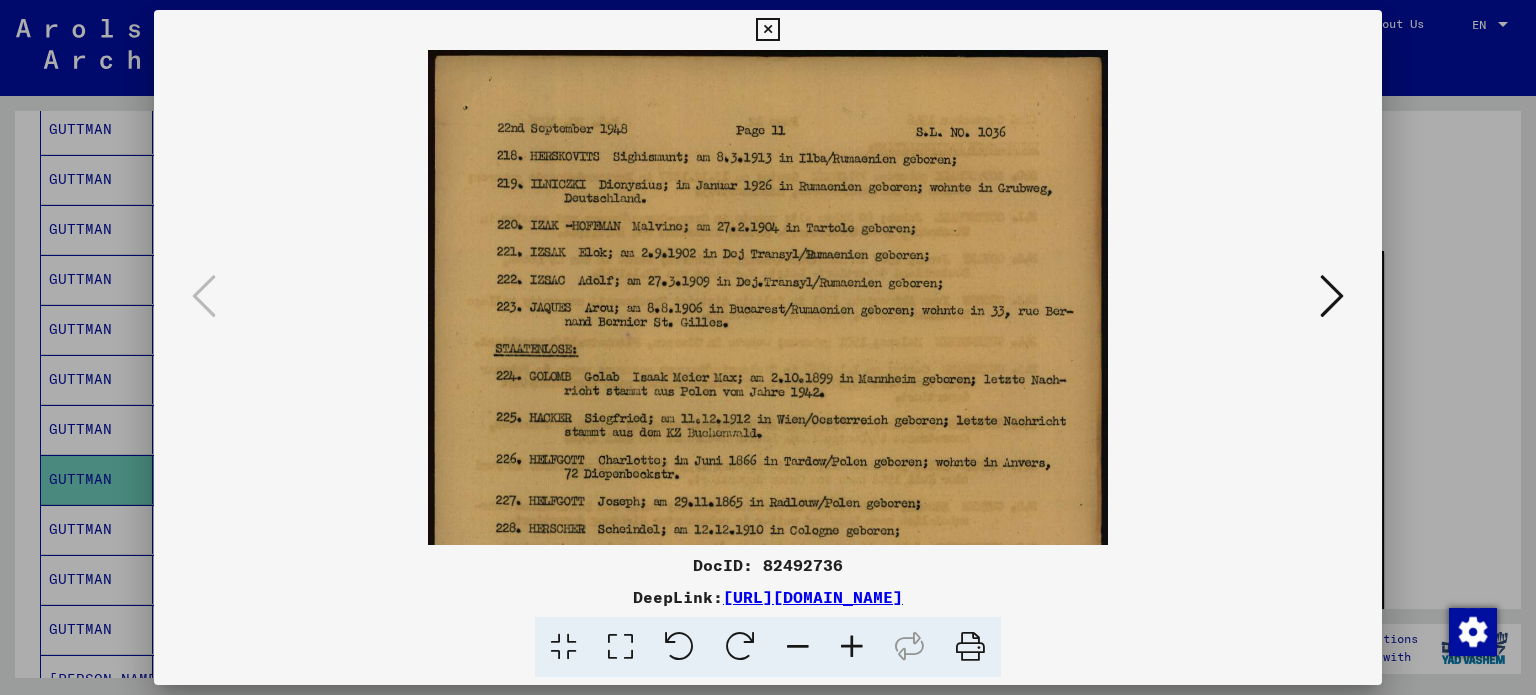 click at bounding box center [852, 647] 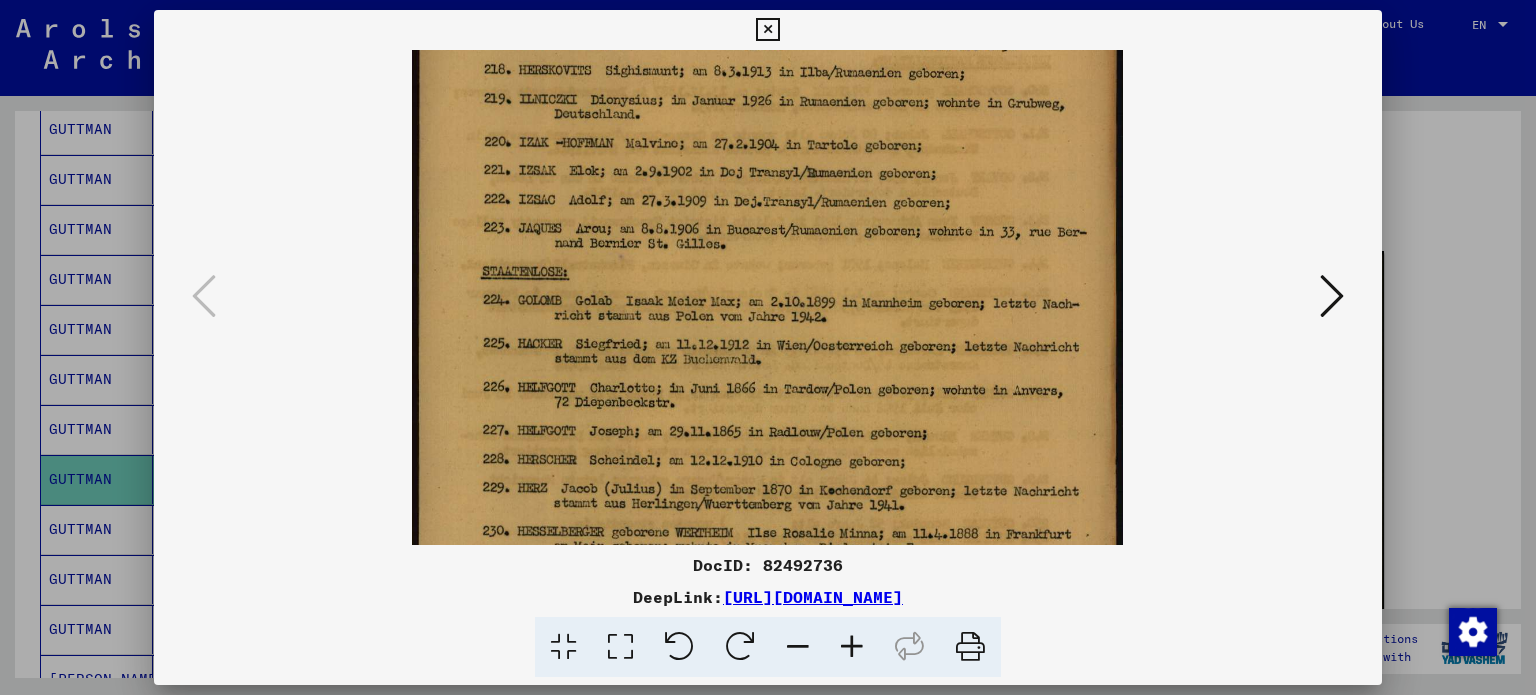scroll, scrollTop: 99, scrollLeft: 0, axis: vertical 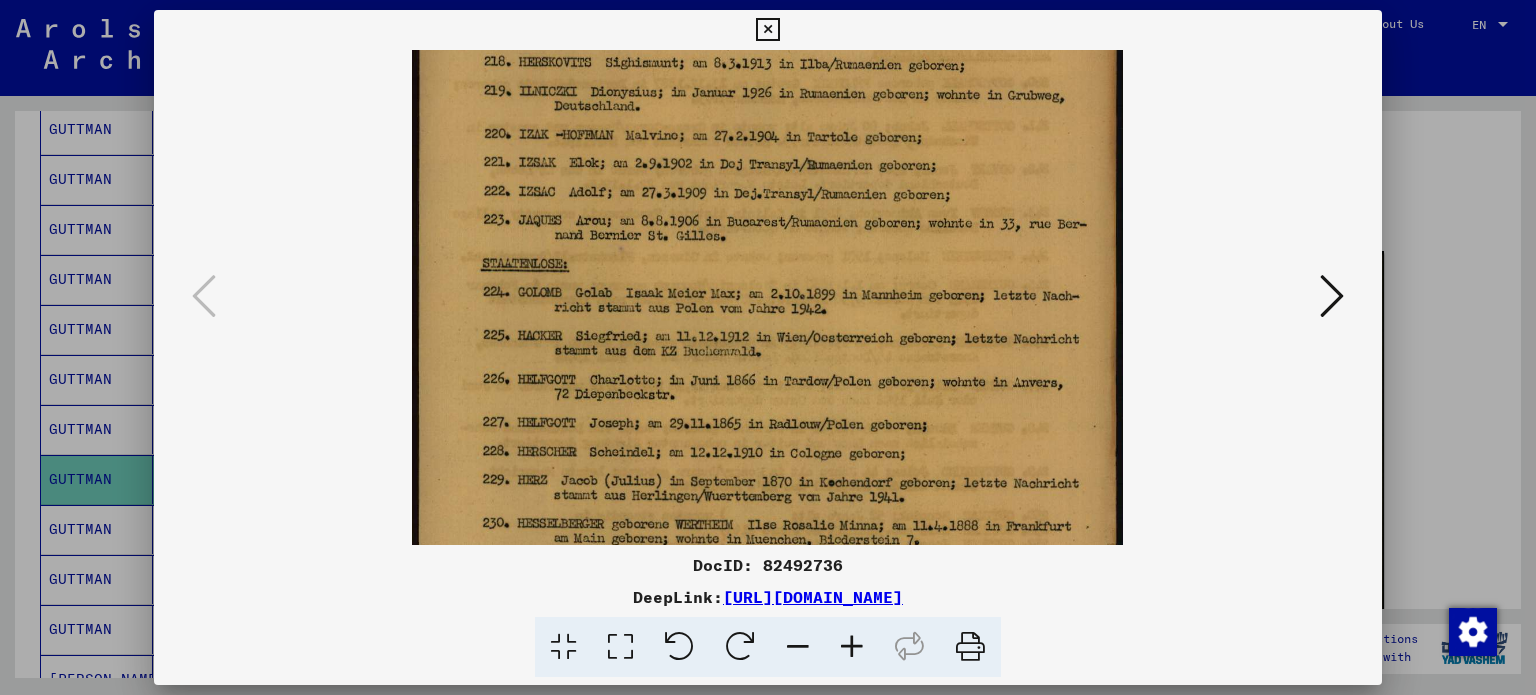 drag, startPoint x: 738, startPoint y: 402, endPoint x: 743, endPoint y: 307, distance: 95.131485 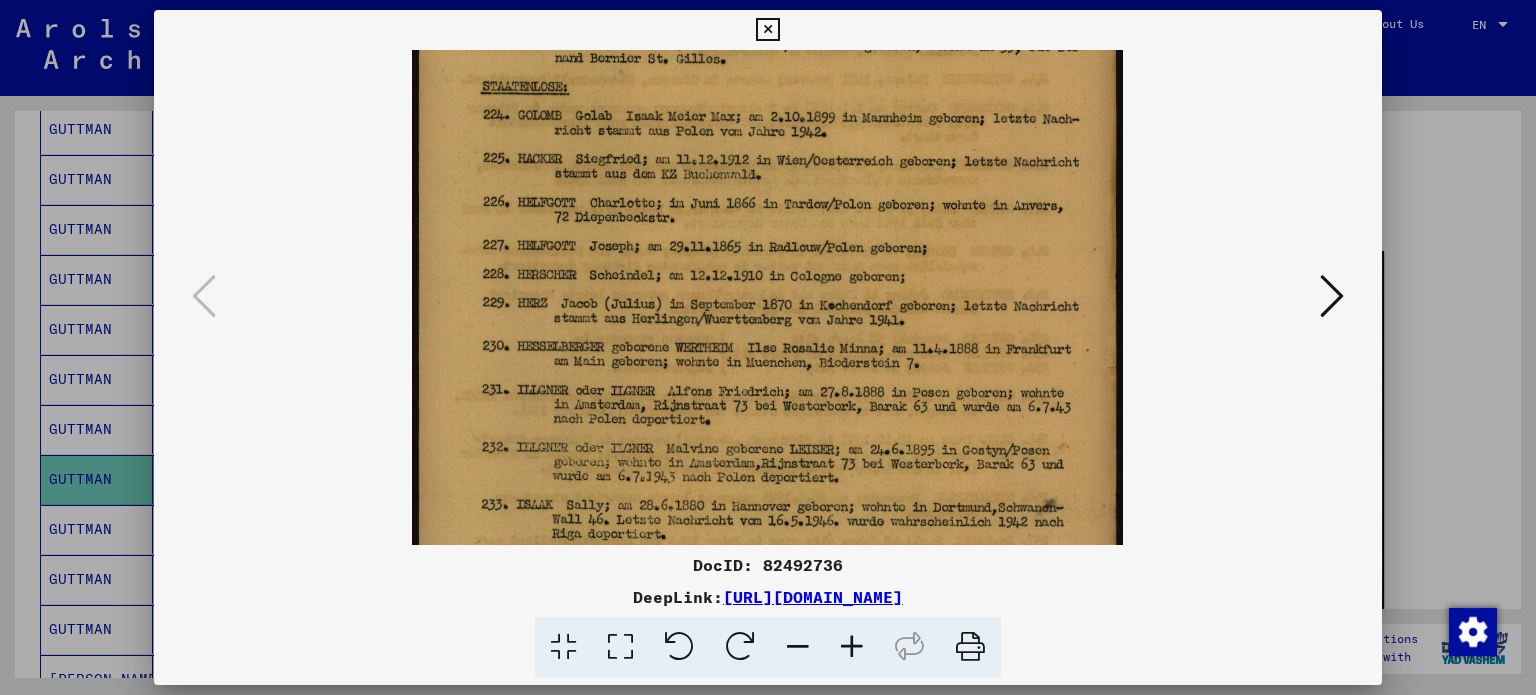 drag, startPoint x: 750, startPoint y: 363, endPoint x: 751, endPoint y: 187, distance: 176.00284 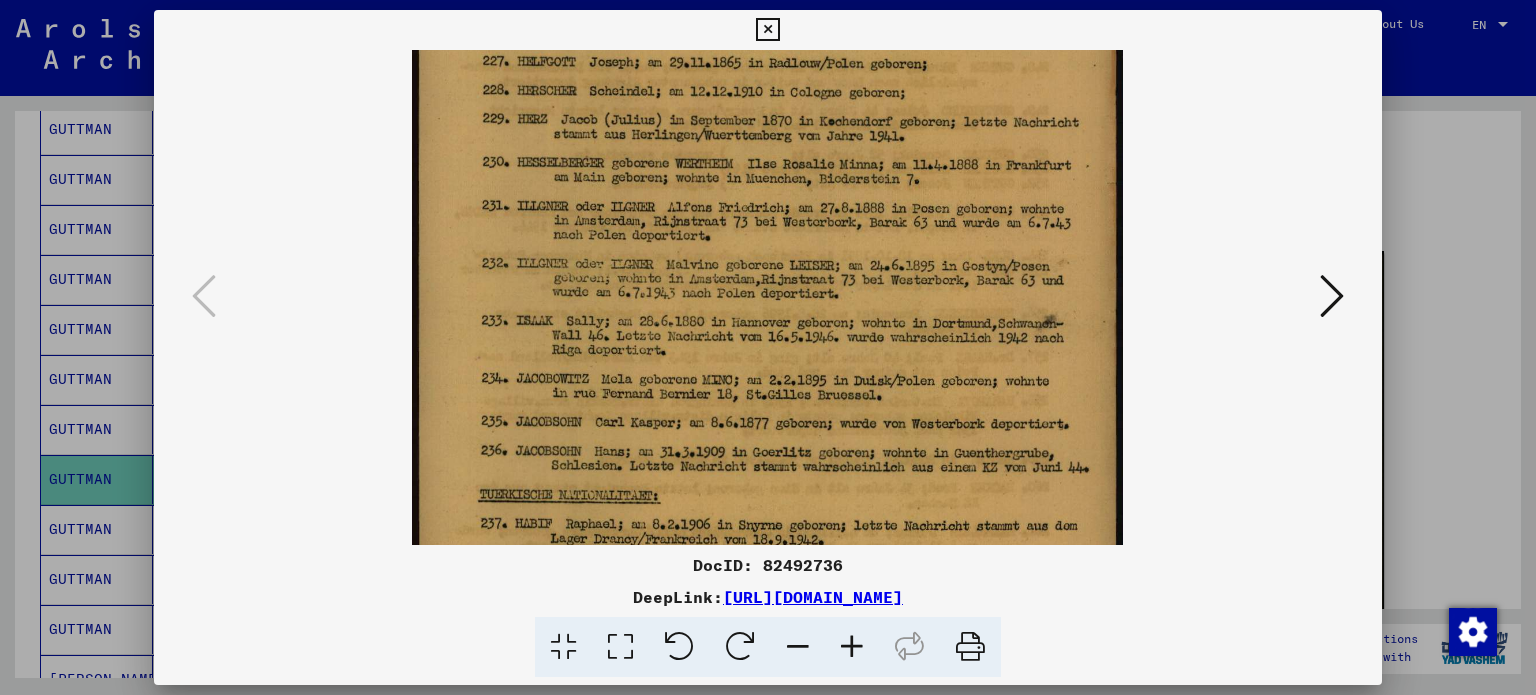 drag, startPoint x: 758, startPoint y: 343, endPoint x: 740, endPoint y: 159, distance: 184.87834 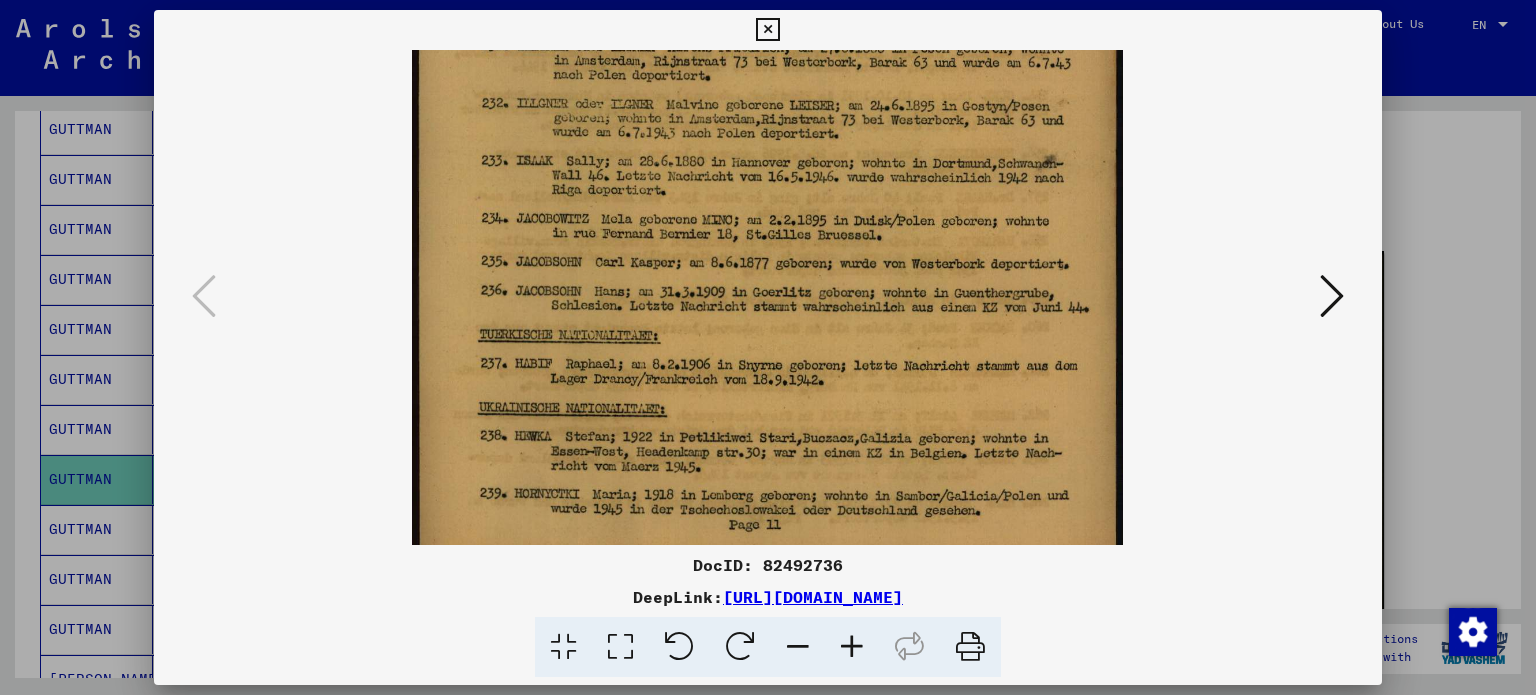 drag, startPoint x: 711, startPoint y: 351, endPoint x: 712, endPoint y: 193, distance: 158.00316 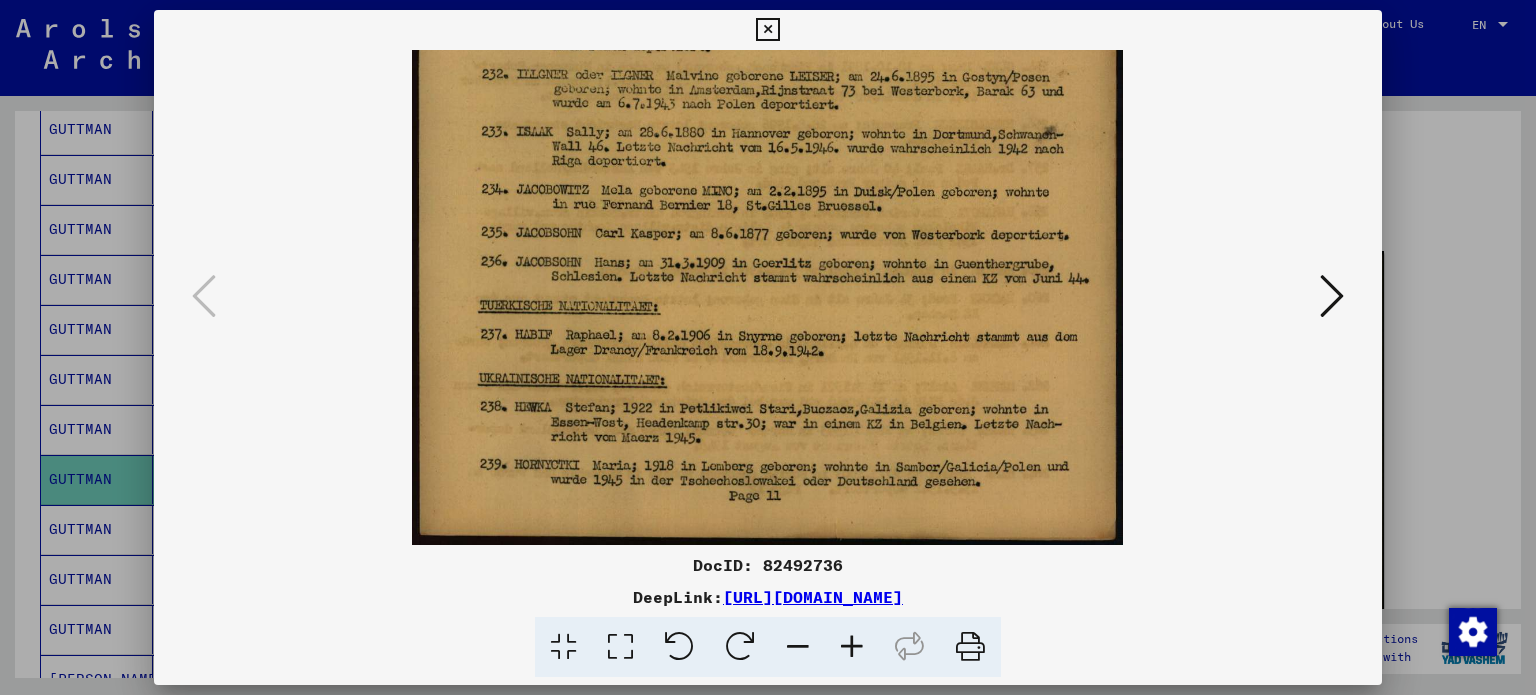 drag, startPoint x: 717, startPoint y: 366, endPoint x: 722, endPoint y: 244, distance: 122.10242 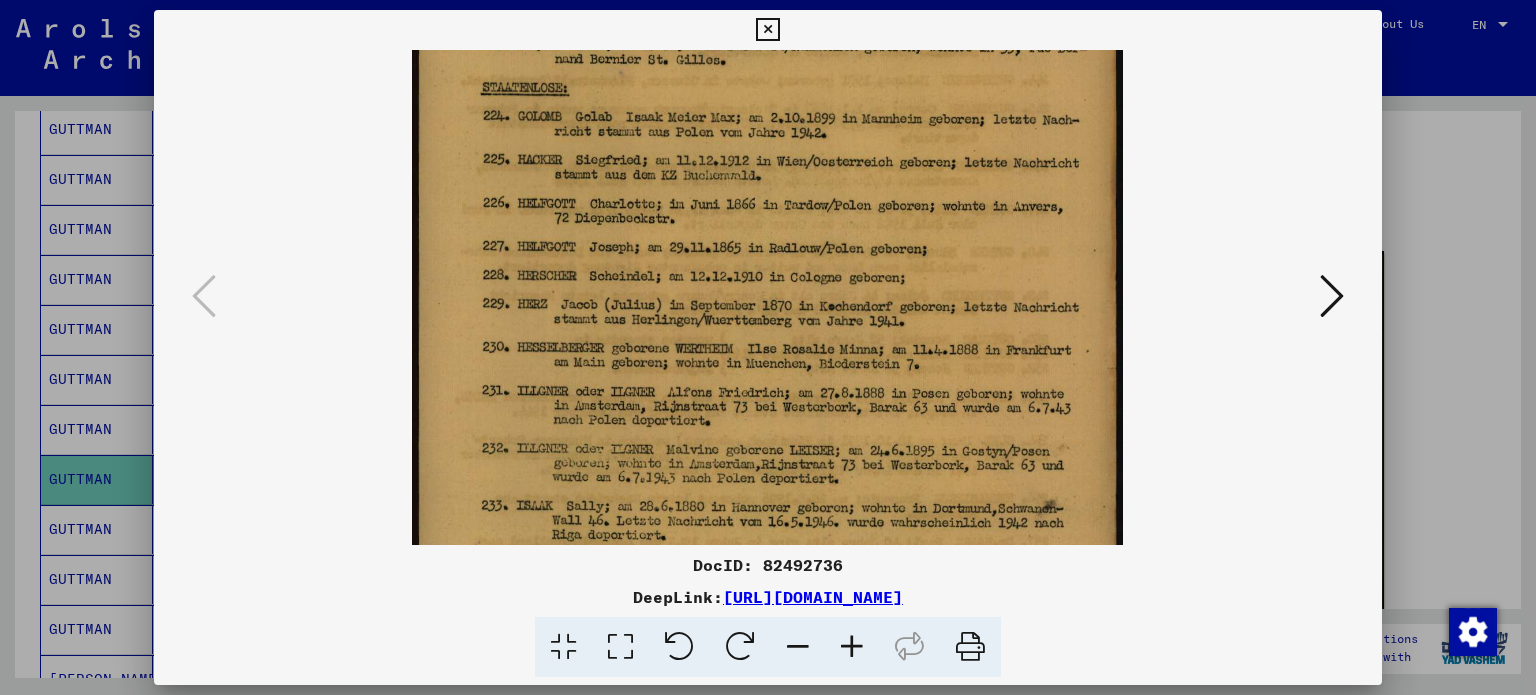 drag, startPoint x: 734, startPoint y: 237, endPoint x: 736, endPoint y: 596, distance: 359.00558 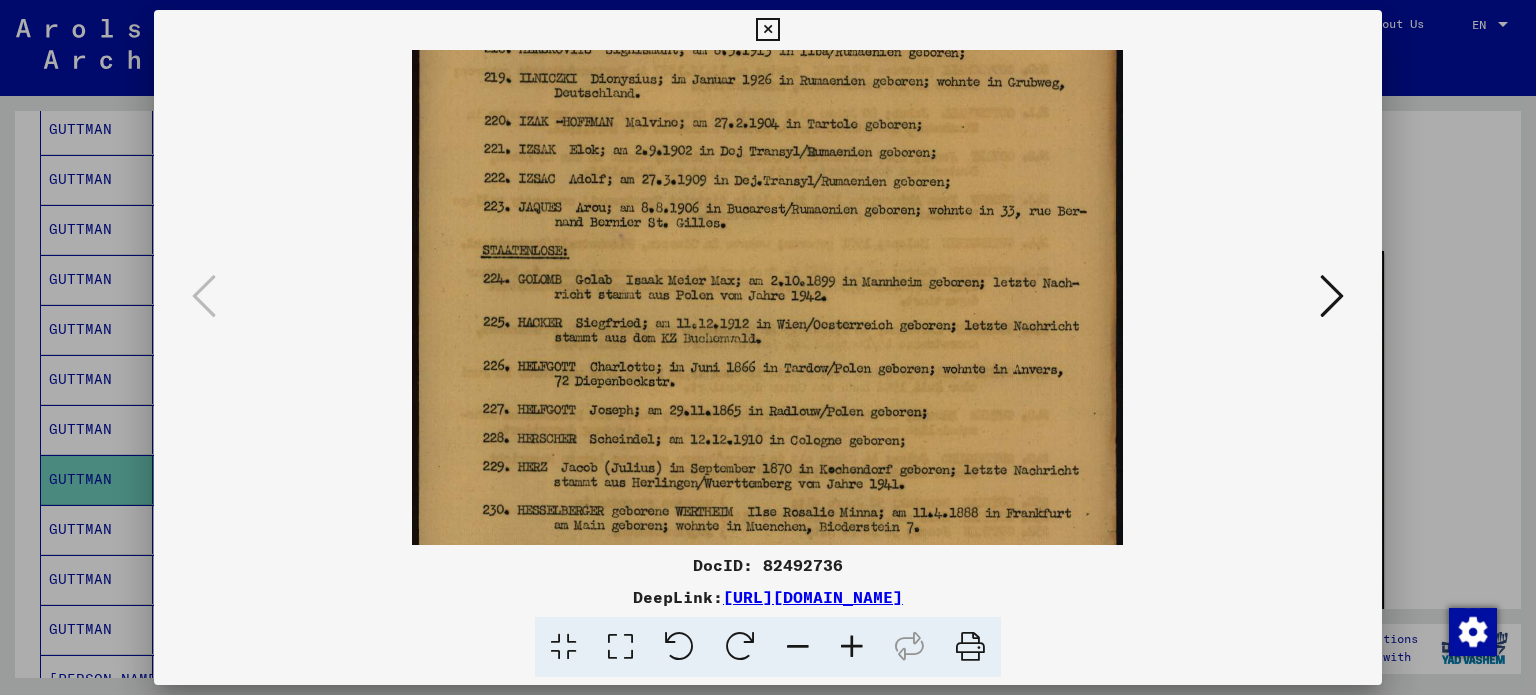 scroll, scrollTop: 0, scrollLeft: 0, axis: both 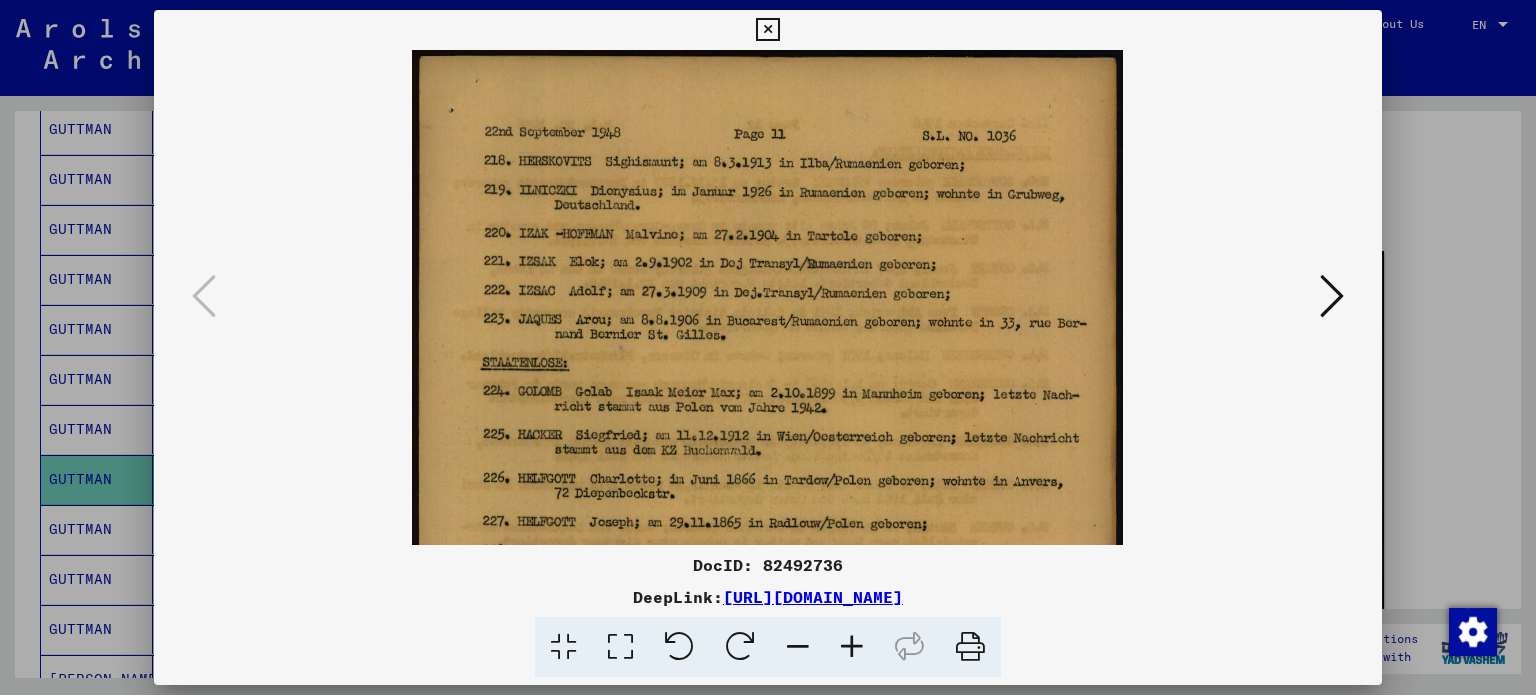 drag, startPoint x: 700, startPoint y: 234, endPoint x: 664, endPoint y: 538, distance: 306.12415 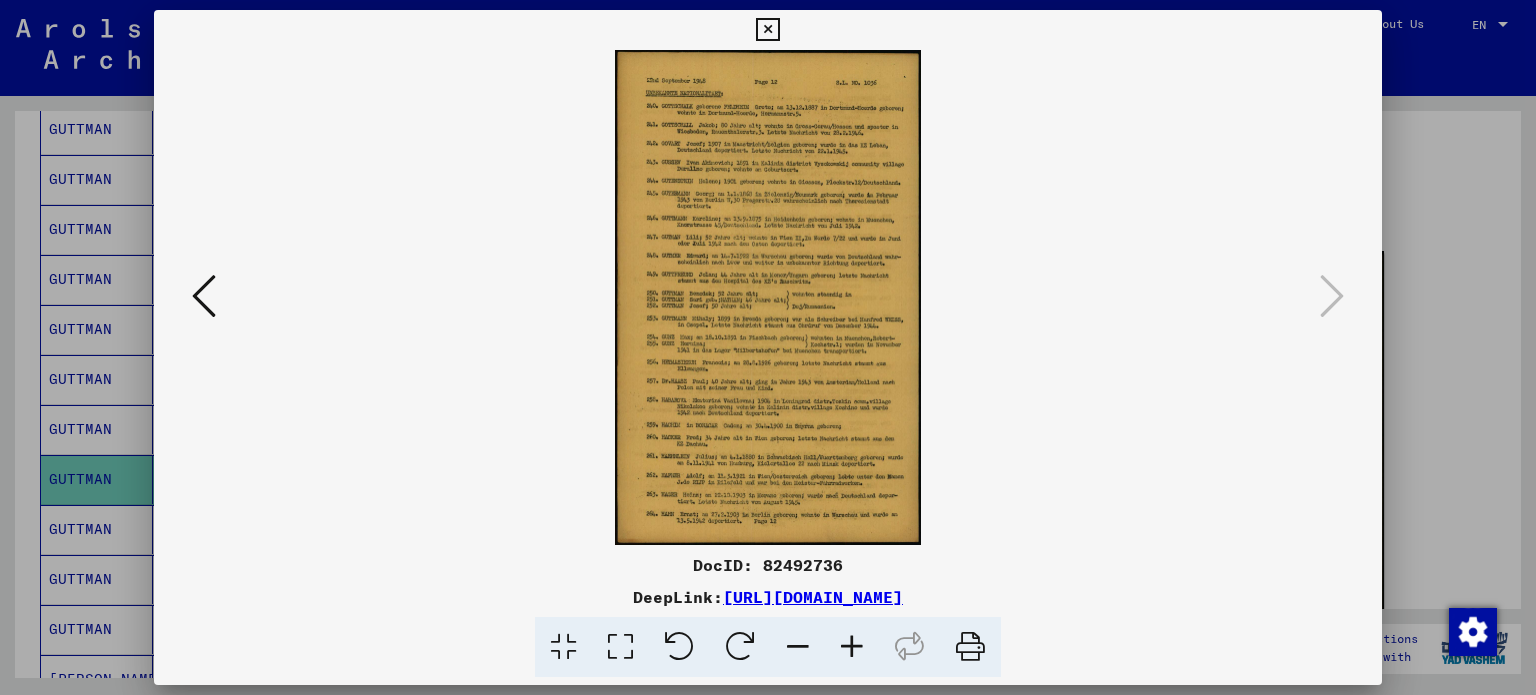 click at bounding box center (852, 647) 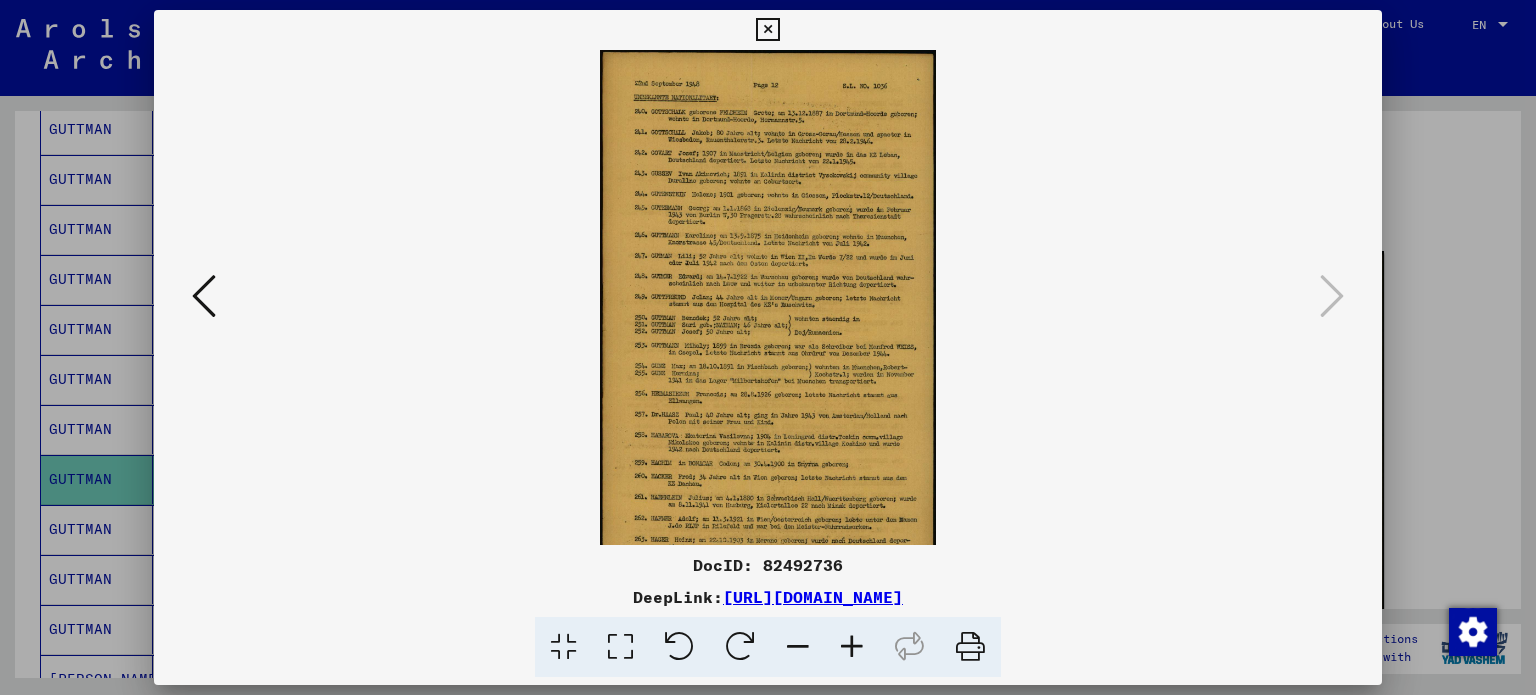 click at bounding box center (852, 647) 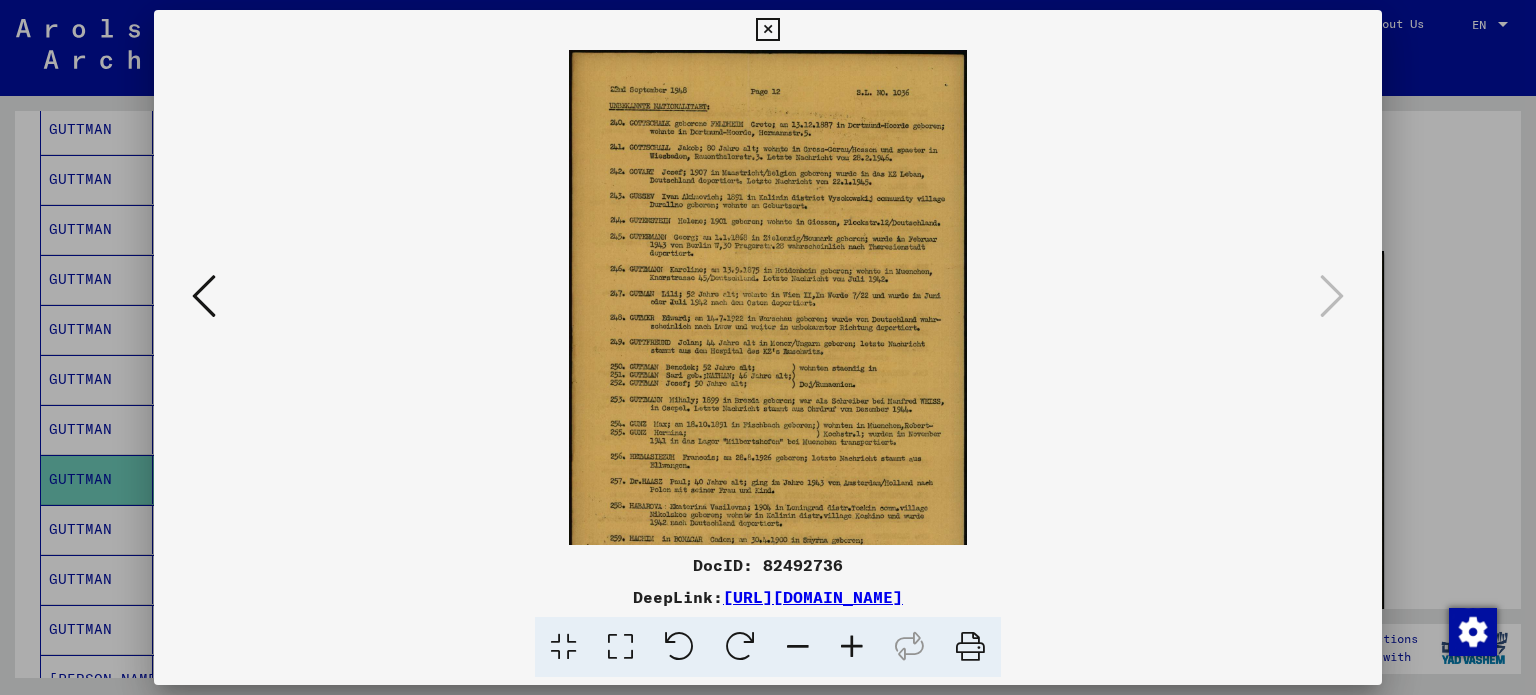 click at bounding box center (852, 647) 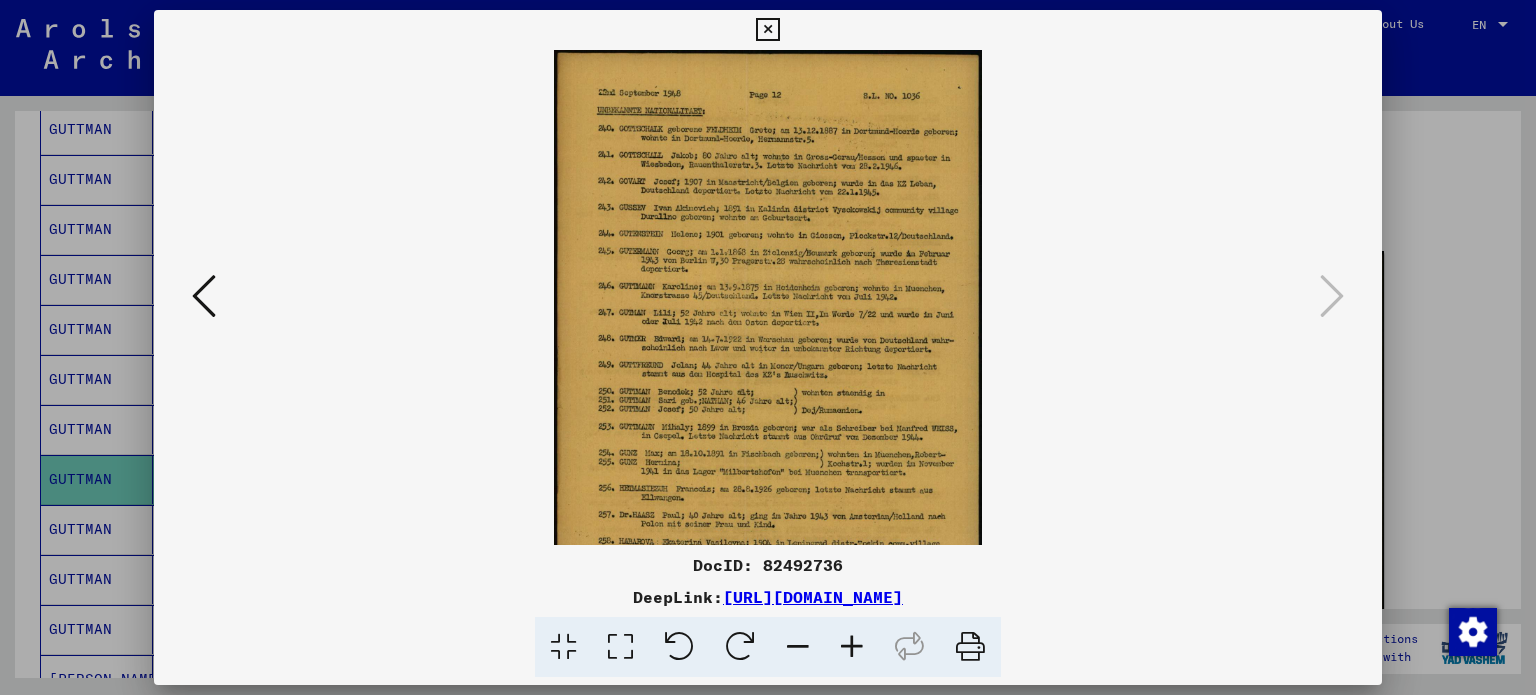 click at bounding box center (852, 647) 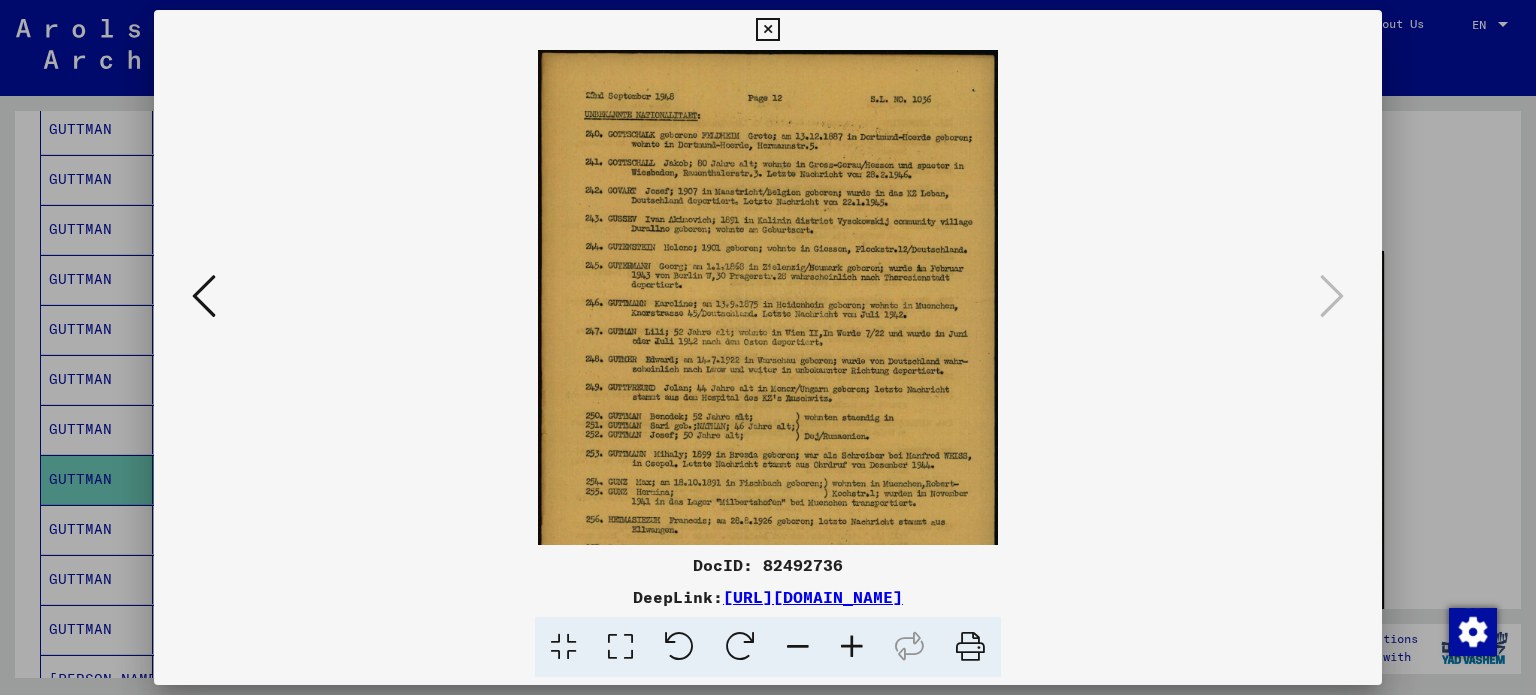 click at bounding box center (852, 647) 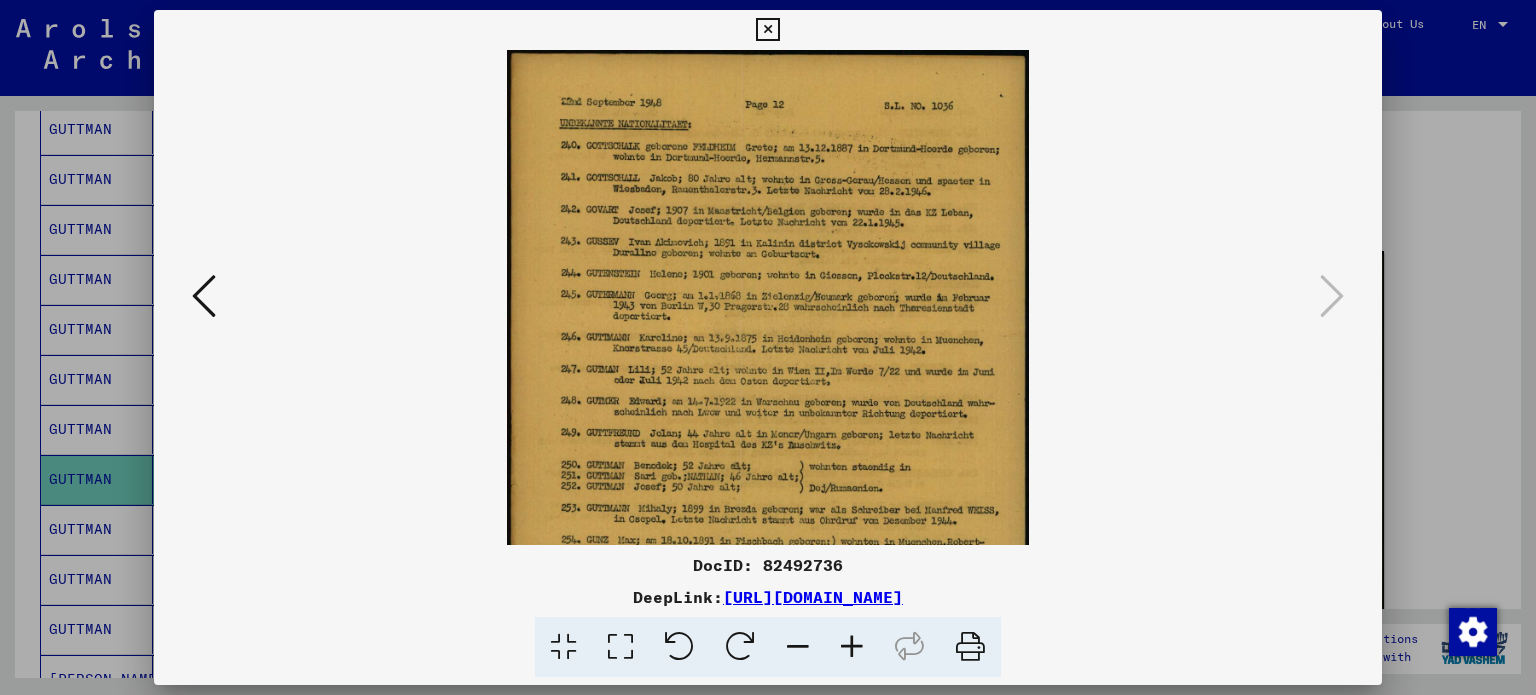 click at bounding box center (852, 647) 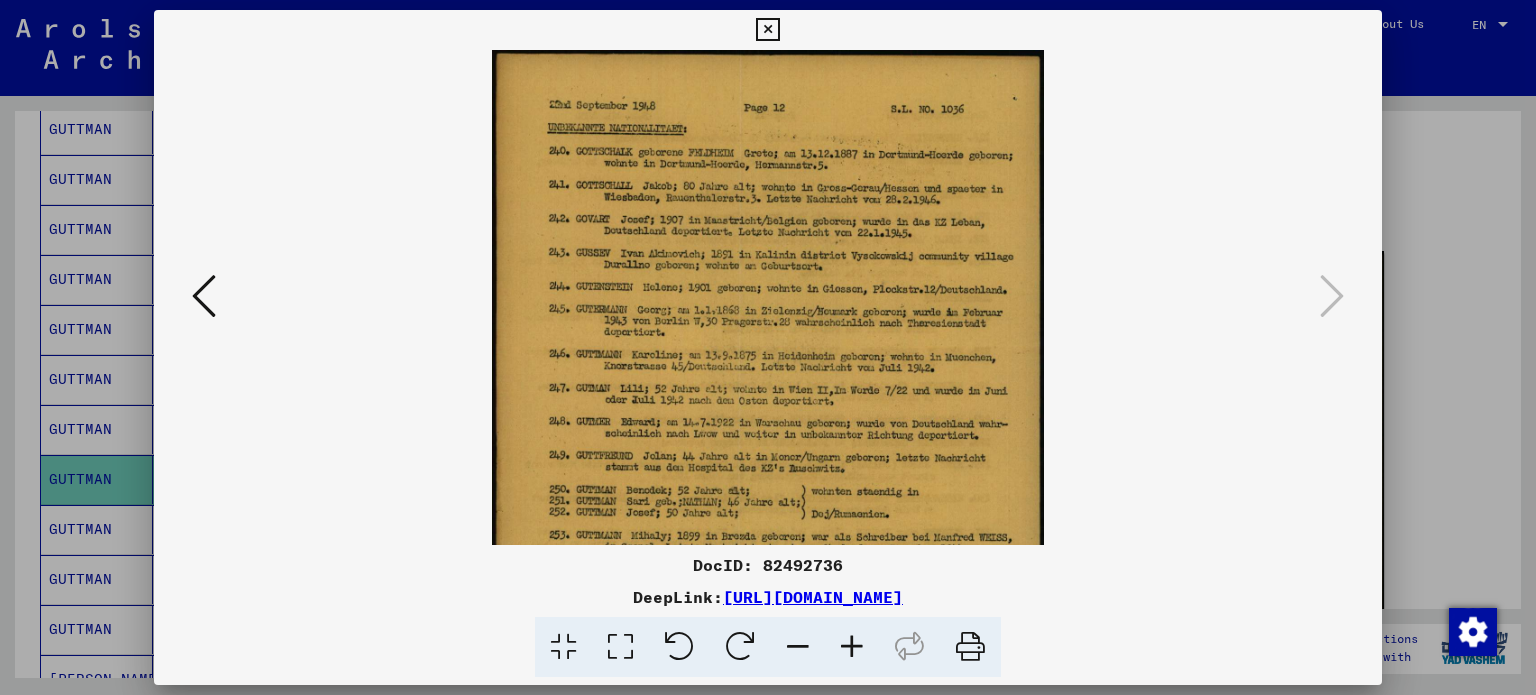 click at bounding box center [852, 647] 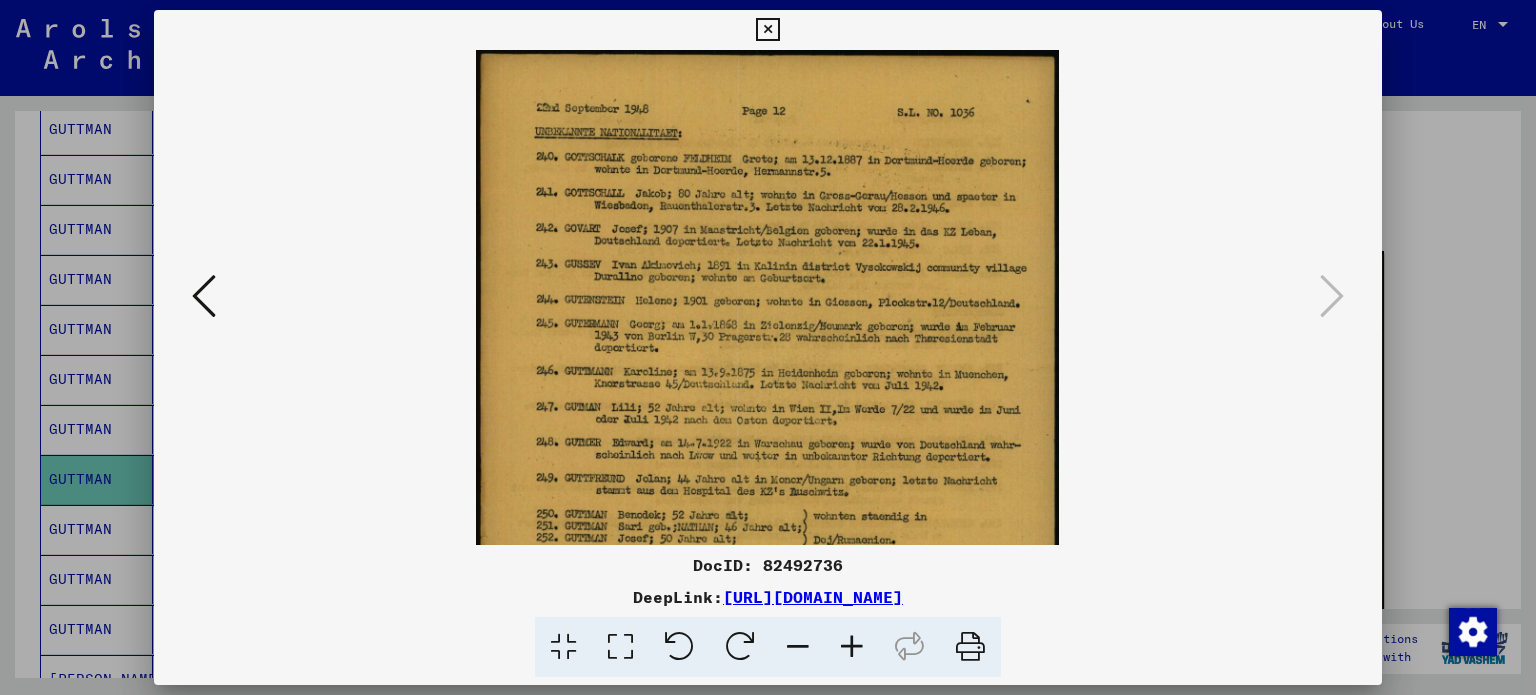 click at bounding box center (852, 647) 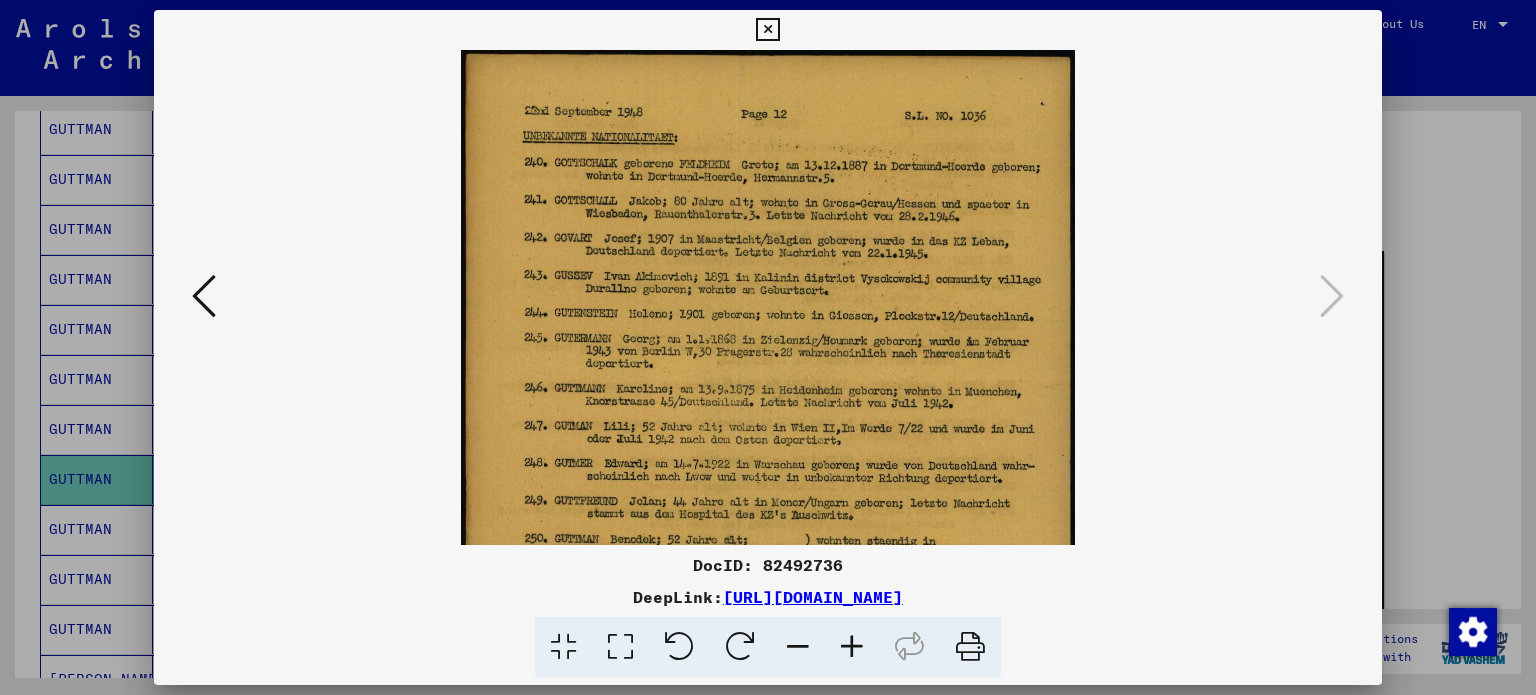 click at bounding box center (852, 647) 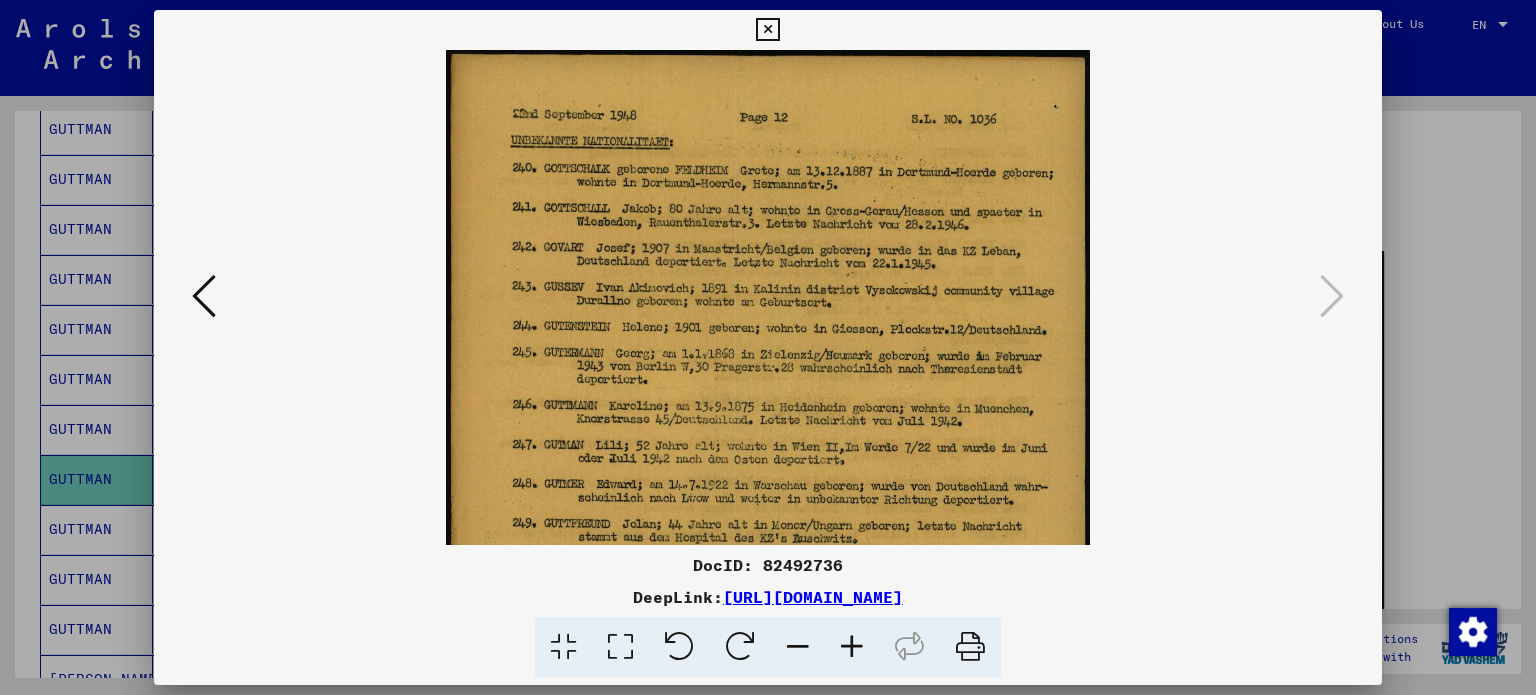 click at bounding box center [852, 647] 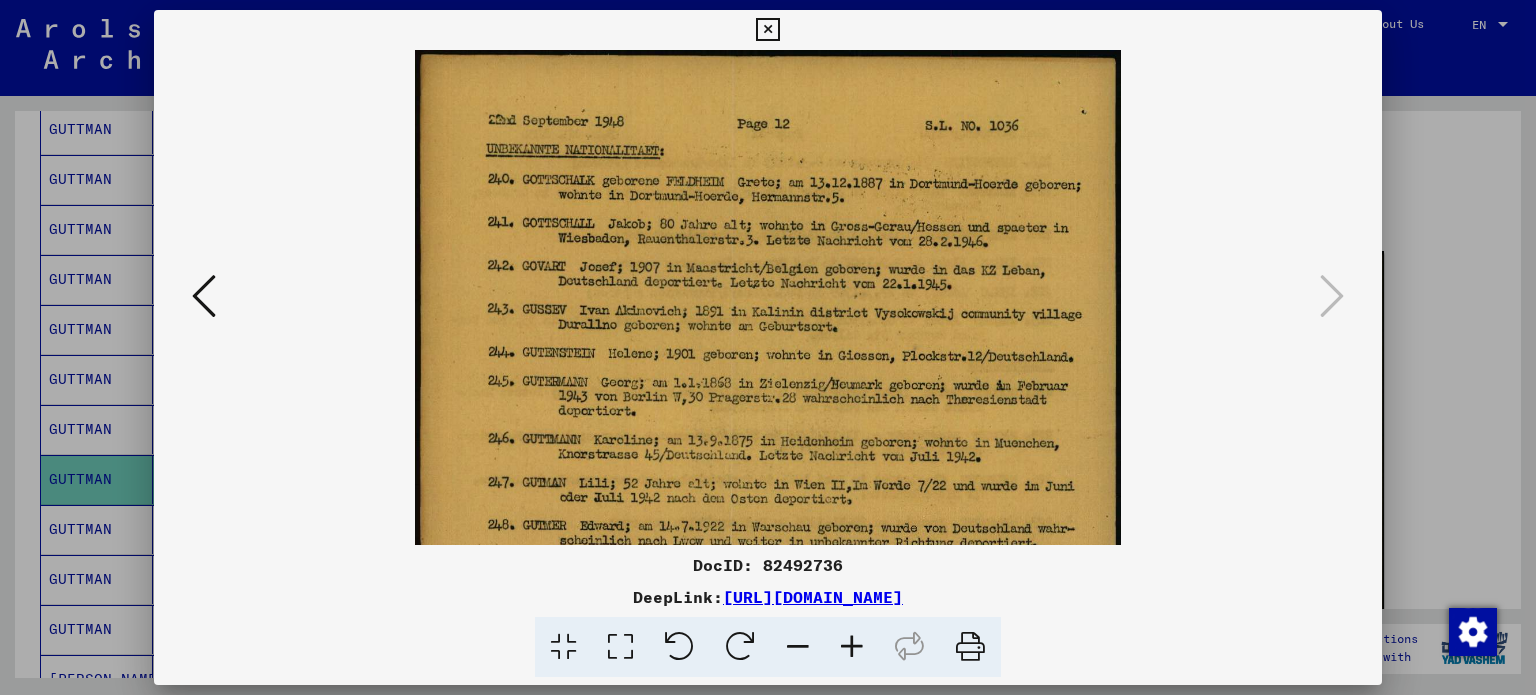click at bounding box center [852, 647] 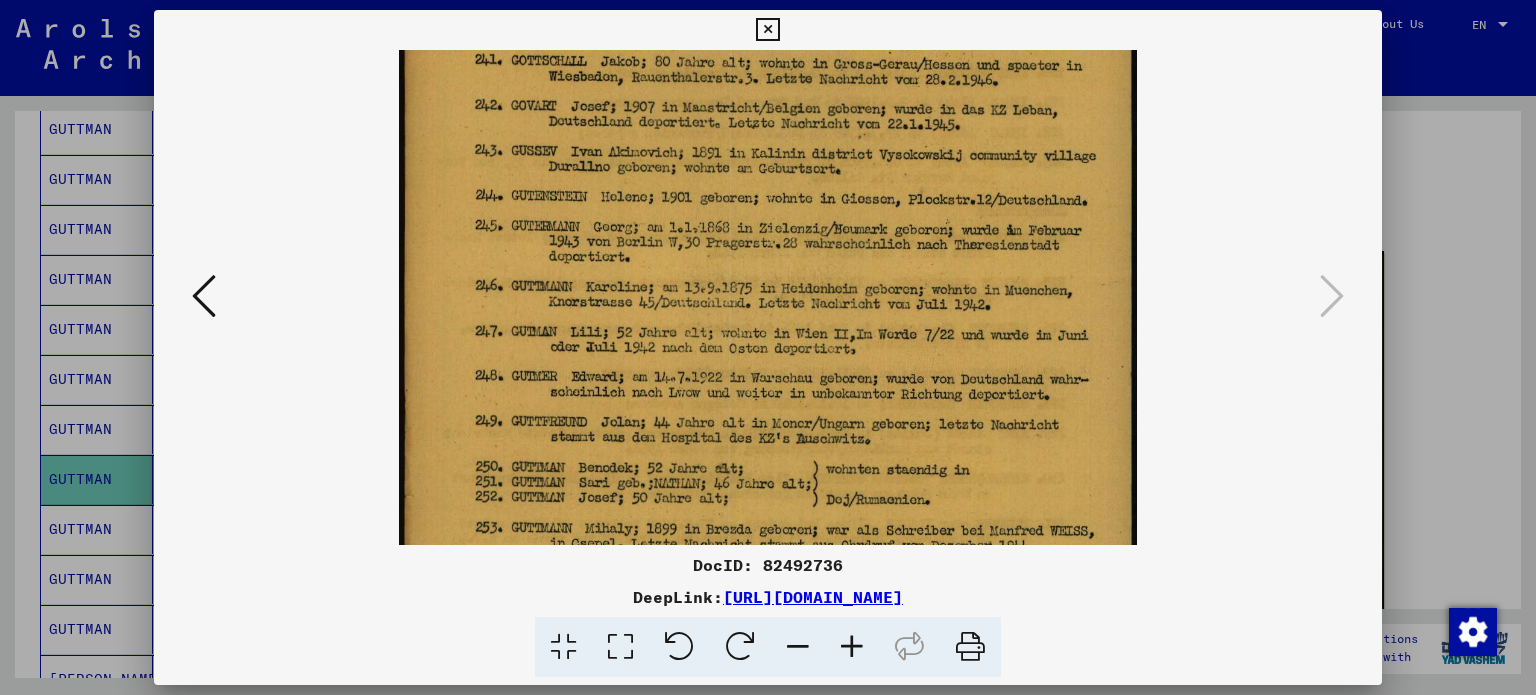 drag, startPoint x: 629, startPoint y: 323, endPoint x: 624, endPoint y: 155, distance: 168.07439 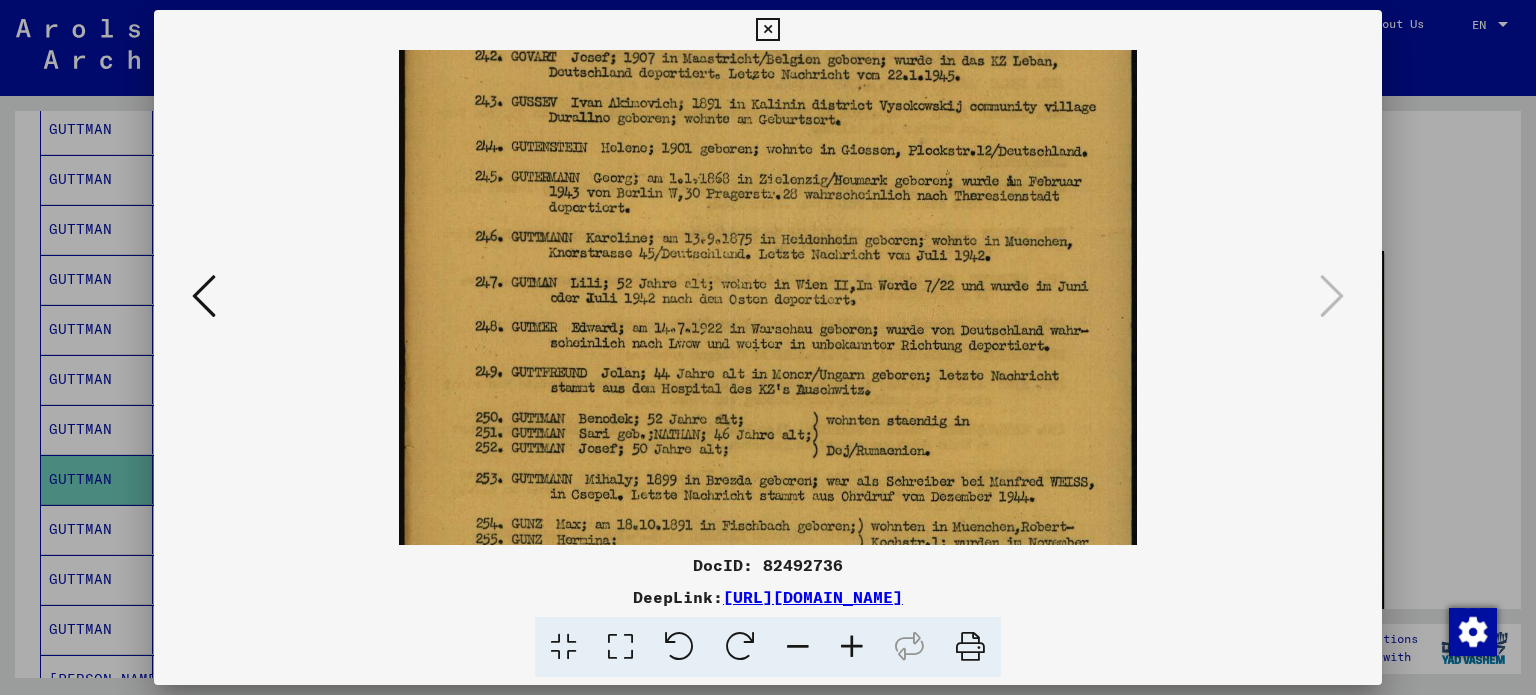 drag, startPoint x: 639, startPoint y: 333, endPoint x: 646, endPoint y: 286, distance: 47.518417 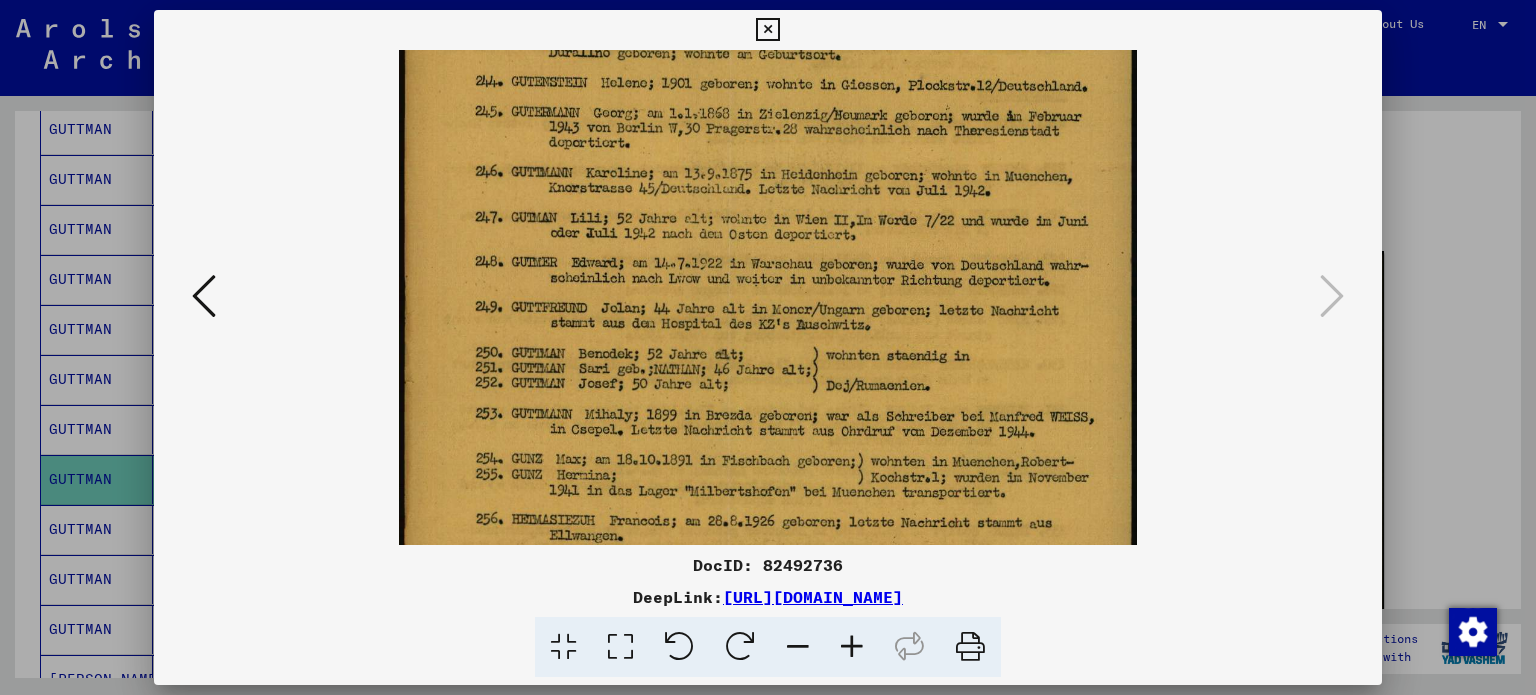 scroll, scrollTop: 288, scrollLeft: 0, axis: vertical 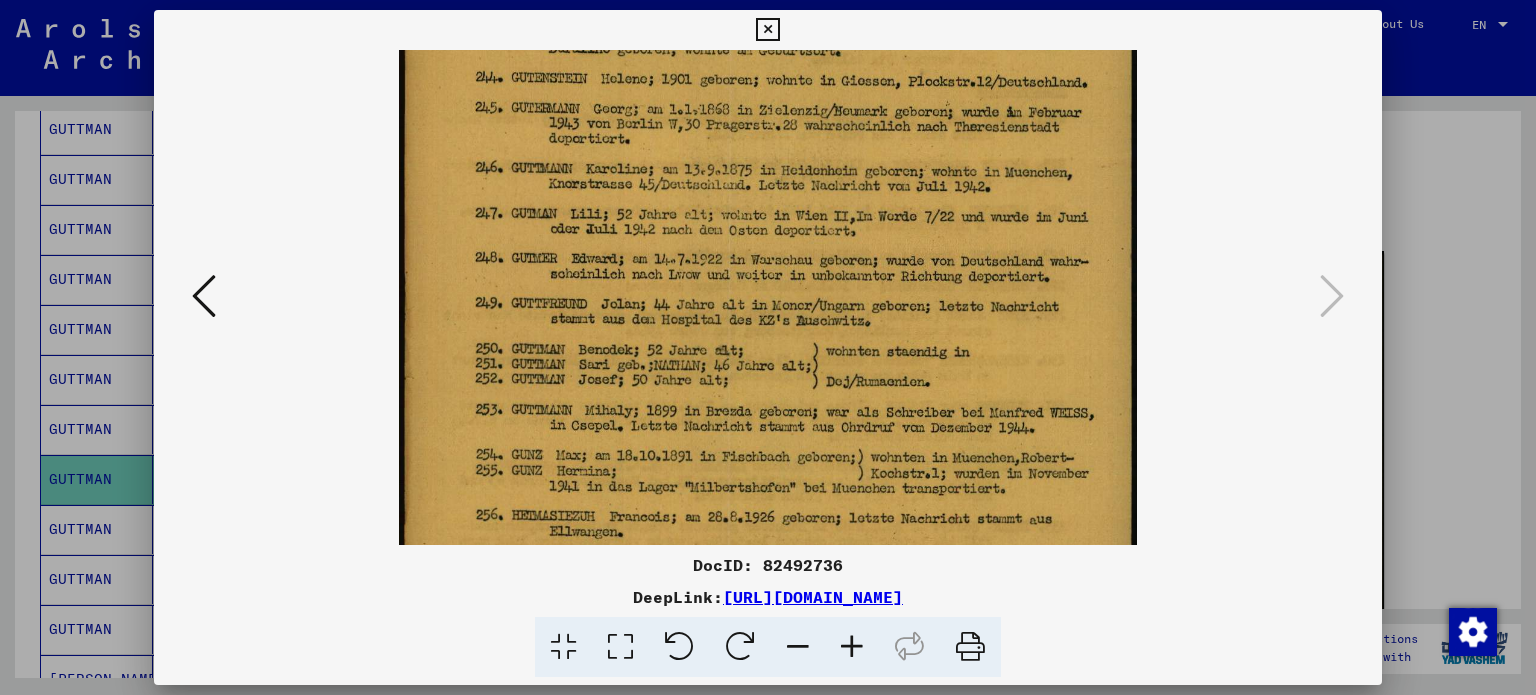 drag, startPoint x: 729, startPoint y: 338, endPoint x: 740, endPoint y: 271, distance: 67.89698 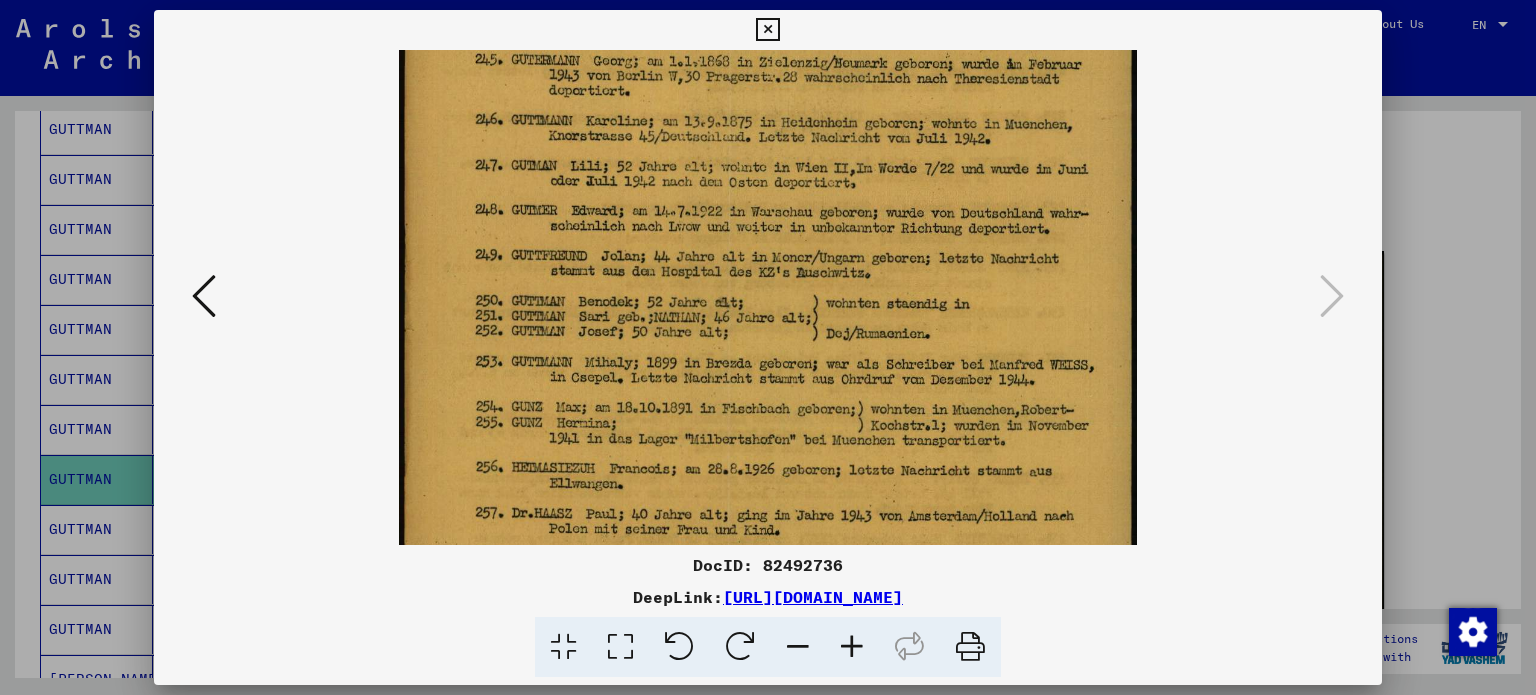 scroll, scrollTop: 360, scrollLeft: 0, axis: vertical 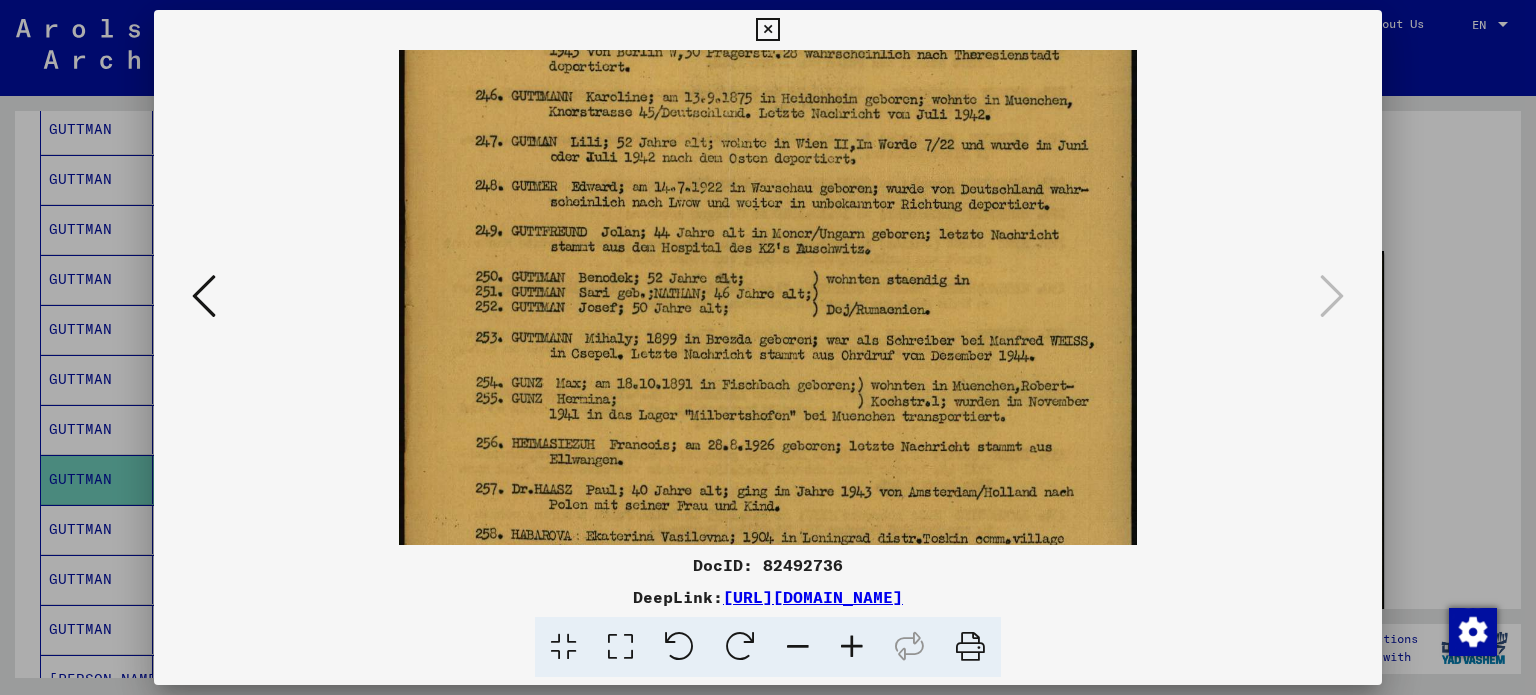 drag, startPoint x: 716, startPoint y: 365, endPoint x: 719, endPoint y: 295, distance: 70.064255 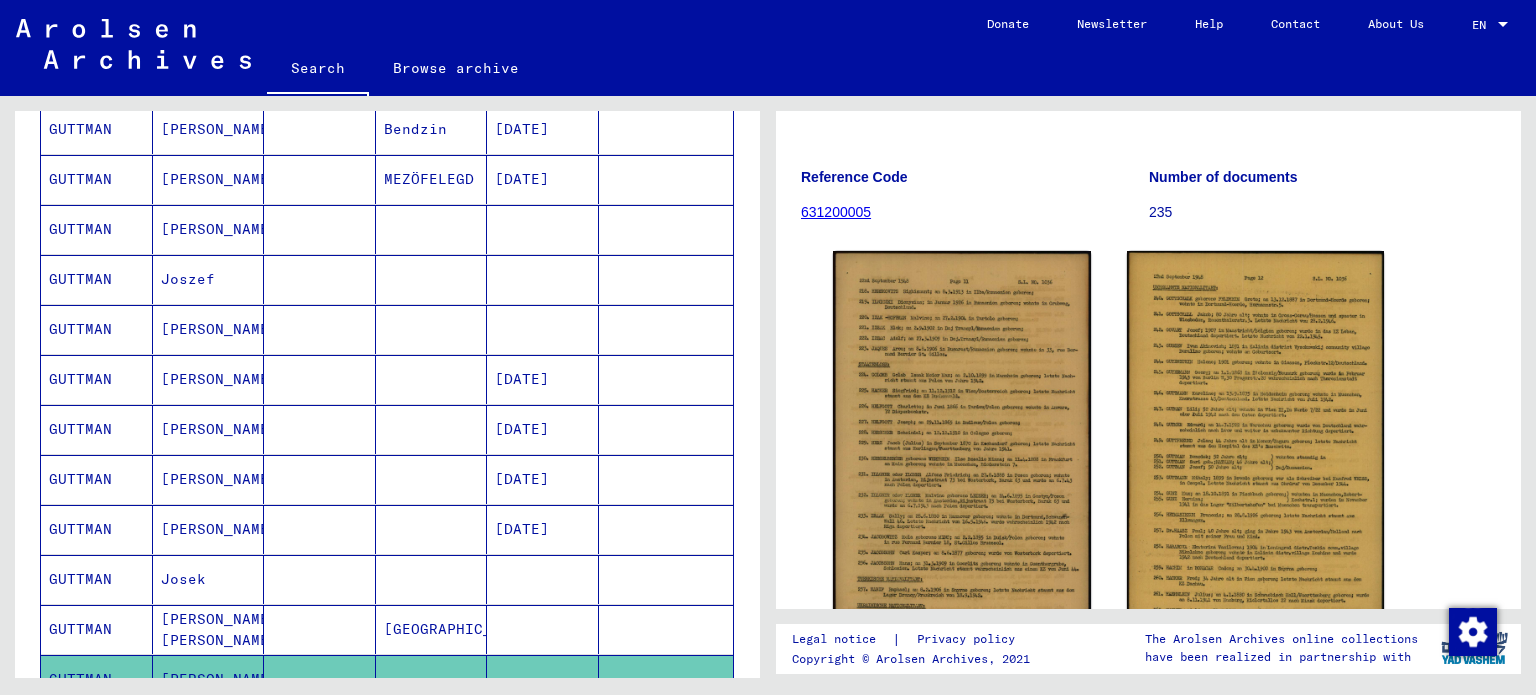 scroll, scrollTop: 500, scrollLeft: 0, axis: vertical 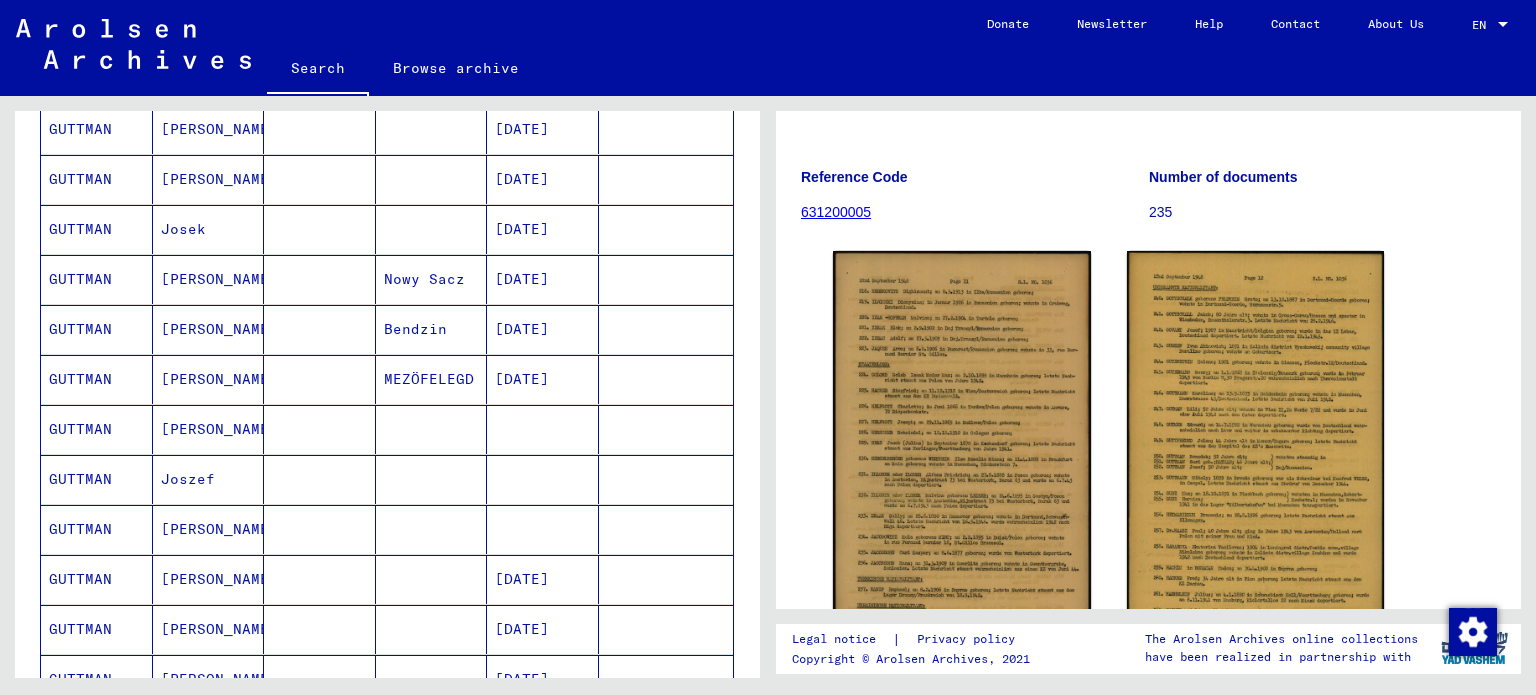 click on "[DATE]" at bounding box center [543, 429] 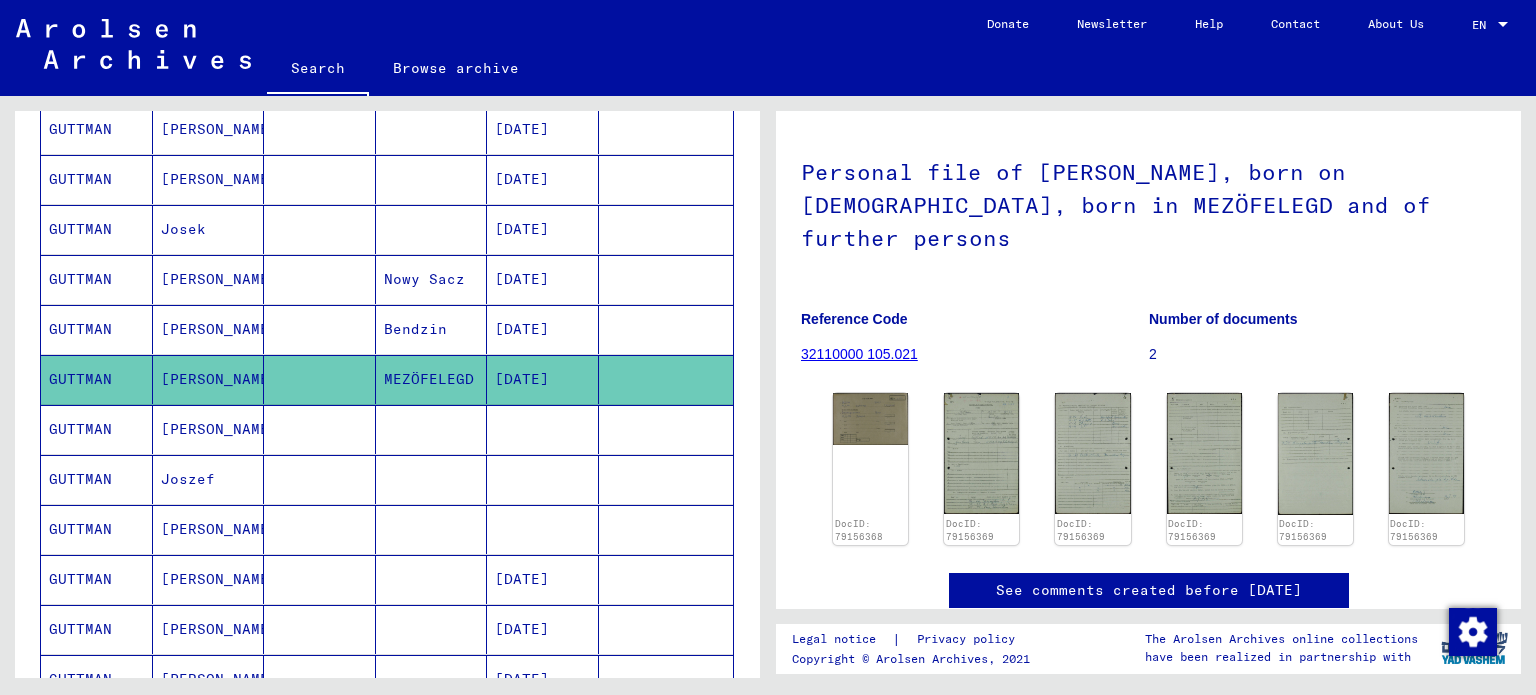 scroll, scrollTop: 260, scrollLeft: 0, axis: vertical 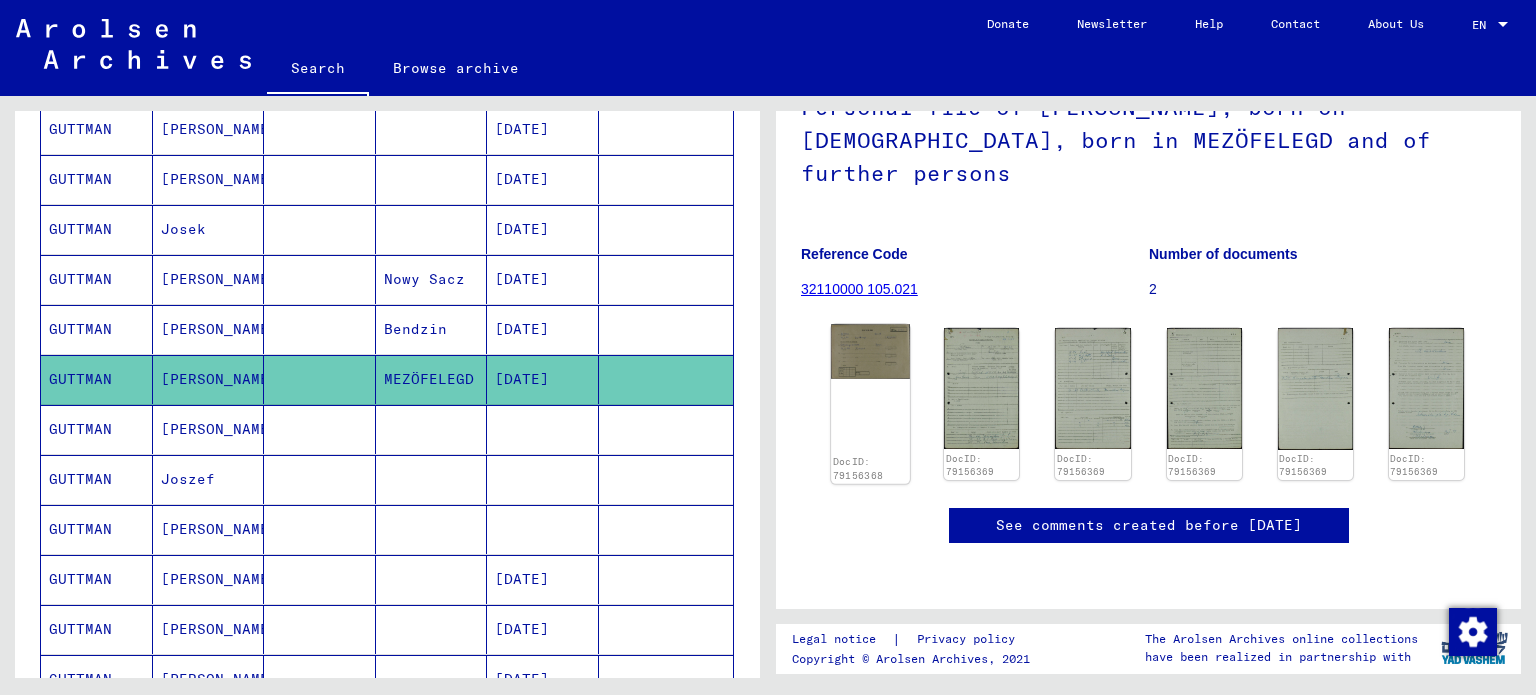 click 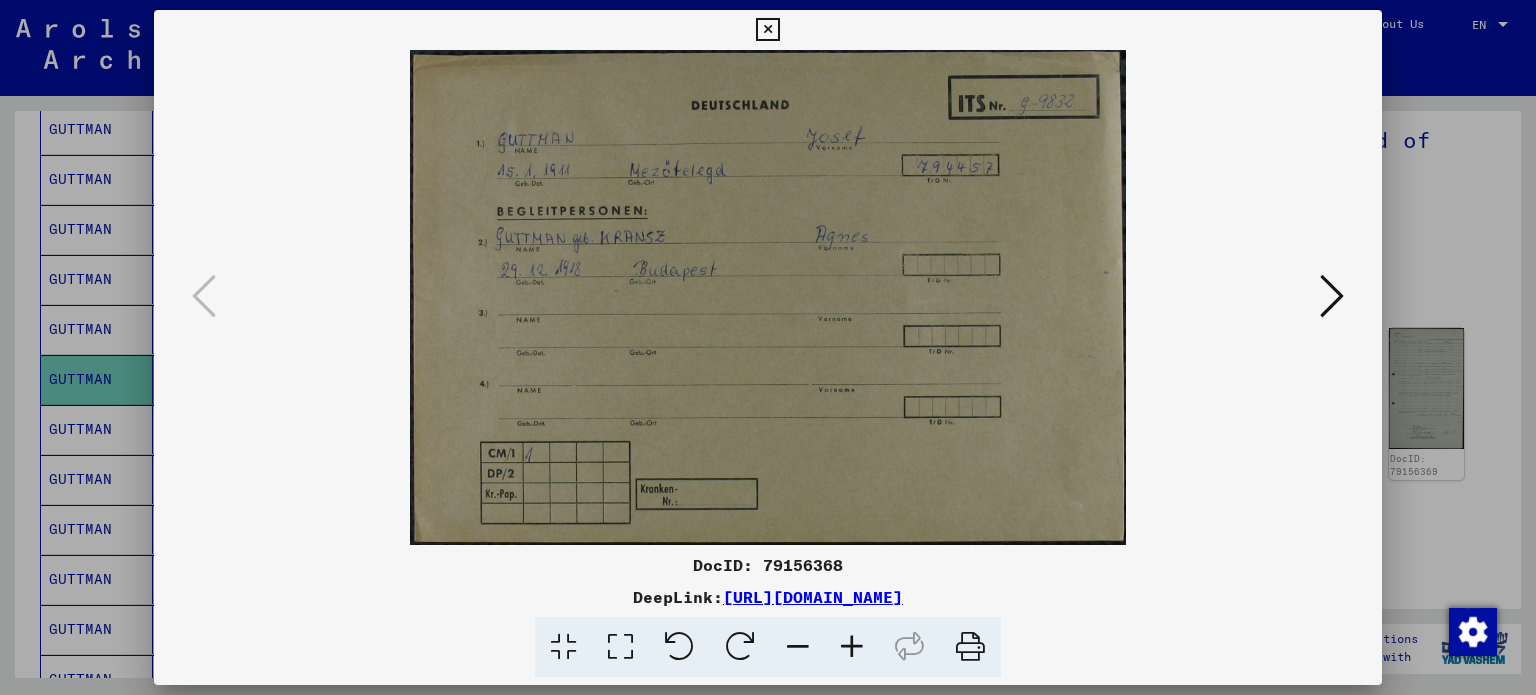 click at bounding box center (1332, 296) 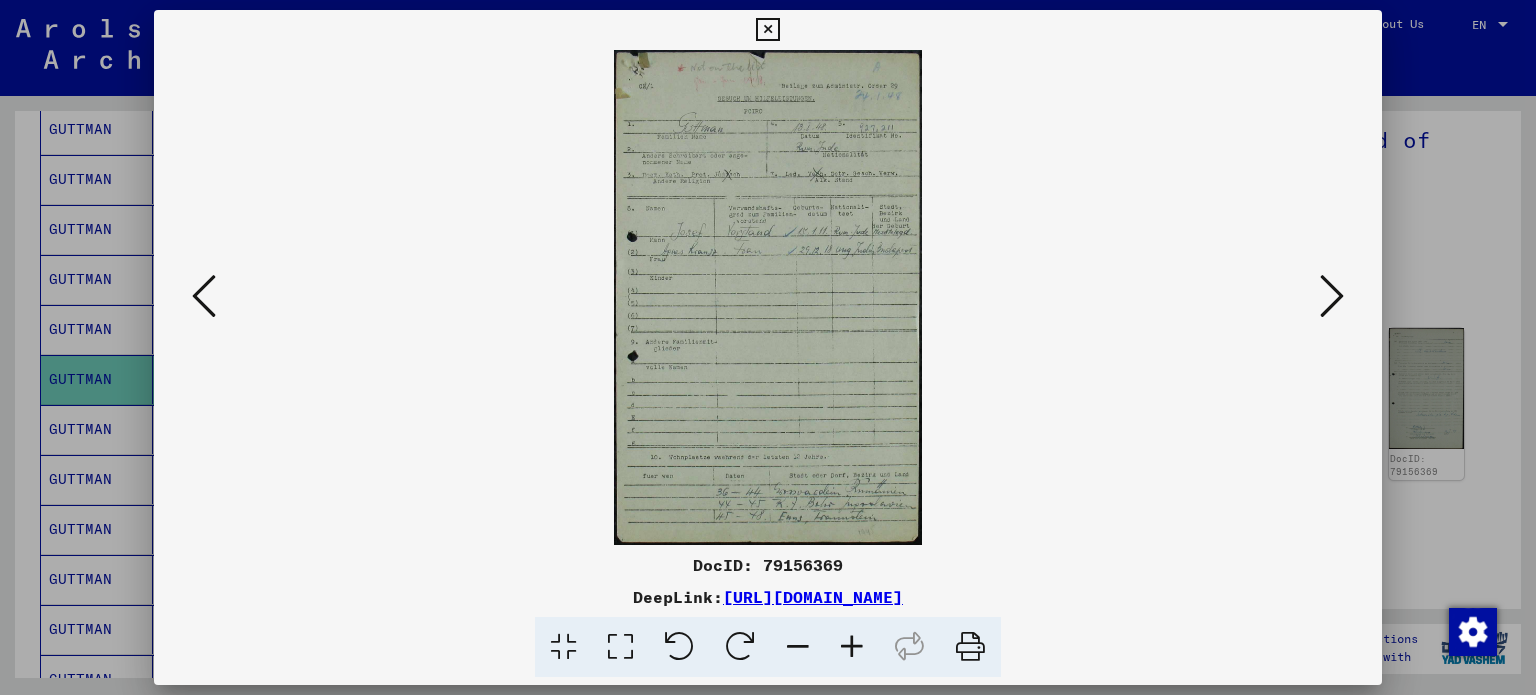 click at bounding box center [1332, 296] 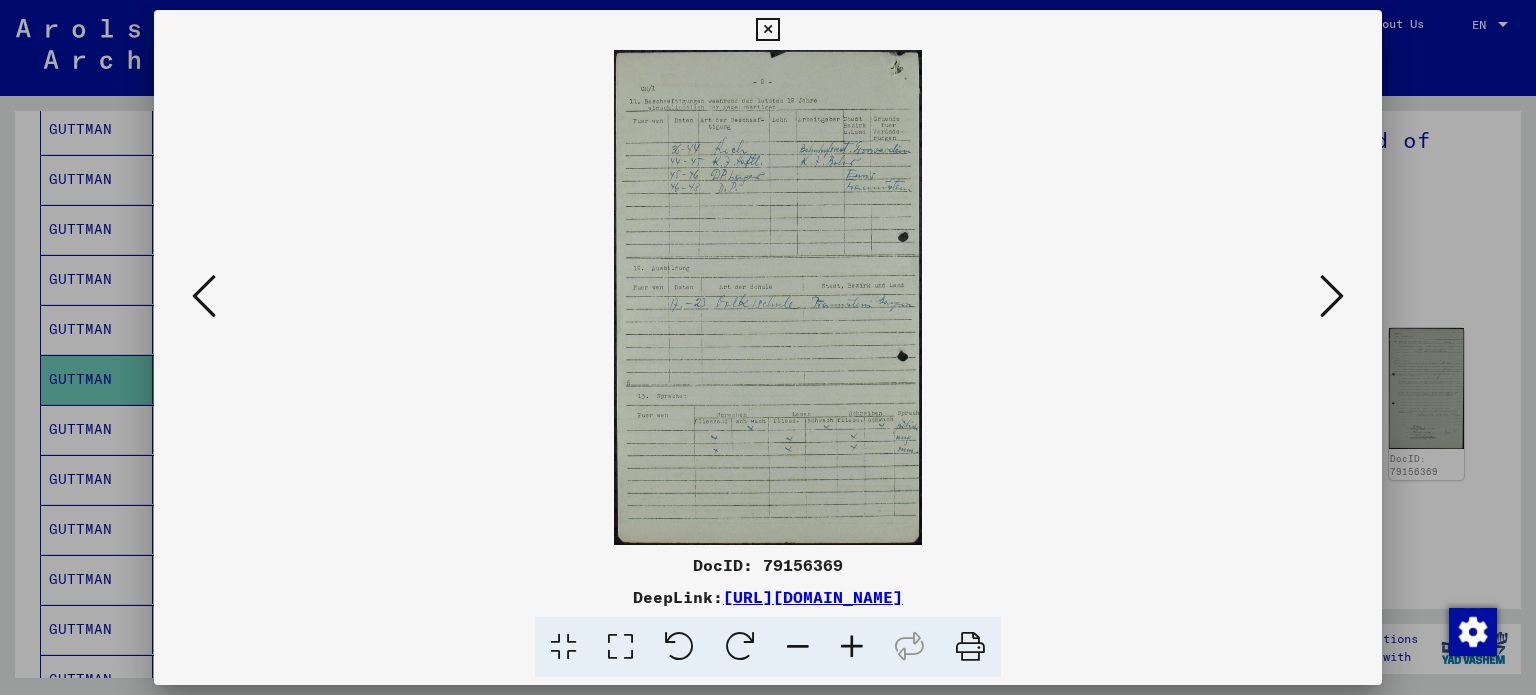 click at bounding box center [204, 296] 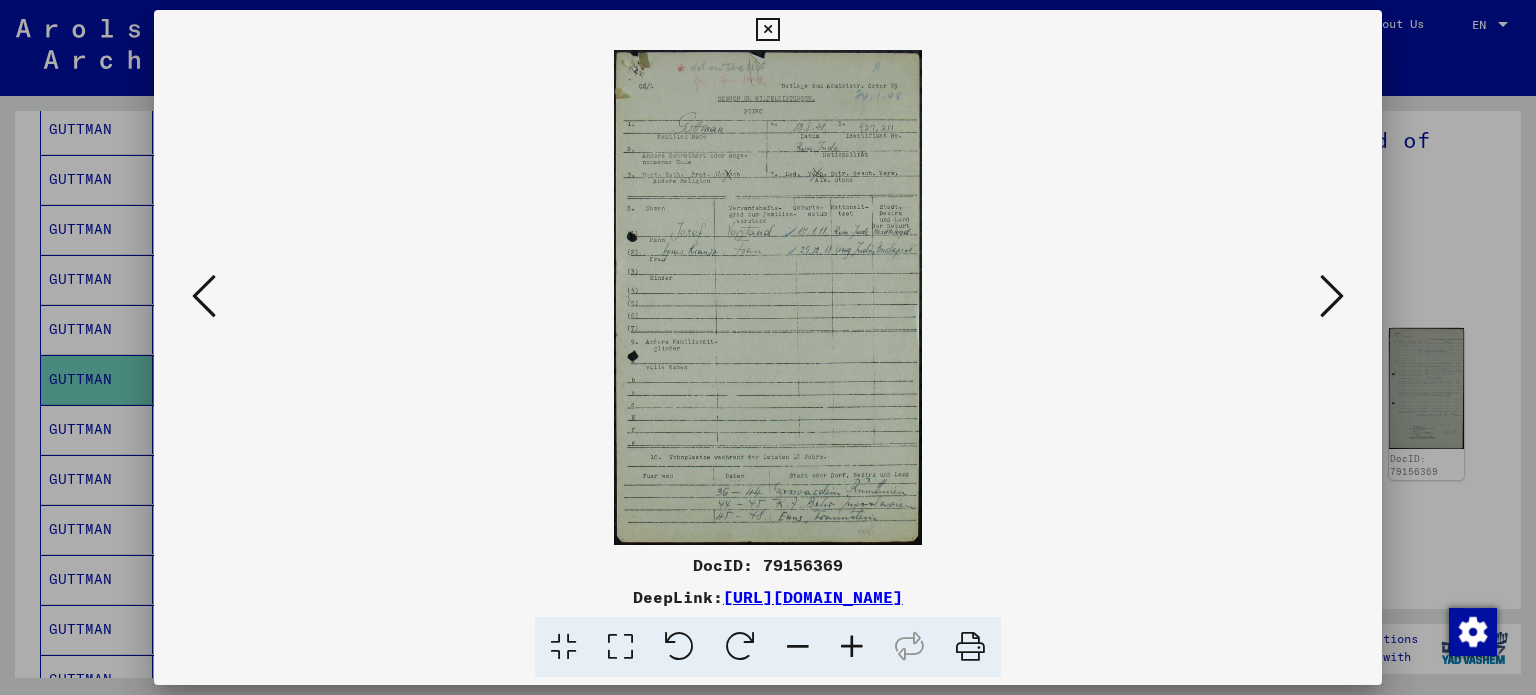 click at bounding box center (852, 647) 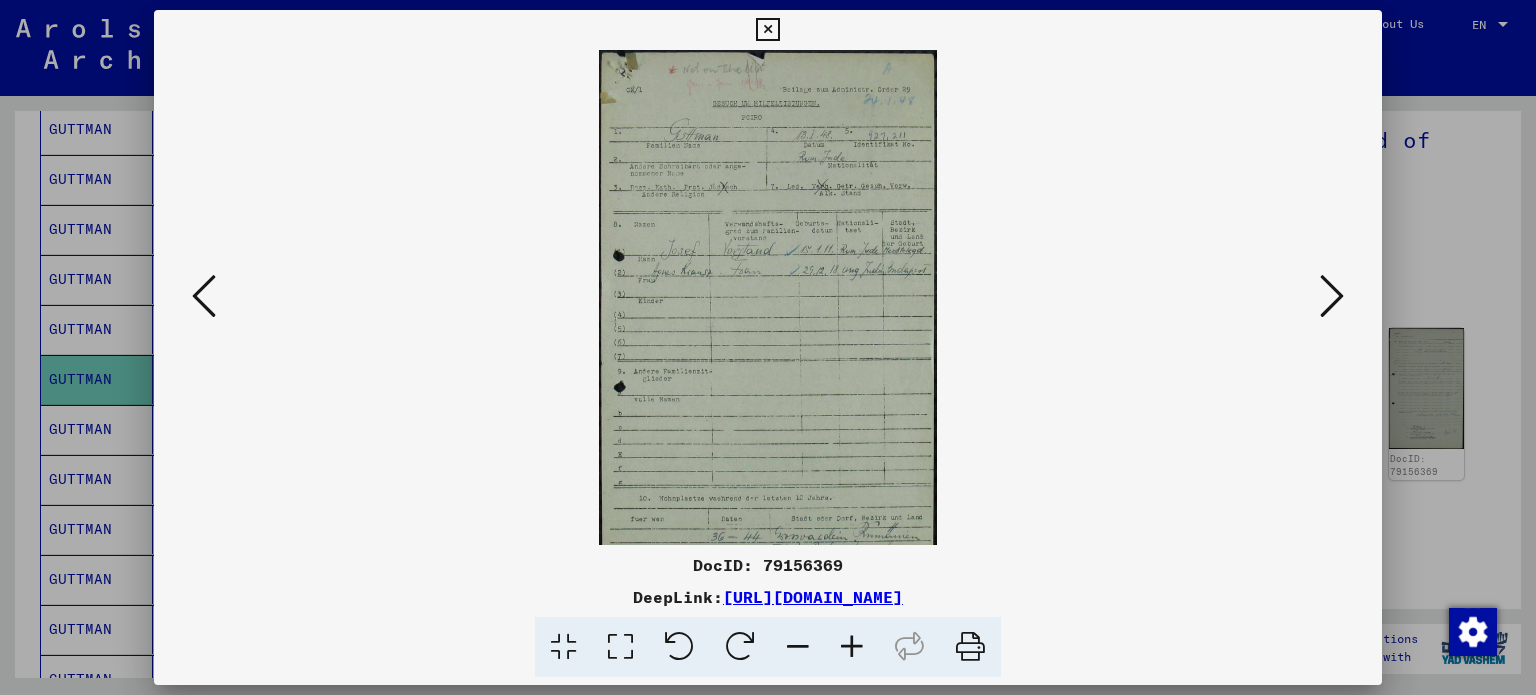 click at bounding box center (852, 647) 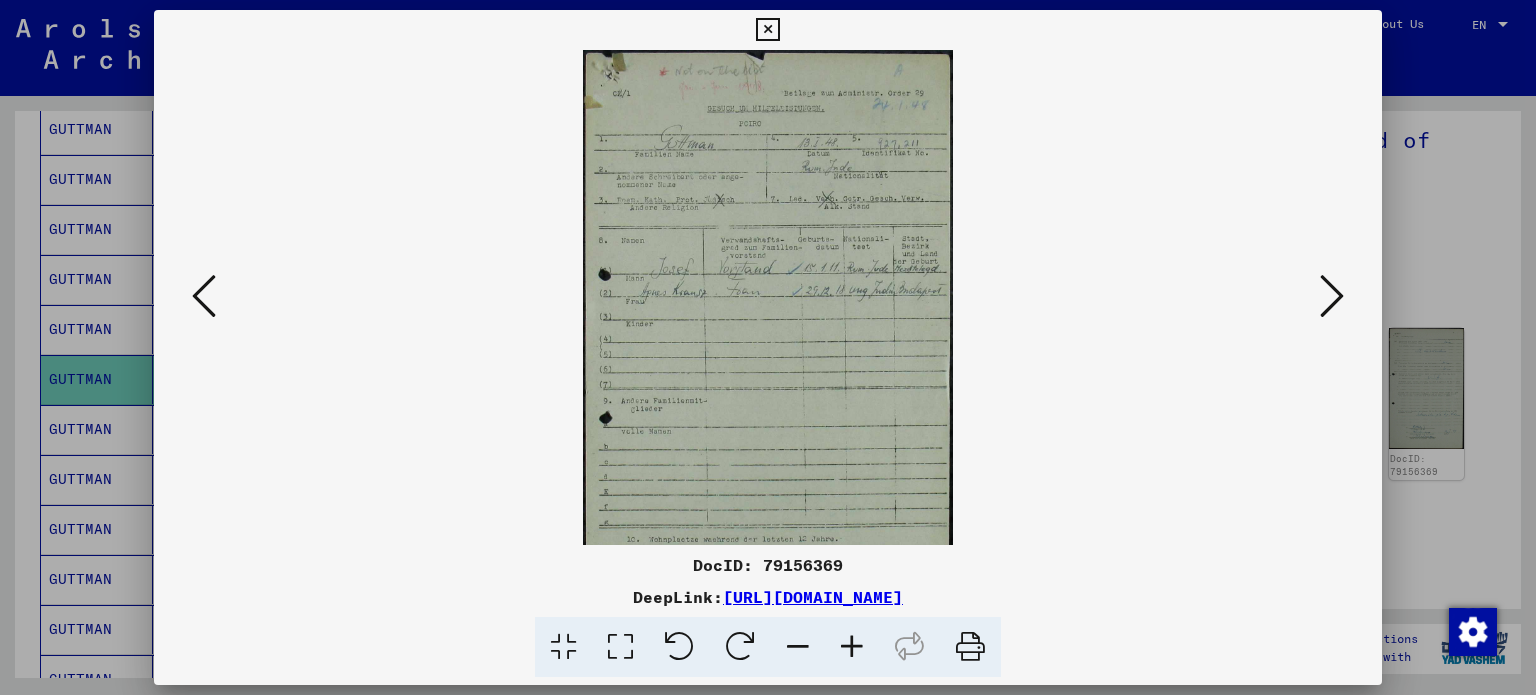 click at bounding box center (852, 647) 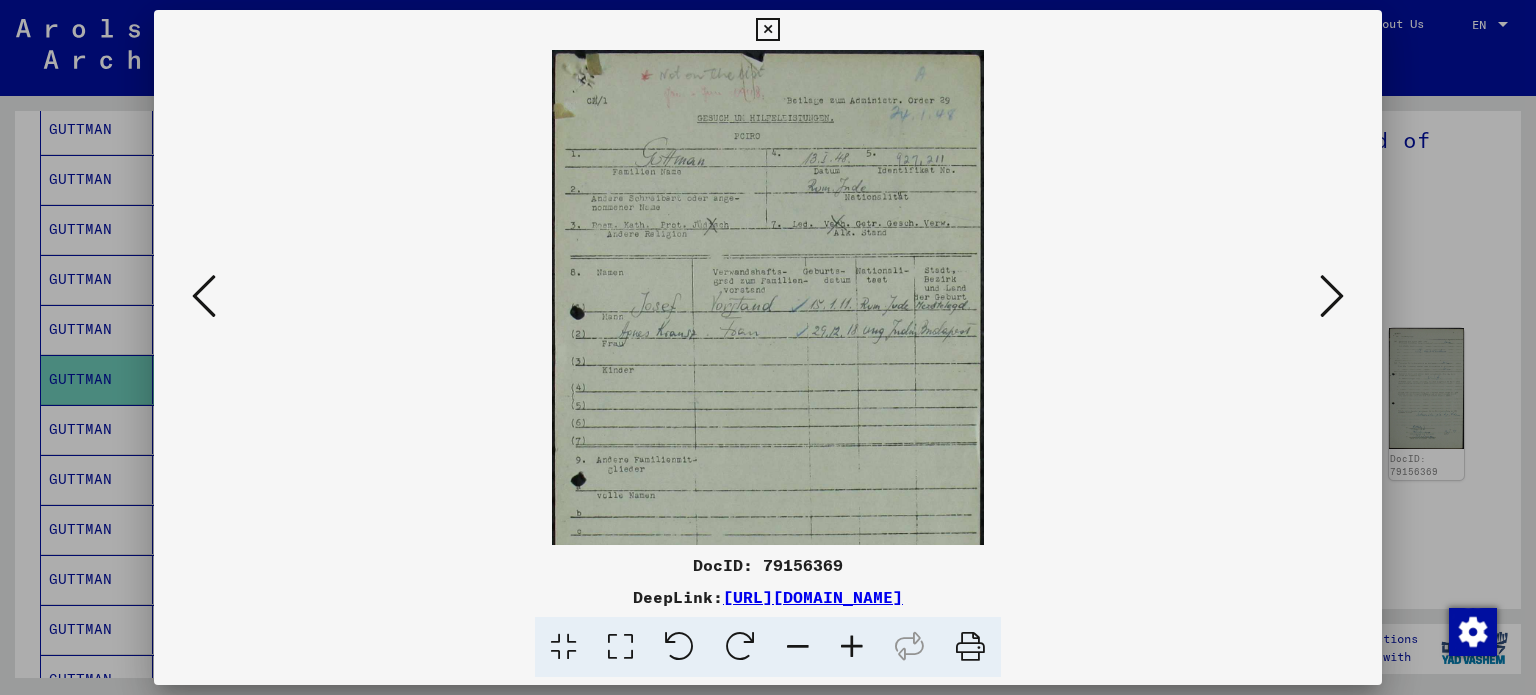 click at bounding box center (852, 647) 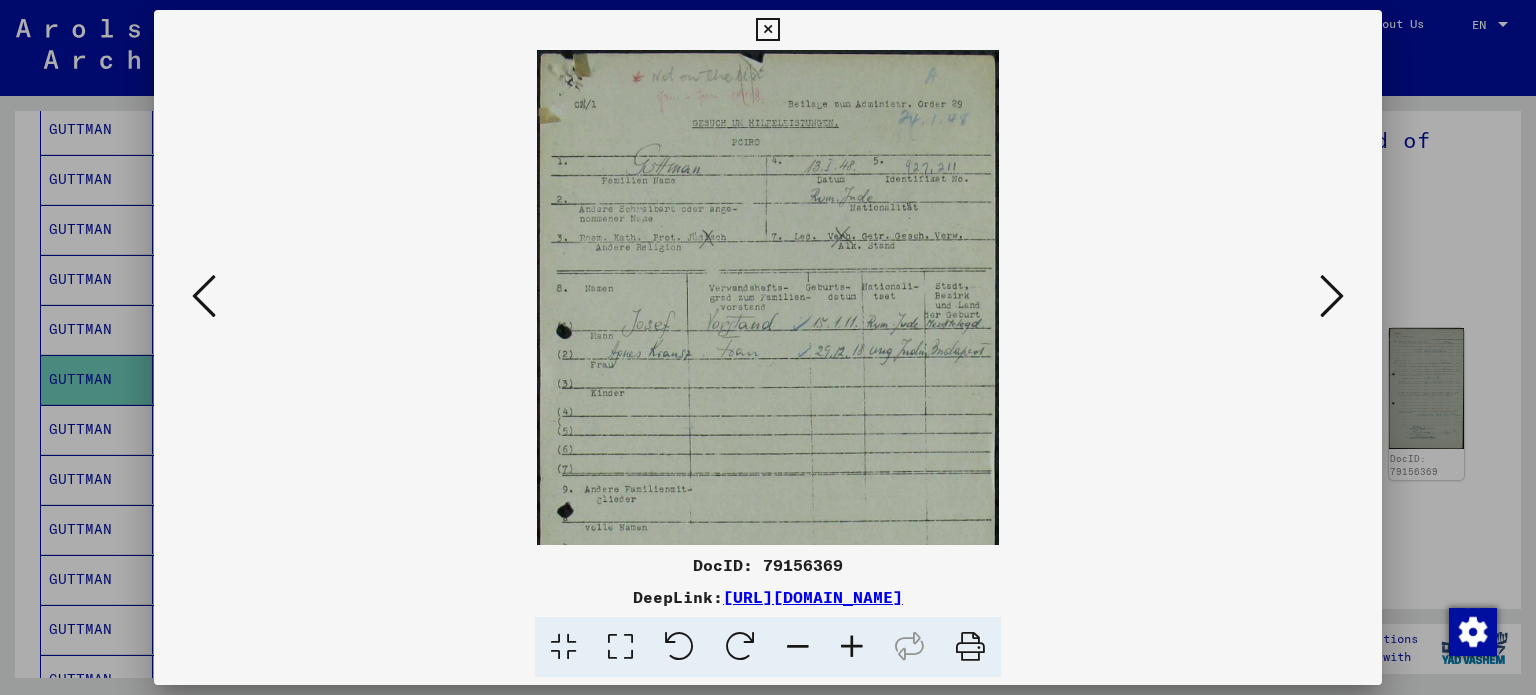 click at bounding box center (852, 647) 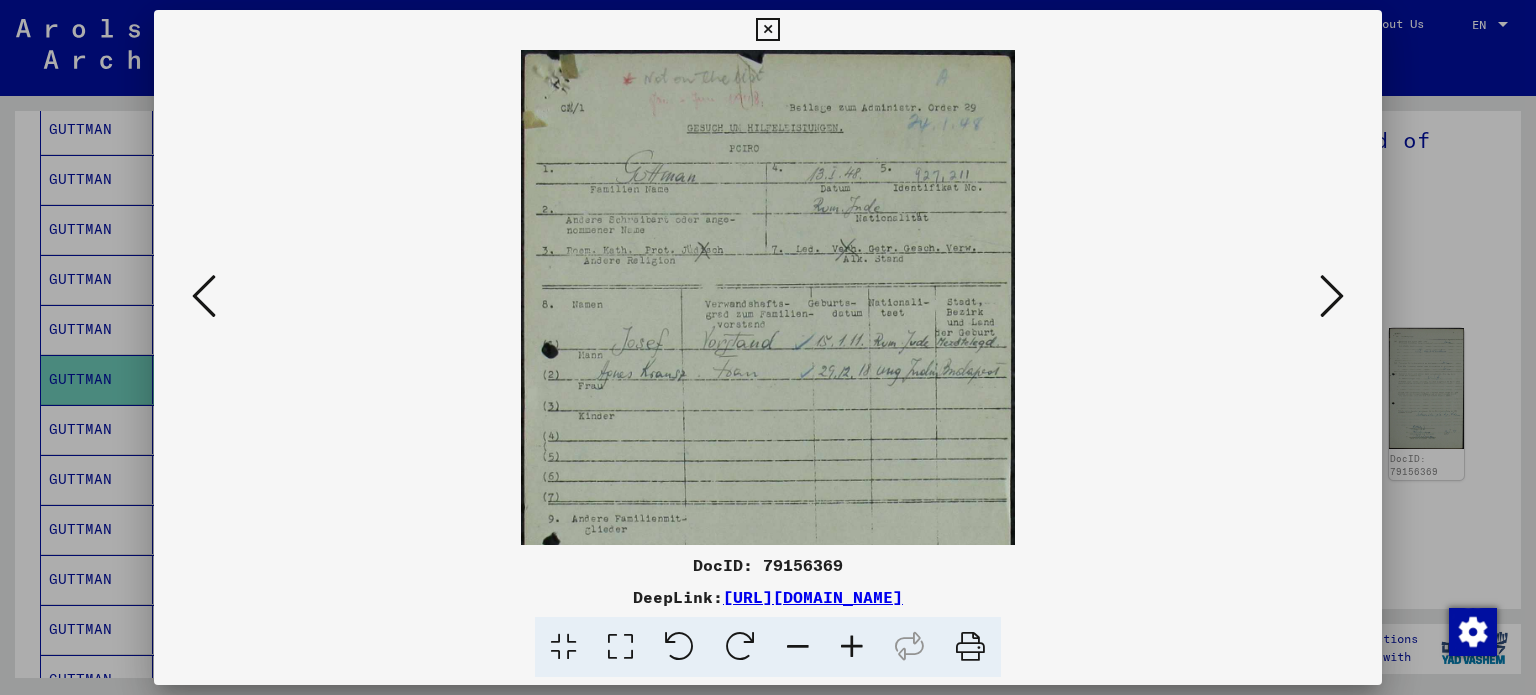 click at bounding box center [852, 647] 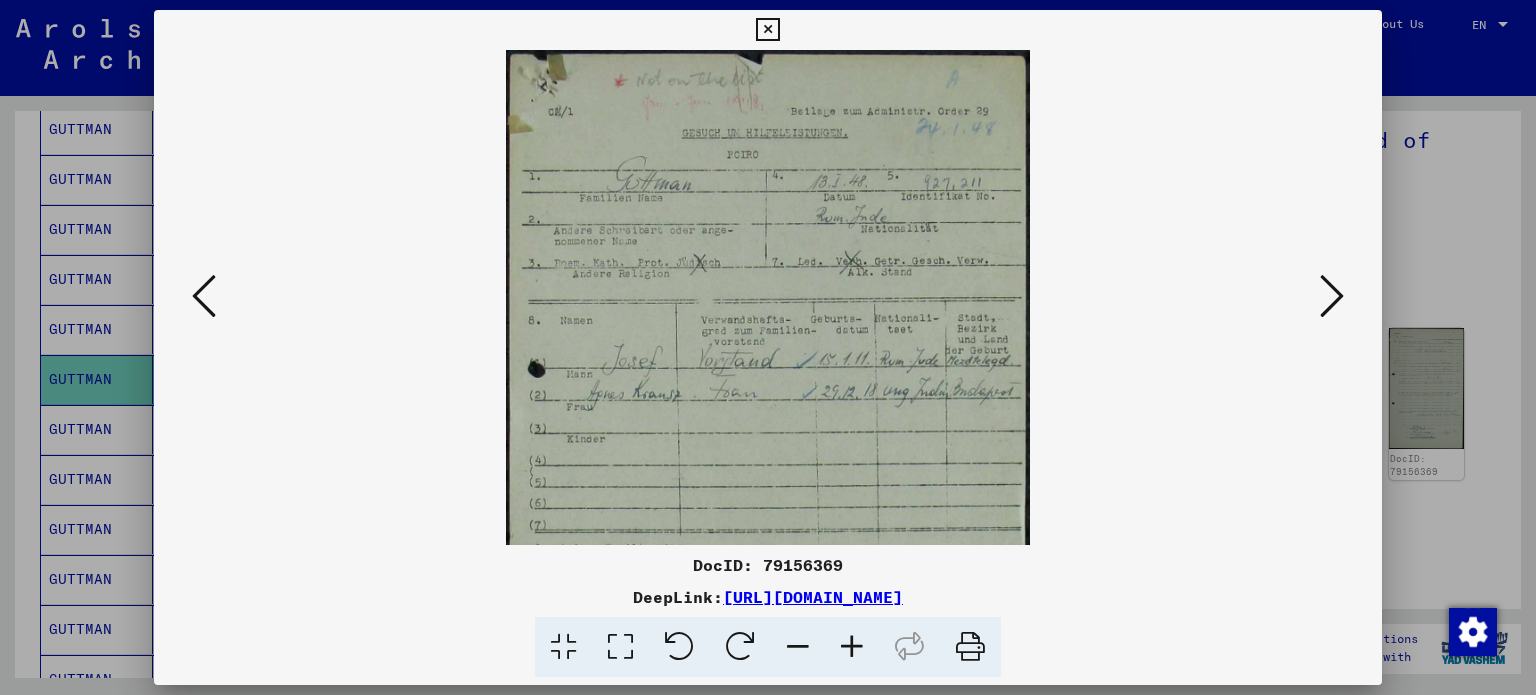 click at bounding box center [852, 647] 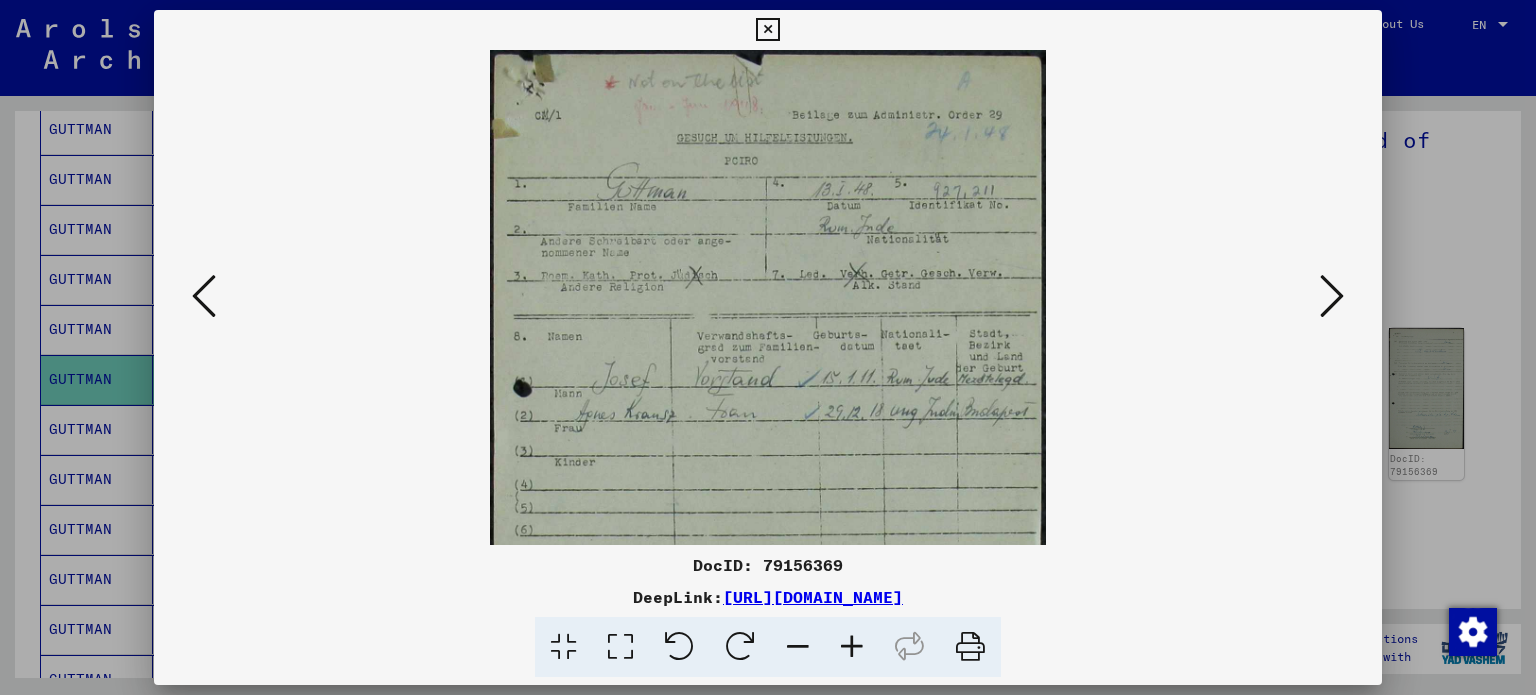 click at bounding box center (204, 296) 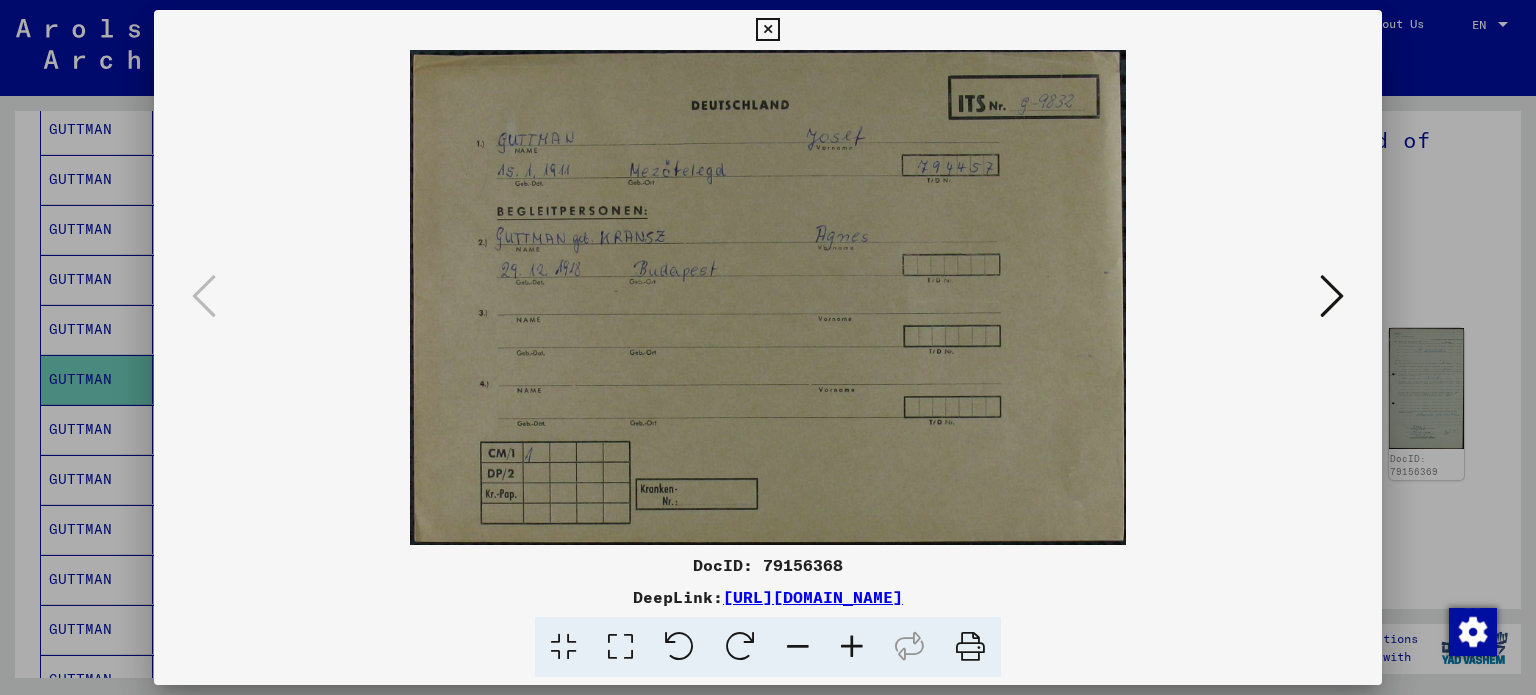 click at bounding box center (1332, 296) 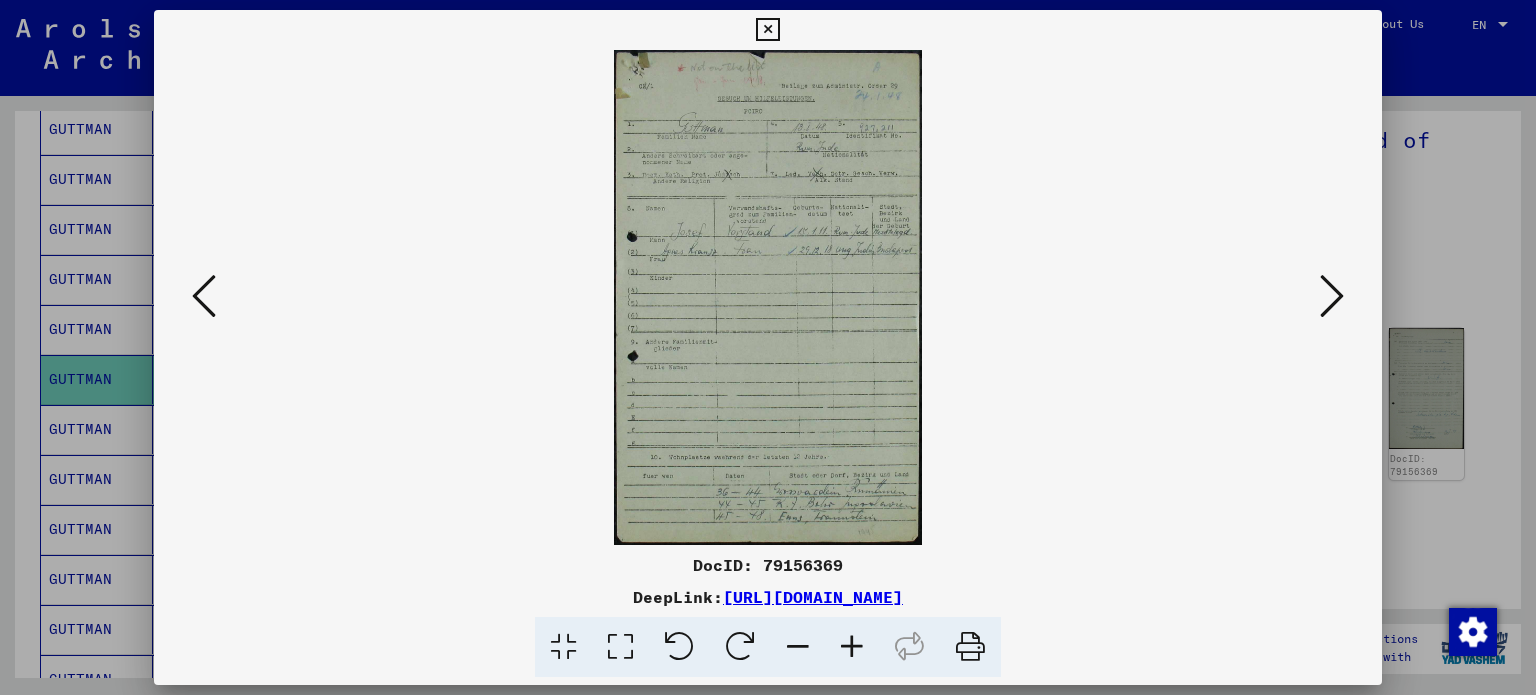 click at bounding box center (768, 297) 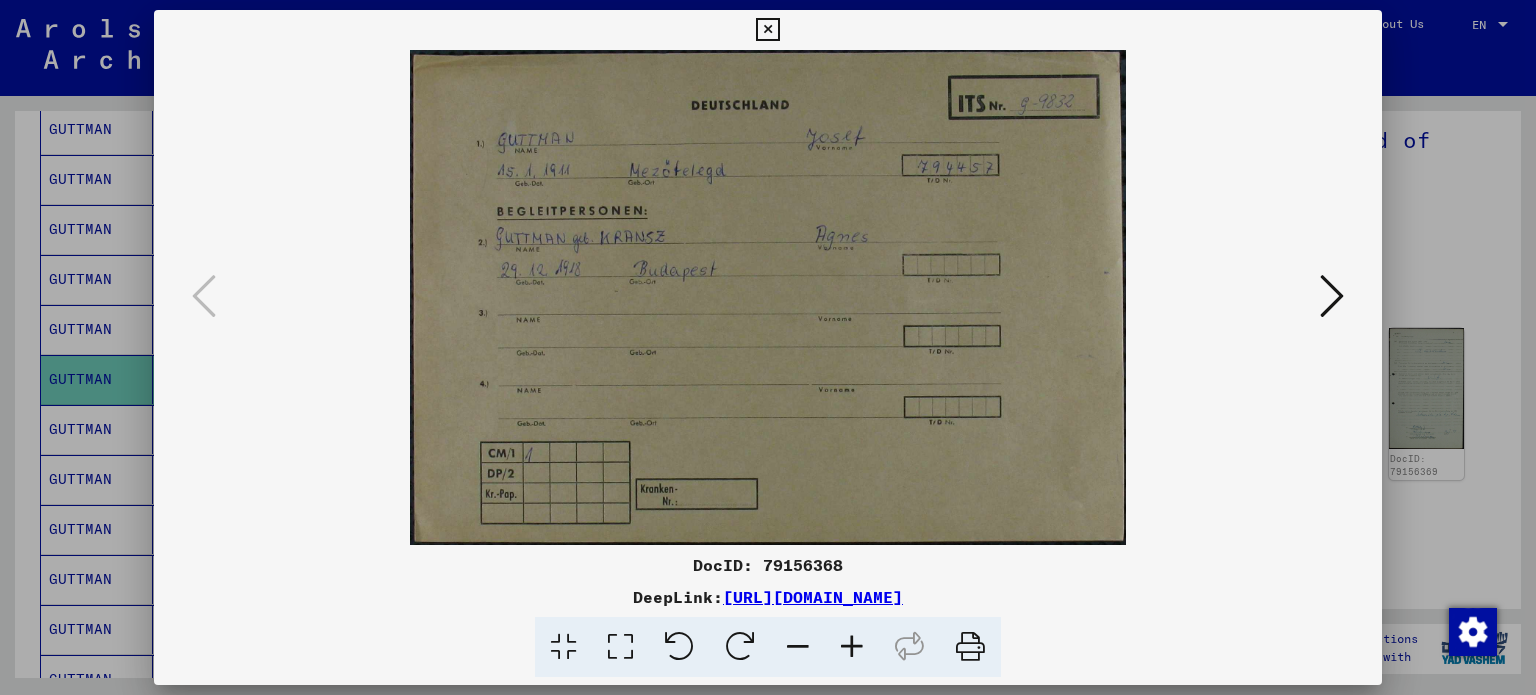 click at bounding box center [768, 297] 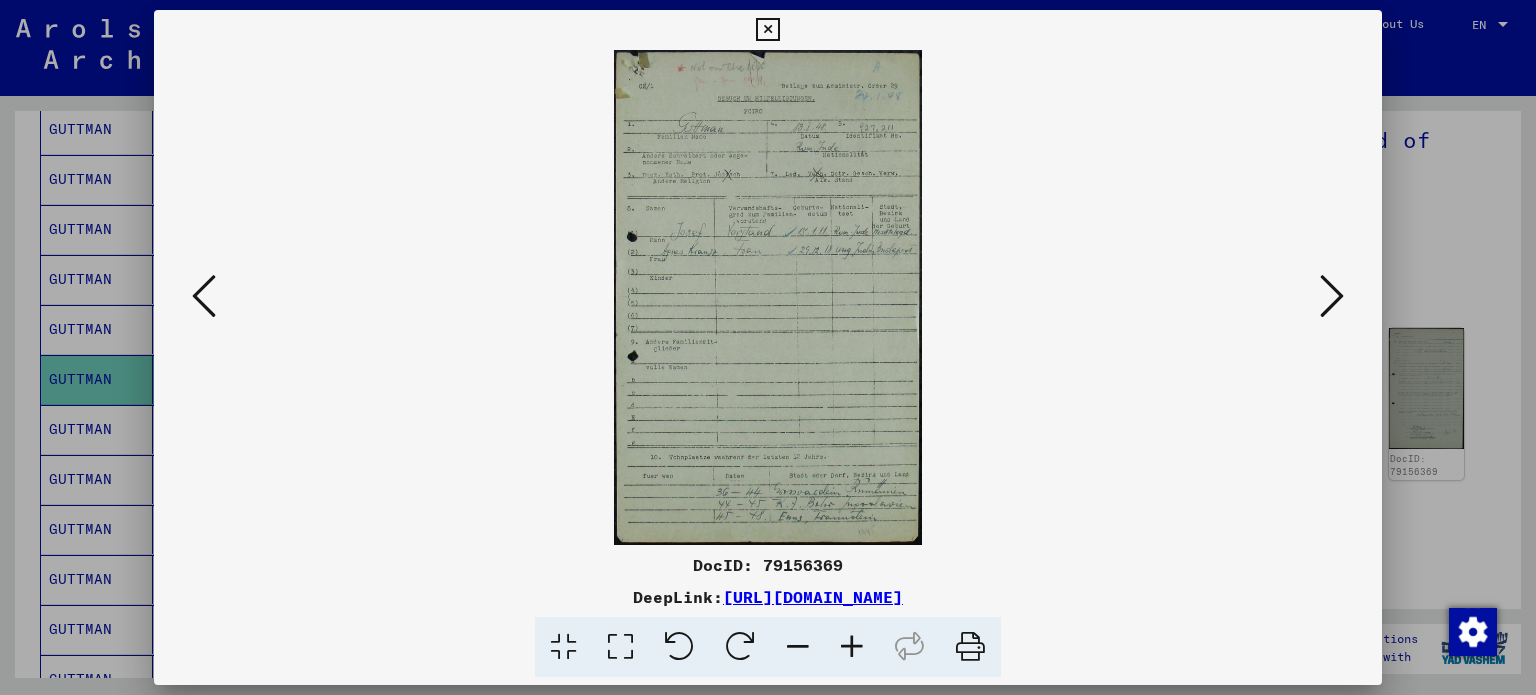 click at bounding box center (852, 647) 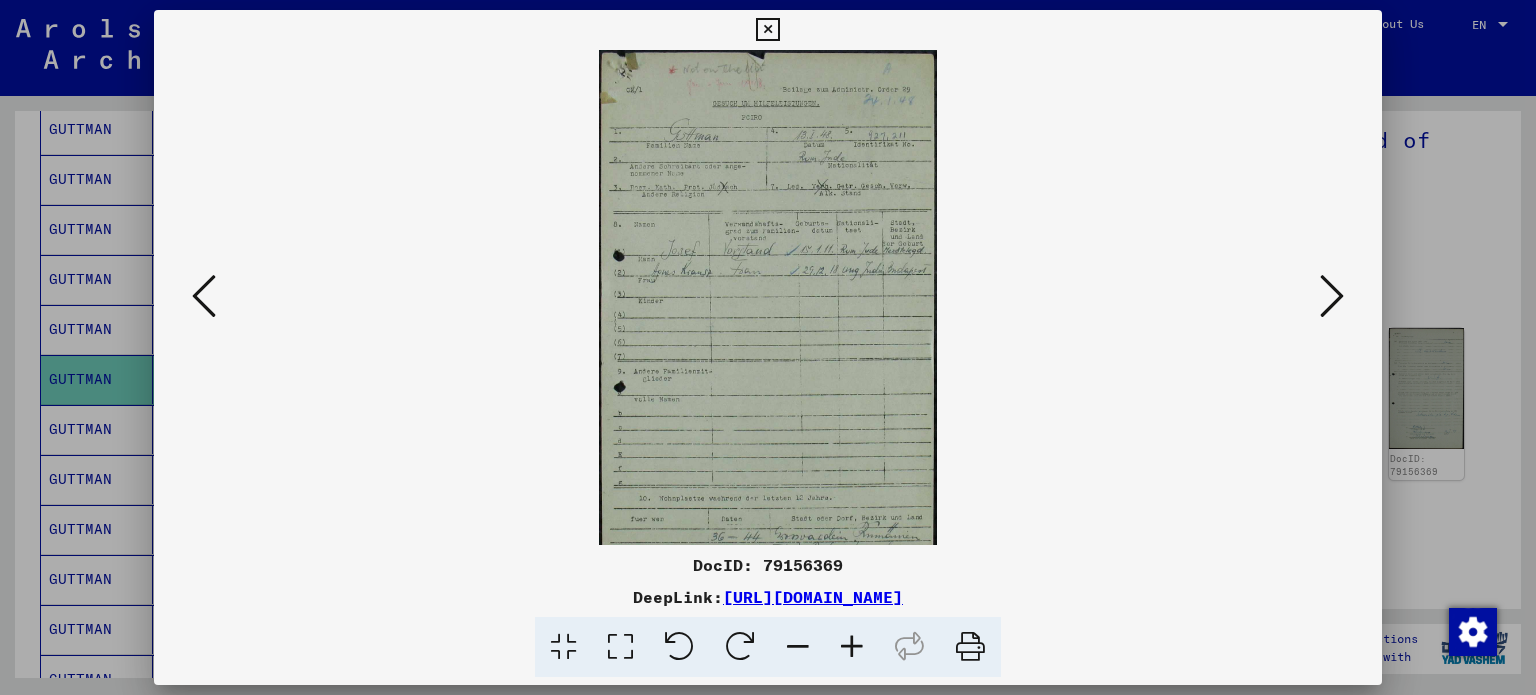 click at bounding box center [852, 647] 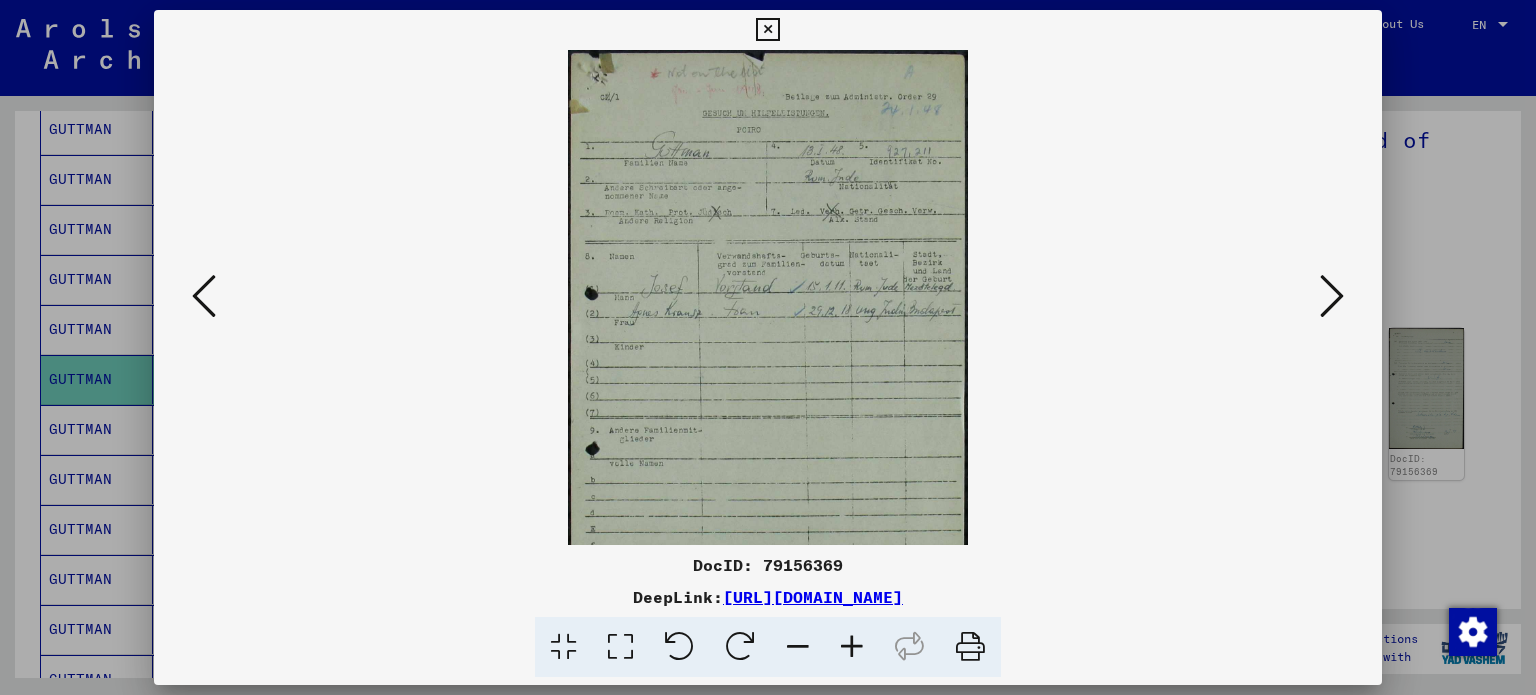 click at bounding box center [852, 647] 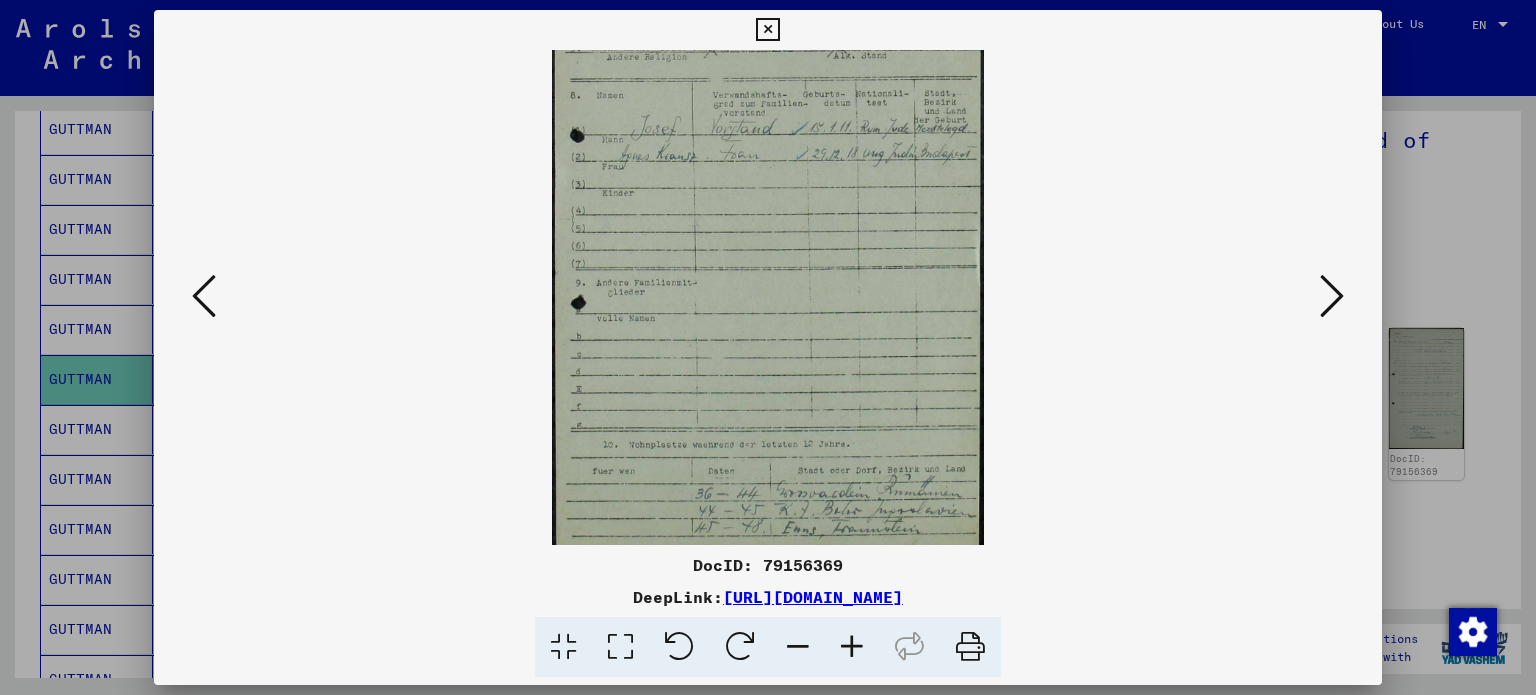 scroll, scrollTop: 200, scrollLeft: 0, axis: vertical 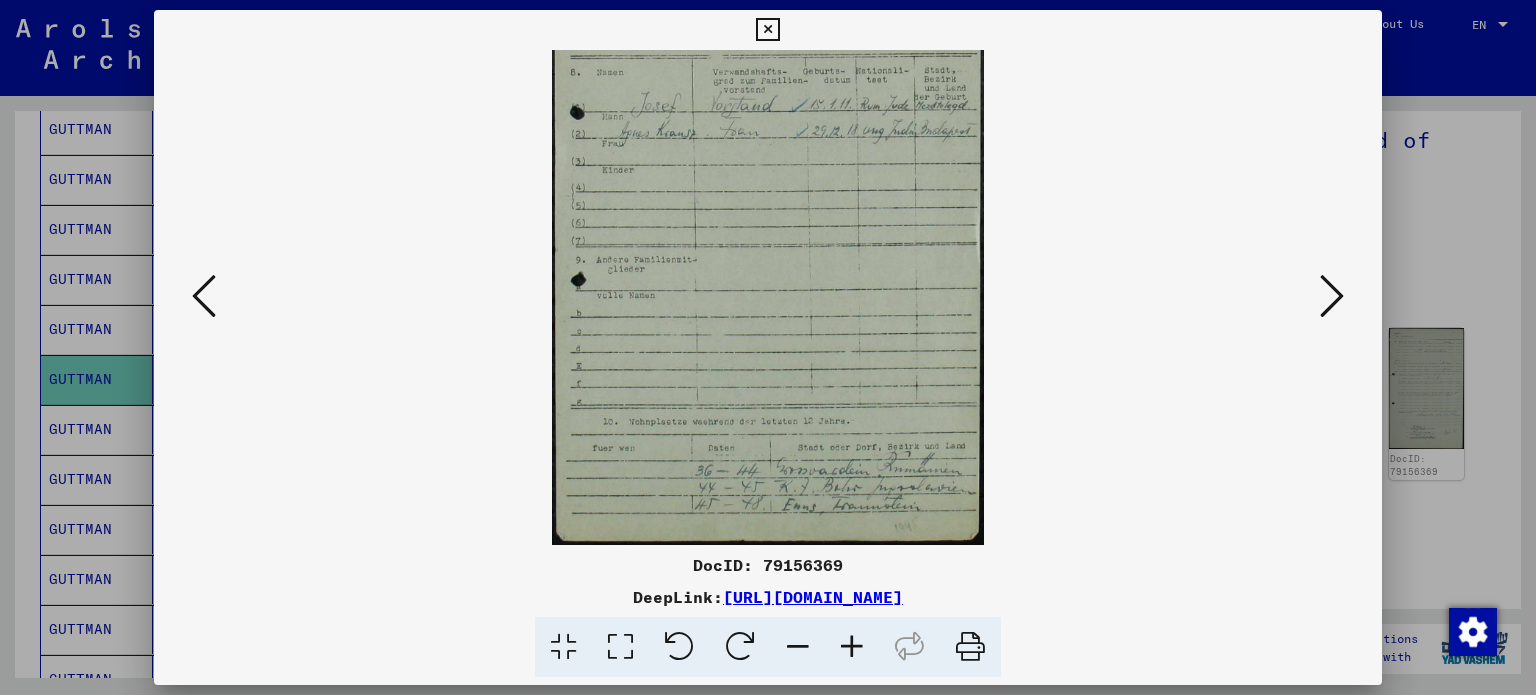 drag, startPoint x: 797, startPoint y: 300, endPoint x: 768, endPoint y: 61, distance: 240.75299 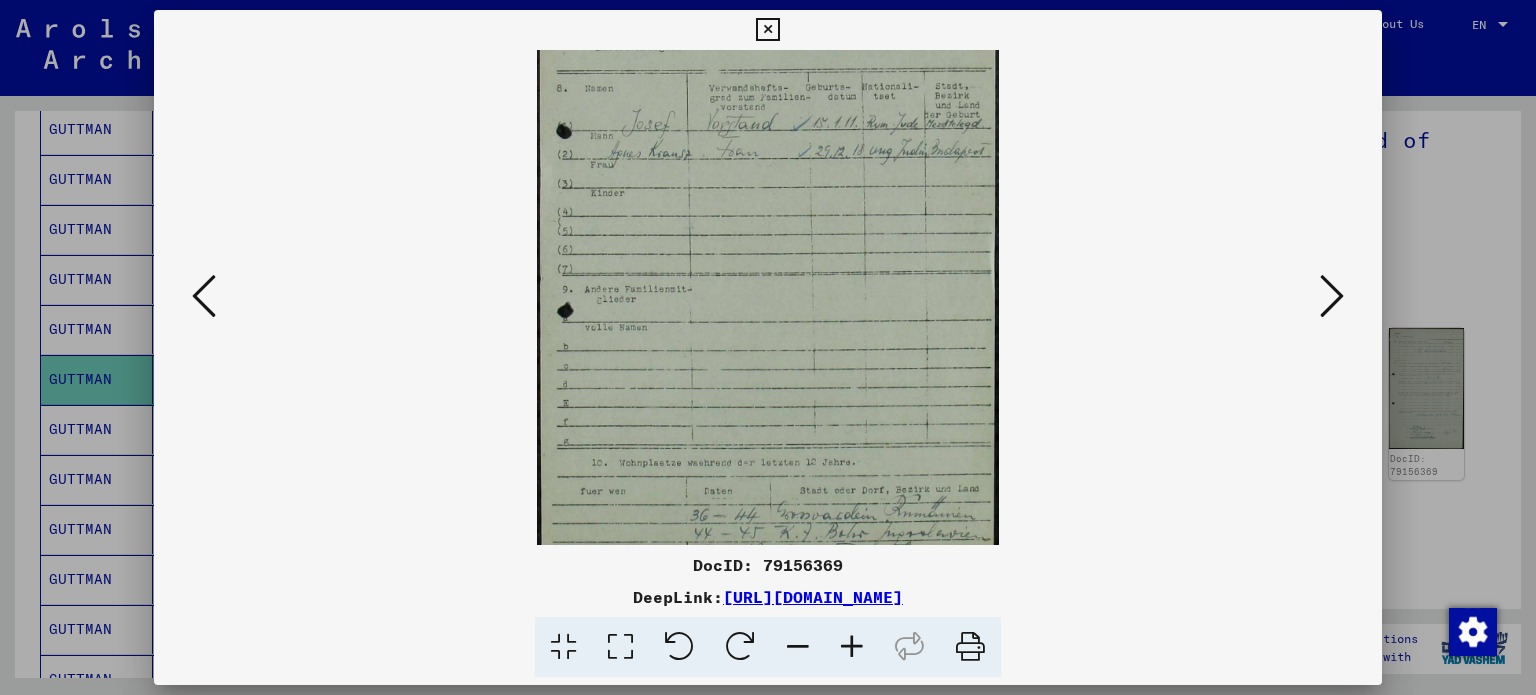 click at bounding box center (852, 647) 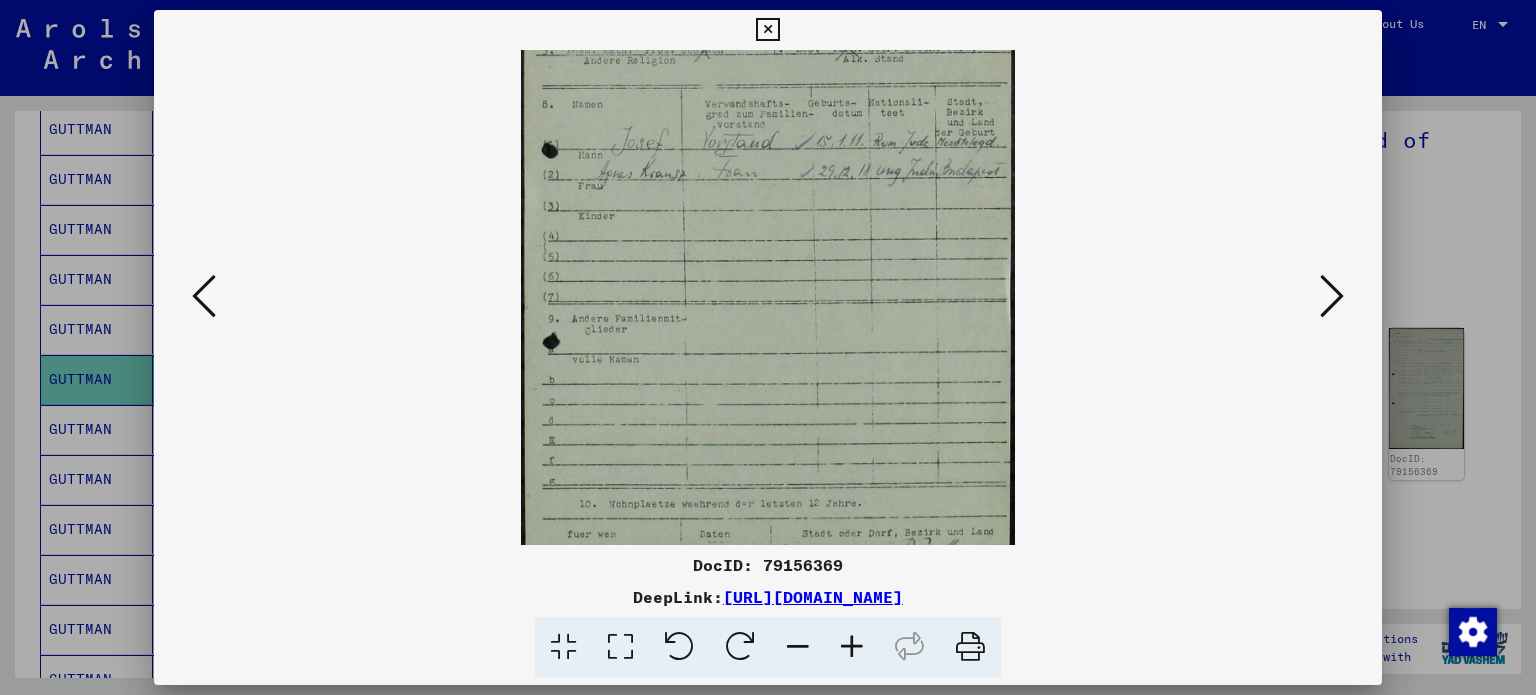 click at bounding box center [852, 647] 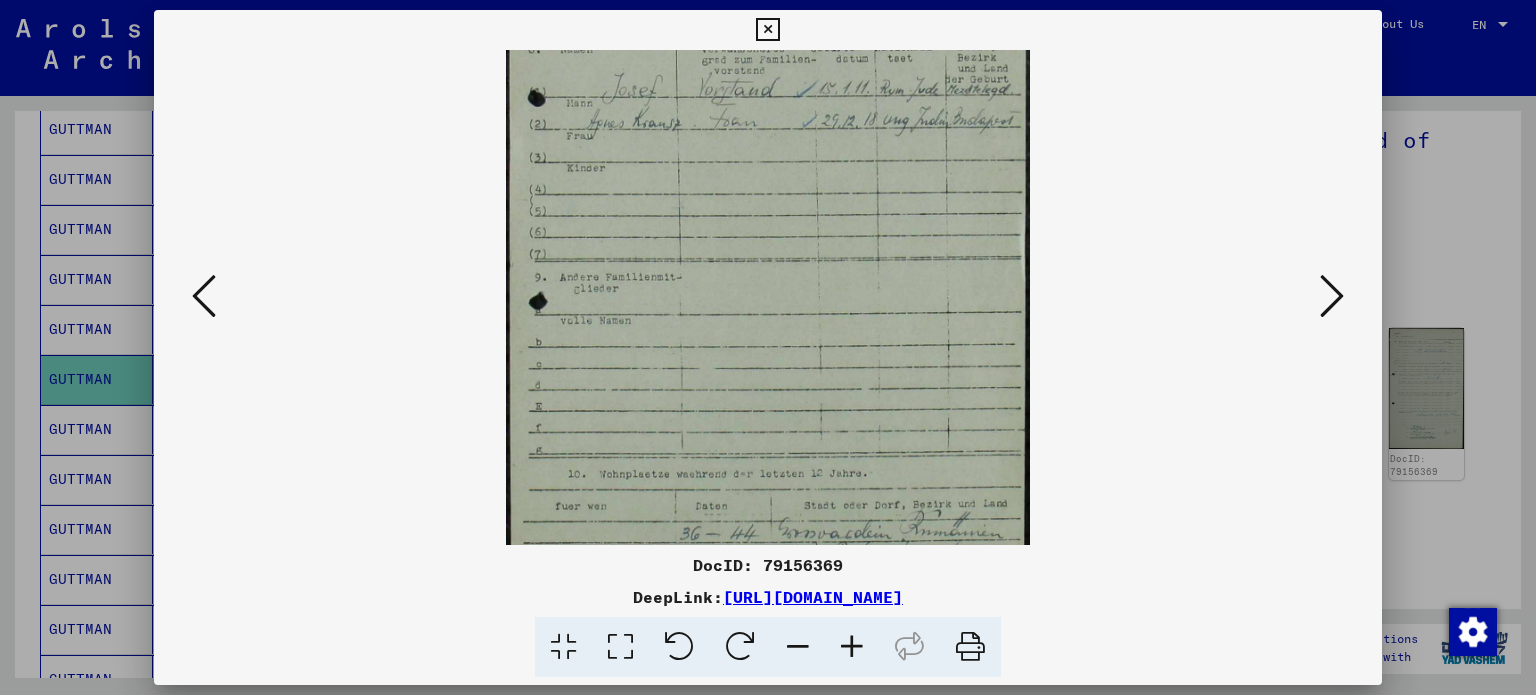 scroll, scrollTop: 349, scrollLeft: 0, axis: vertical 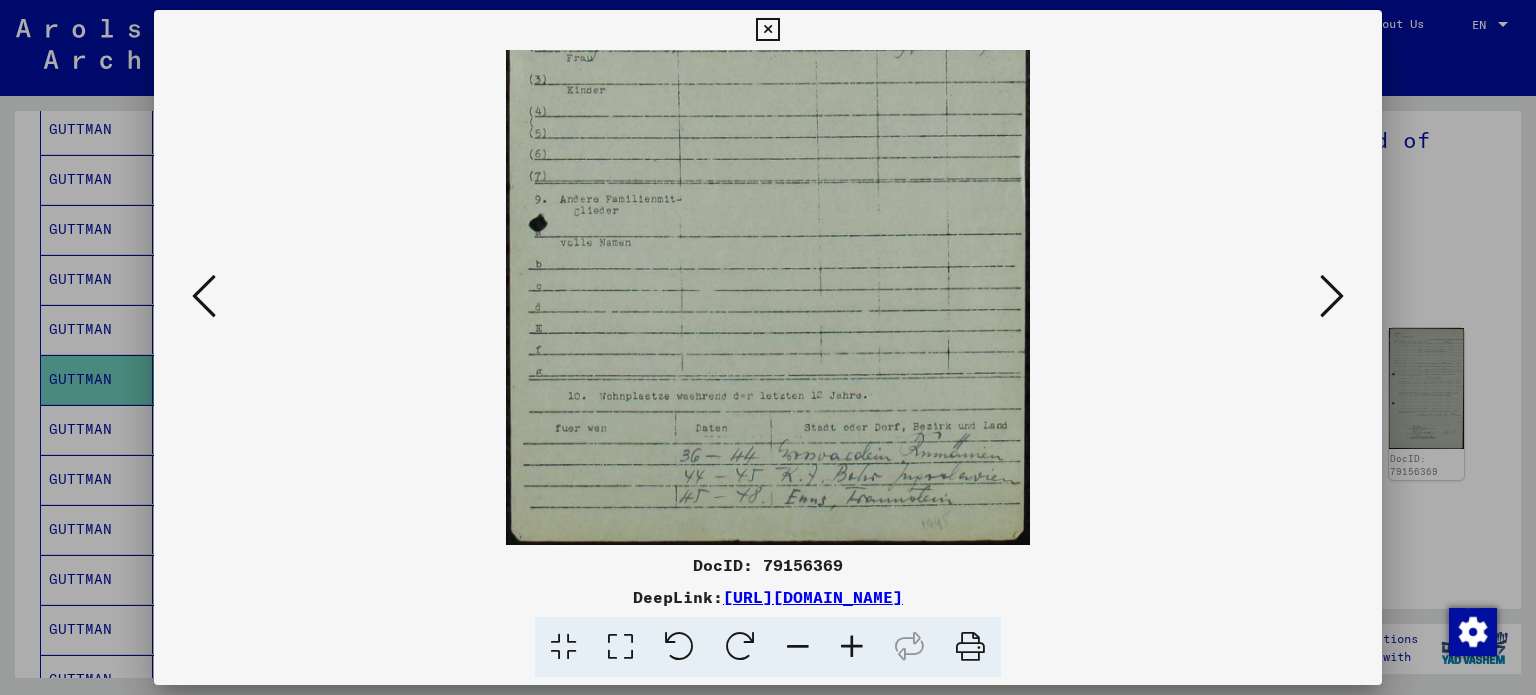 drag, startPoint x: 816, startPoint y: 263, endPoint x: 796, endPoint y: 4, distance: 259.77106 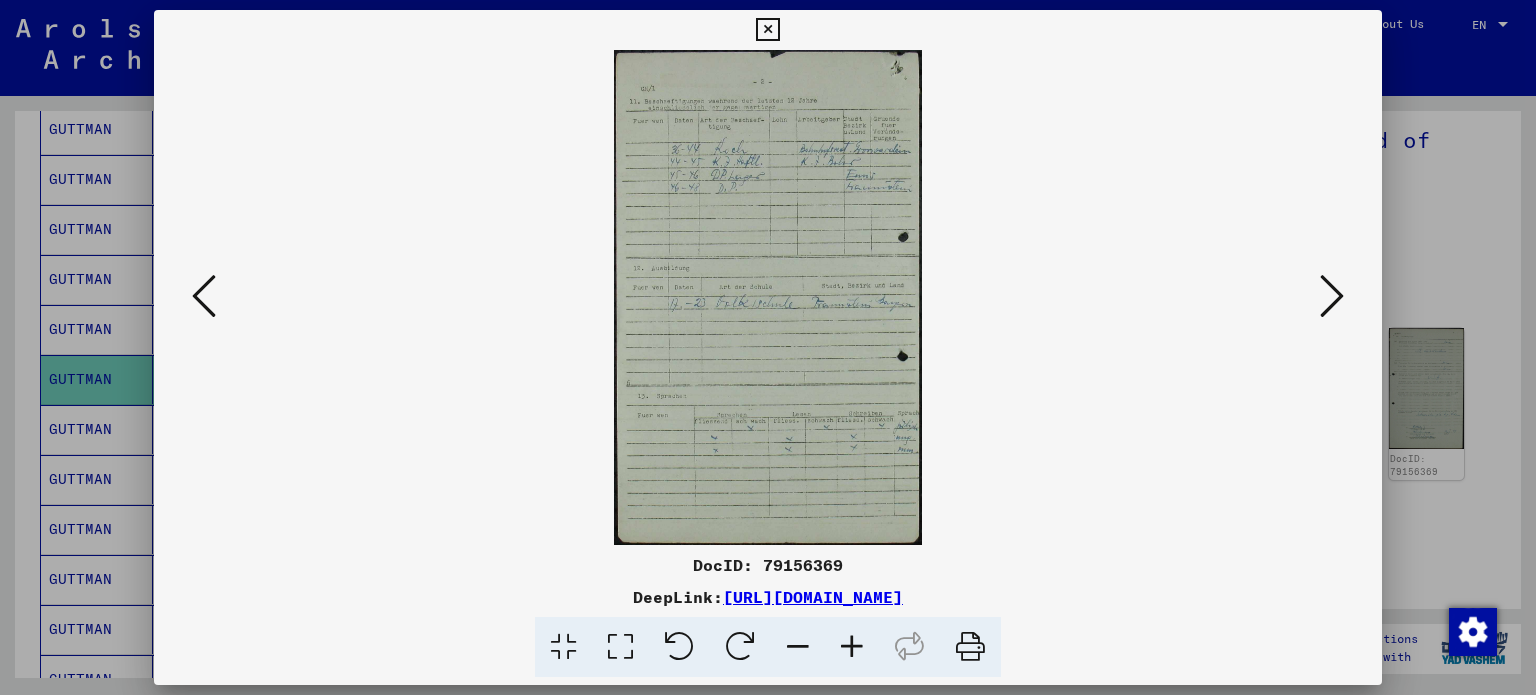 click at bounding box center (852, 647) 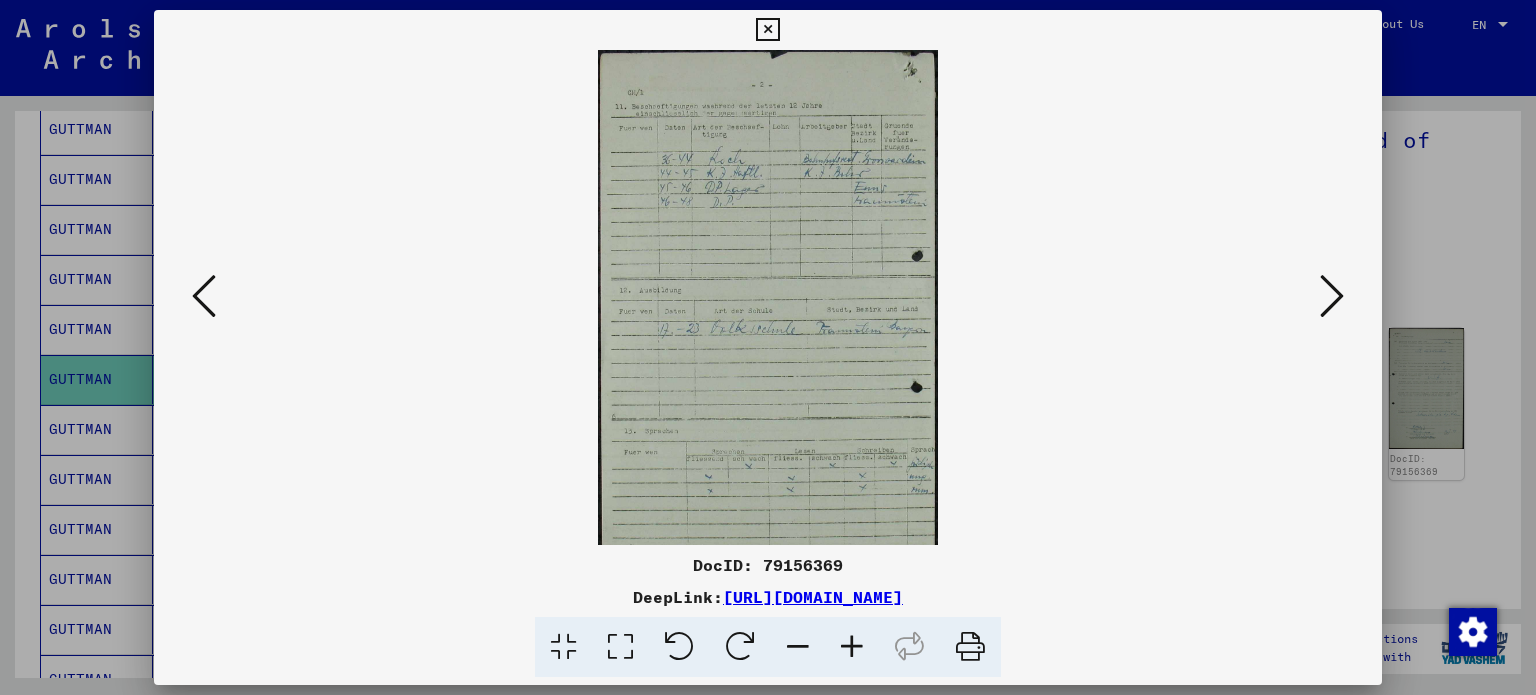 click at bounding box center [852, 647] 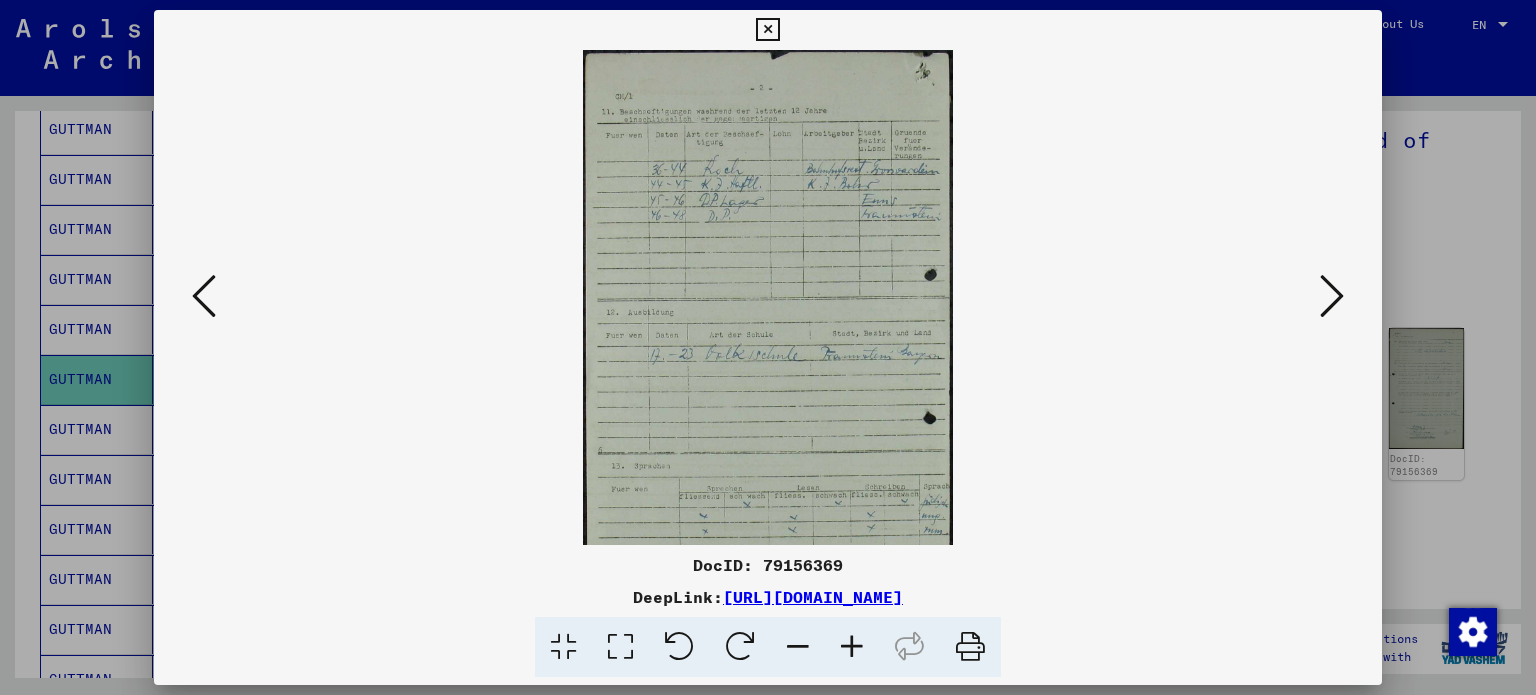 click at bounding box center [852, 647] 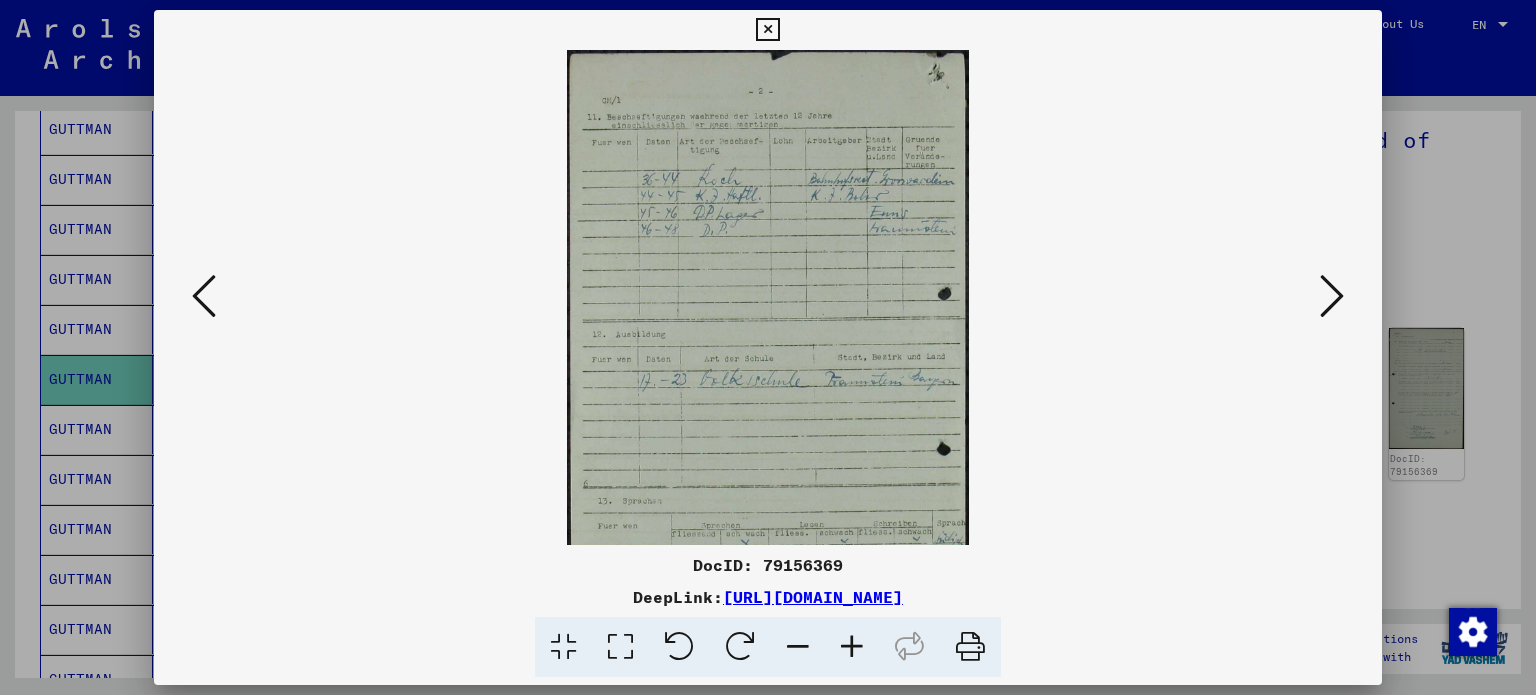 click at bounding box center [852, 647] 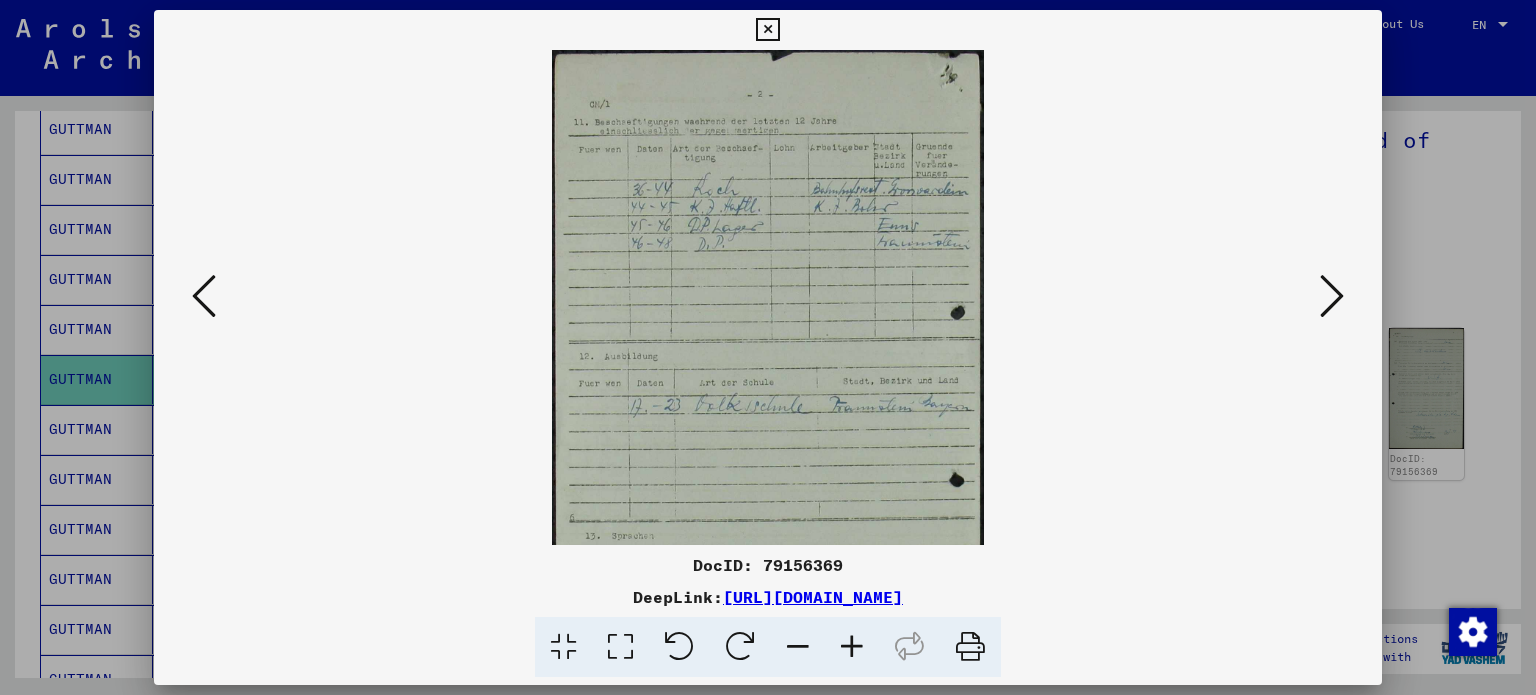 click at bounding box center [852, 647] 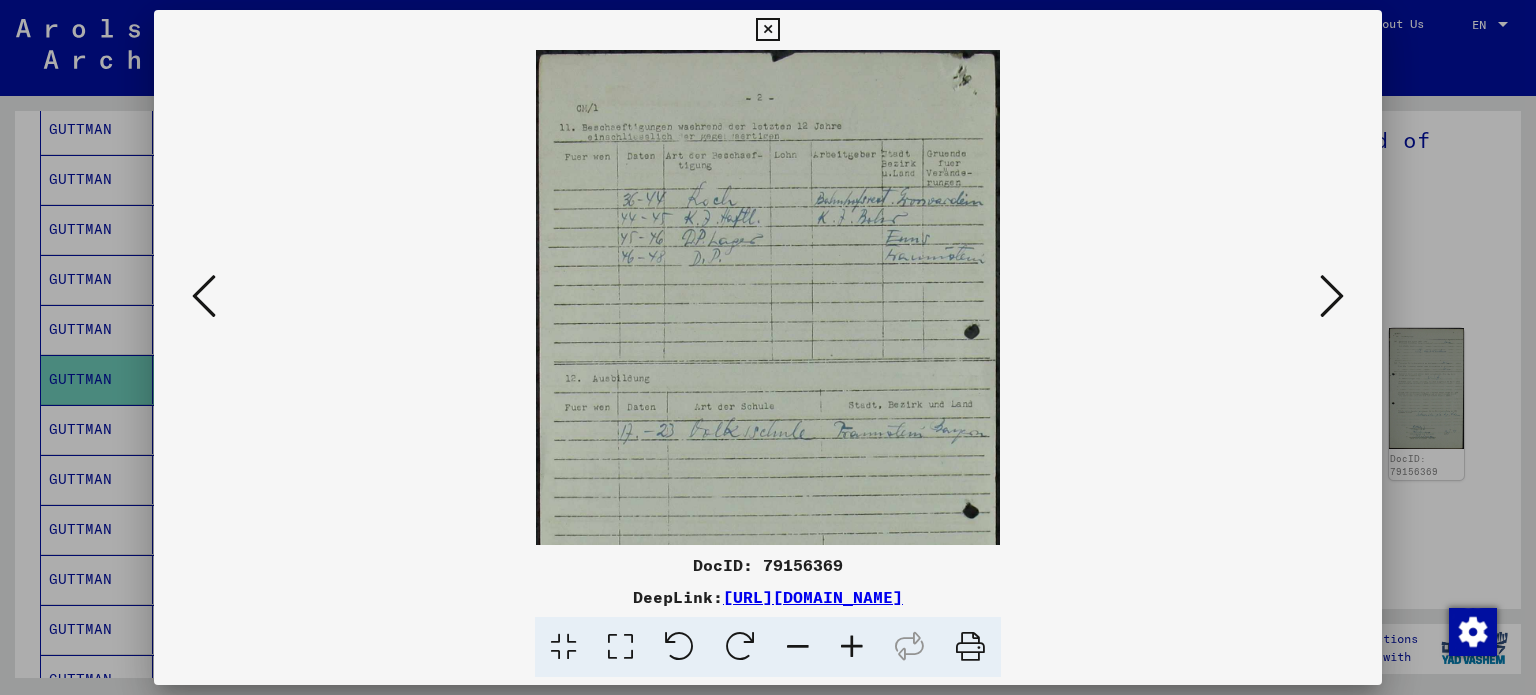 click at bounding box center (852, 647) 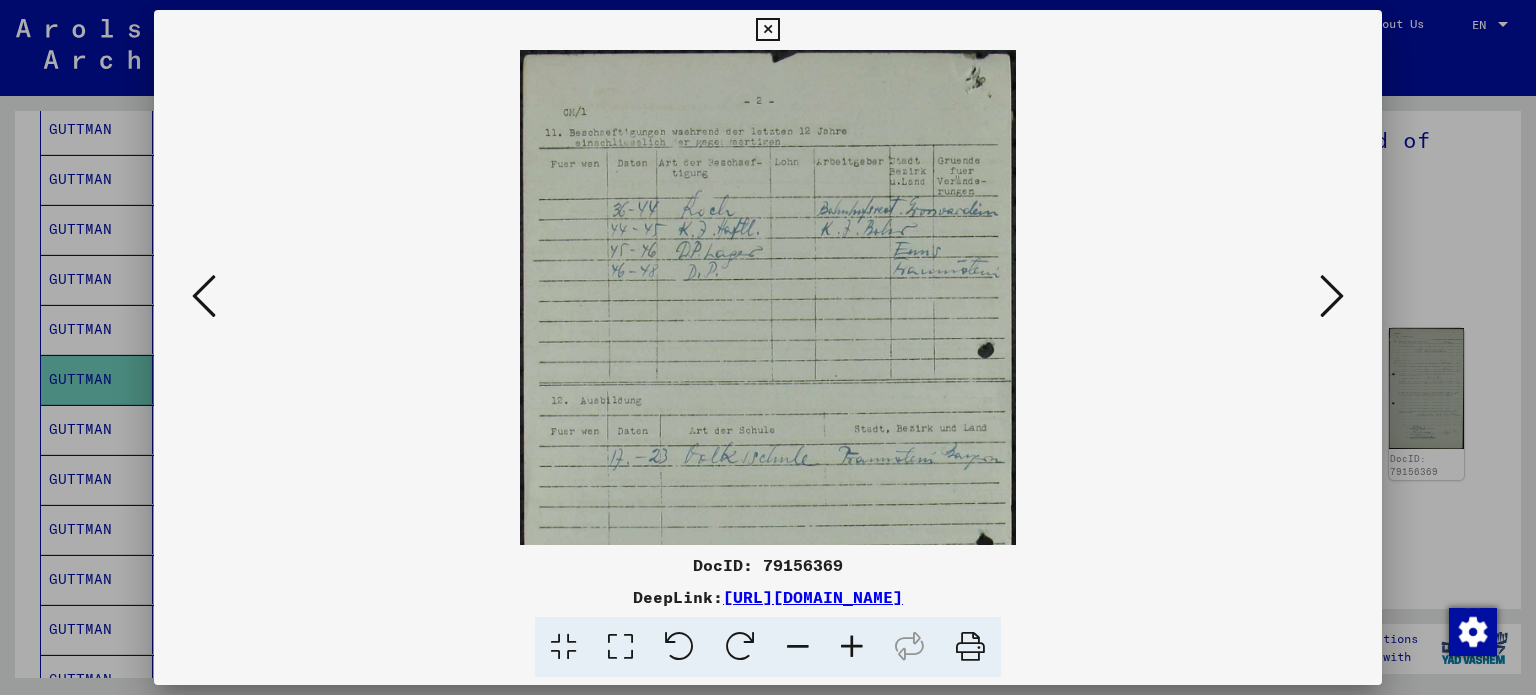 click at bounding box center (852, 647) 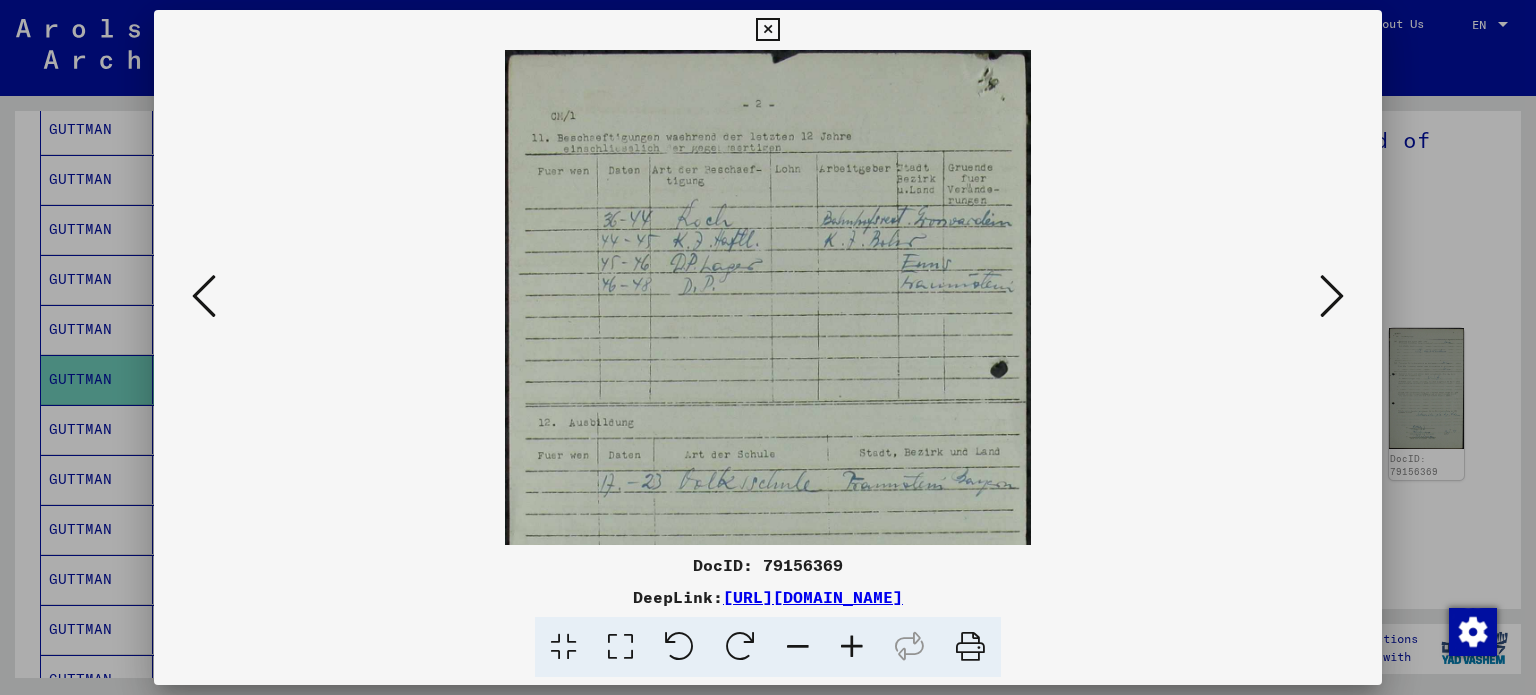 click at bounding box center [852, 647] 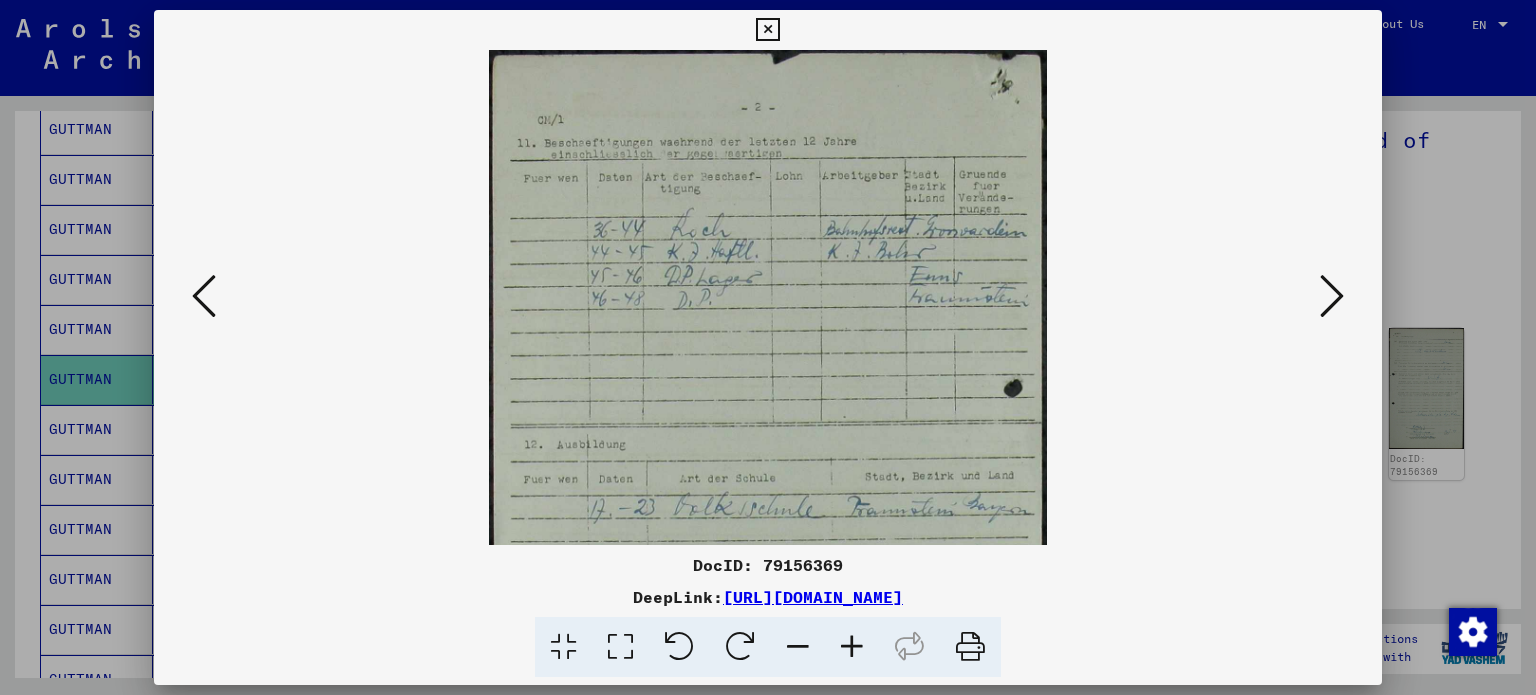 click at bounding box center [852, 647] 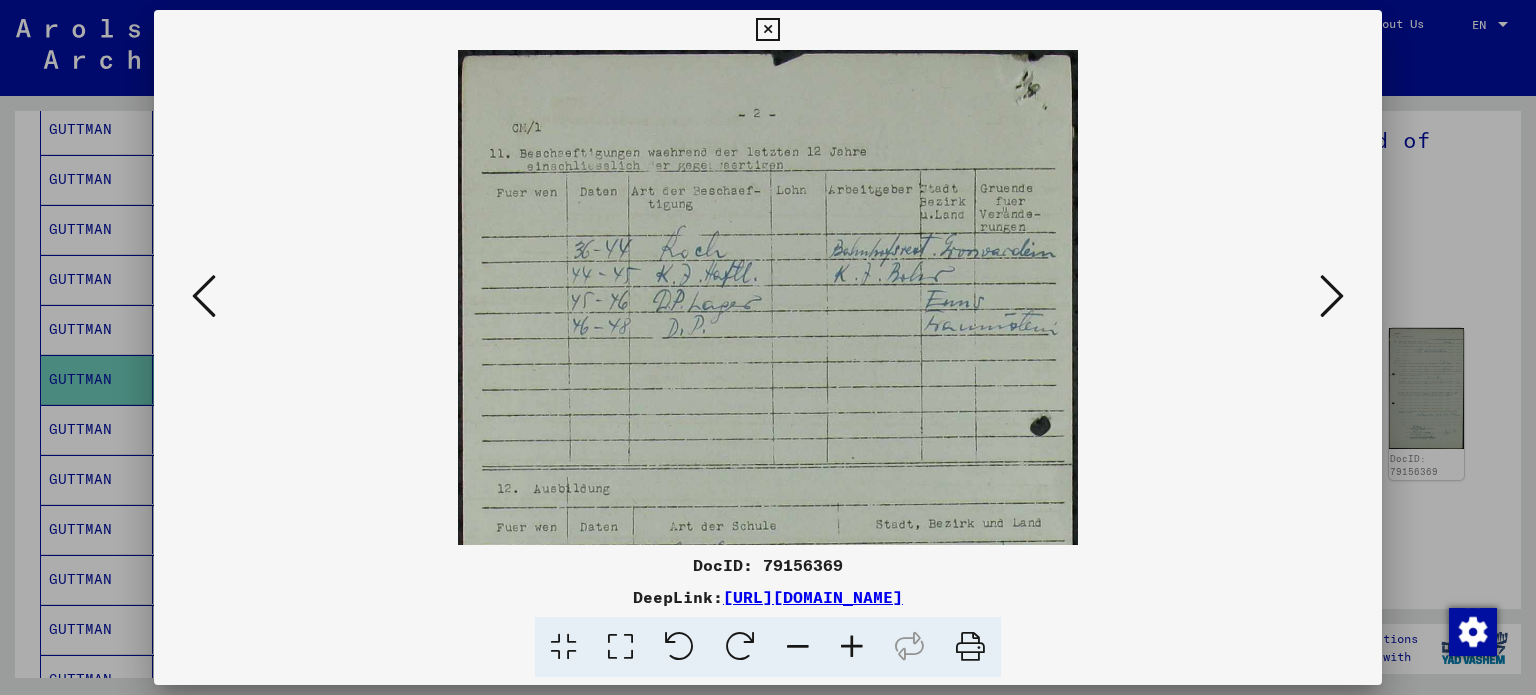 click at bounding box center (852, 647) 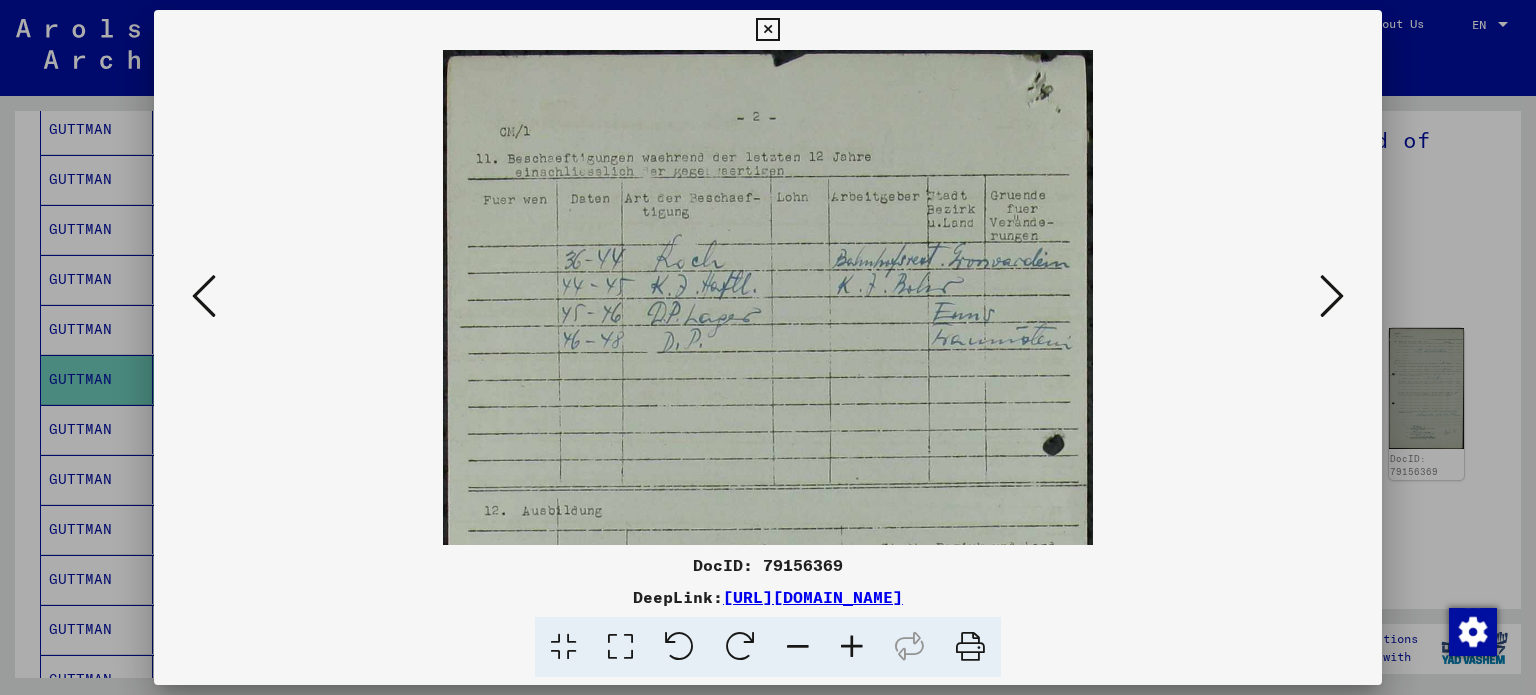 click at bounding box center (852, 647) 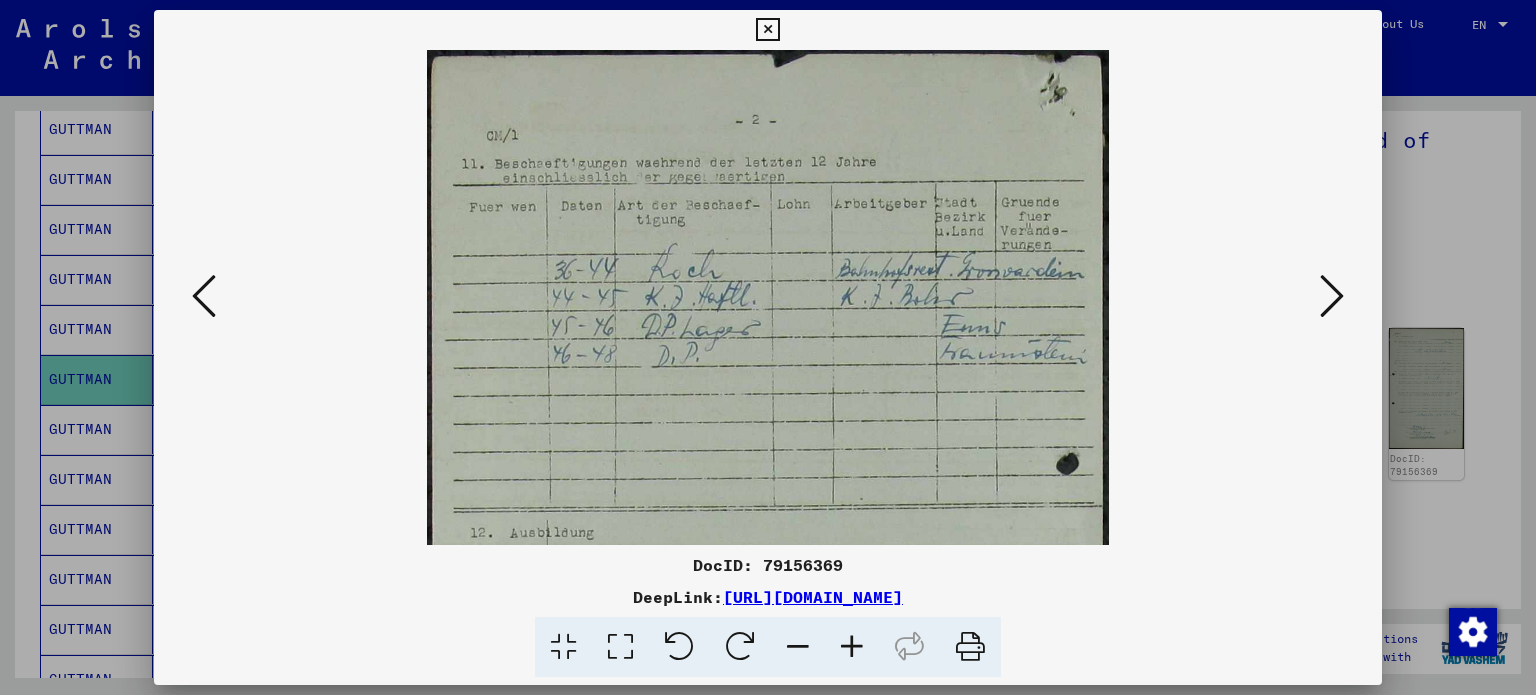 click at bounding box center [852, 647] 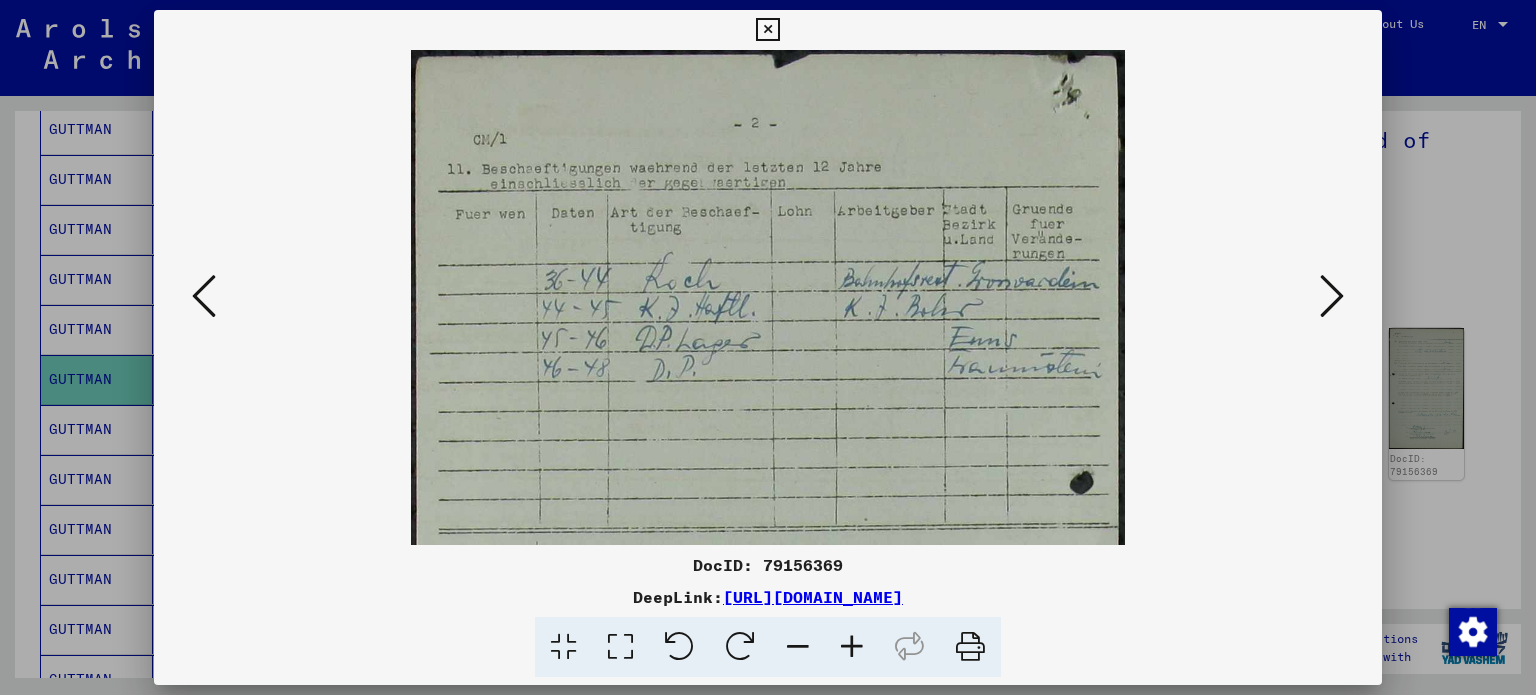 click at bounding box center [1332, 296] 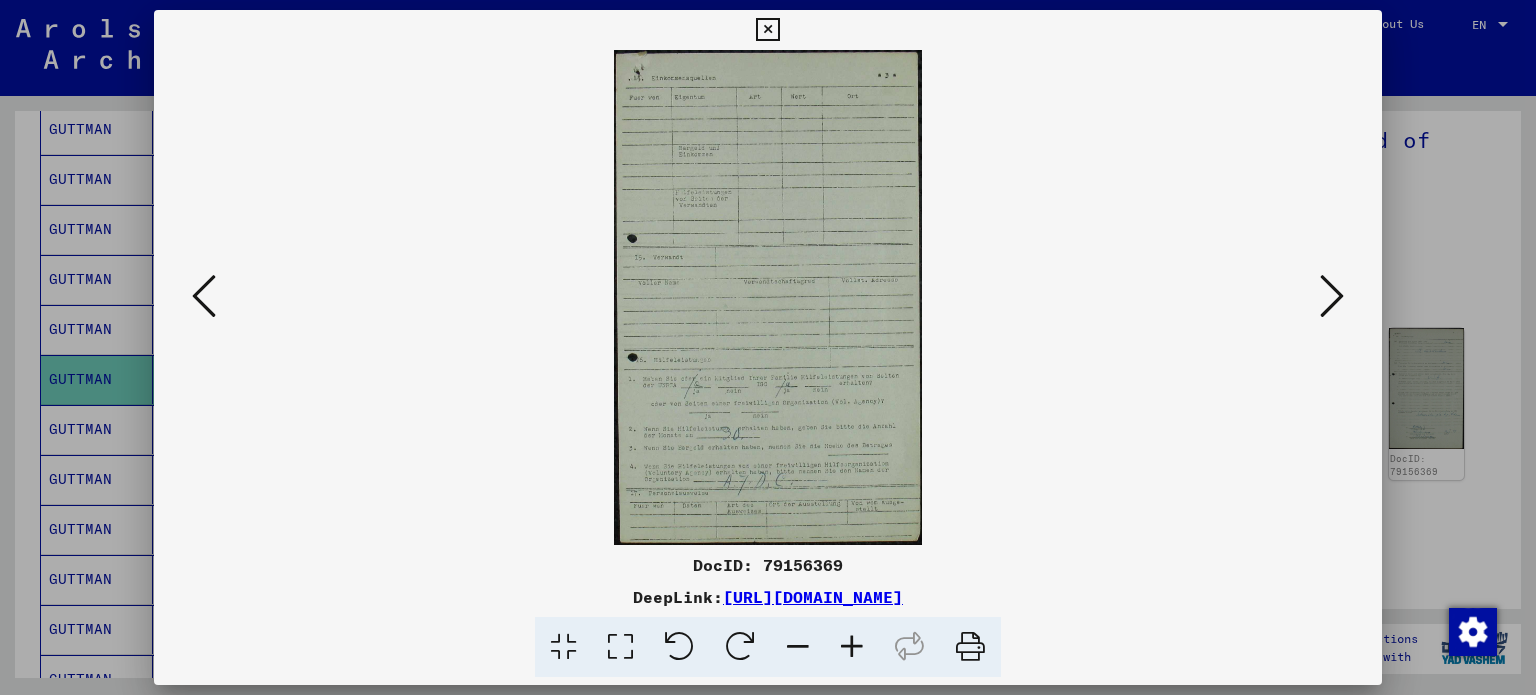 click at bounding box center [768, 297] 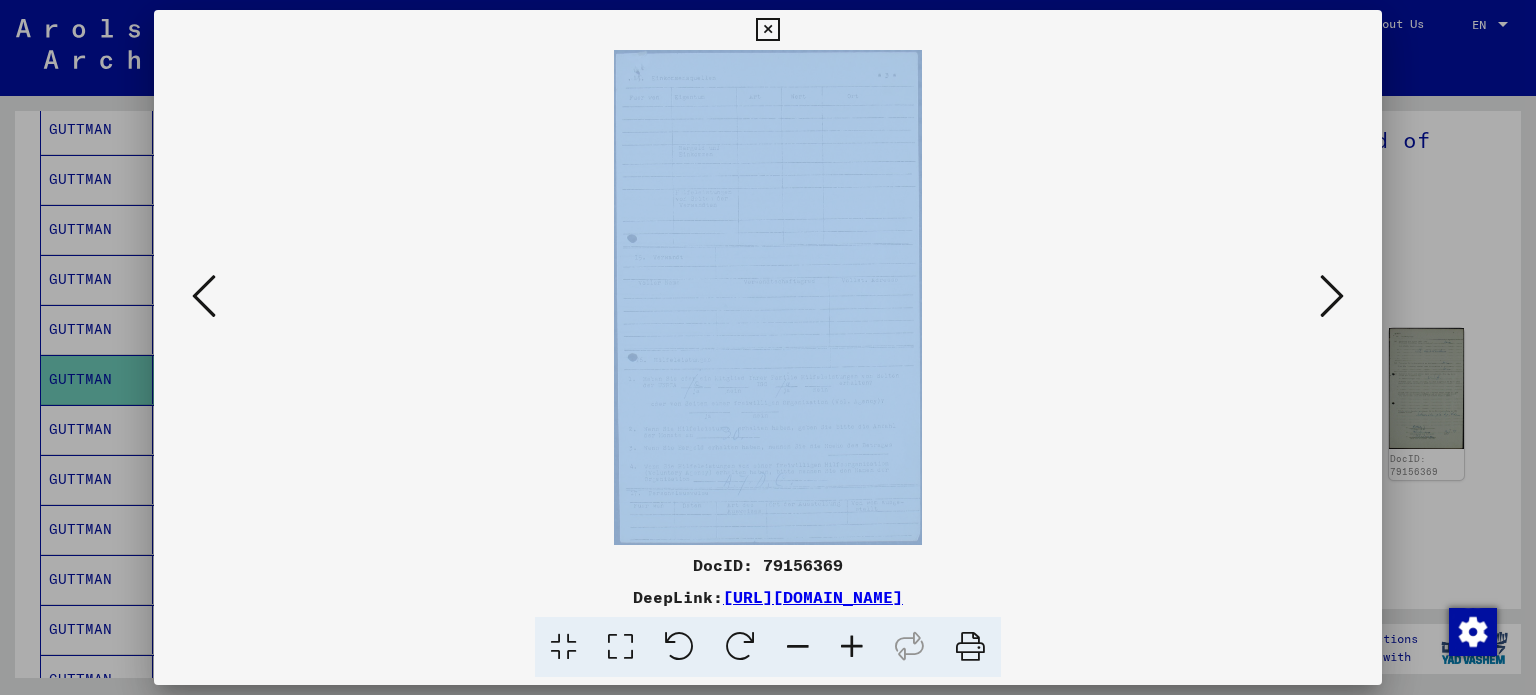 click at bounding box center [768, 297] 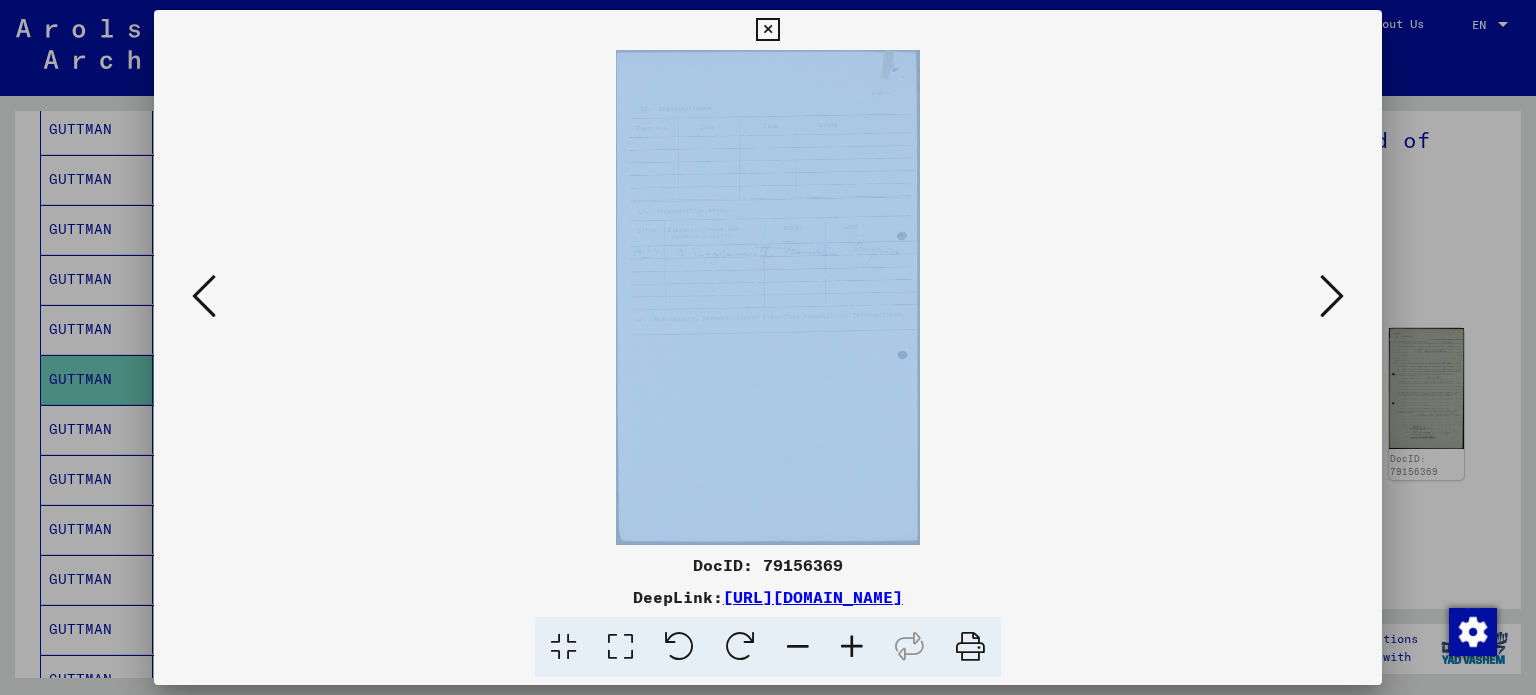 click at bounding box center [768, 297] 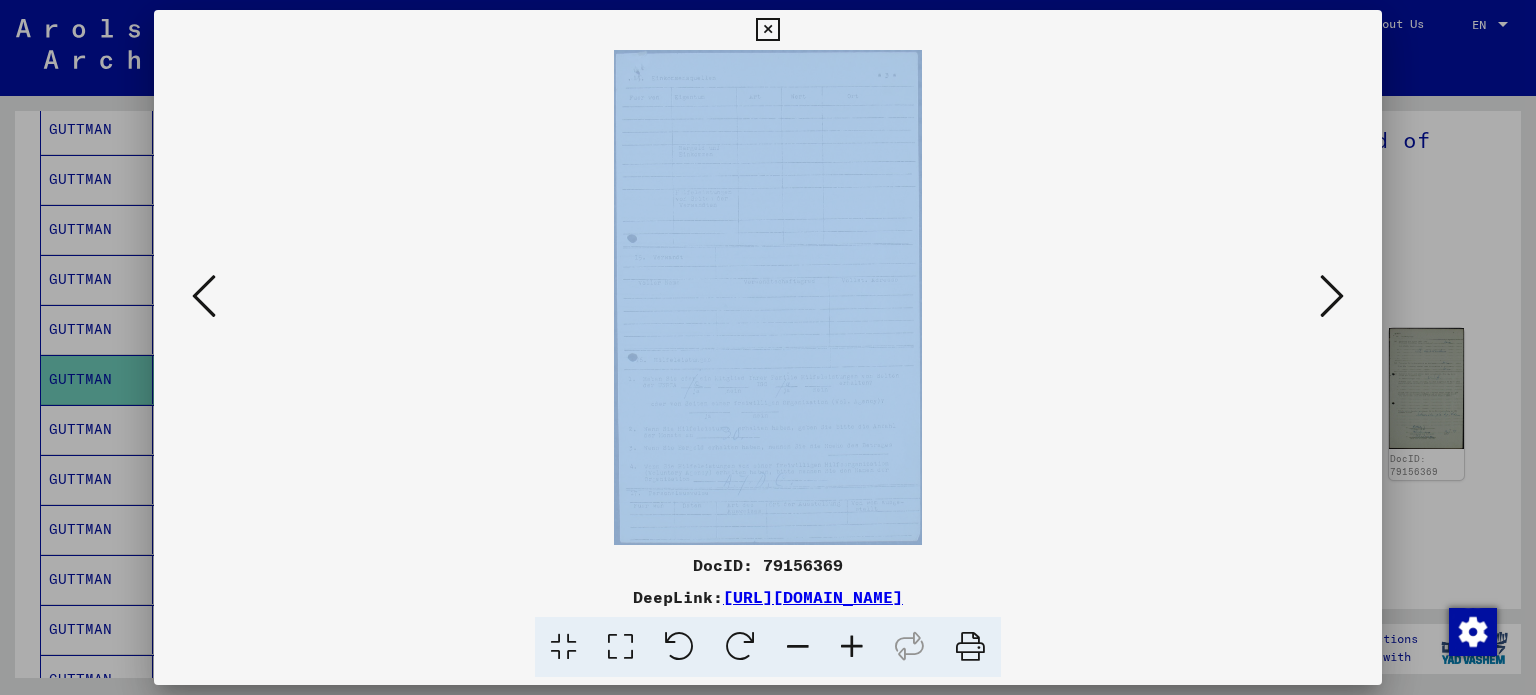click at bounding box center (204, 296) 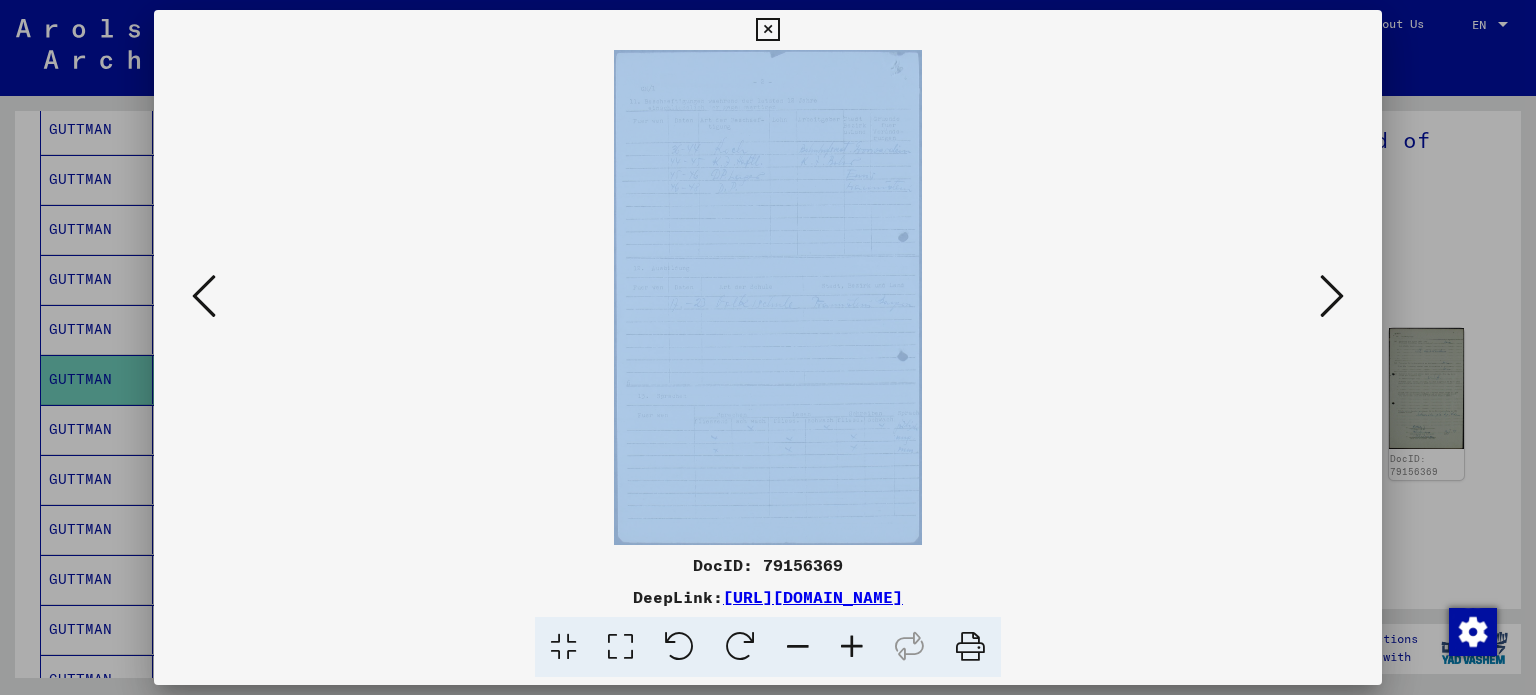 click at bounding box center [767, 30] 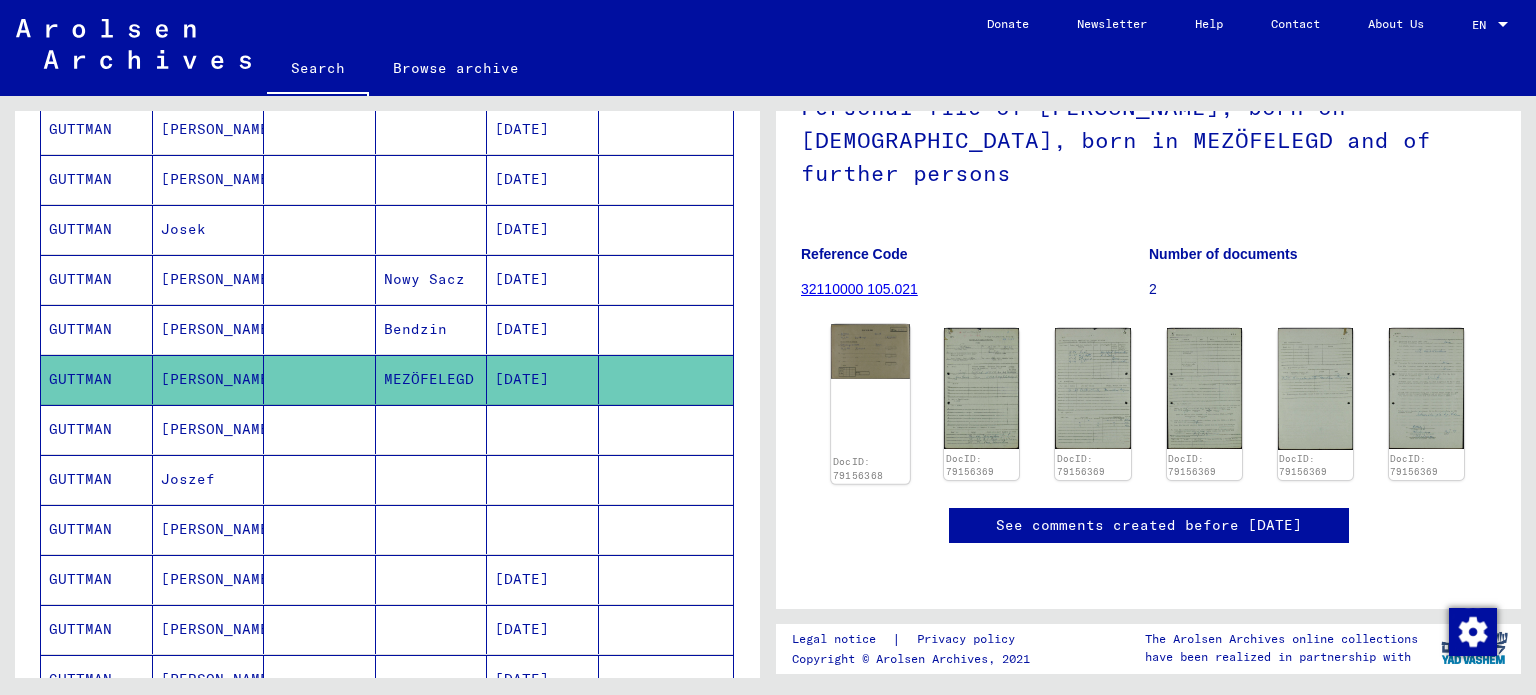 click 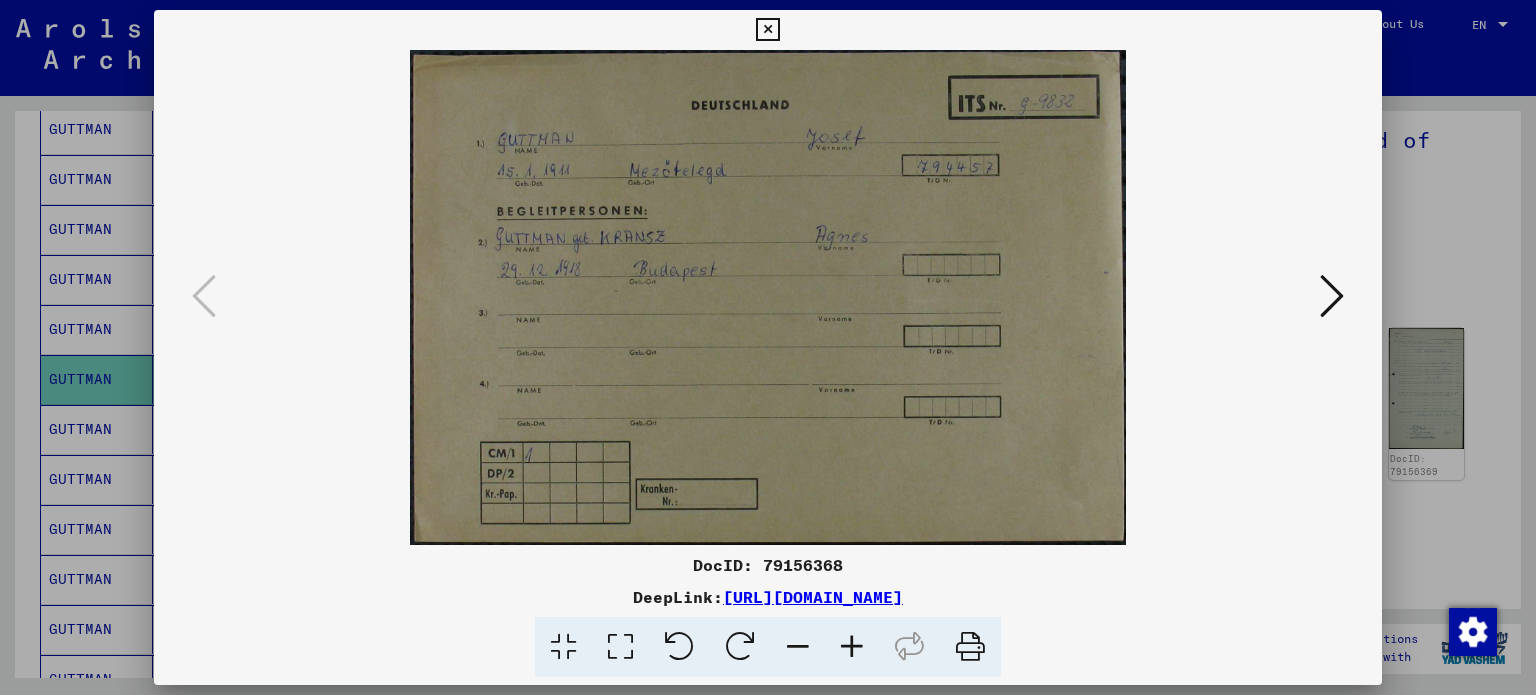 click at bounding box center (768, 297) 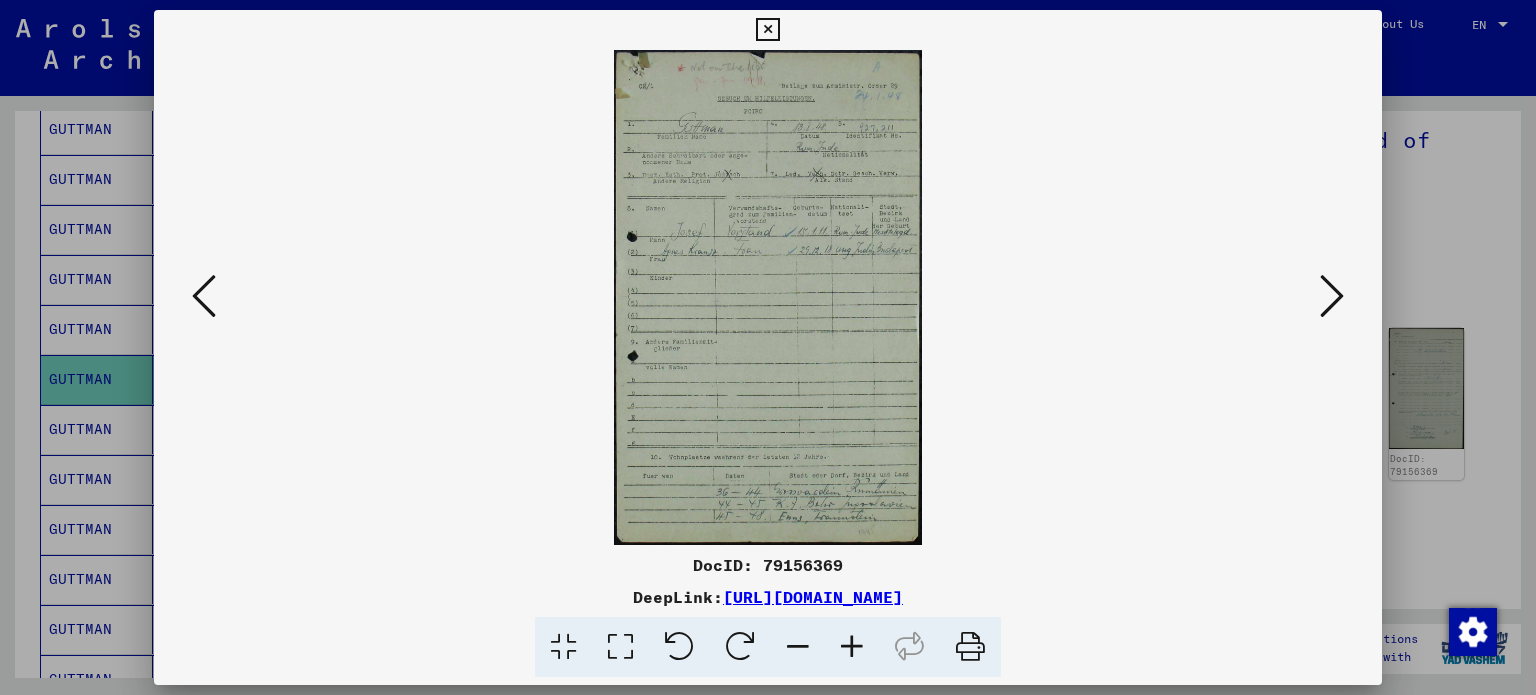 click at bounding box center [1332, 296] 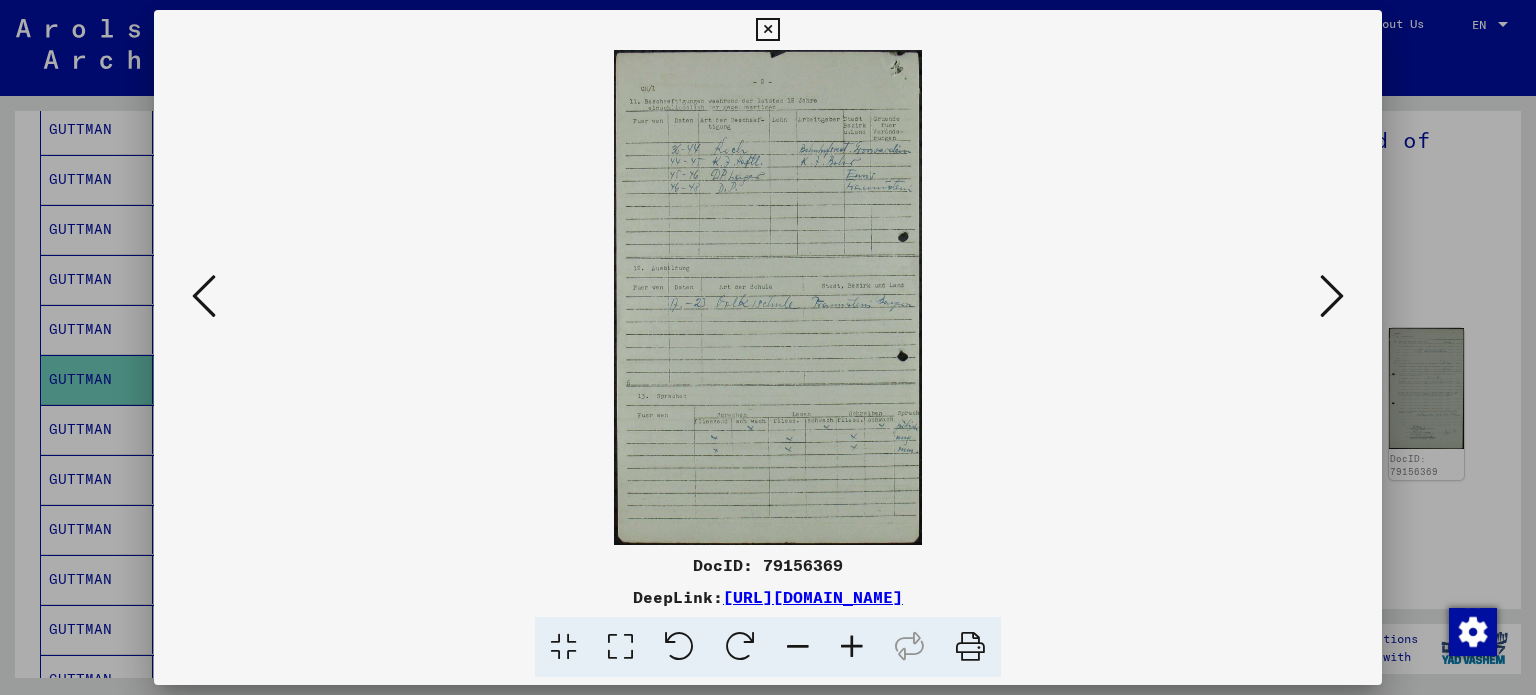 click at bounding box center [1332, 296] 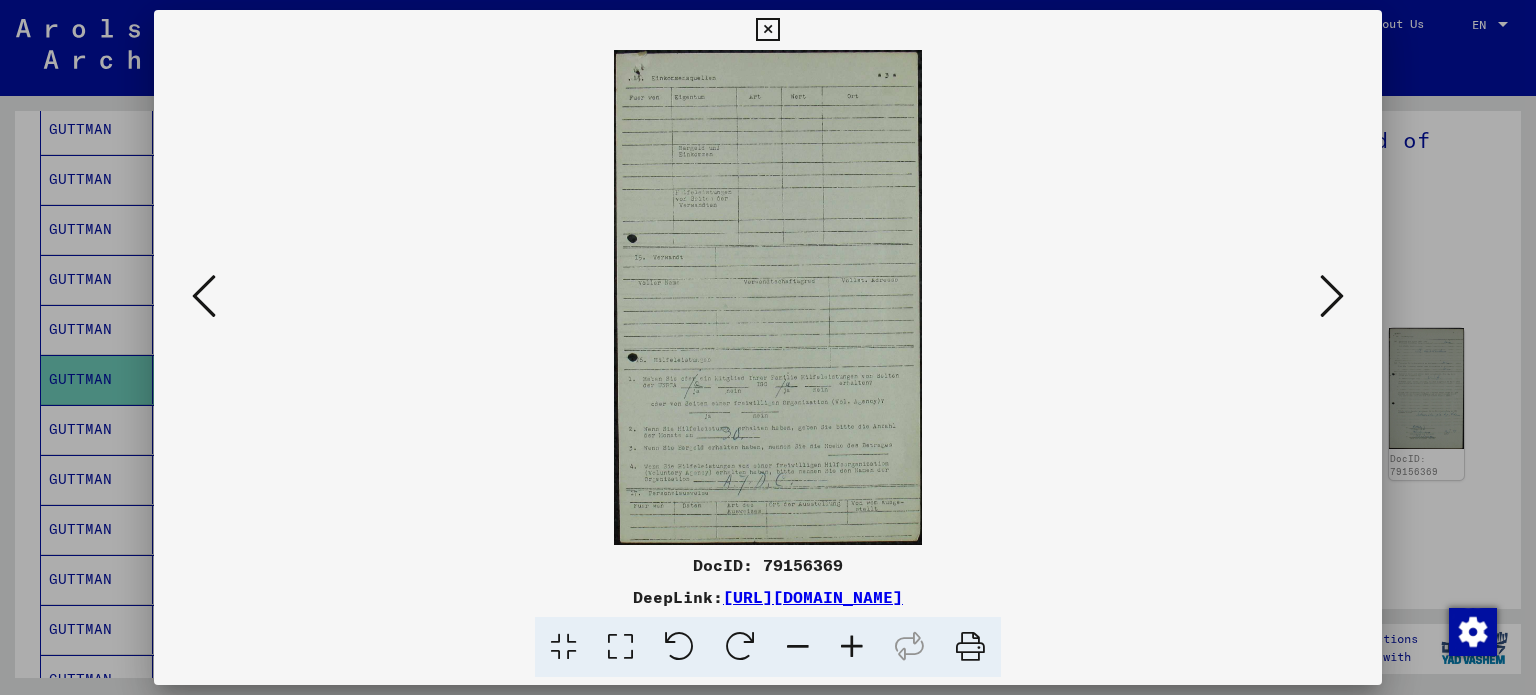 click at bounding box center (1332, 296) 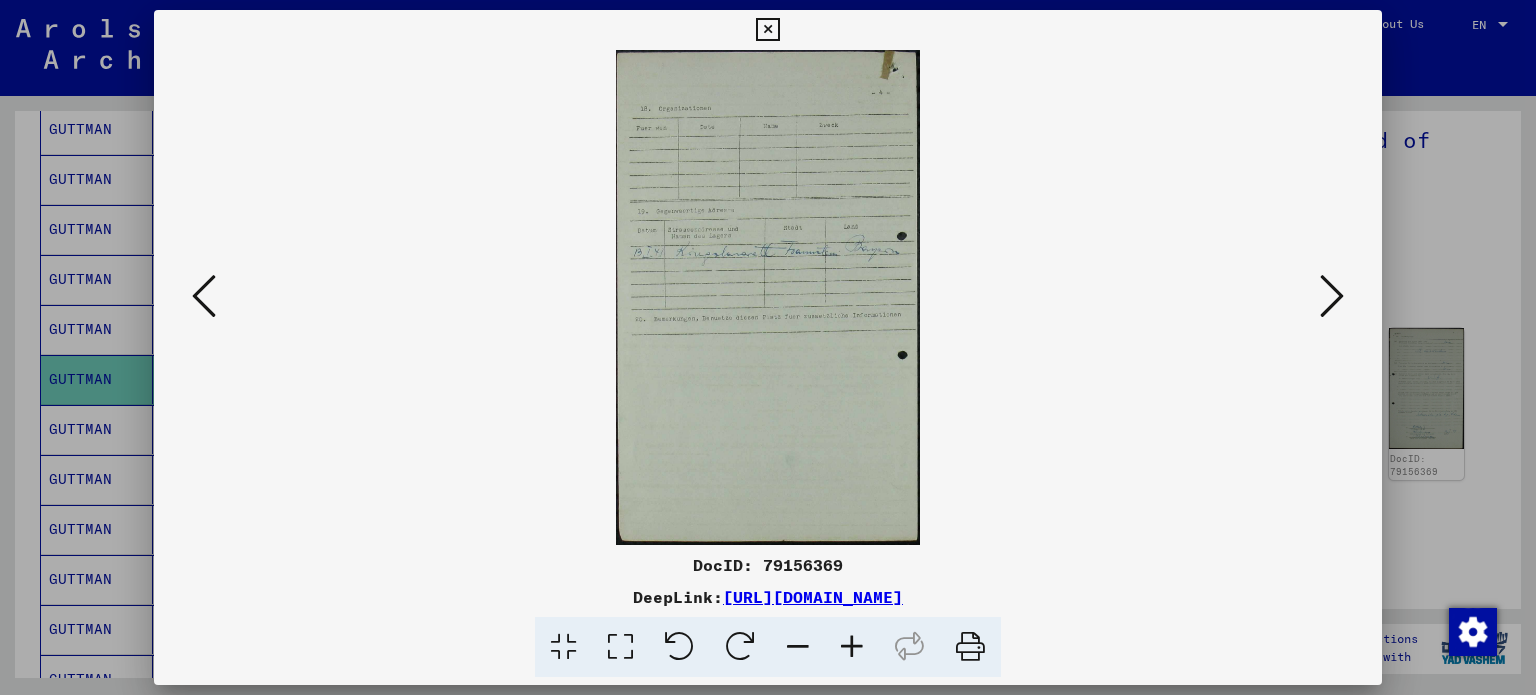 click at bounding box center [1332, 296] 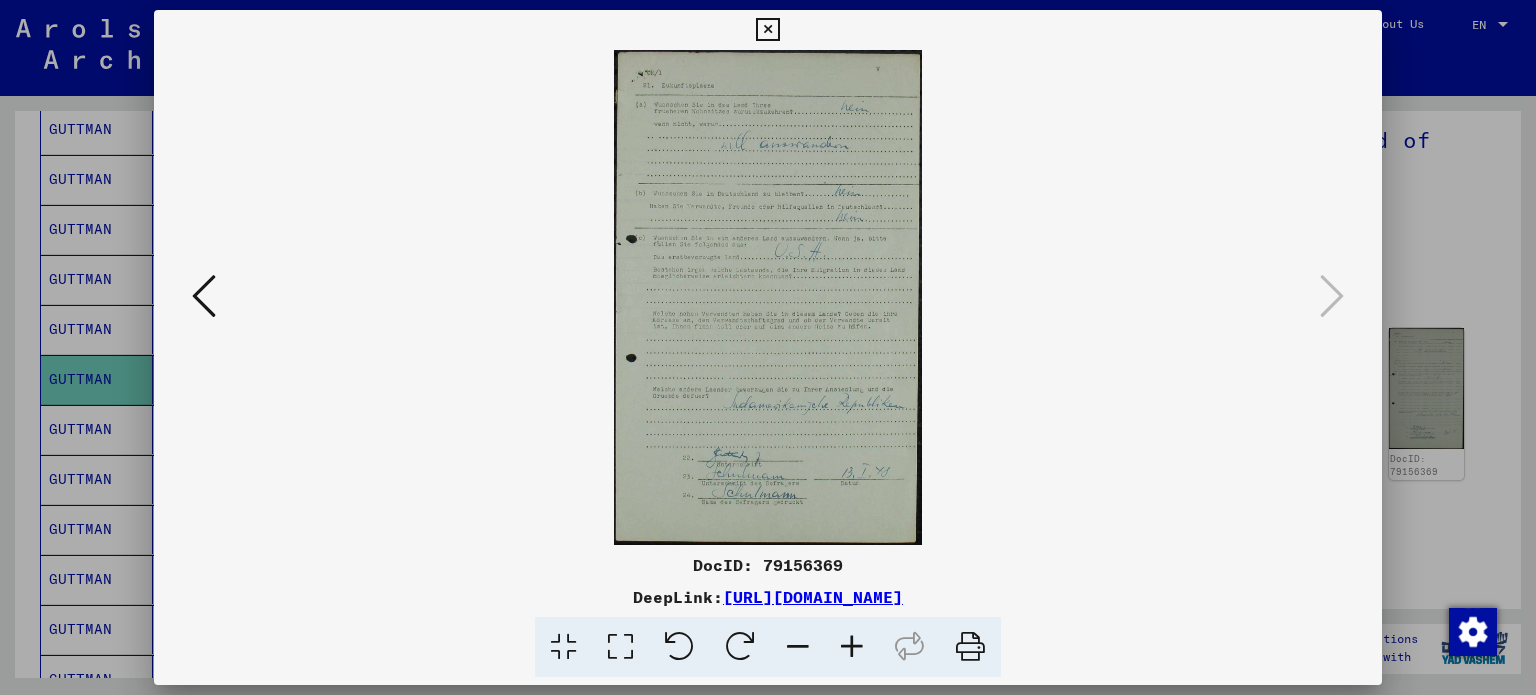 click at bounding box center [852, 647] 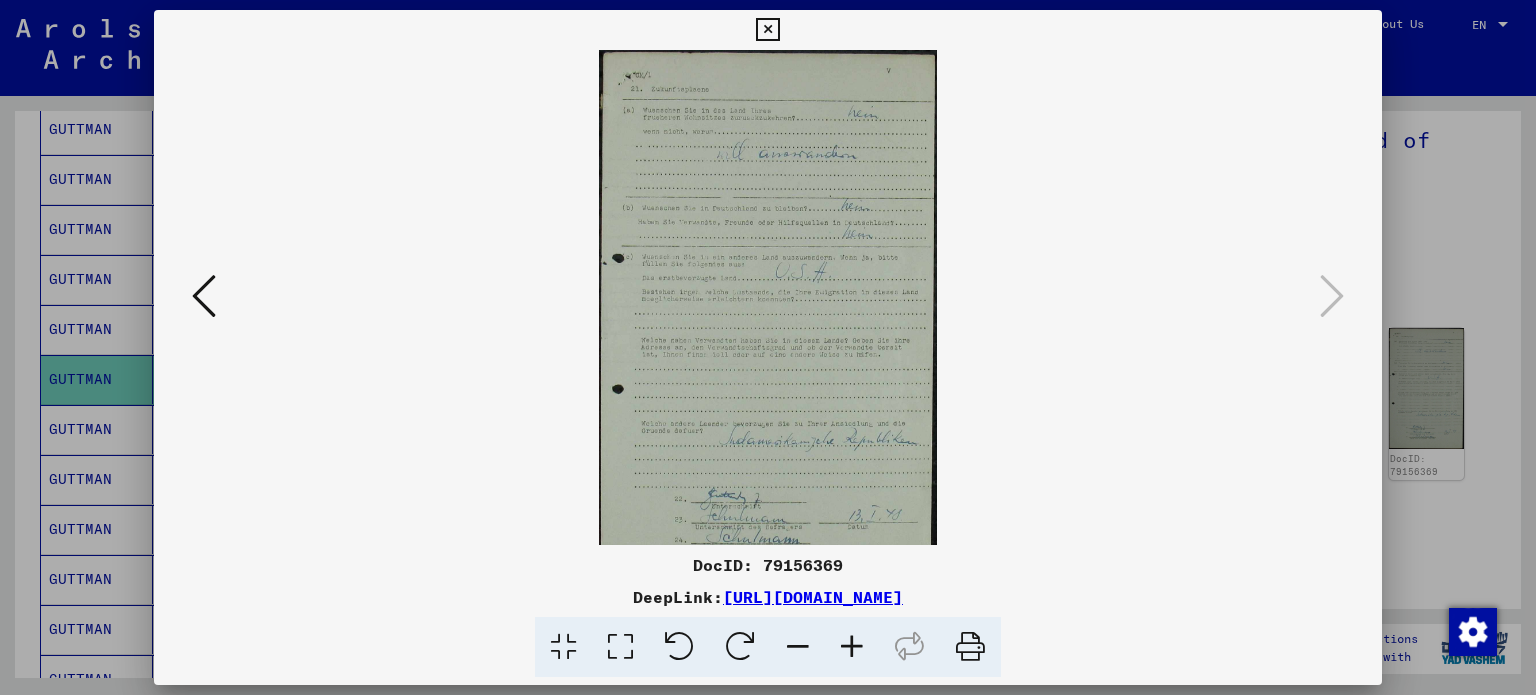click at bounding box center [852, 647] 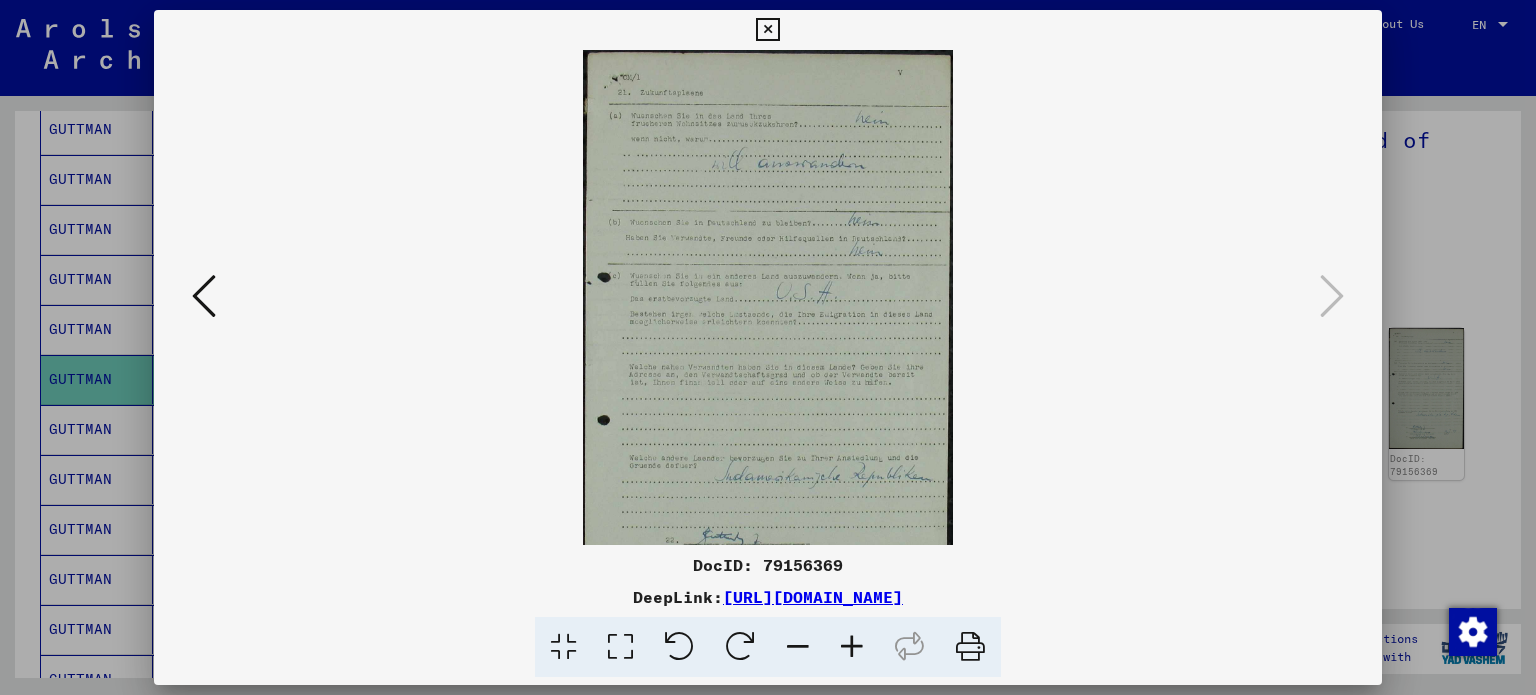 click at bounding box center (852, 647) 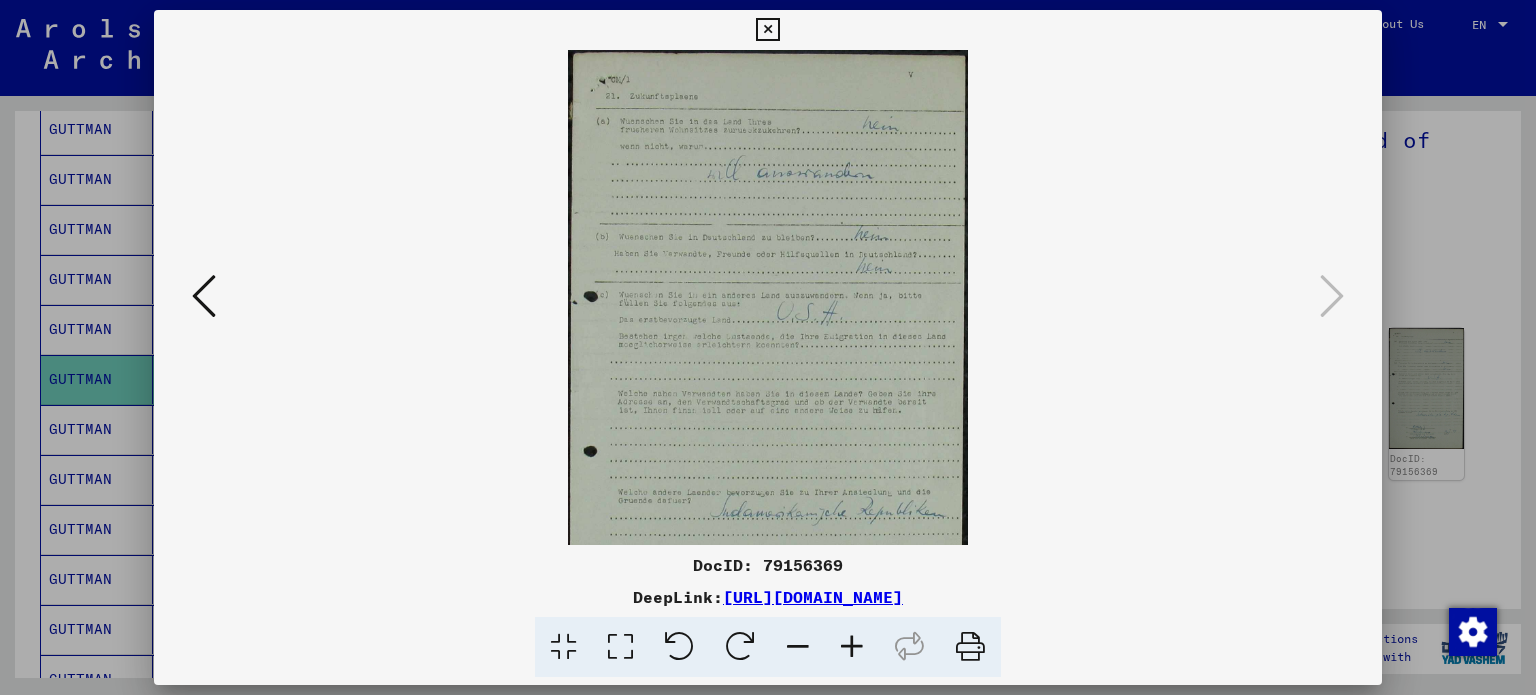 click at bounding box center [852, 647] 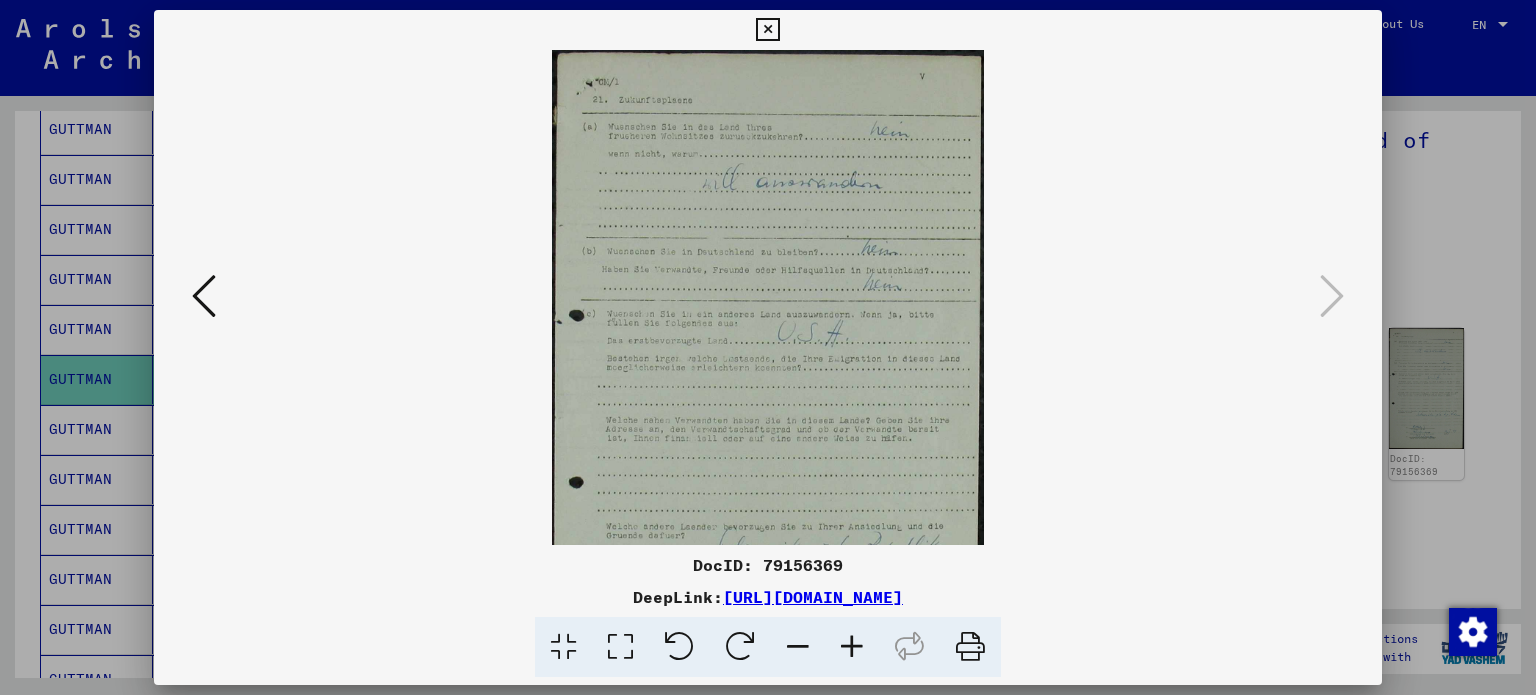 click at bounding box center (852, 647) 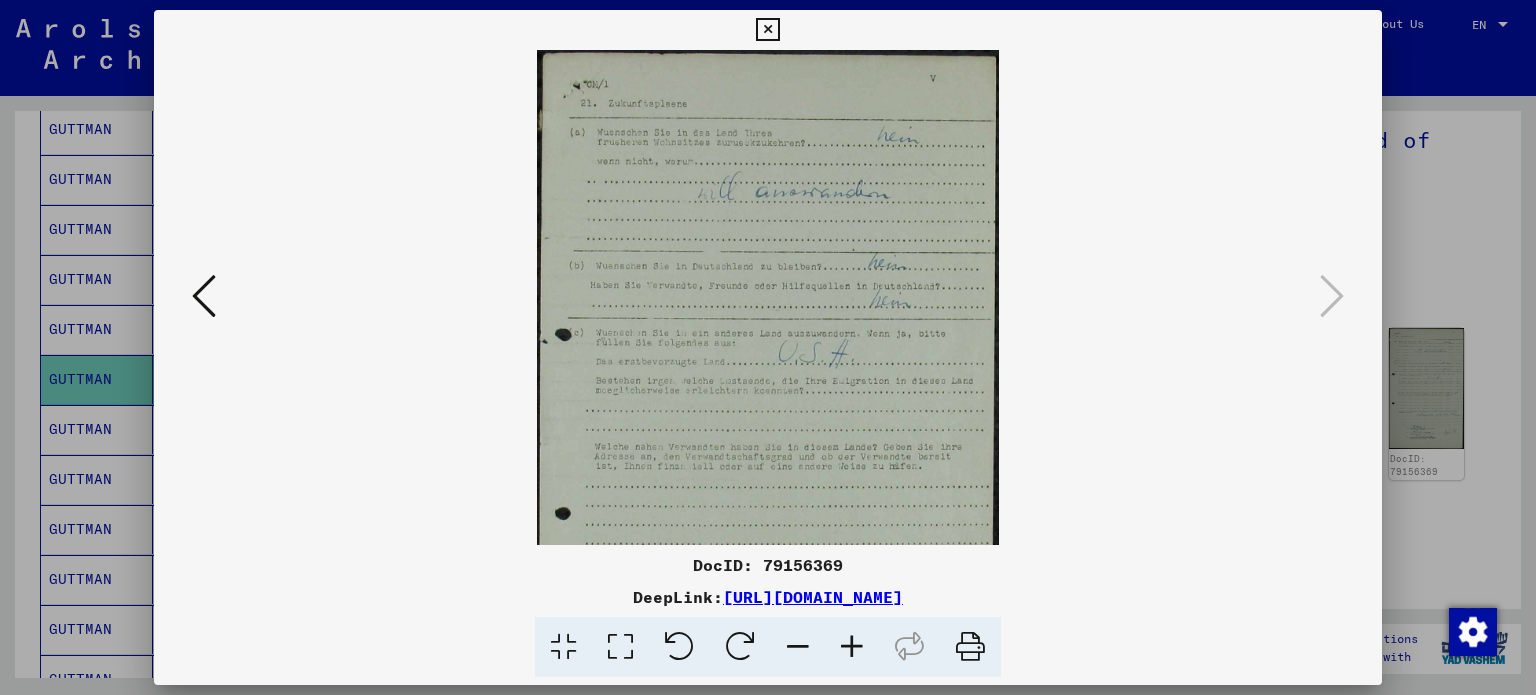 click at bounding box center [852, 647] 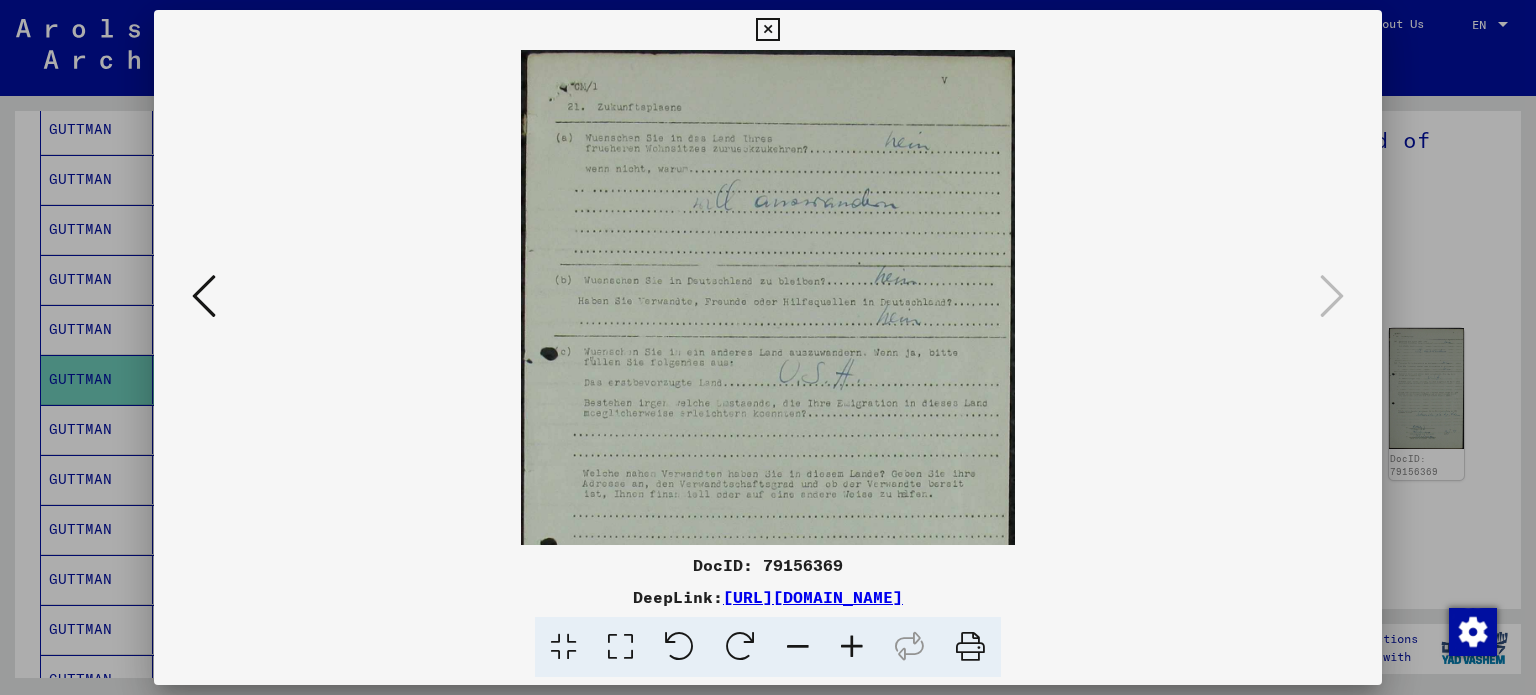 click at bounding box center (852, 647) 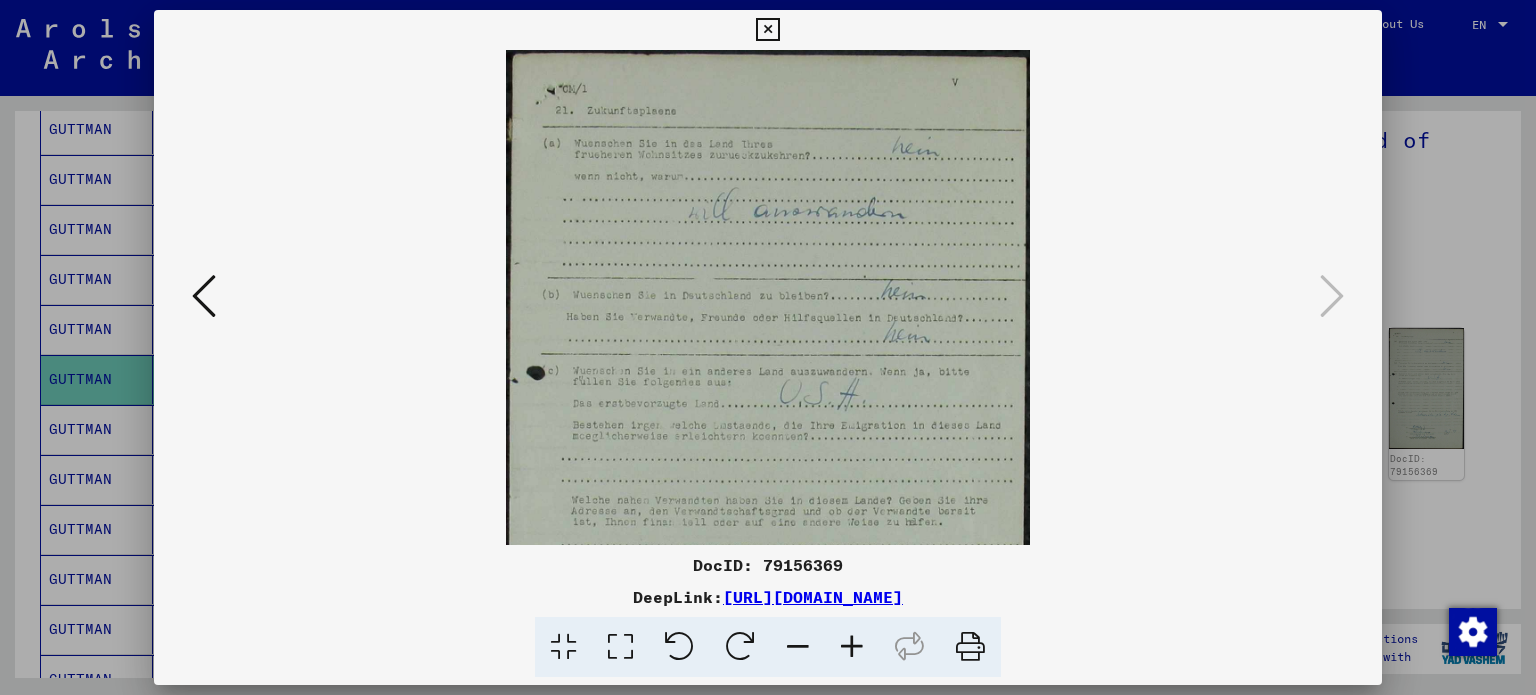 click at bounding box center [852, 647] 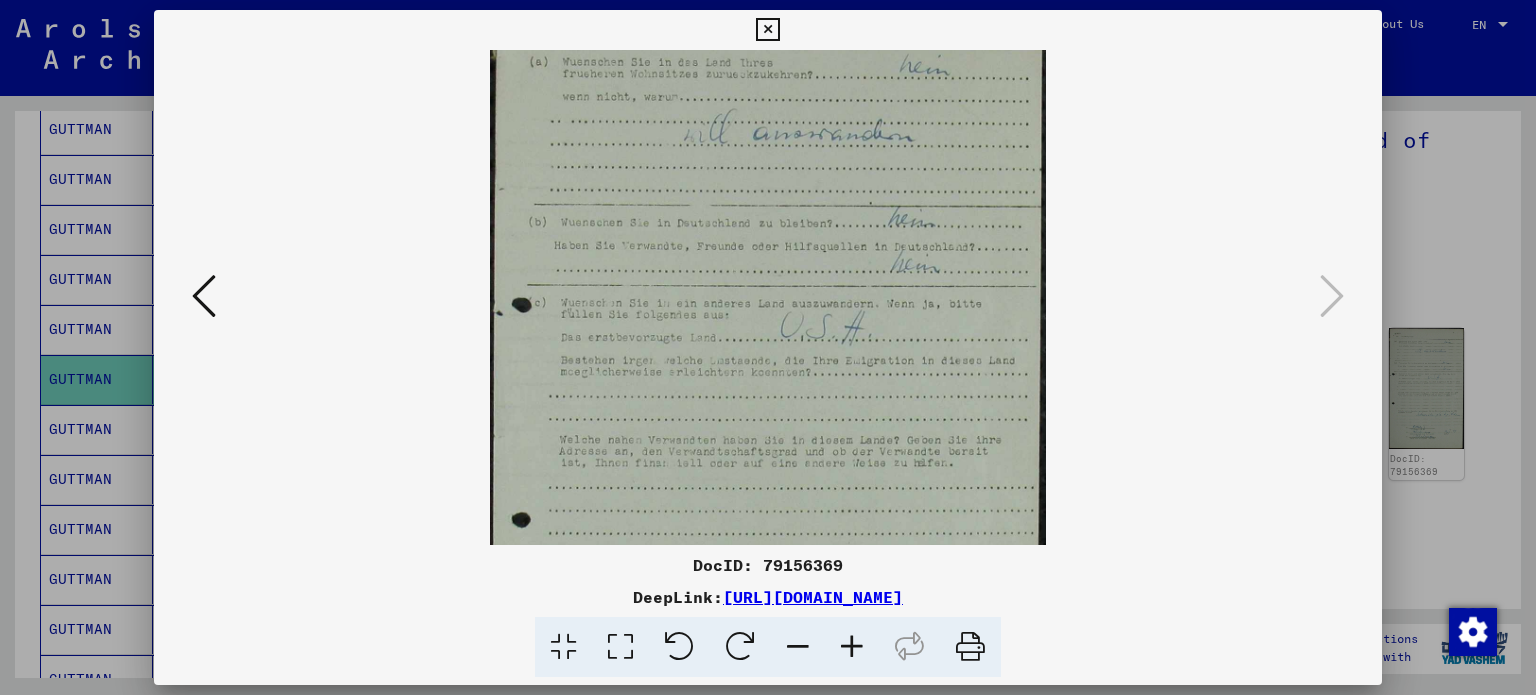 scroll, scrollTop: 89, scrollLeft: 0, axis: vertical 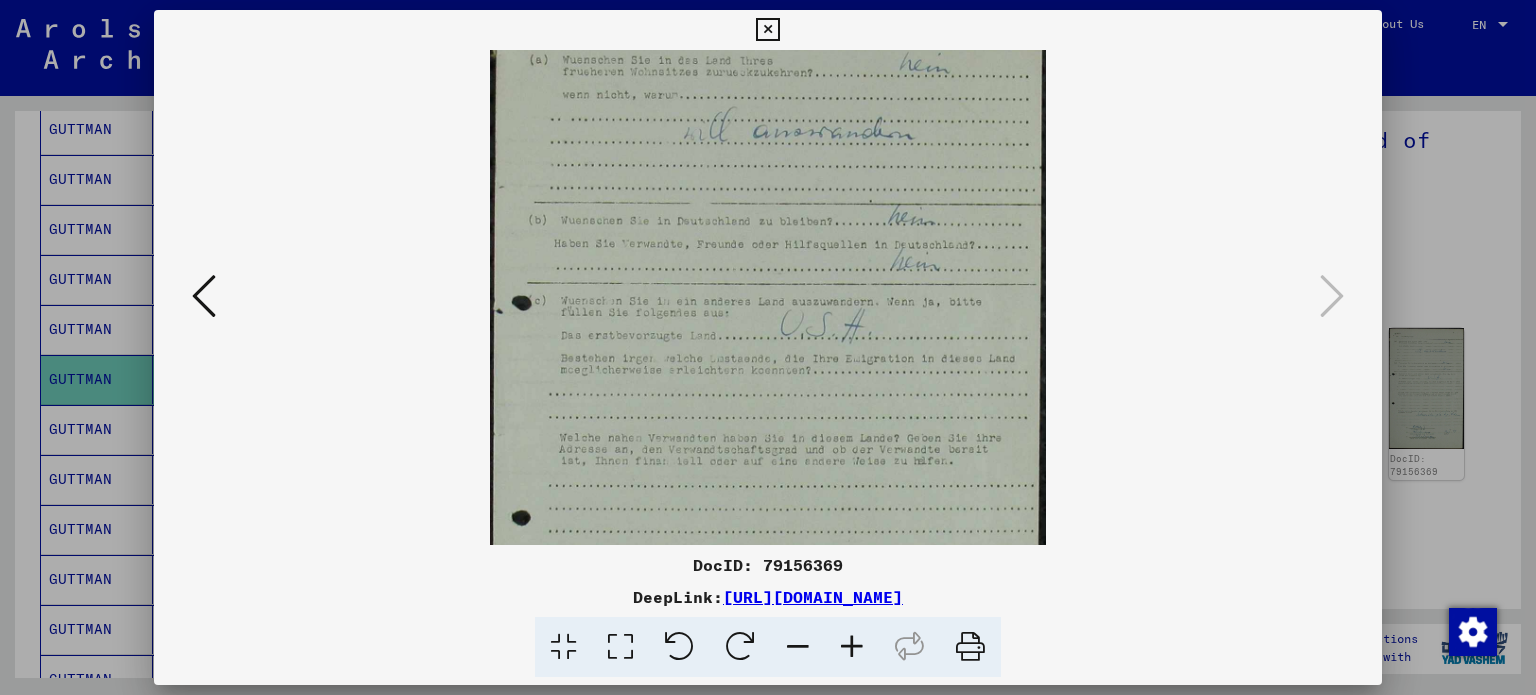 drag, startPoint x: 848, startPoint y: 324, endPoint x: 839, endPoint y: 235, distance: 89.453896 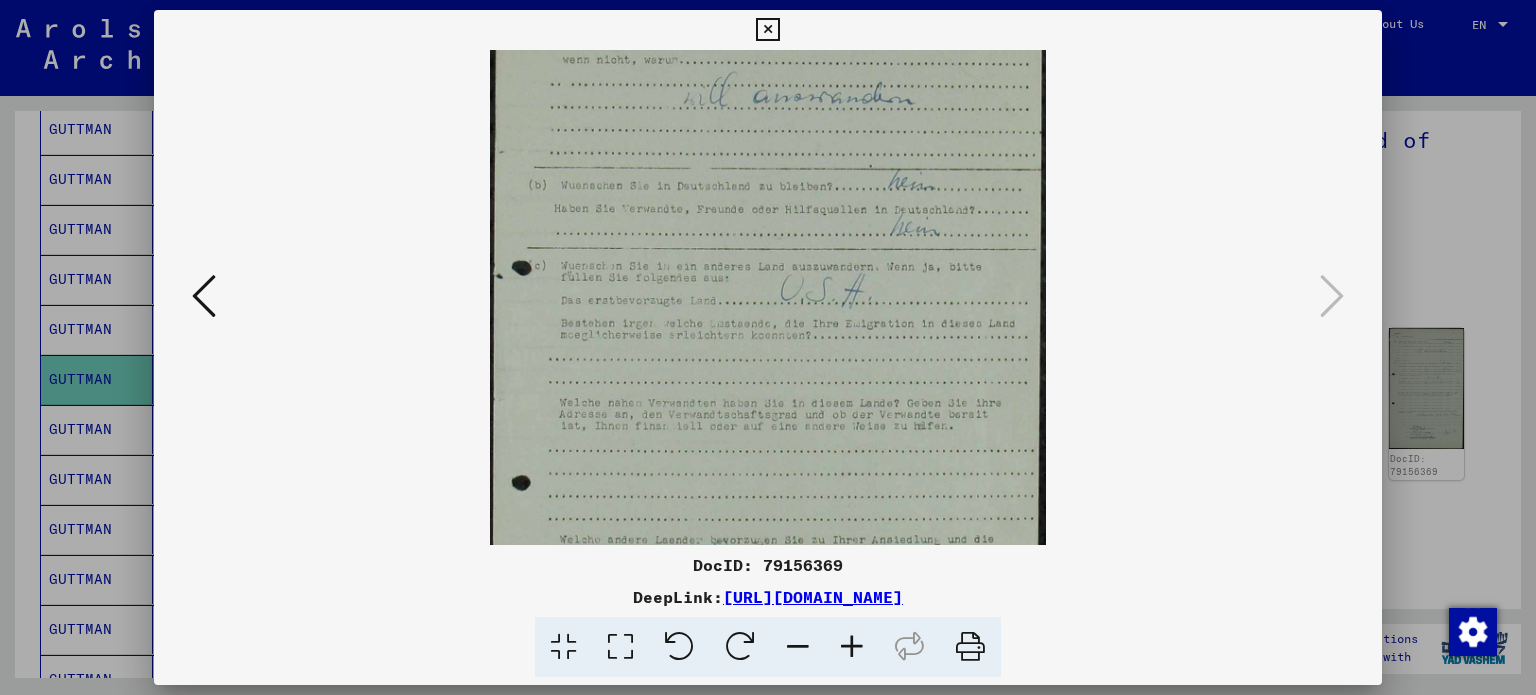 drag, startPoint x: 835, startPoint y: 321, endPoint x: 834, endPoint y: 284, distance: 37.01351 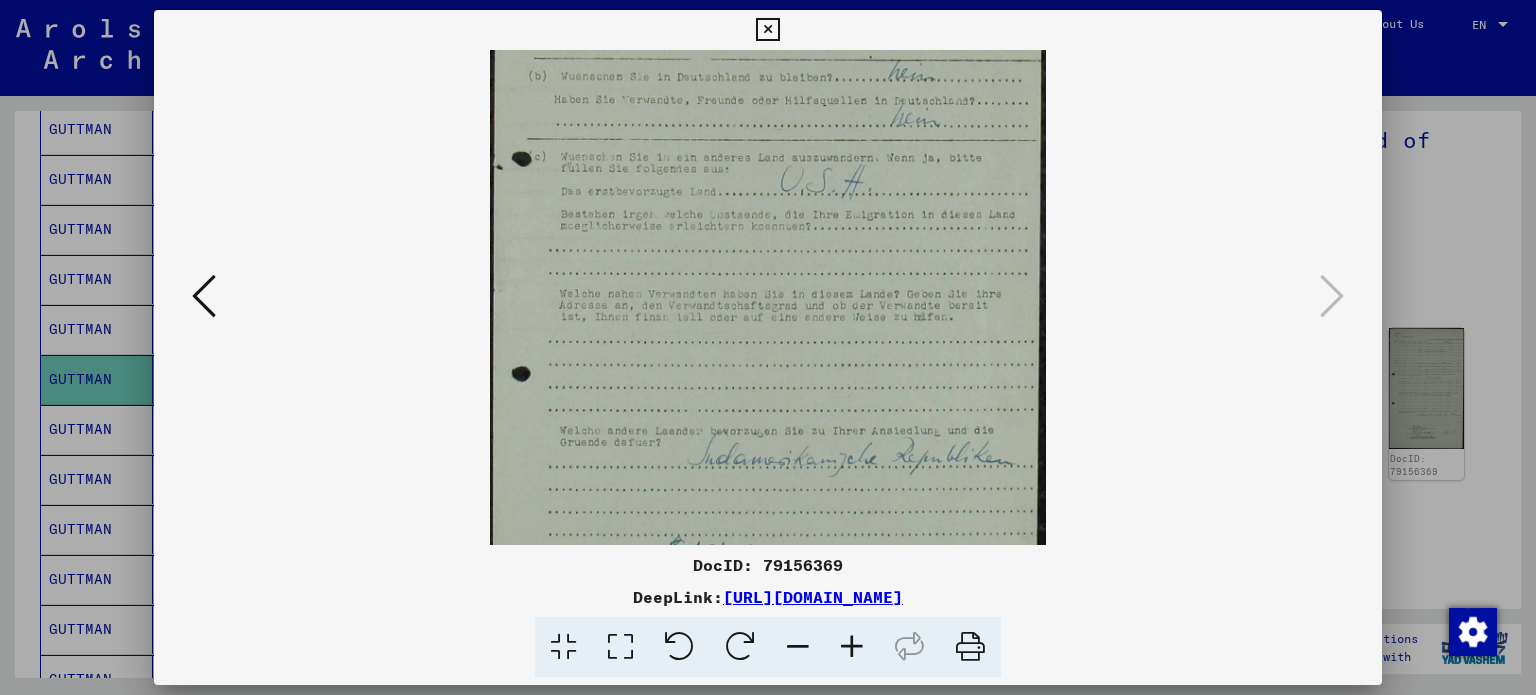 drag, startPoint x: 839, startPoint y: 395, endPoint x: 848, endPoint y: 289, distance: 106.381386 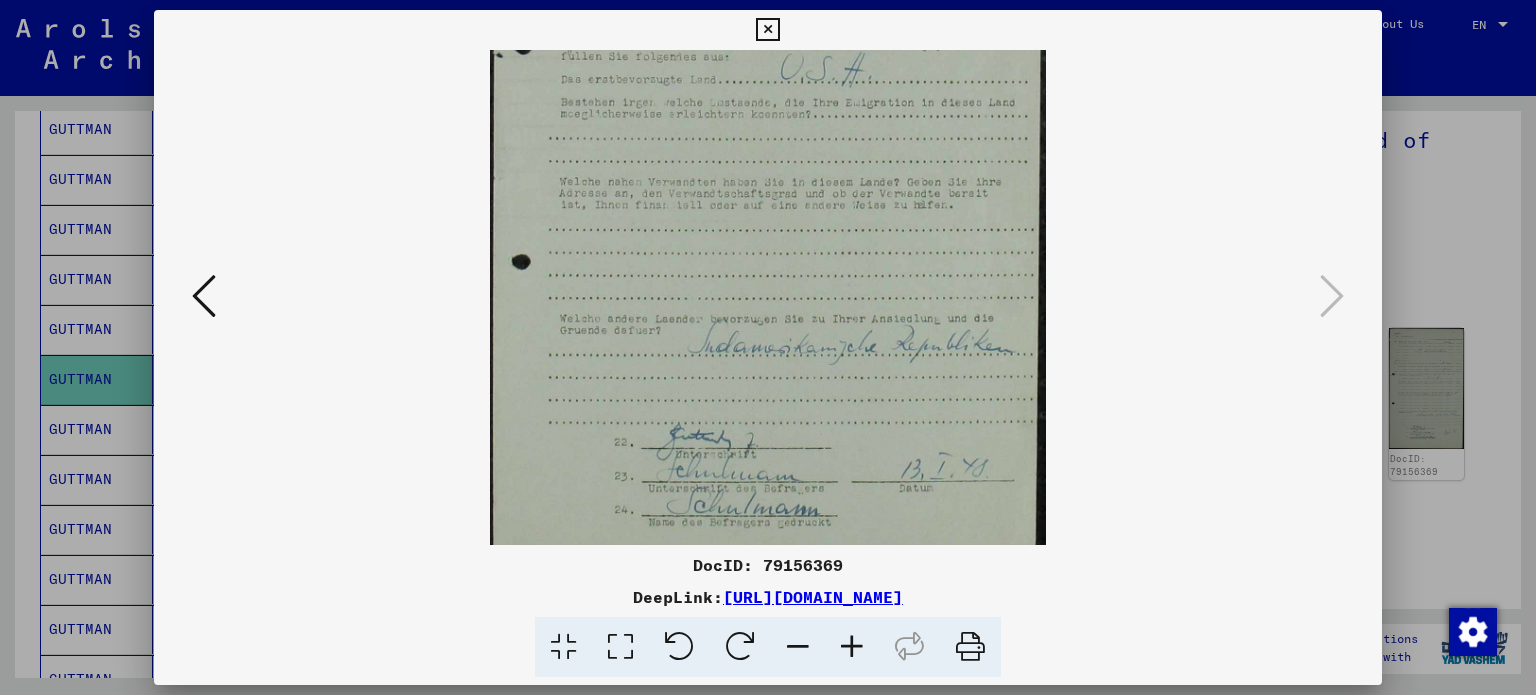 scroll, scrollTop: 356, scrollLeft: 0, axis: vertical 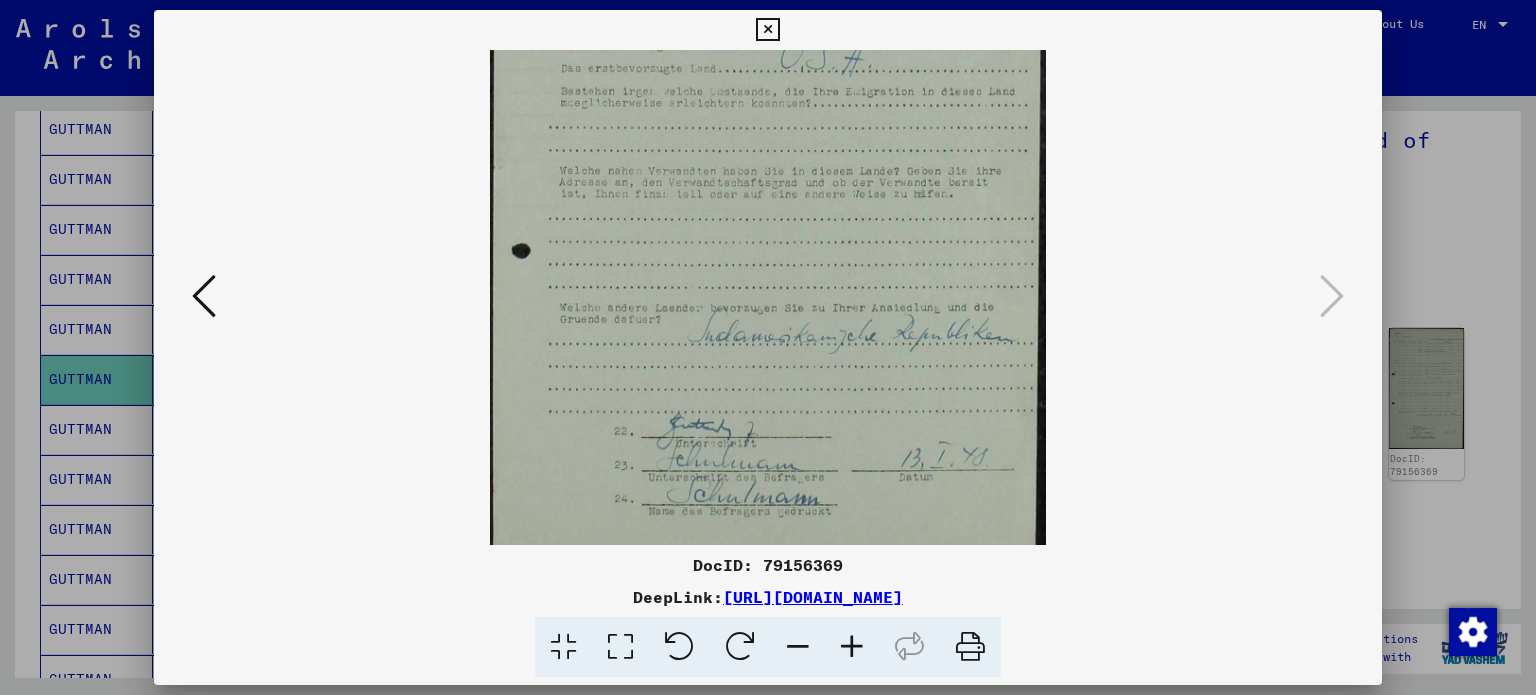 drag, startPoint x: 847, startPoint y: 397, endPoint x: 840, endPoint y: 274, distance: 123.19903 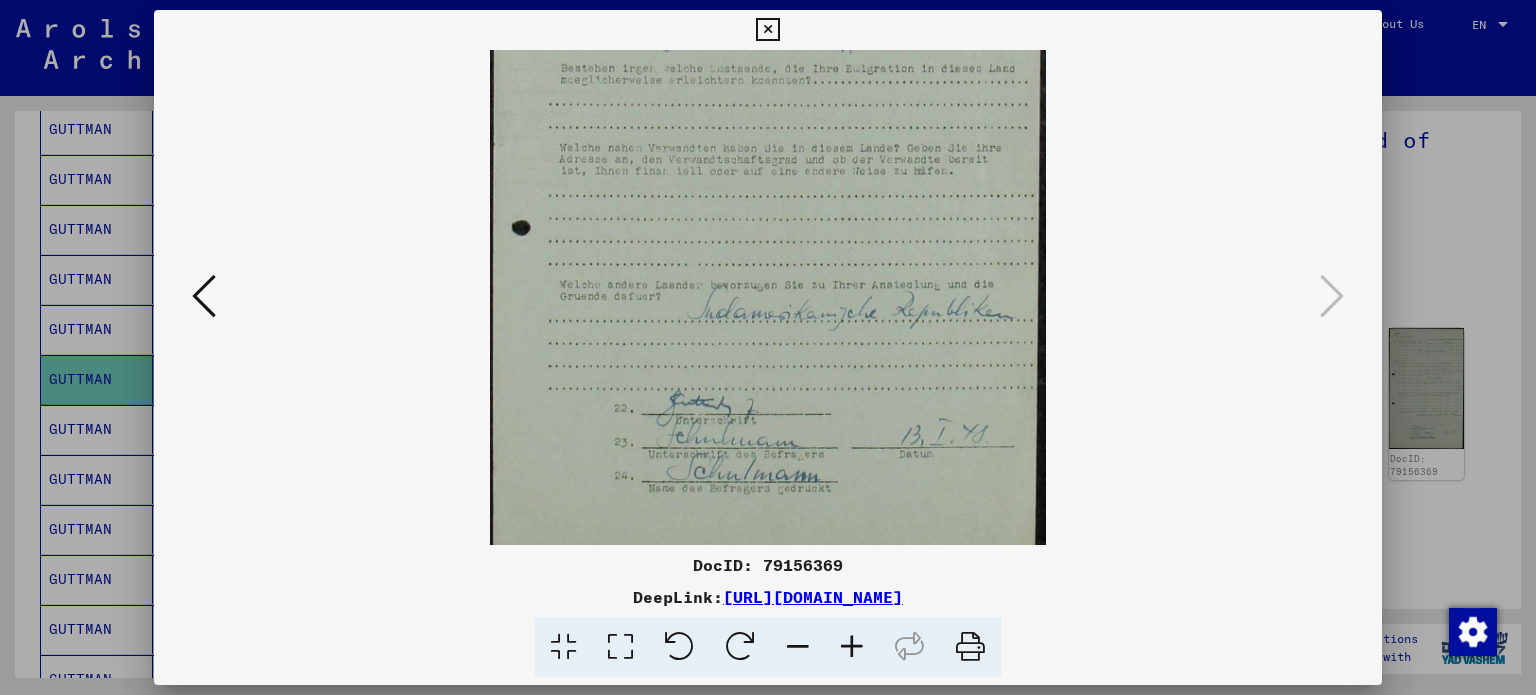 scroll, scrollTop: 400, scrollLeft: 0, axis: vertical 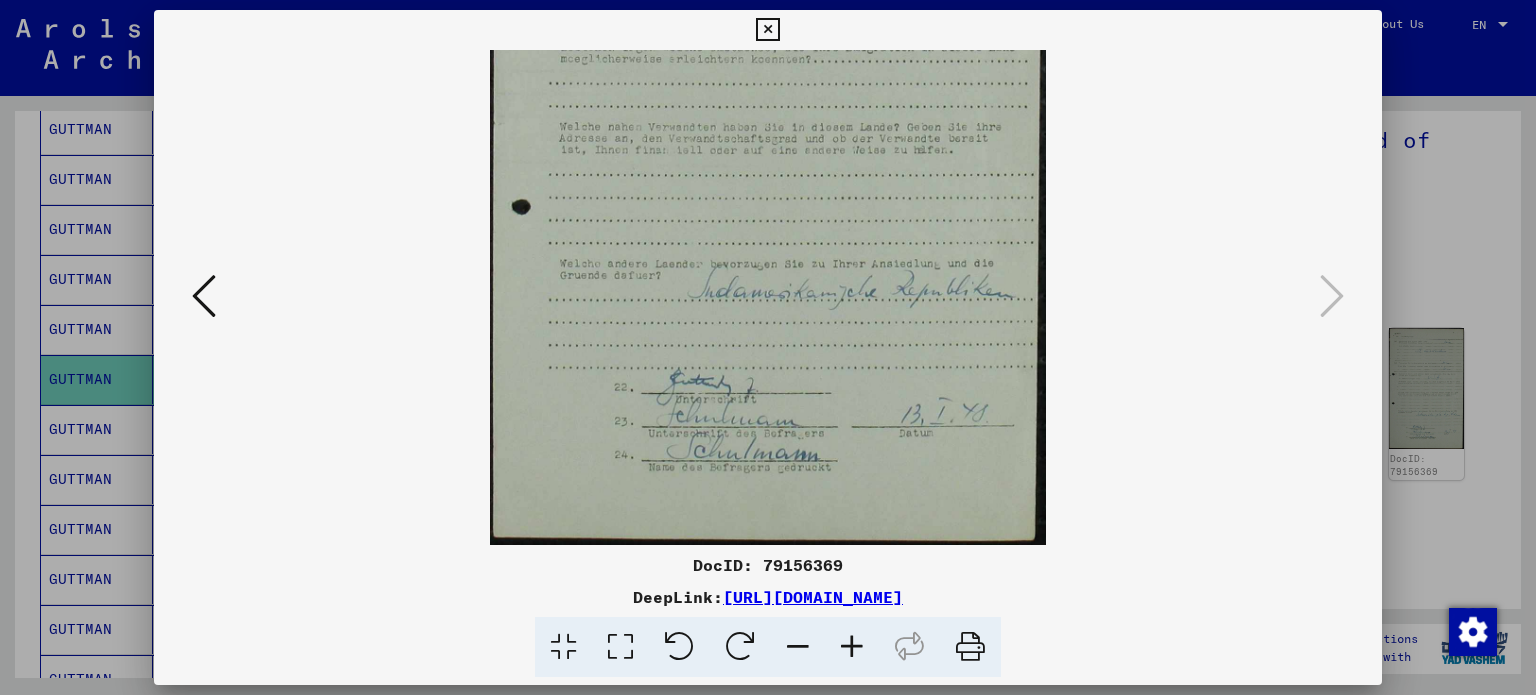 drag, startPoint x: 902, startPoint y: 439, endPoint x: 904, endPoint y: 355, distance: 84.0238 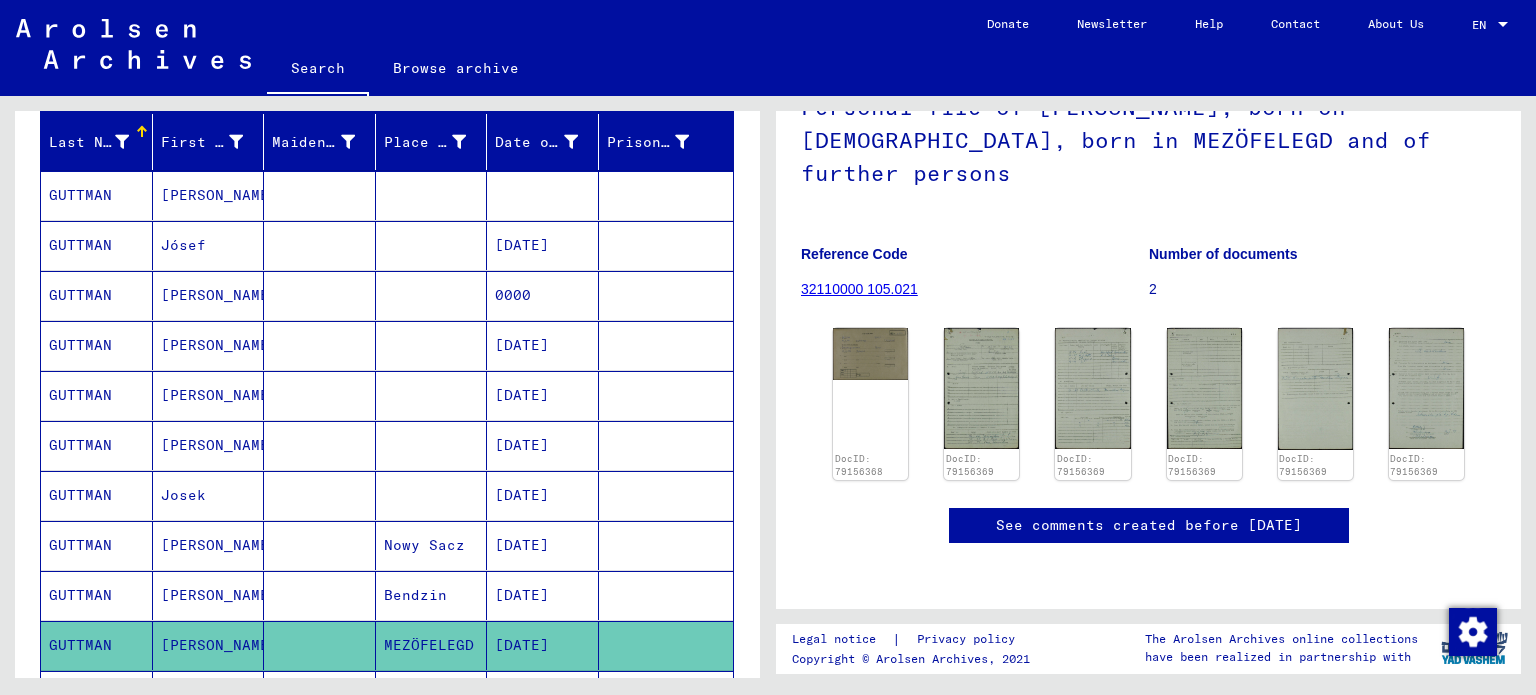 scroll, scrollTop: 200, scrollLeft: 0, axis: vertical 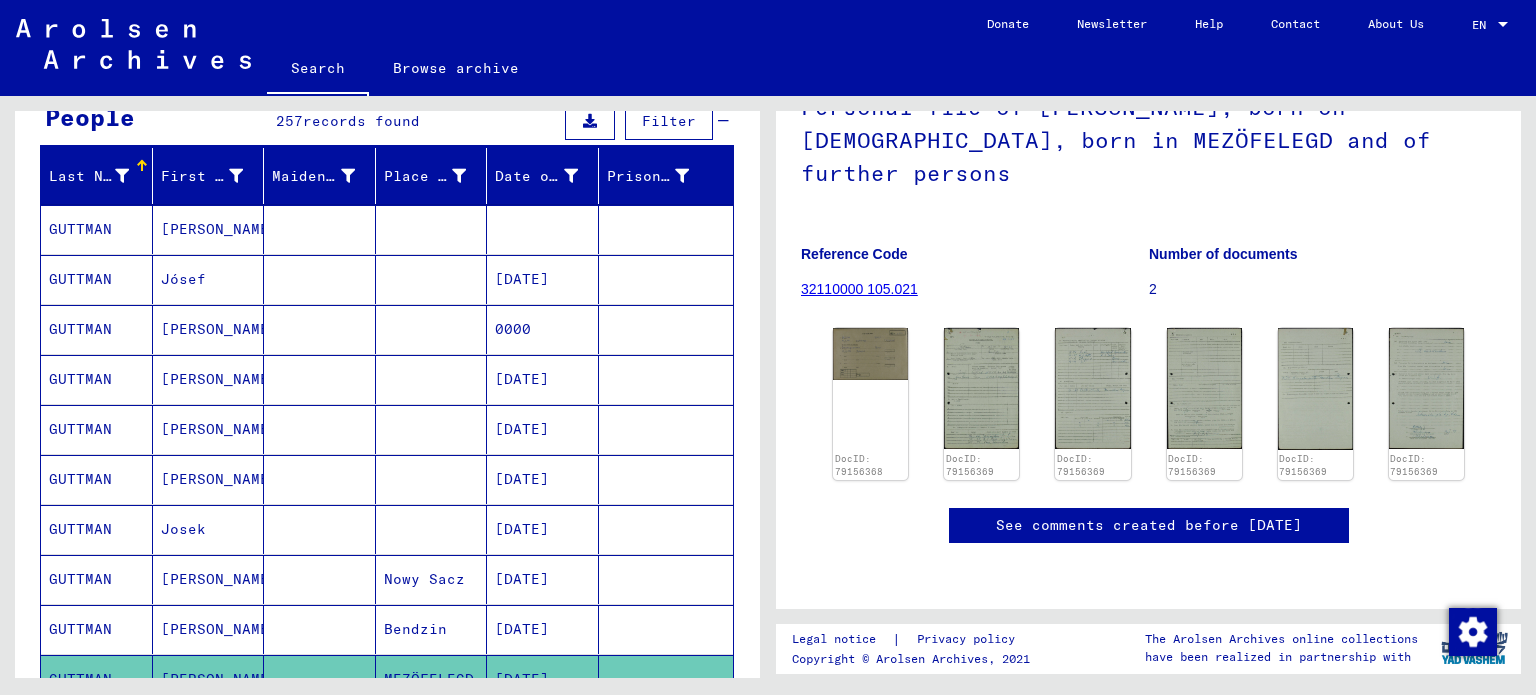 click at bounding box center [543, 279] 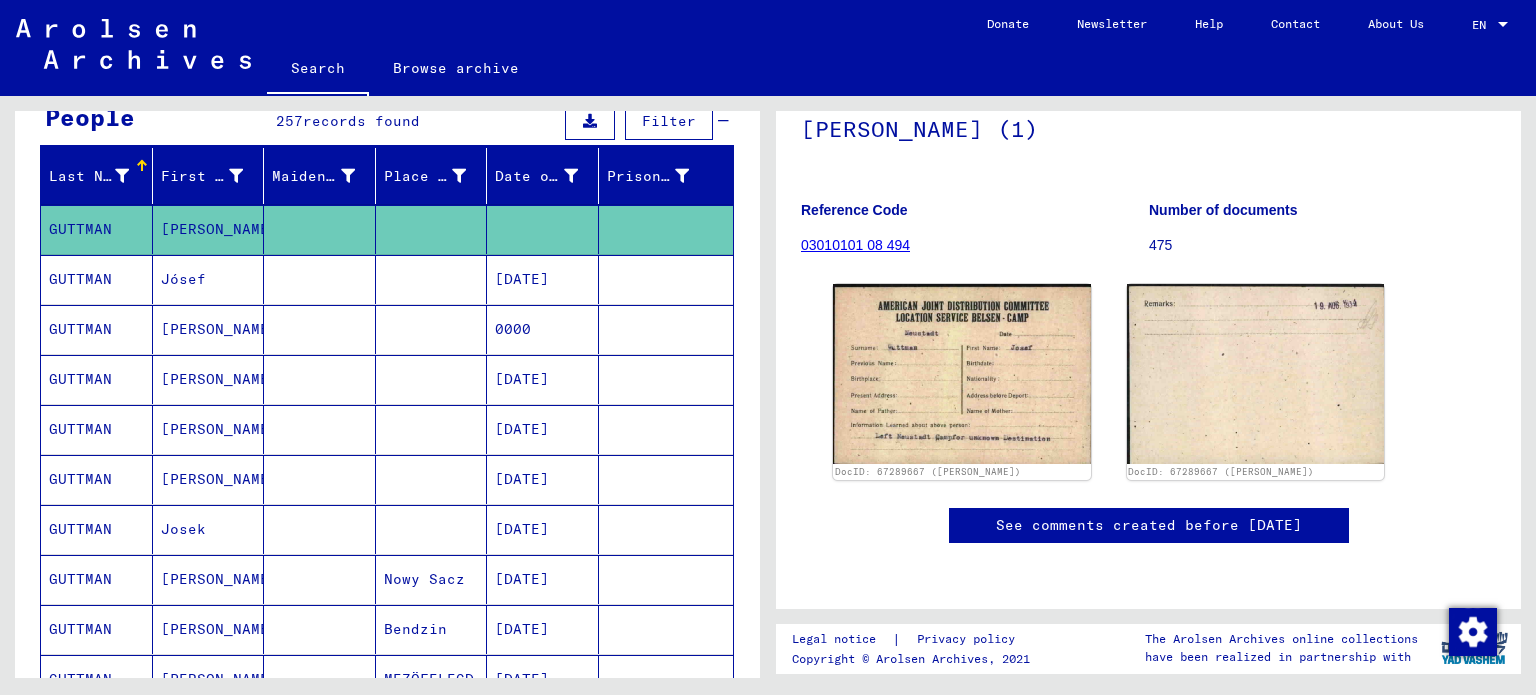 scroll, scrollTop: 224, scrollLeft: 0, axis: vertical 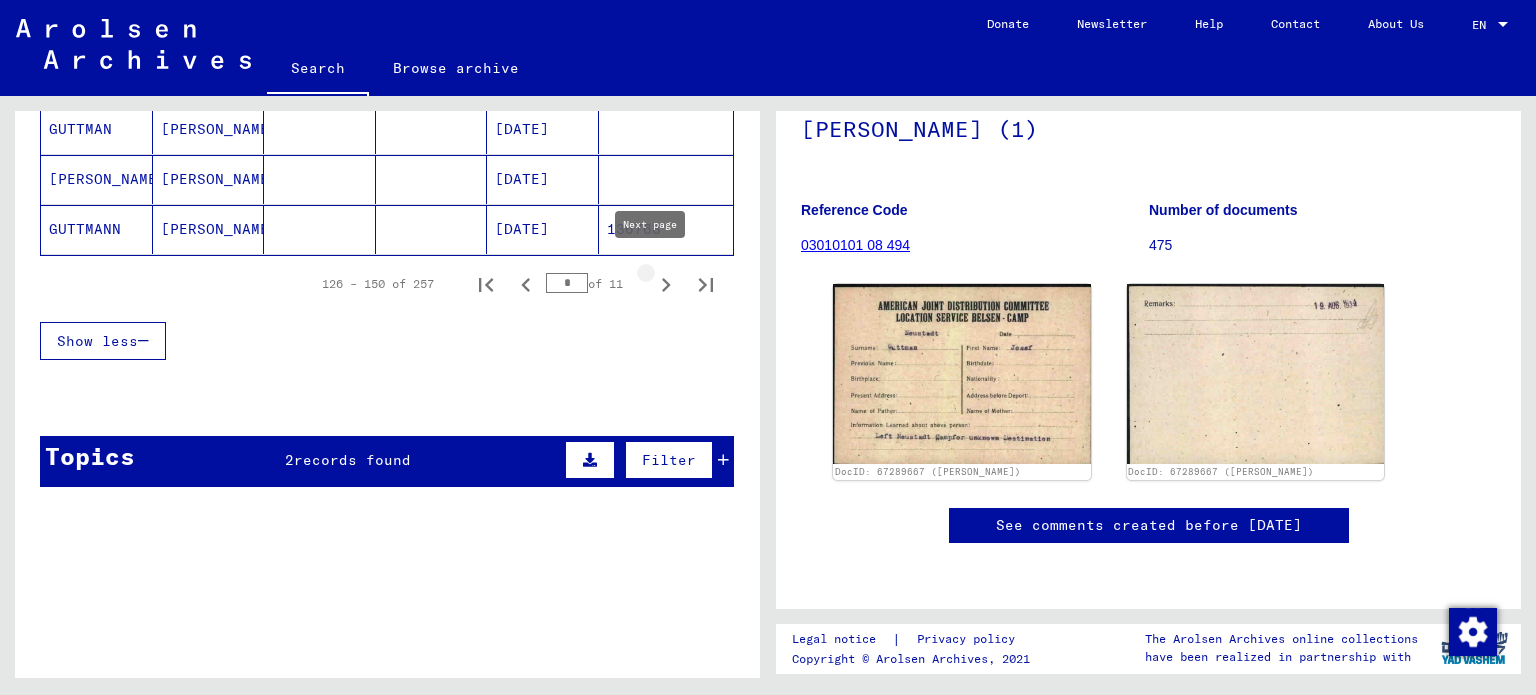 click at bounding box center (666, 284) 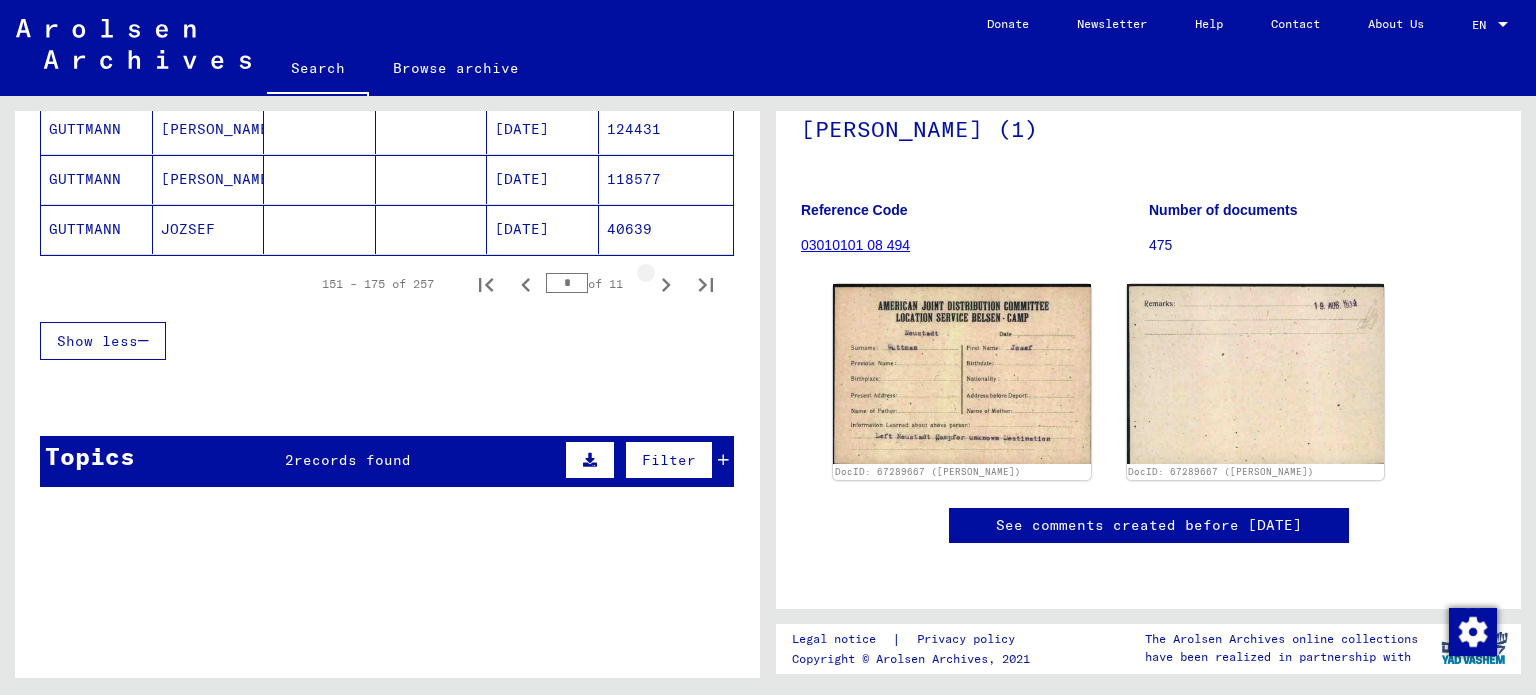 click 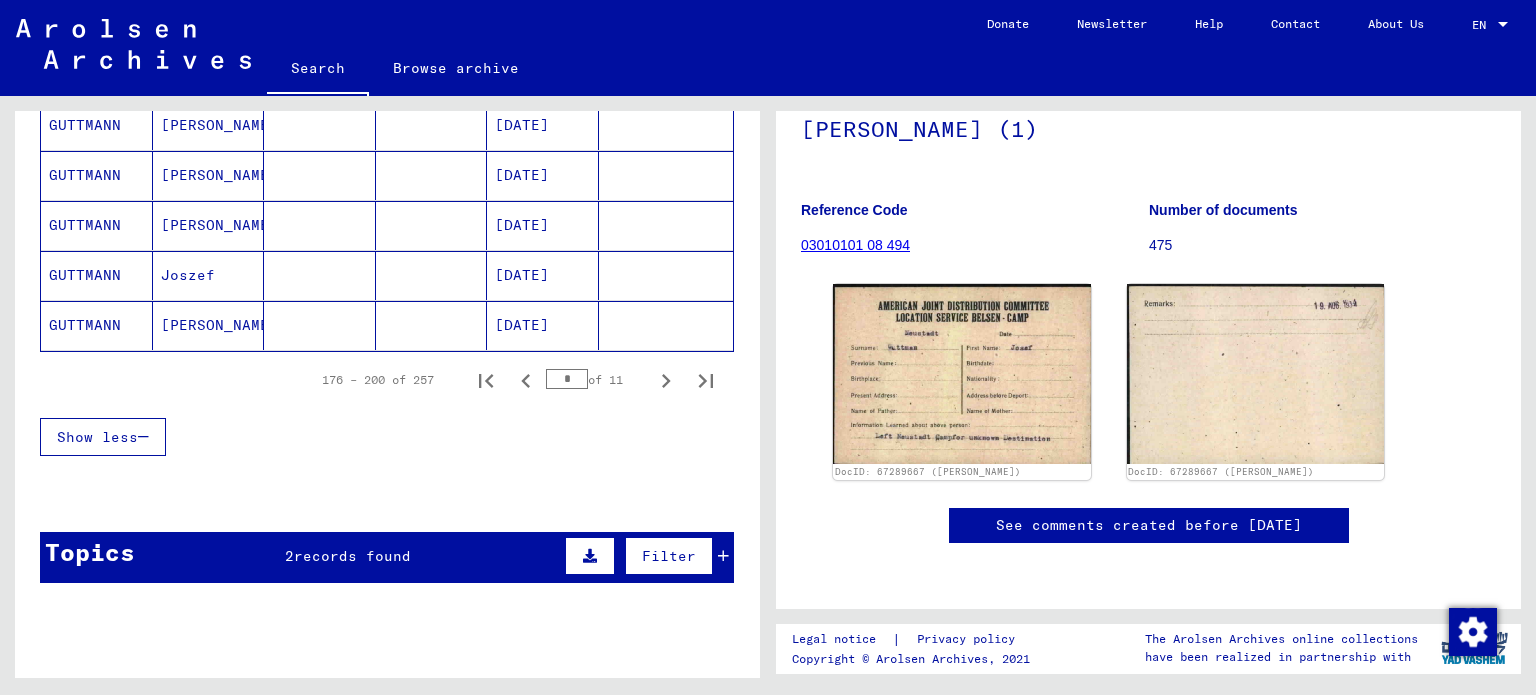 scroll, scrollTop: 1400, scrollLeft: 0, axis: vertical 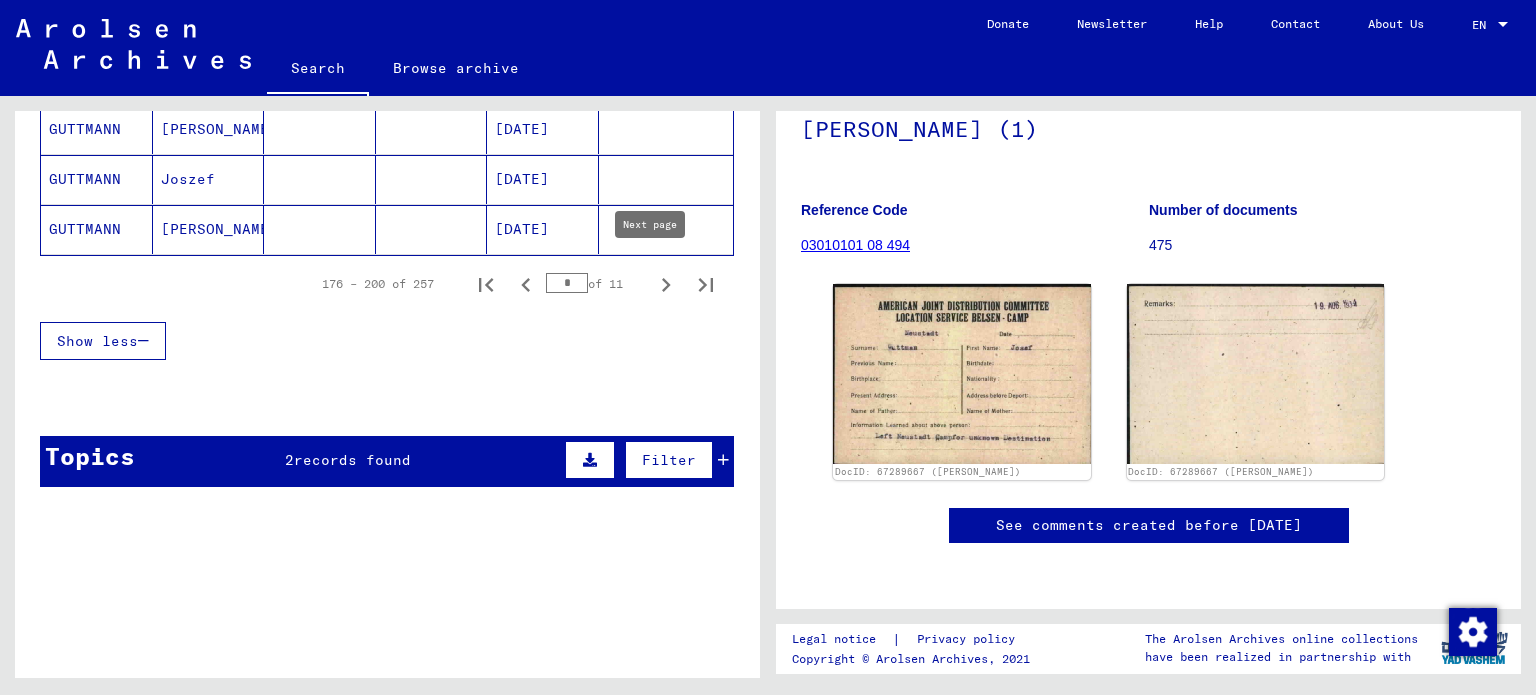 click 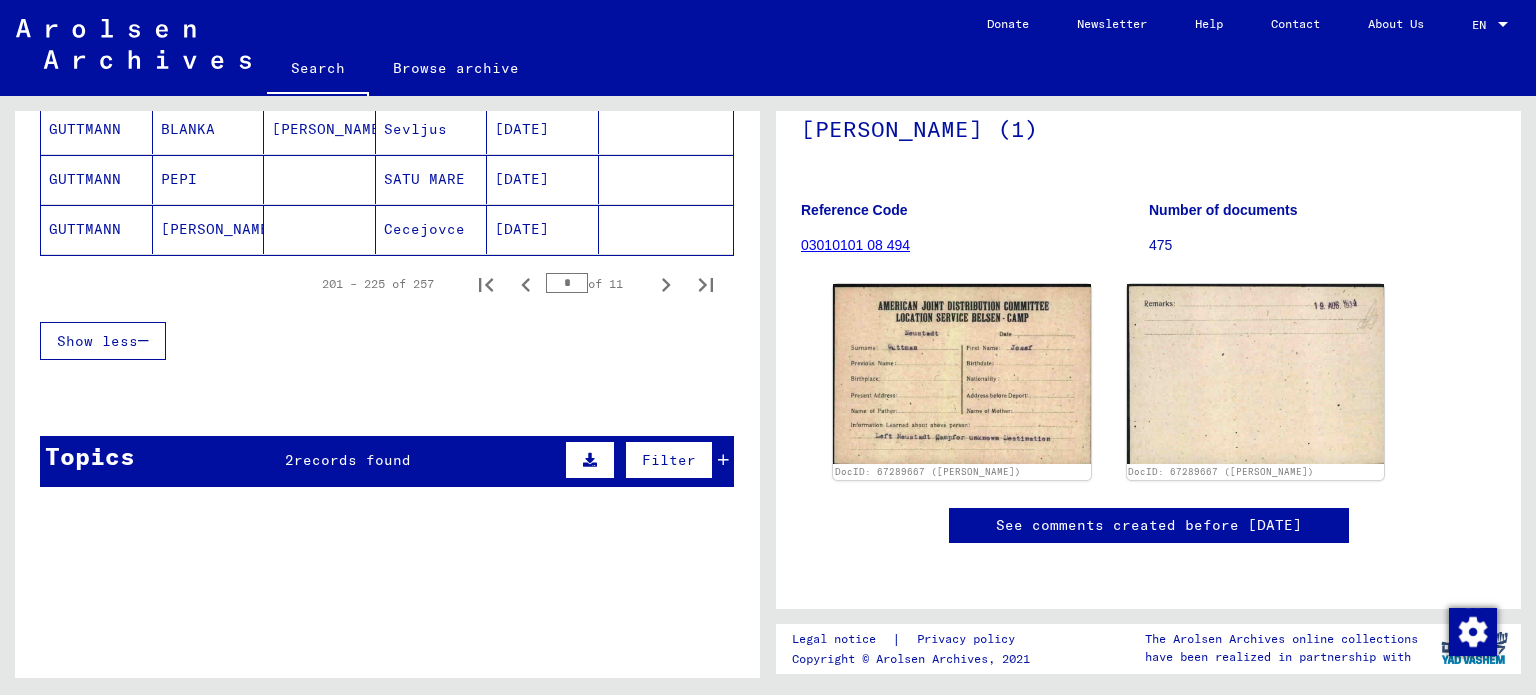 scroll, scrollTop: 1100, scrollLeft: 0, axis: vertical 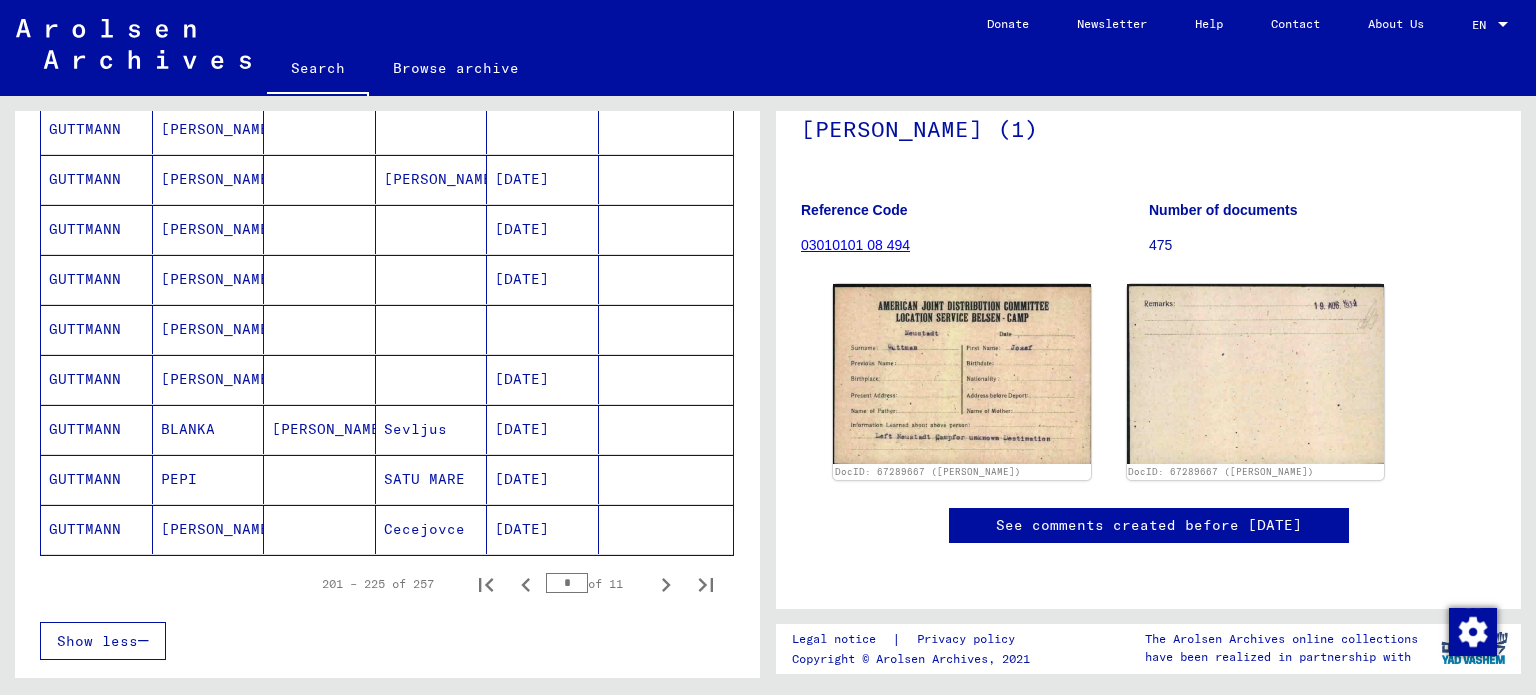 click on "[DATE]" at bounding box center [543, 329] 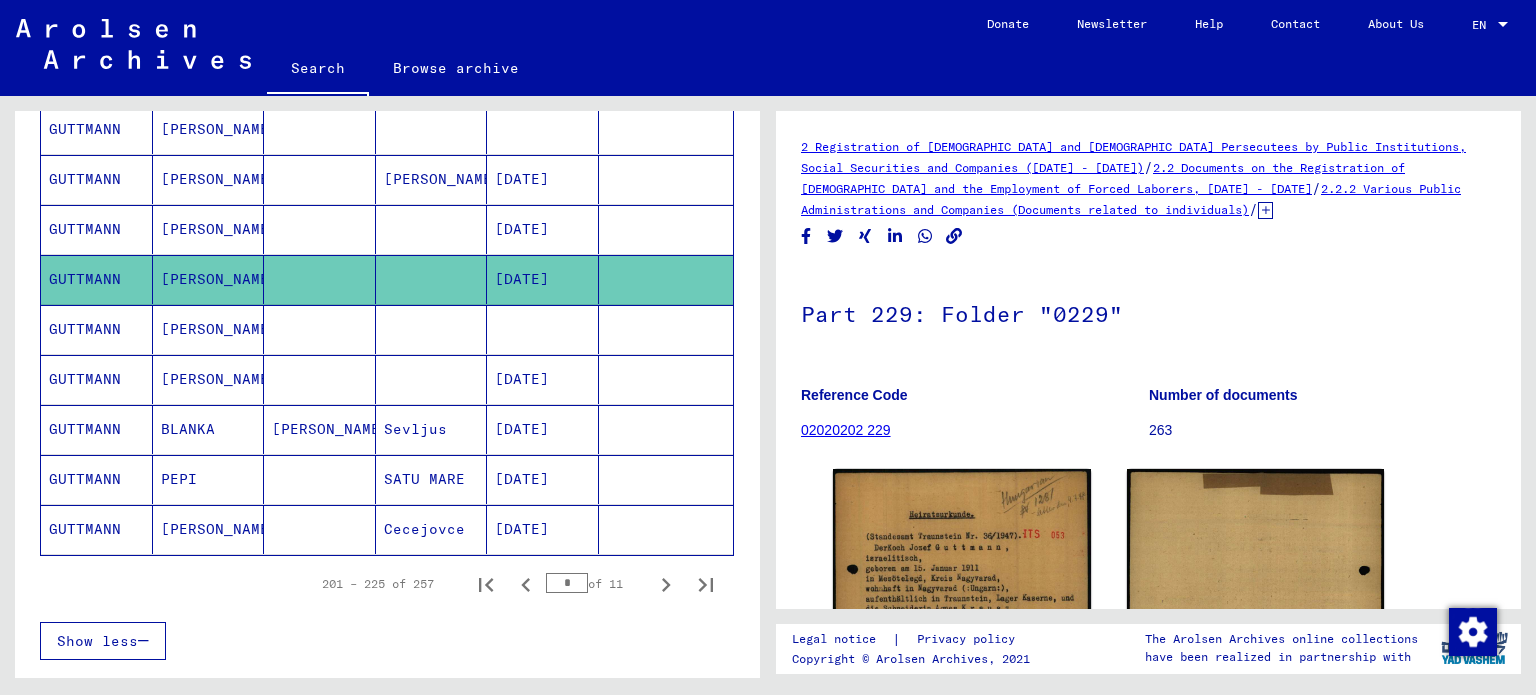 scroll, scrollTop: 200, scrollLeft: 0, axis: vertical 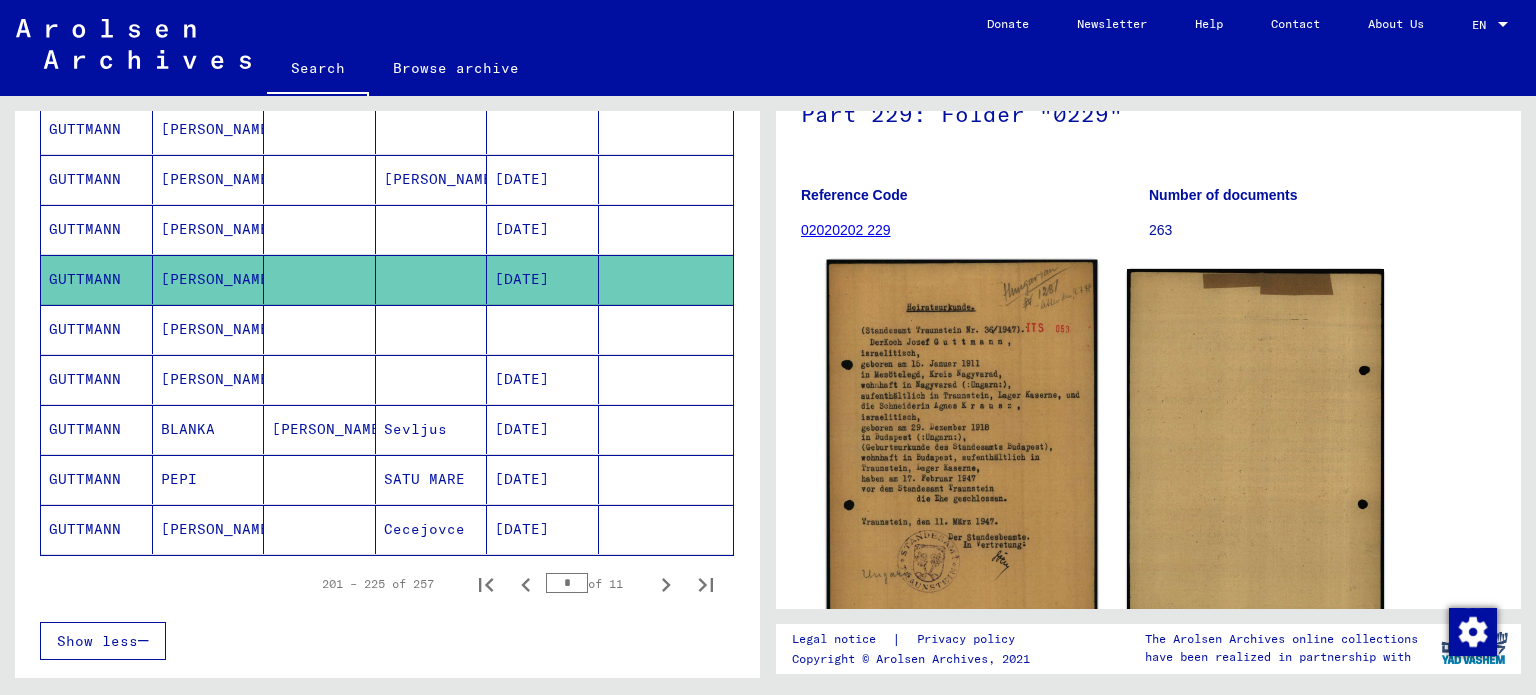 click 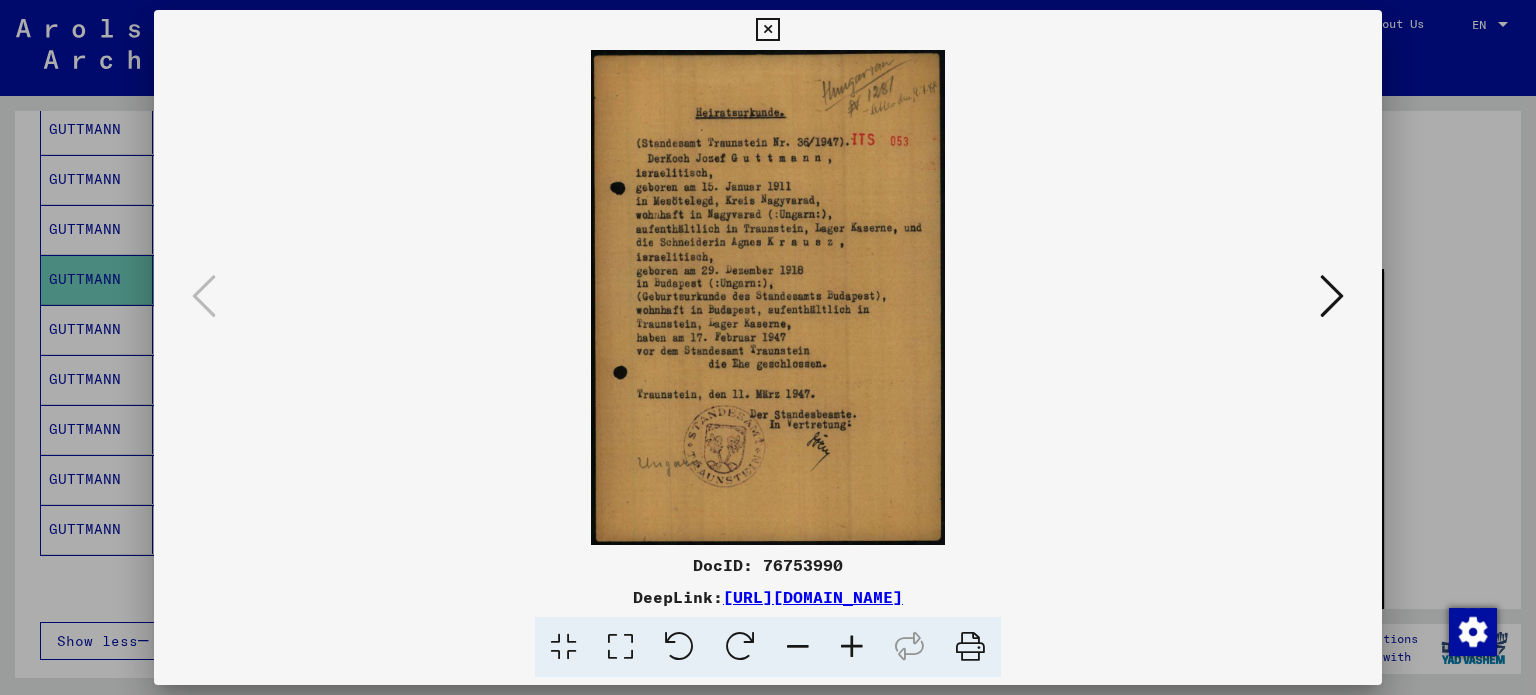 click at bounding box center [767, 30] 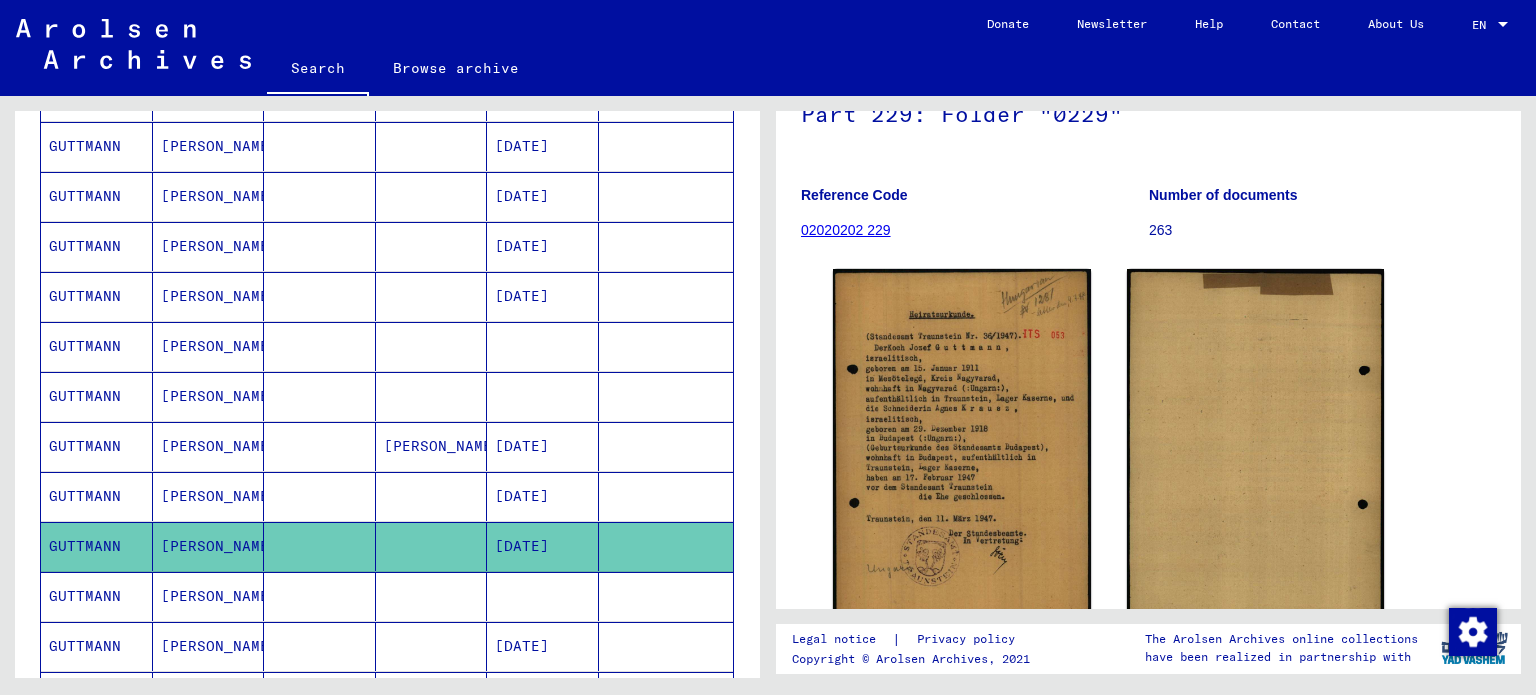 scroll, scrollTop: 800, scrollLeft: 0, axis: vertical 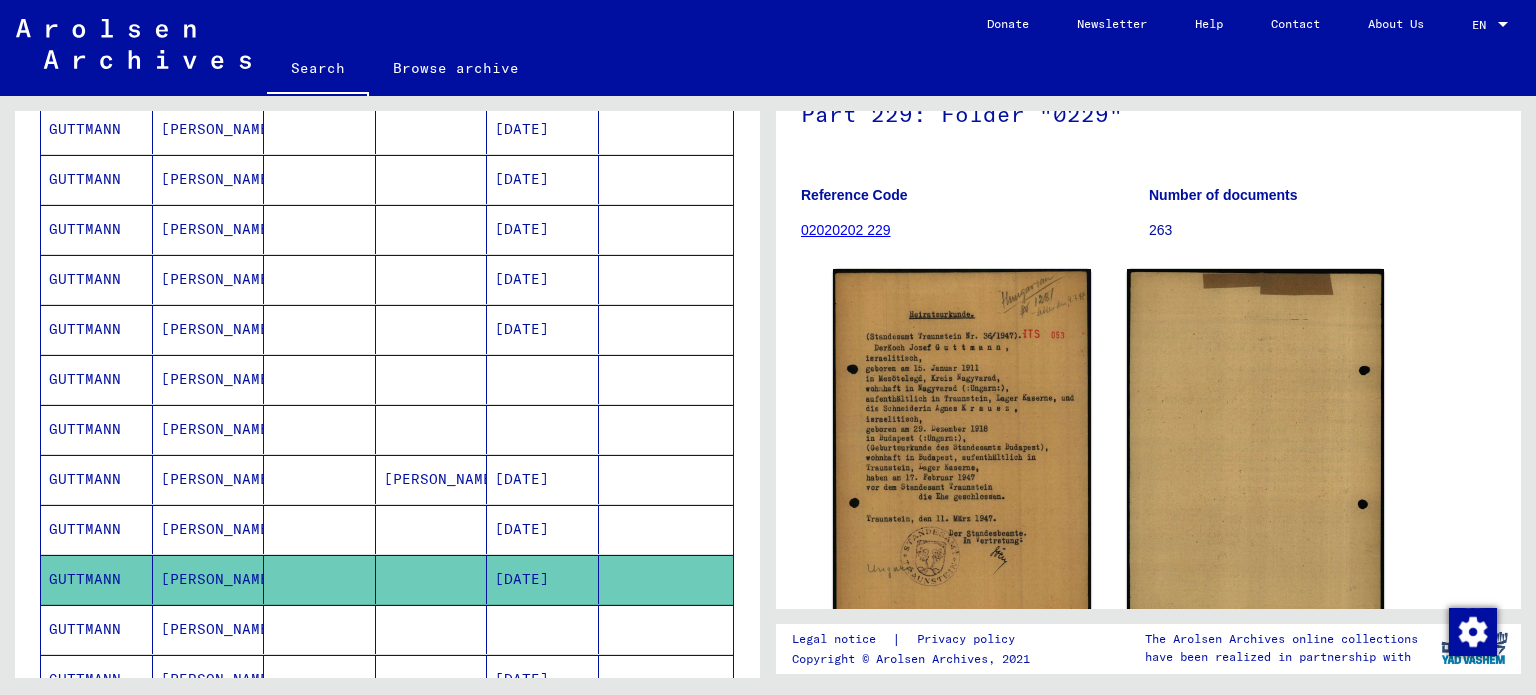 click on "[DATE]" at bounding box center (543, 379) 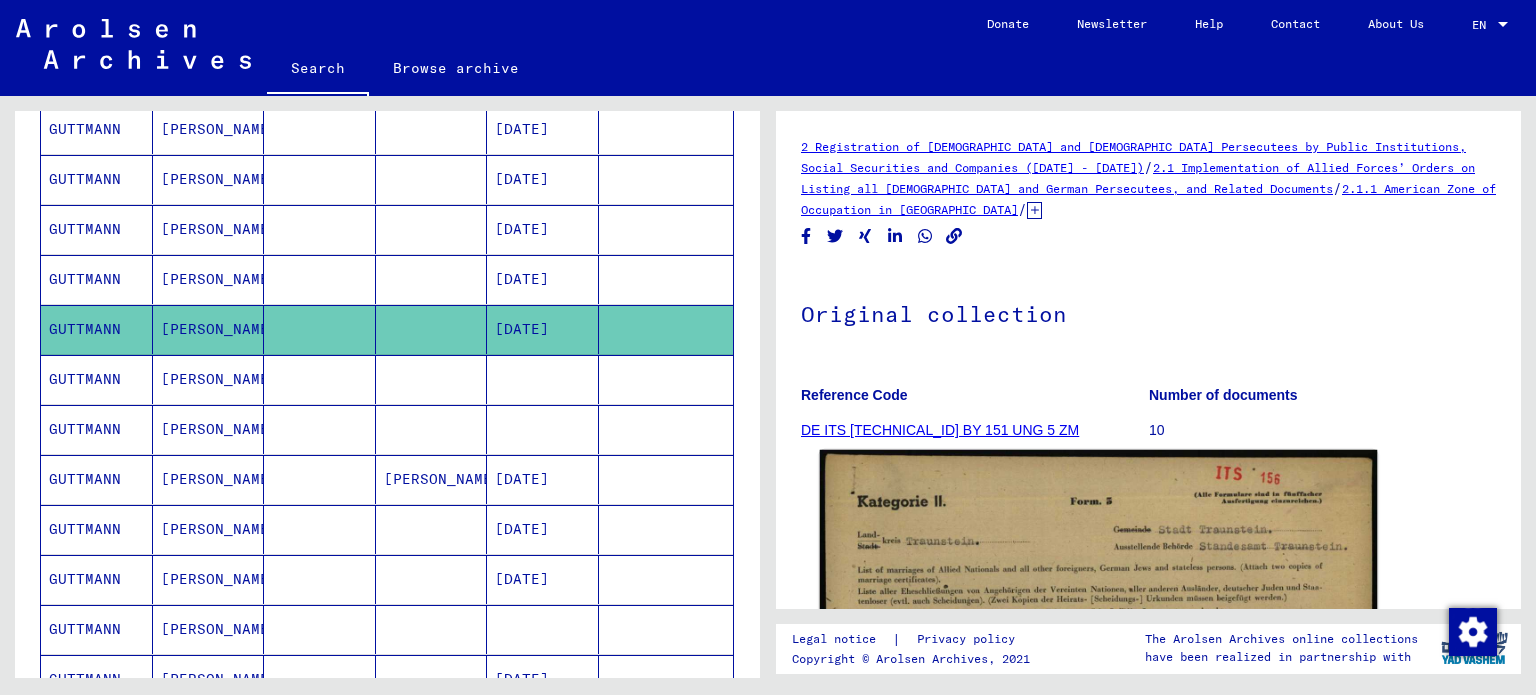 scroll, scrollTop: 200, scrollLeft: 0, axis: vertical 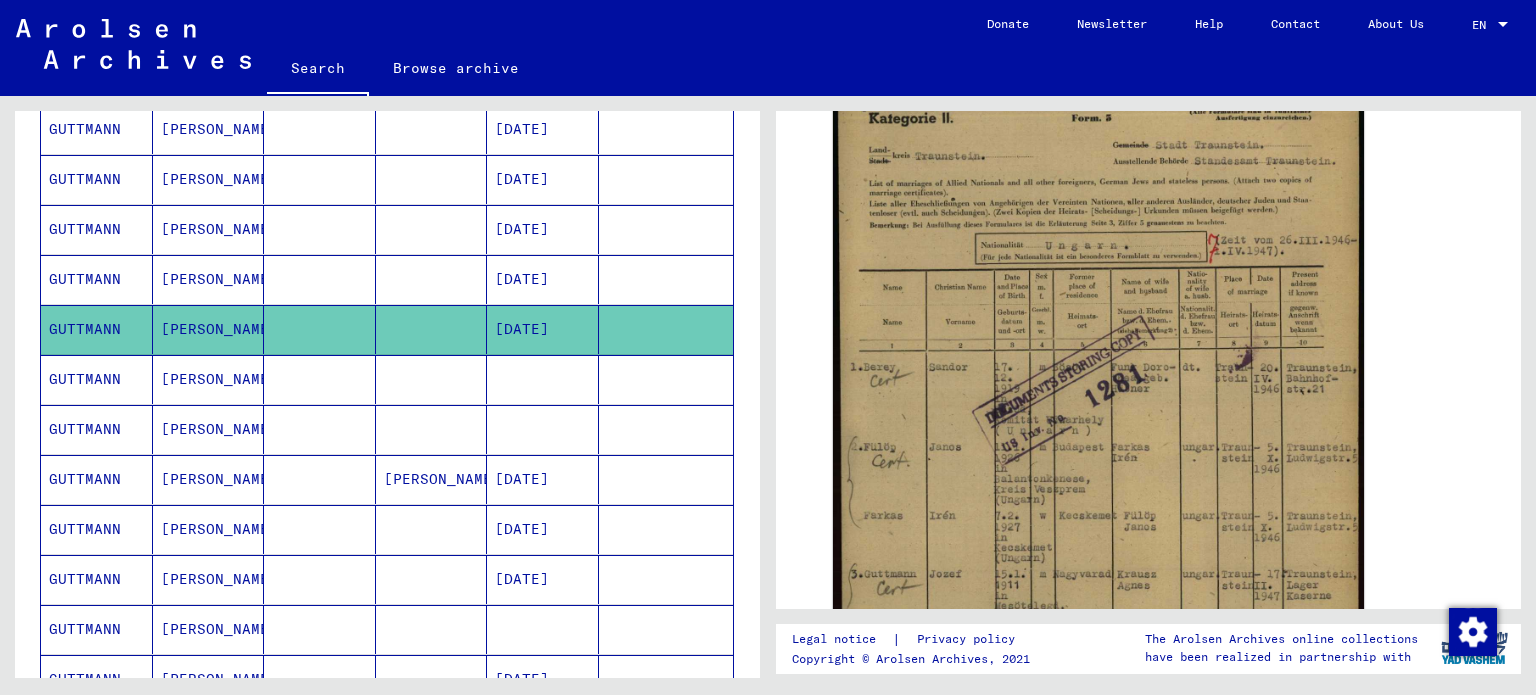 click on "DocID: 70251072" 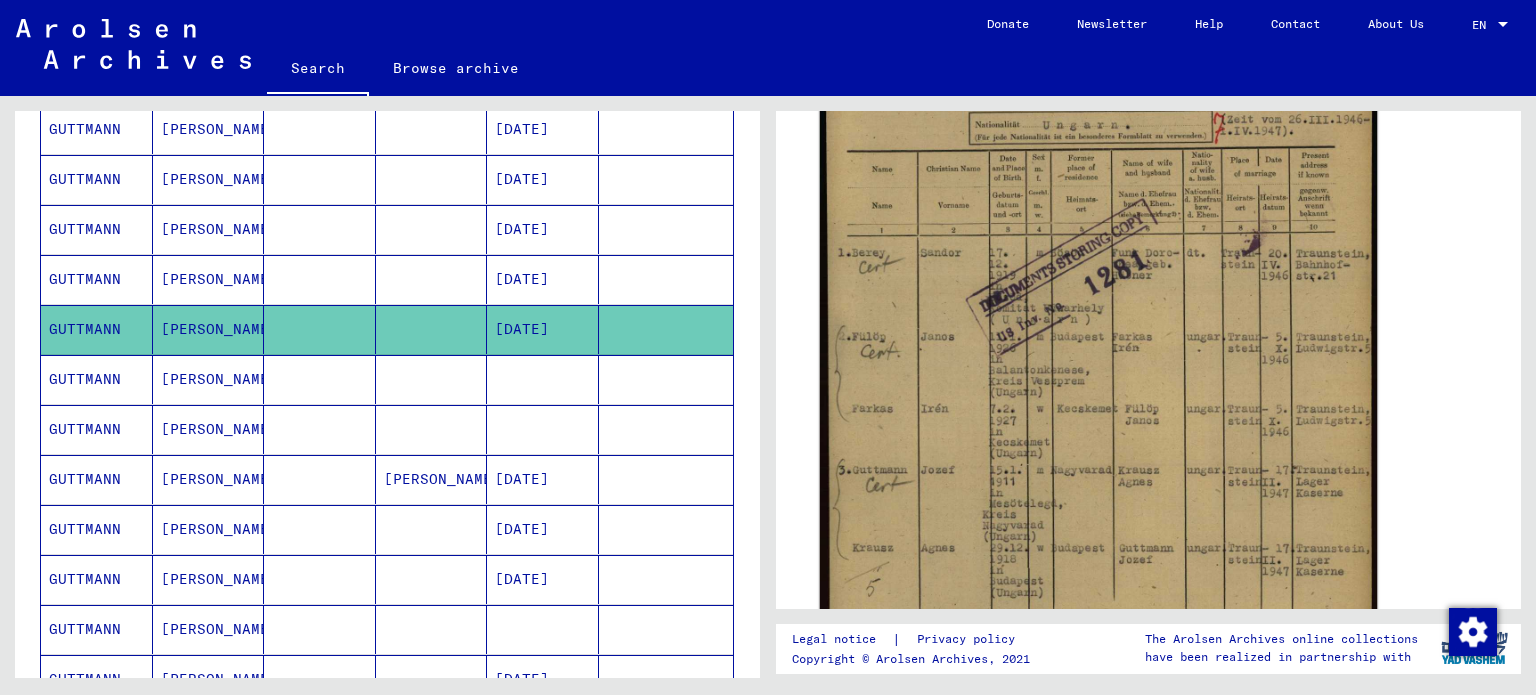 scroll, scrollTop: 700, scrollLeft: 0, axis: vertical 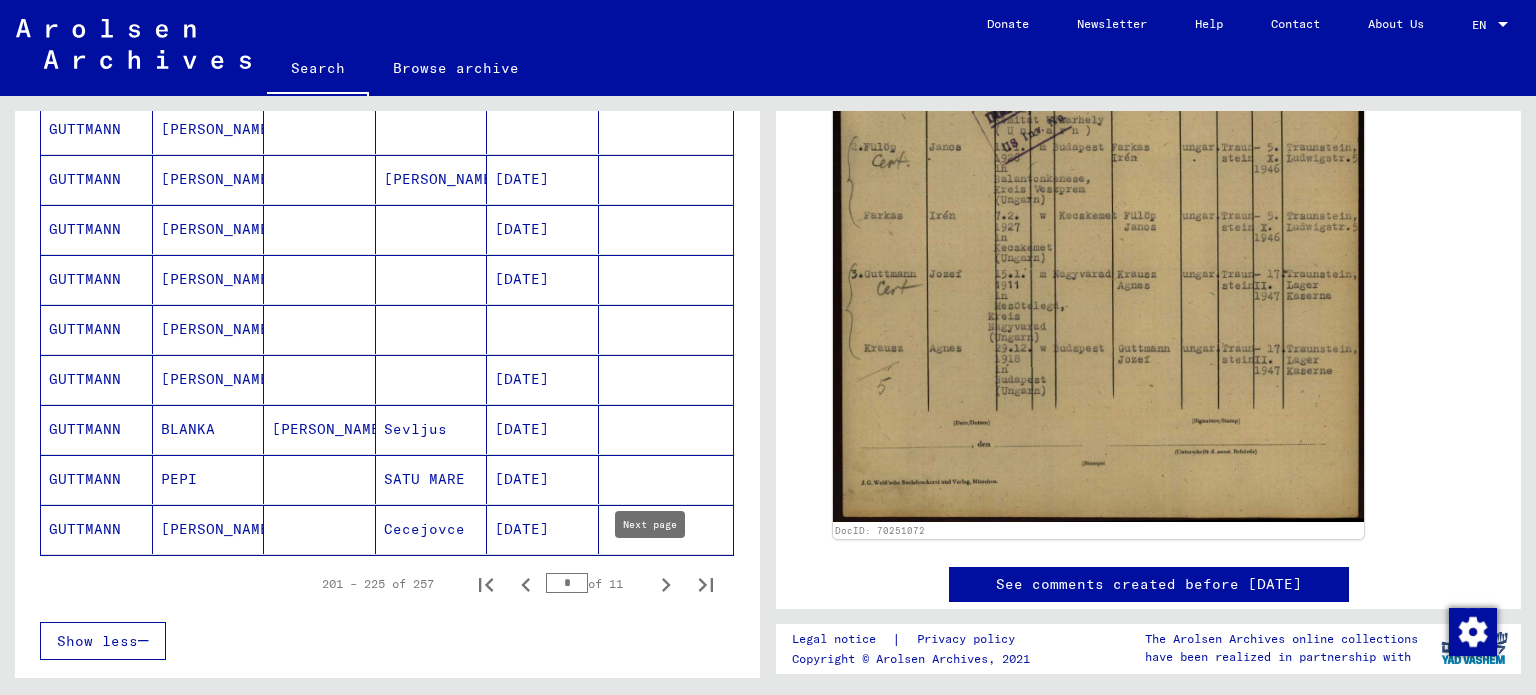 click 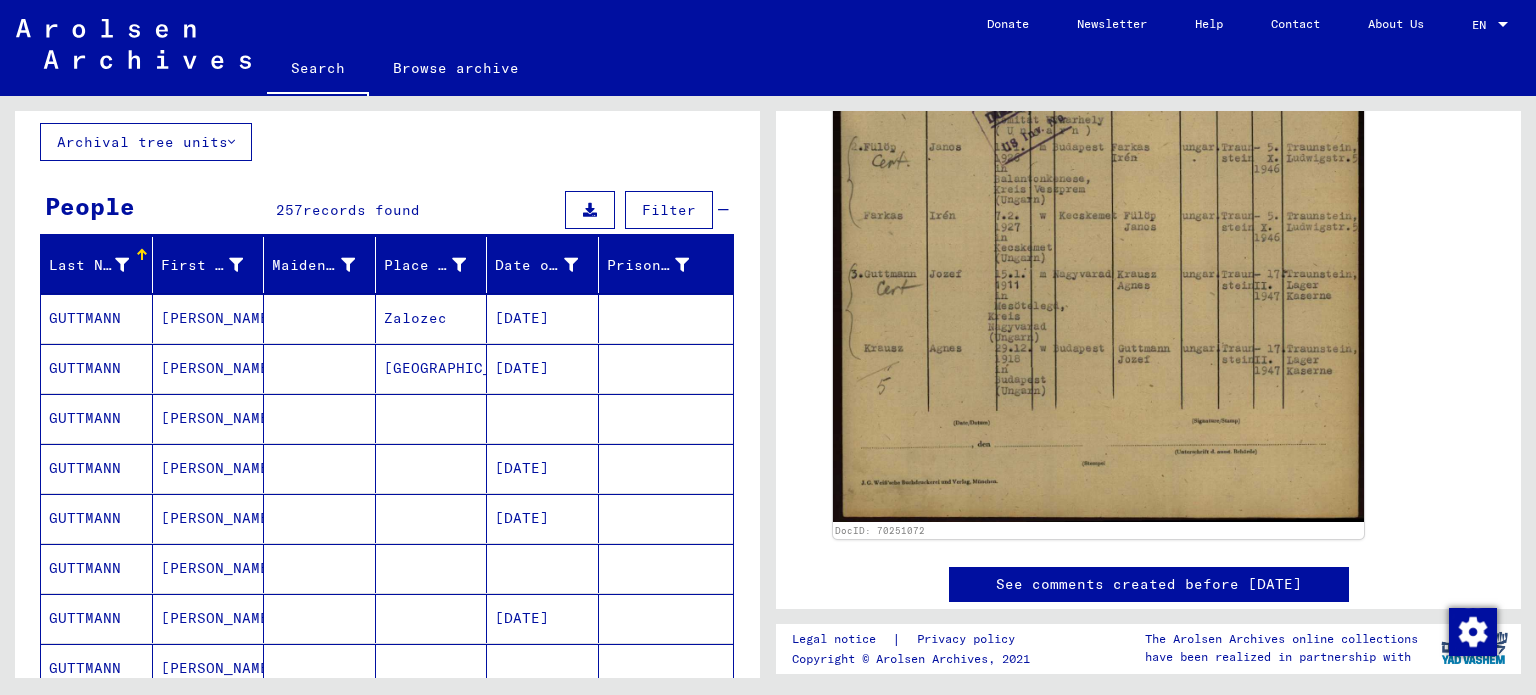 scroll, scrollTop: 100, scrollLeft: 0, axis: vertical 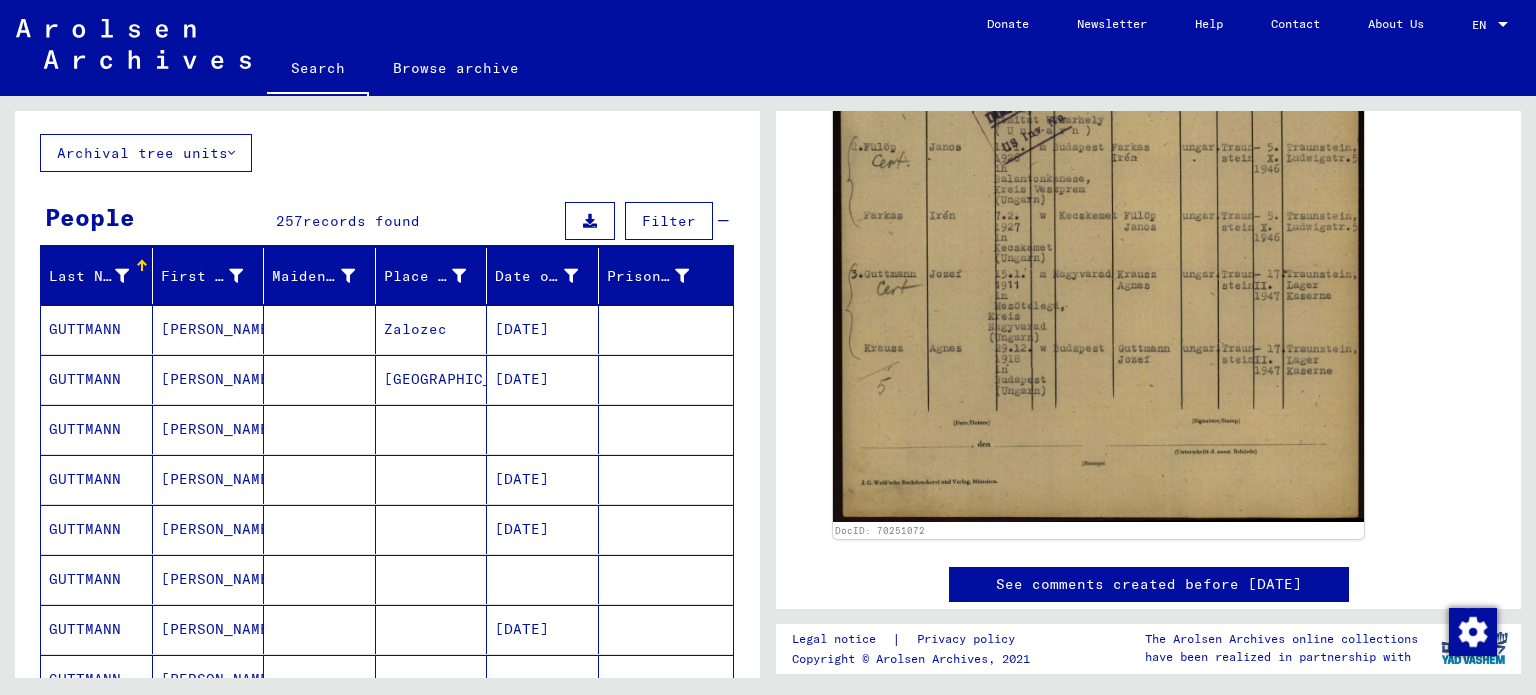 click at bounding box center (543, 479) 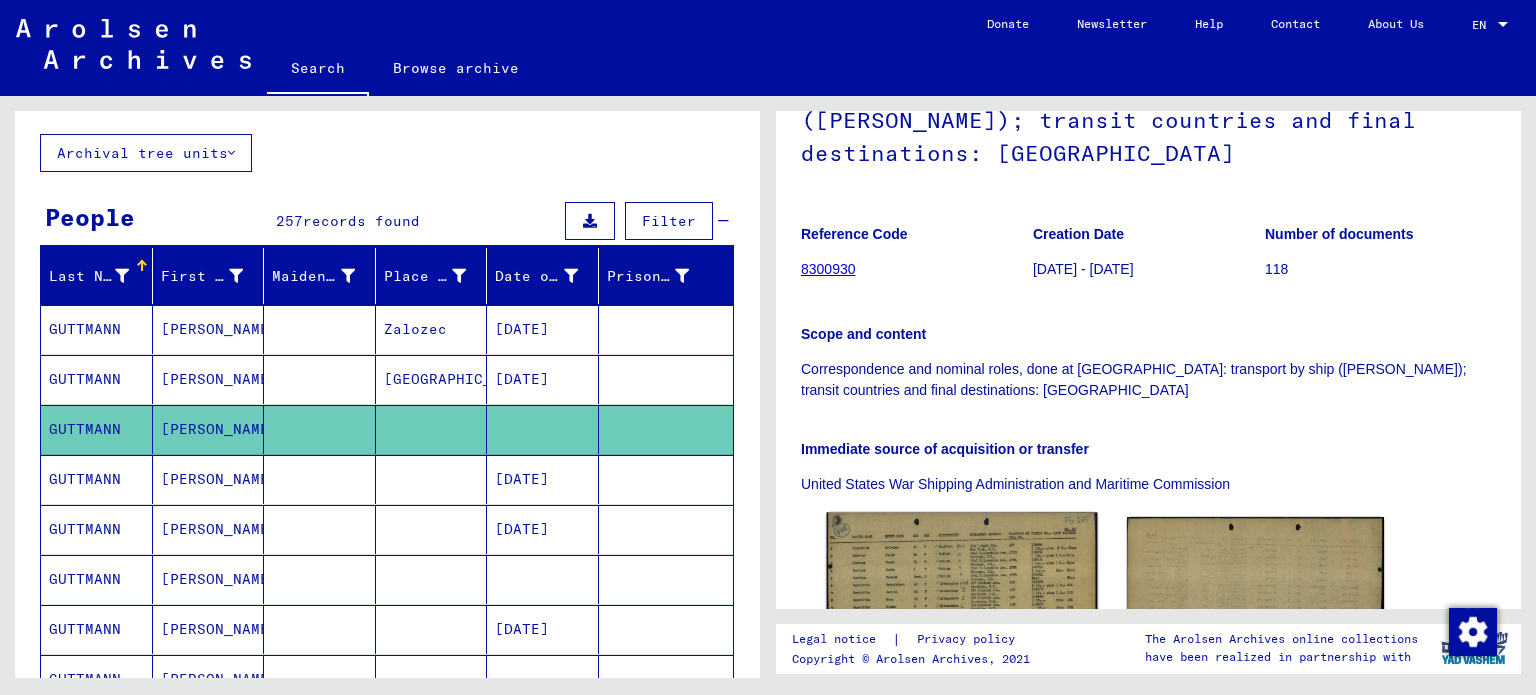 scroll, scrollTop: 400, scrollLeft: 0, axis: vertical 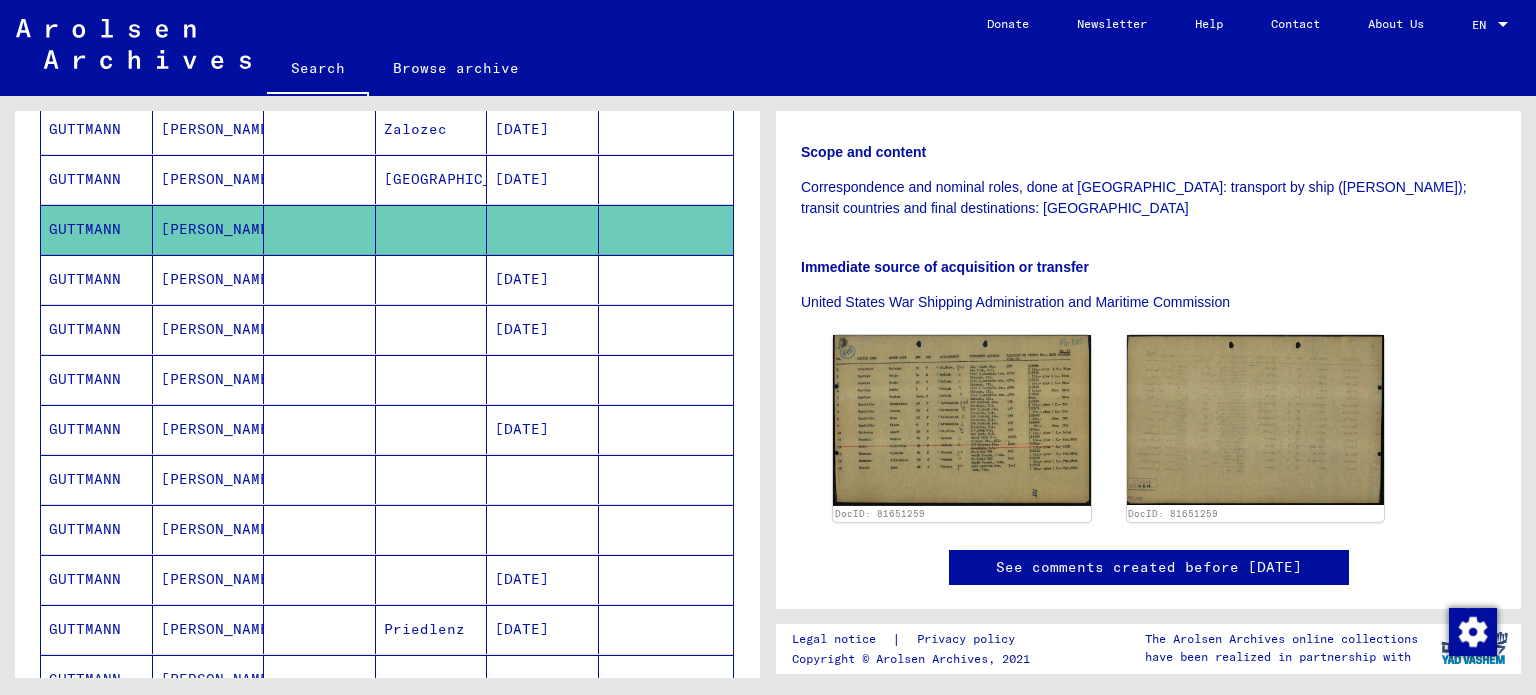 click at bounding box center (543, 429) 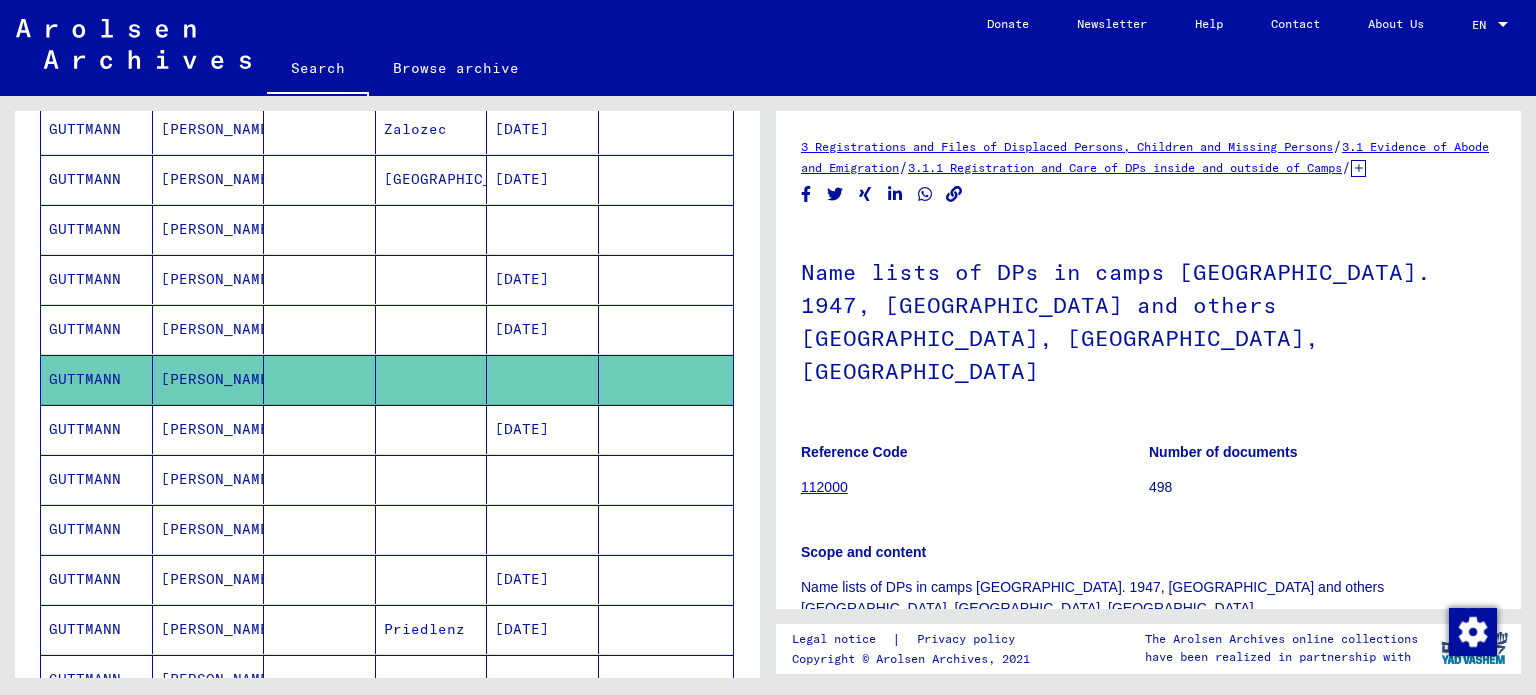 scroll, scrollTop: 0, scrollLeft: 0, axis: both 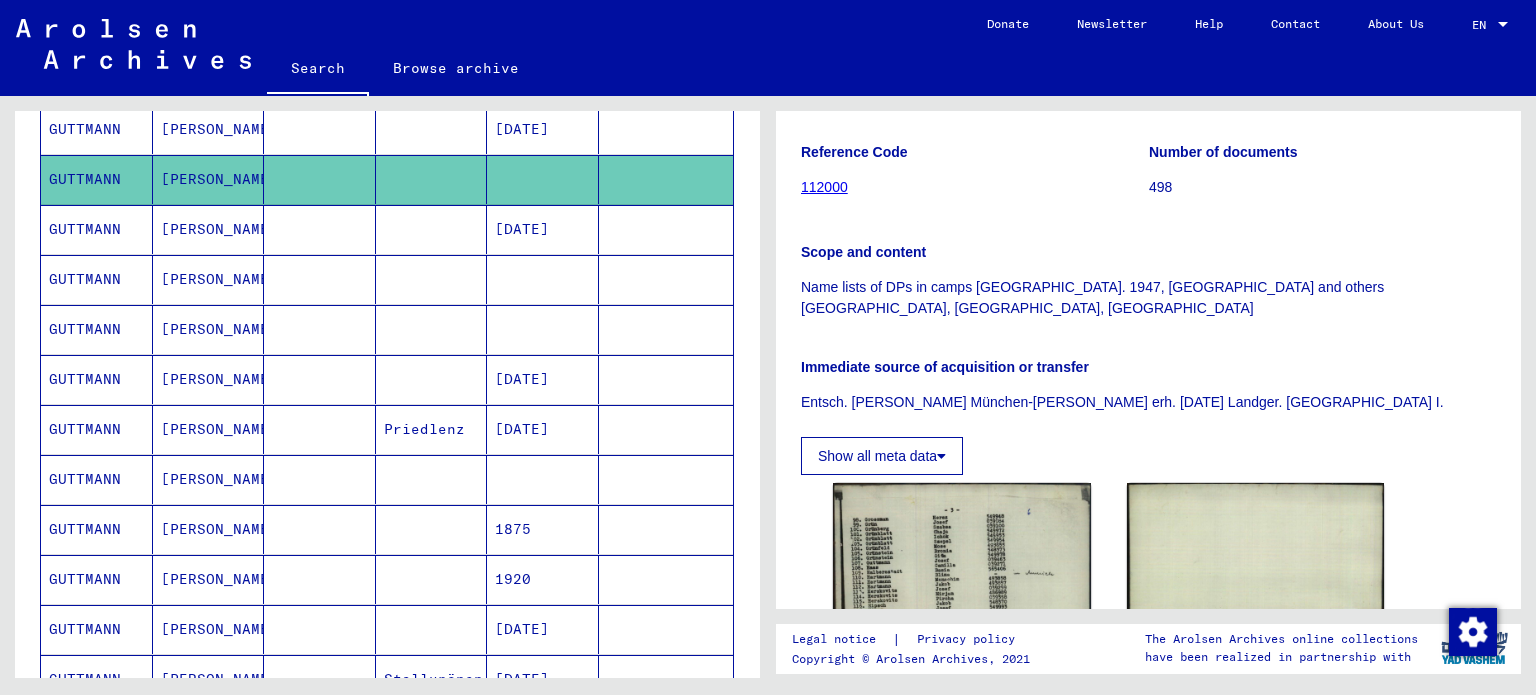 click at bounding box center (543, 329) 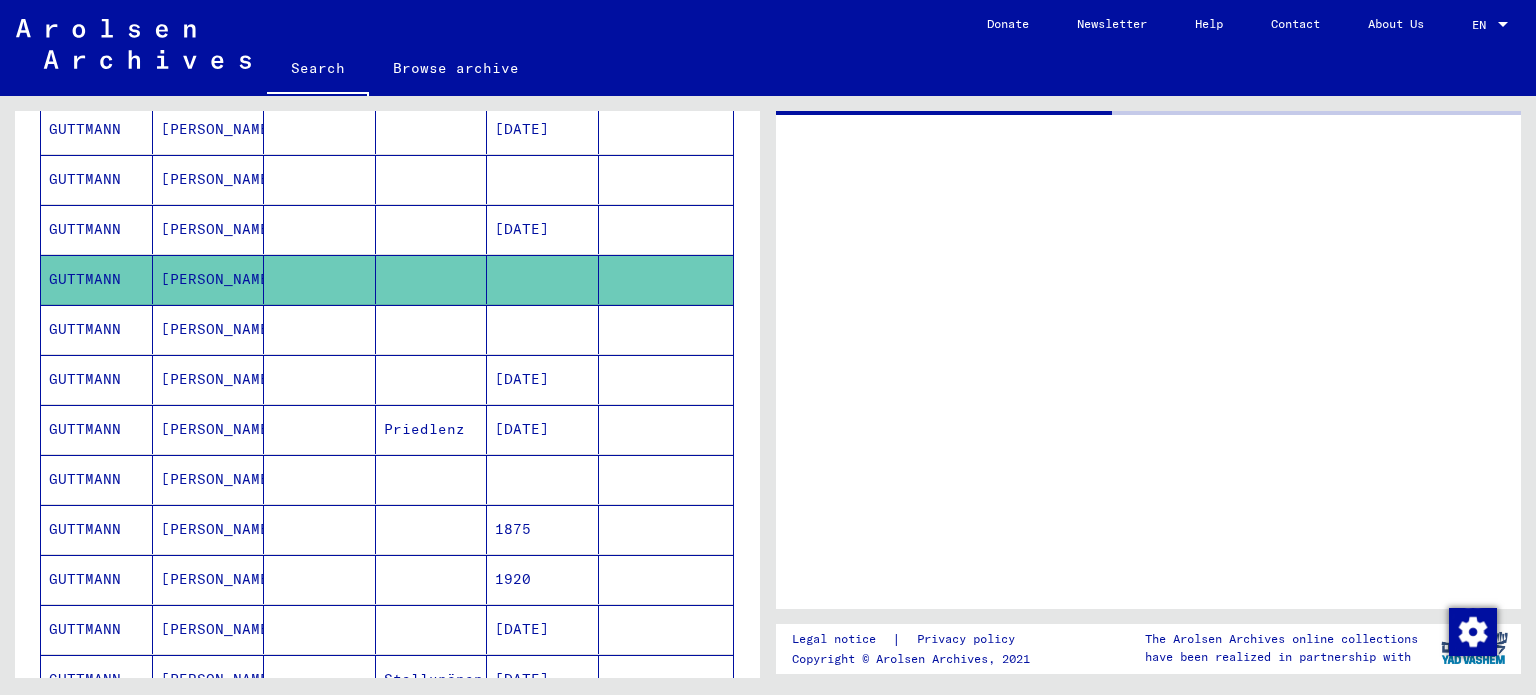 scroll, scrollTop: 0, scrollLeft: 0, axis: both 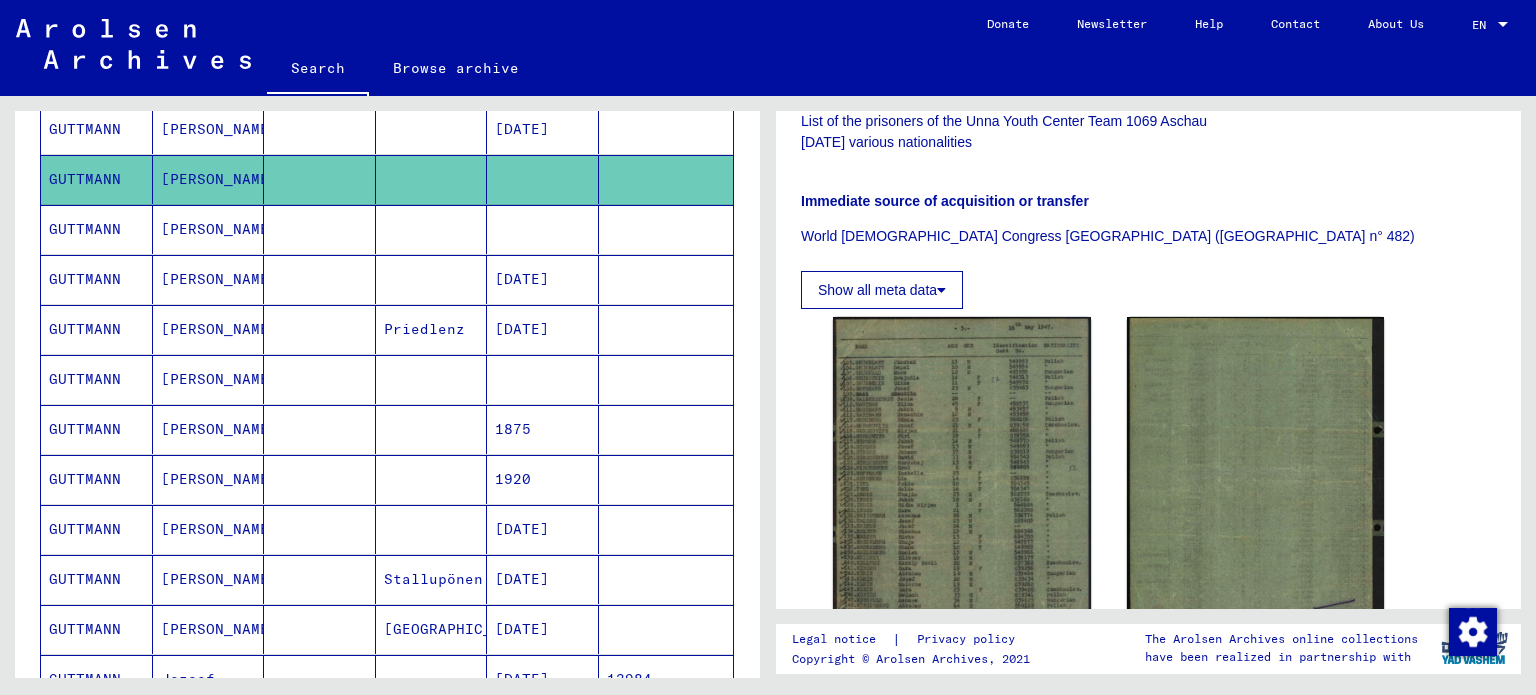 click at bounding box center (432, 279) 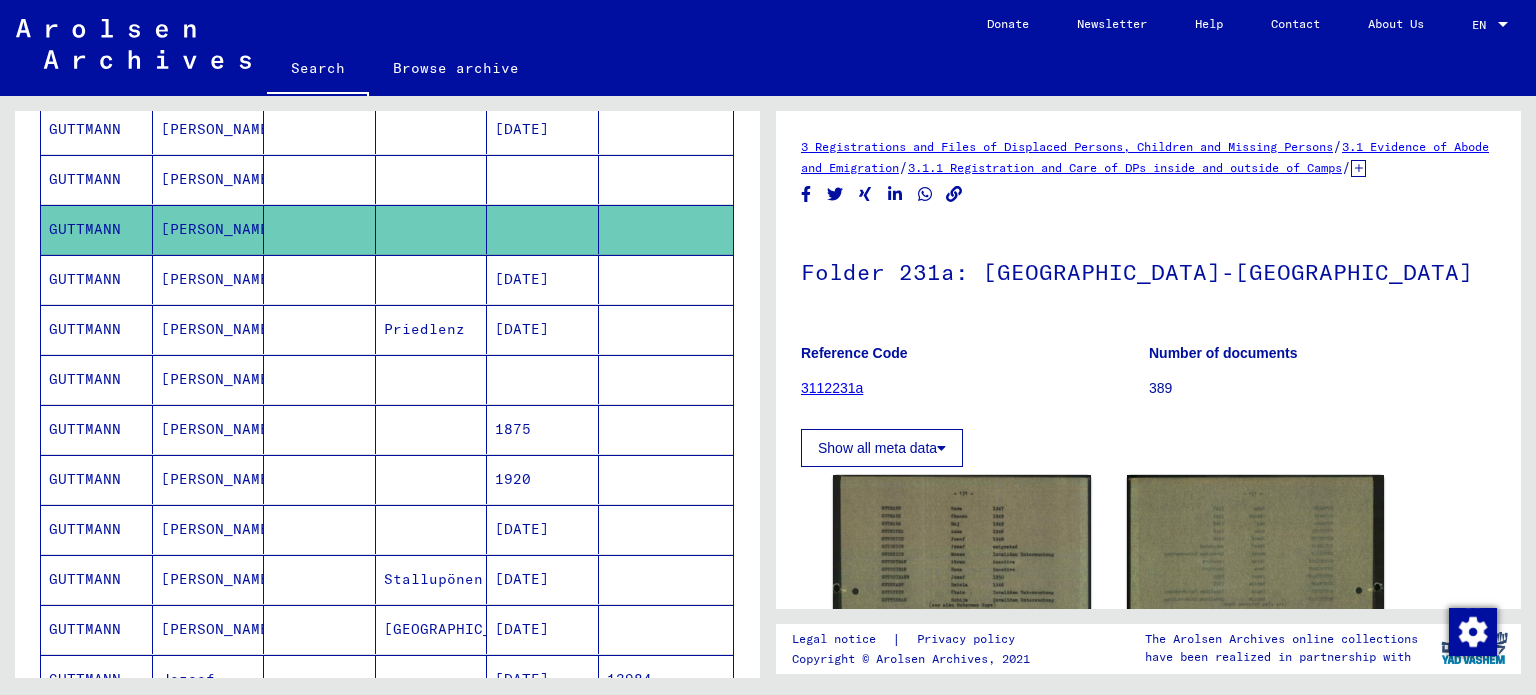 scroll, scrollTop: 0, scrollLeft: 0, axis: both 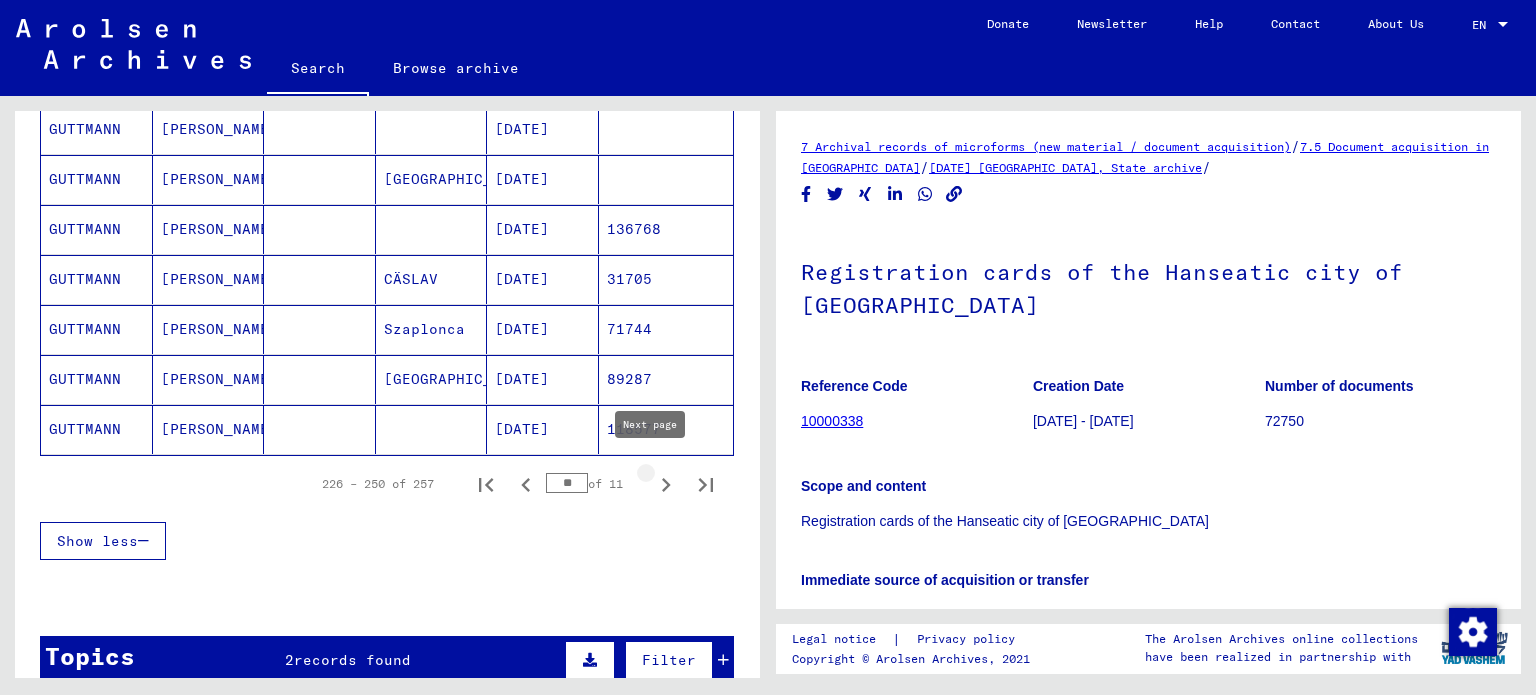 click 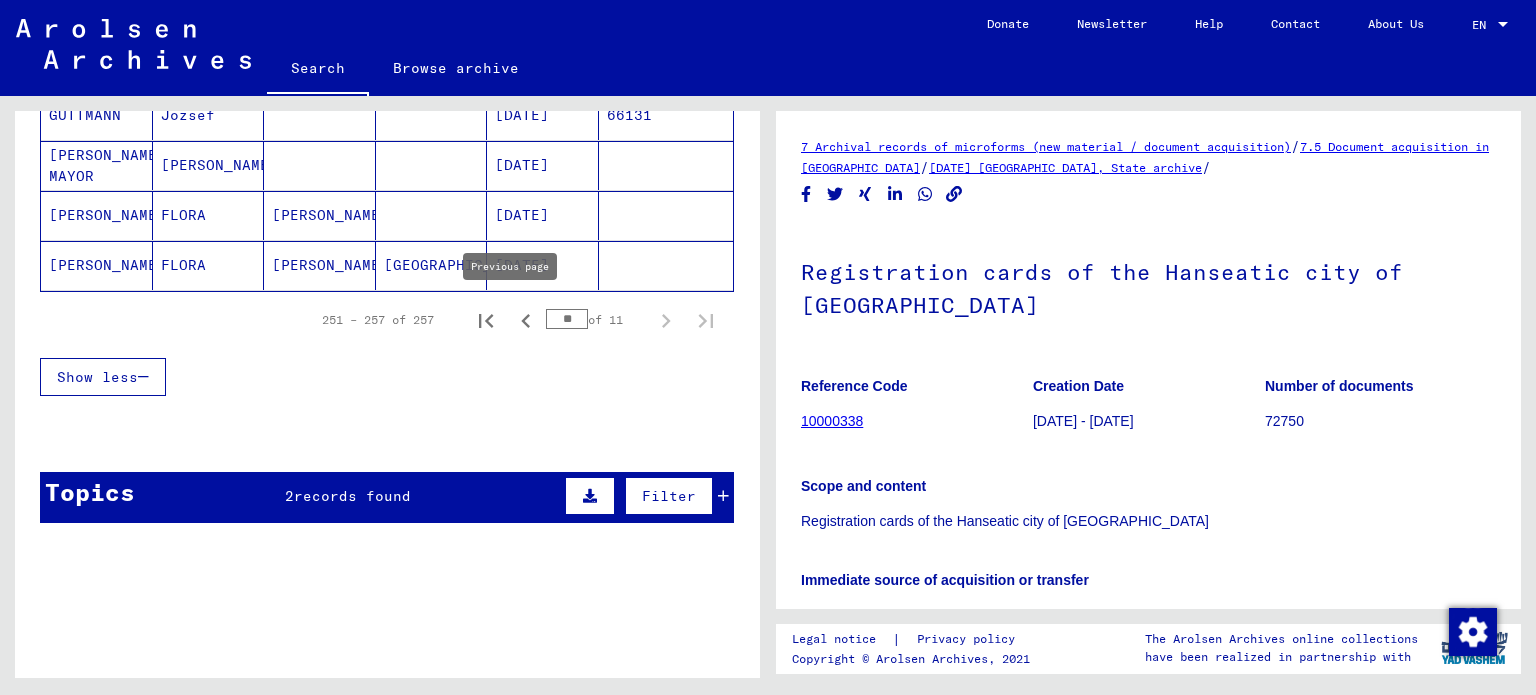 click 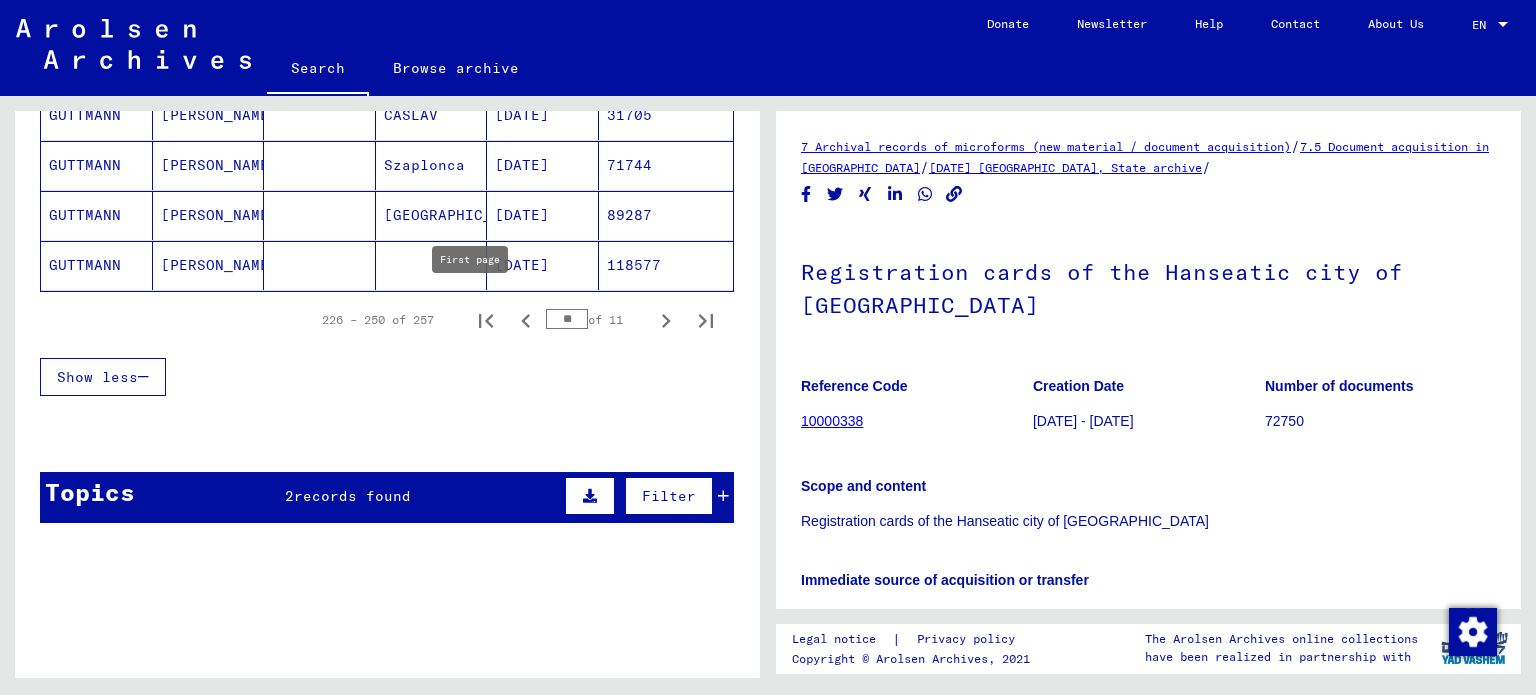click 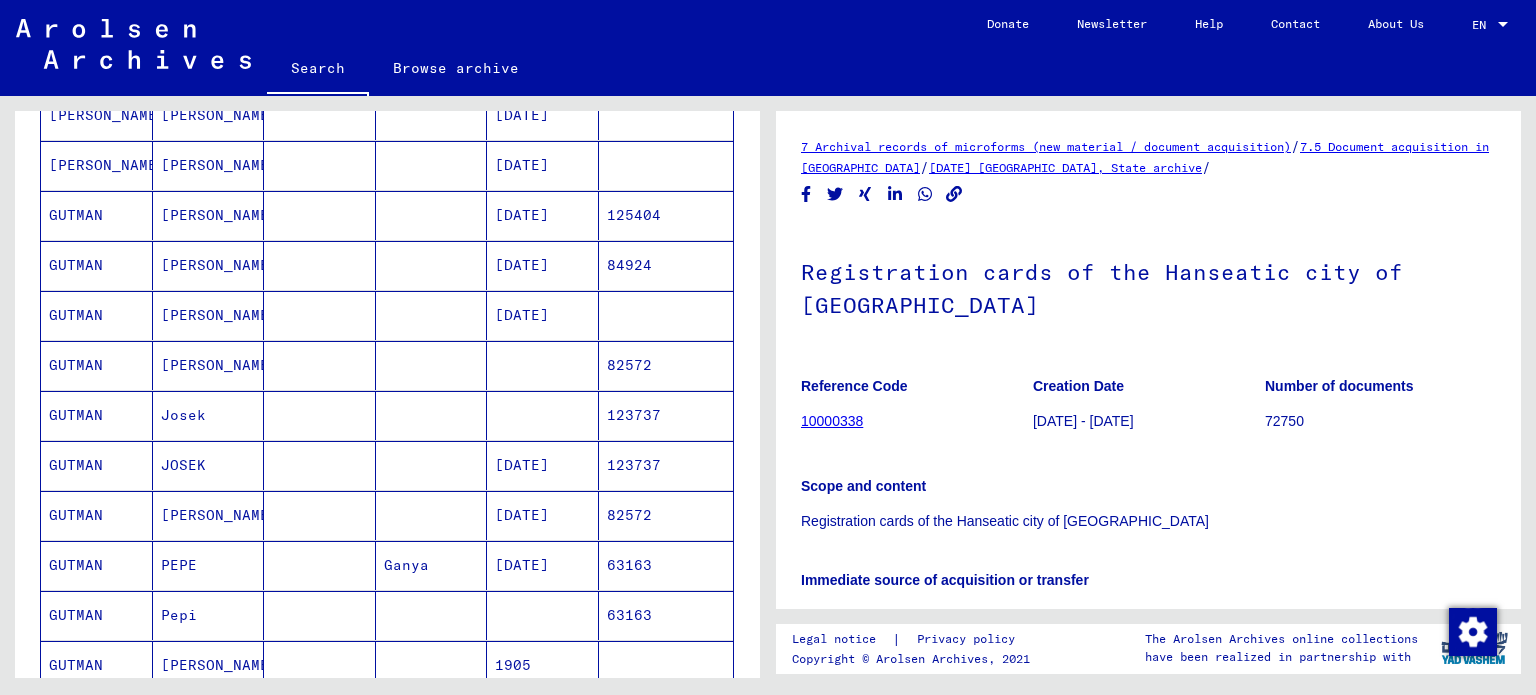 click at bounding box center (432, 415) 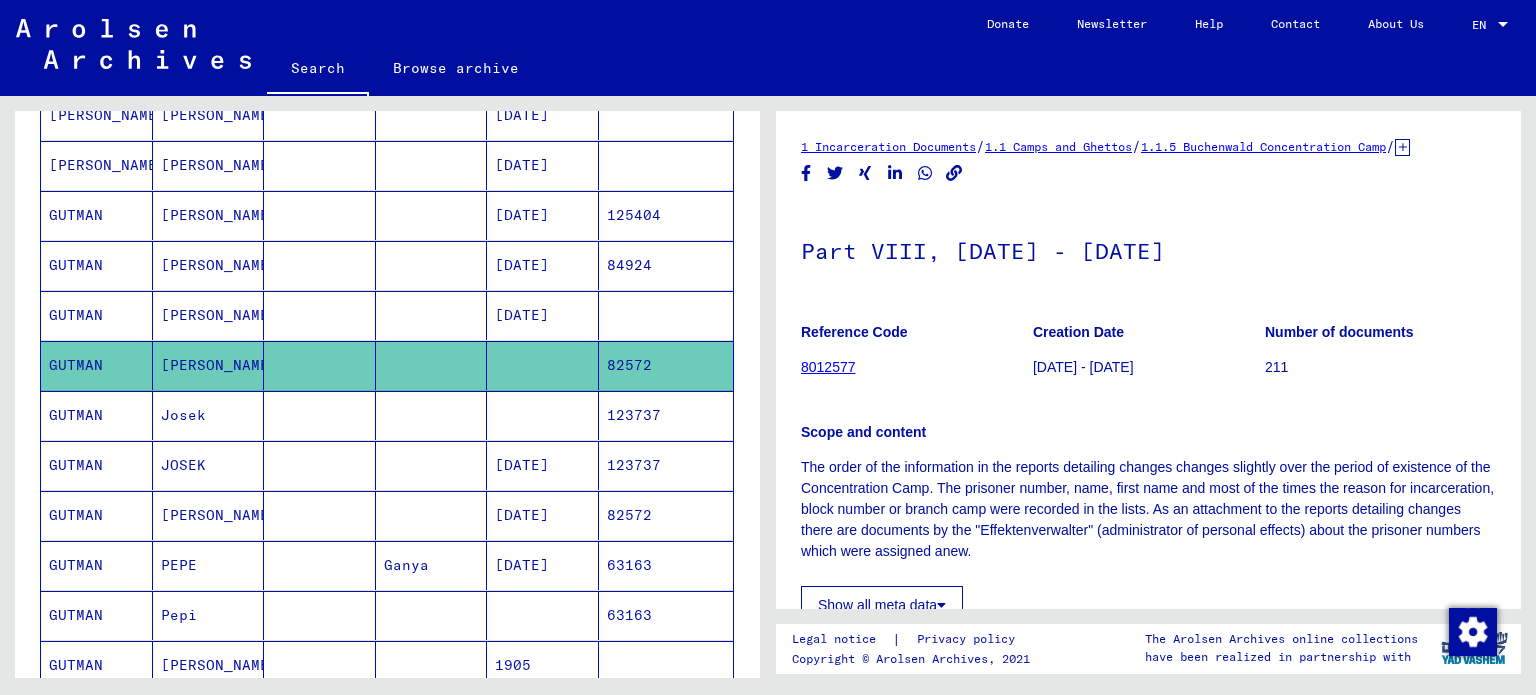 click at bounding box center (543, 465) 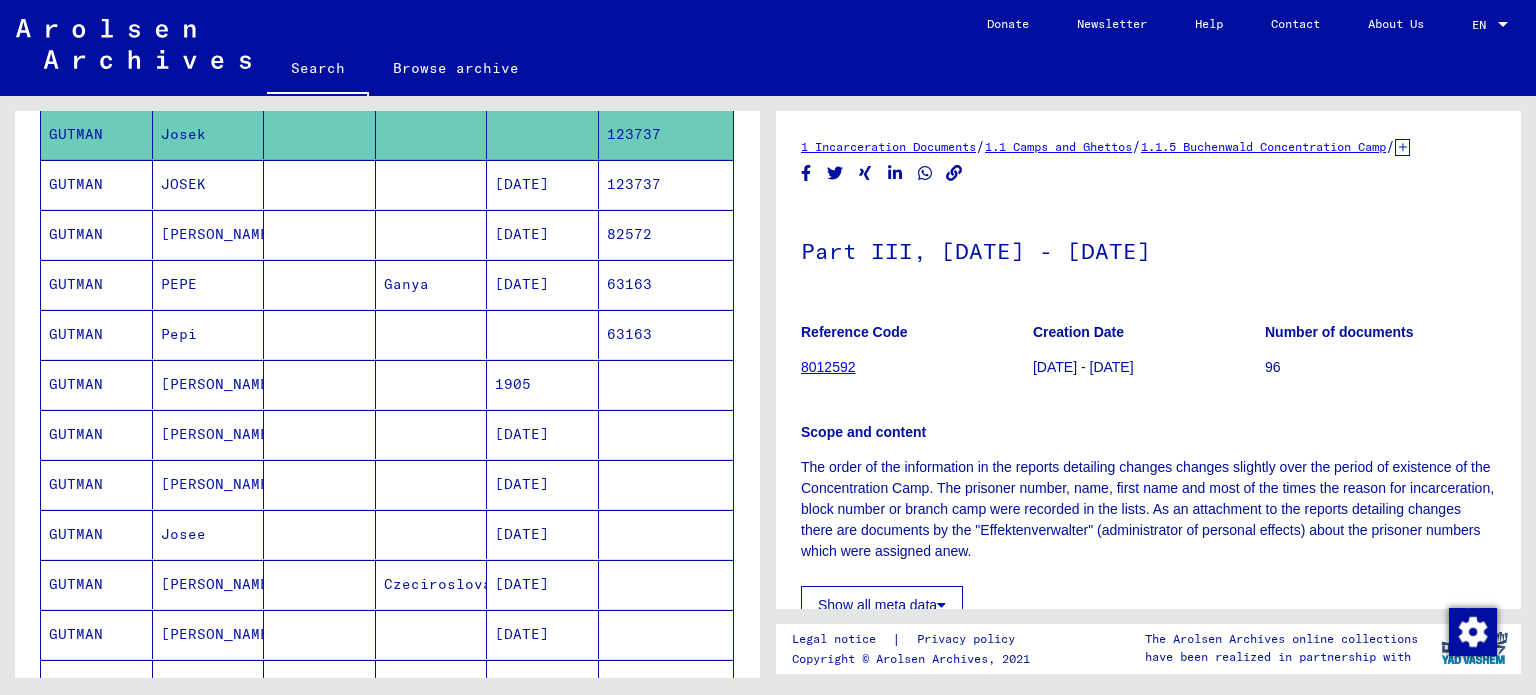 scroll, scrollTop: 664, scrollLeft: 0, axis: vertical 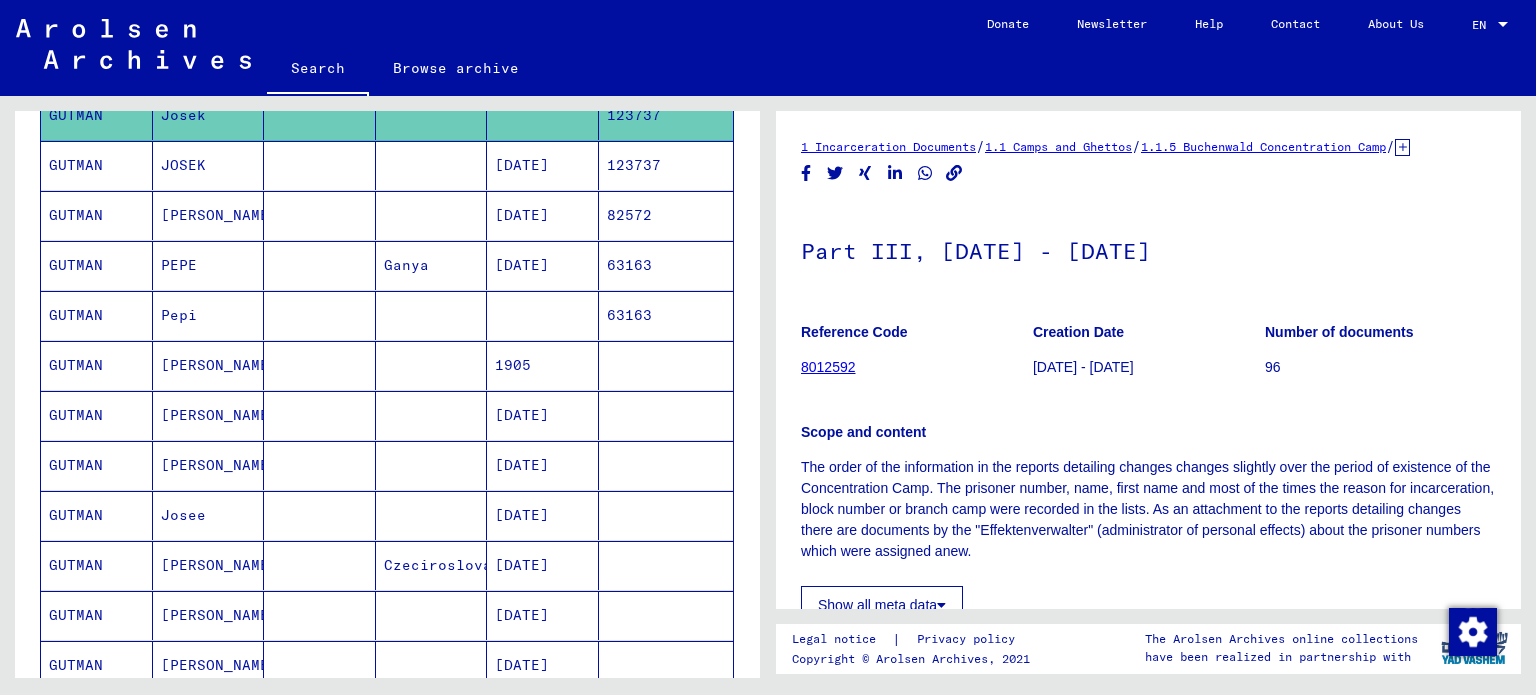 click at bounding box center [543, 365] 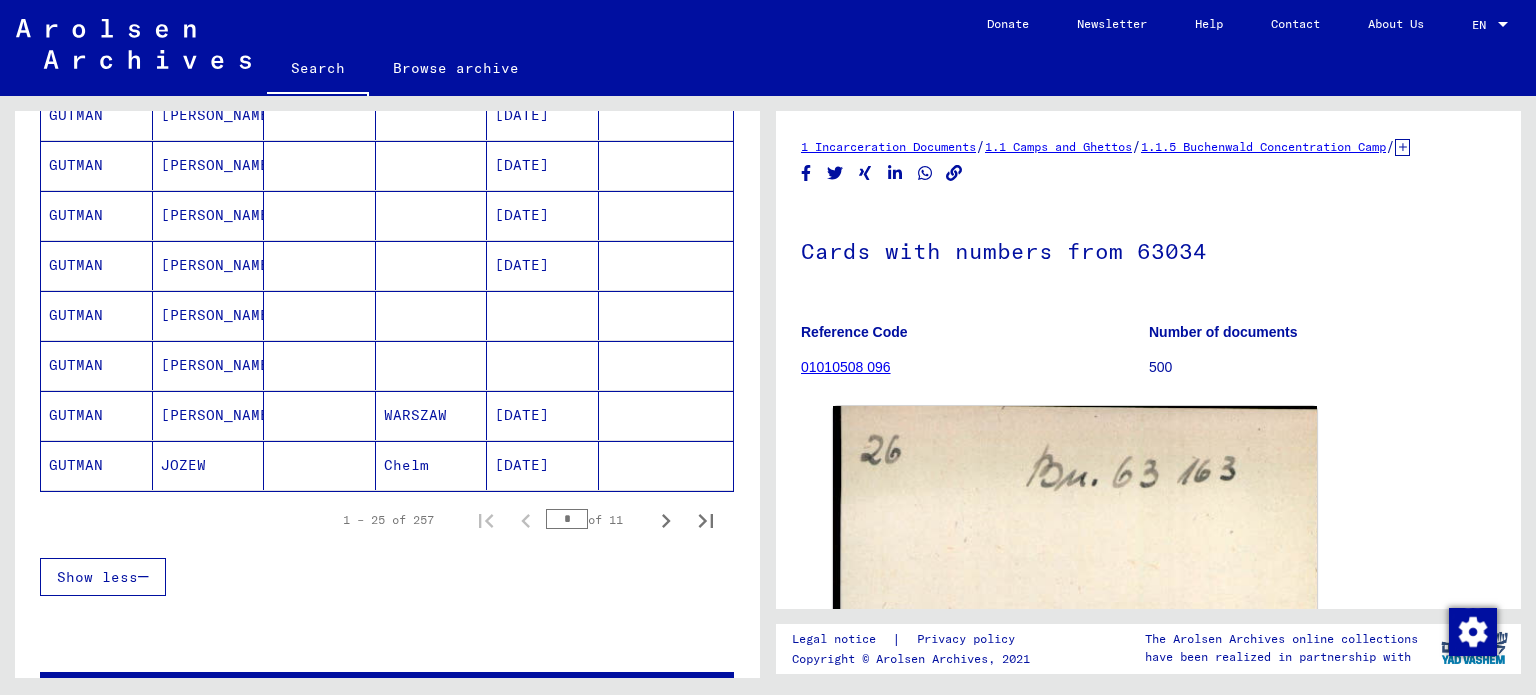 click at bounding box center [543, 365] 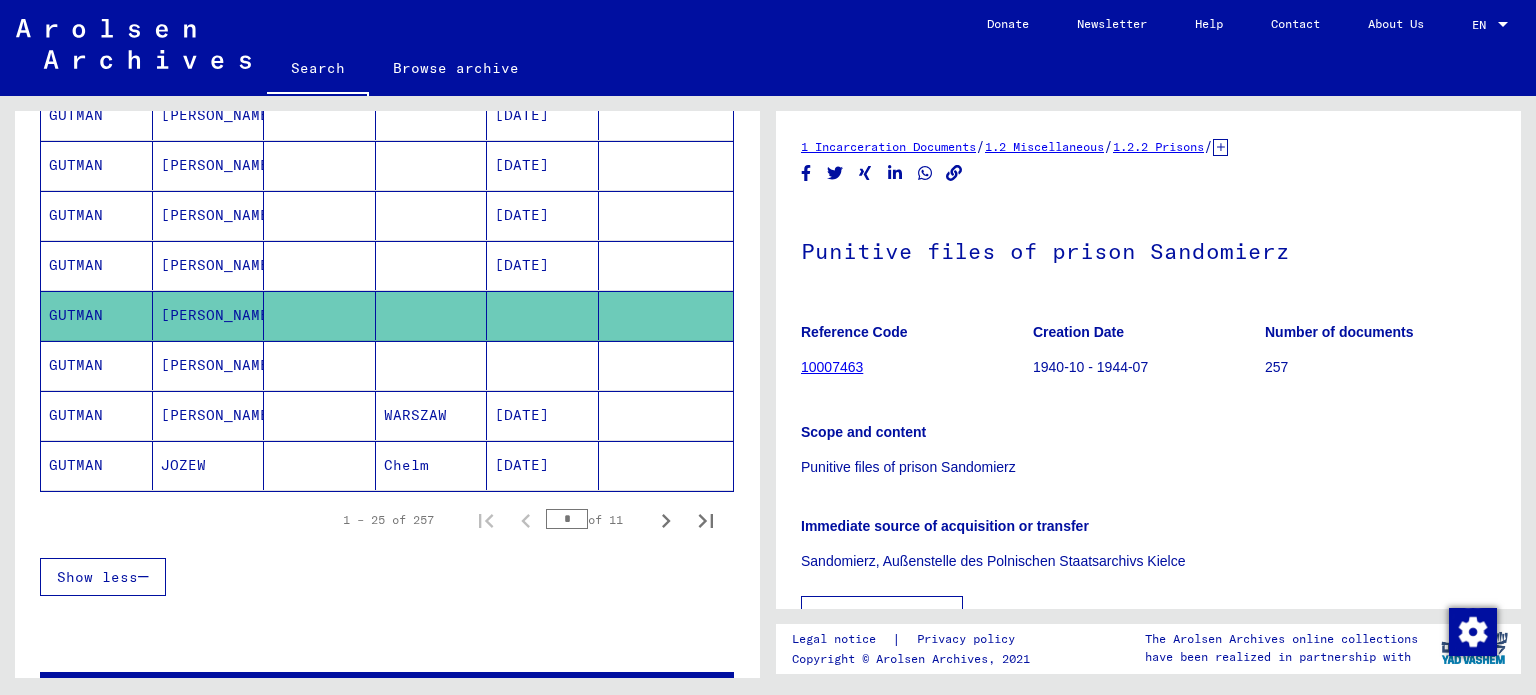 click at bounding box center [543, 415] 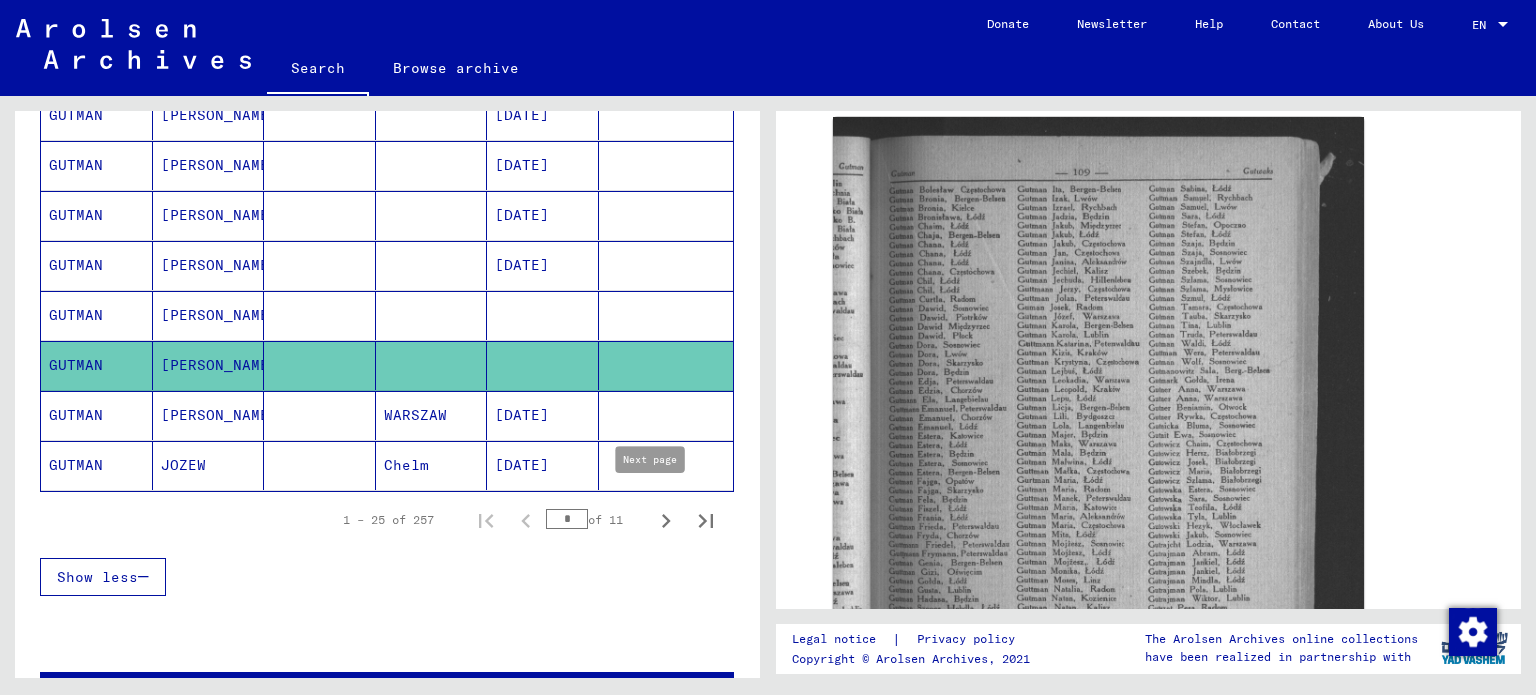click 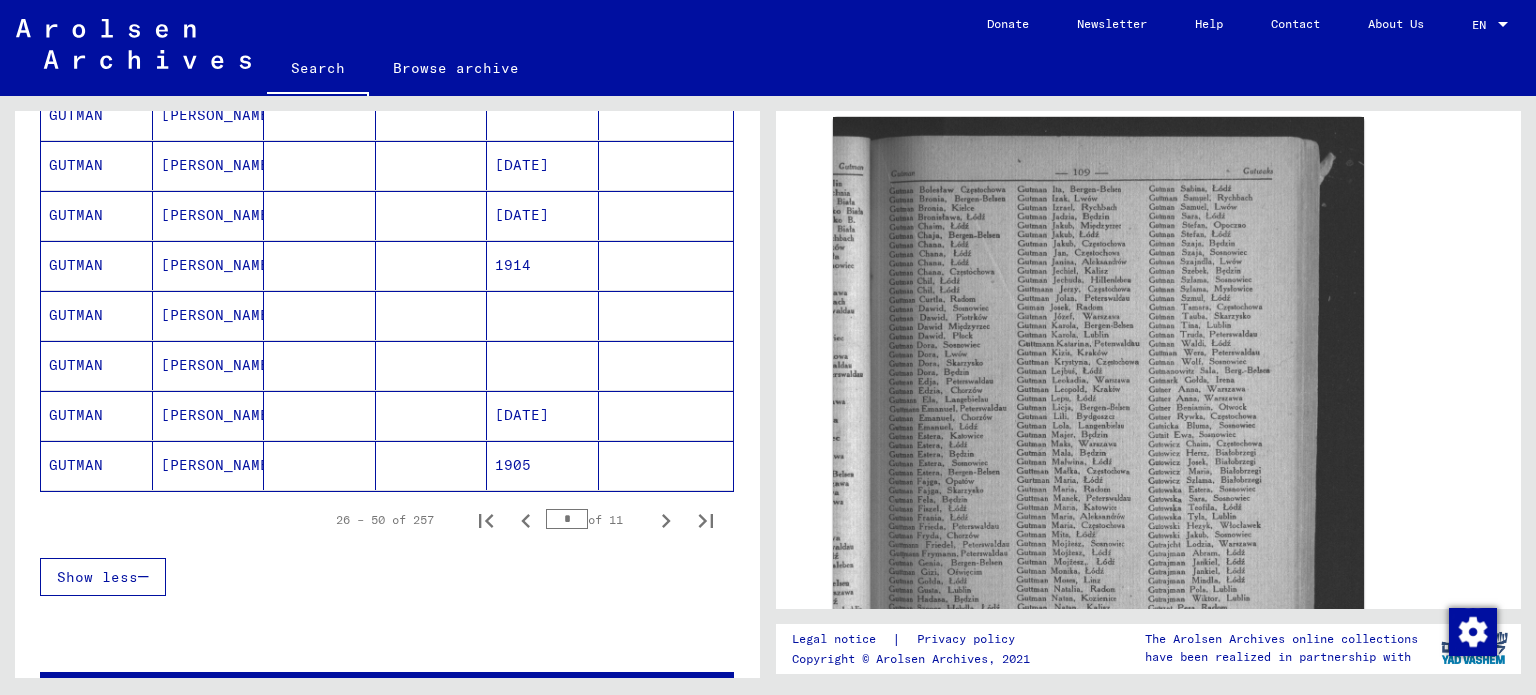 click at bounding box center (543, 365) 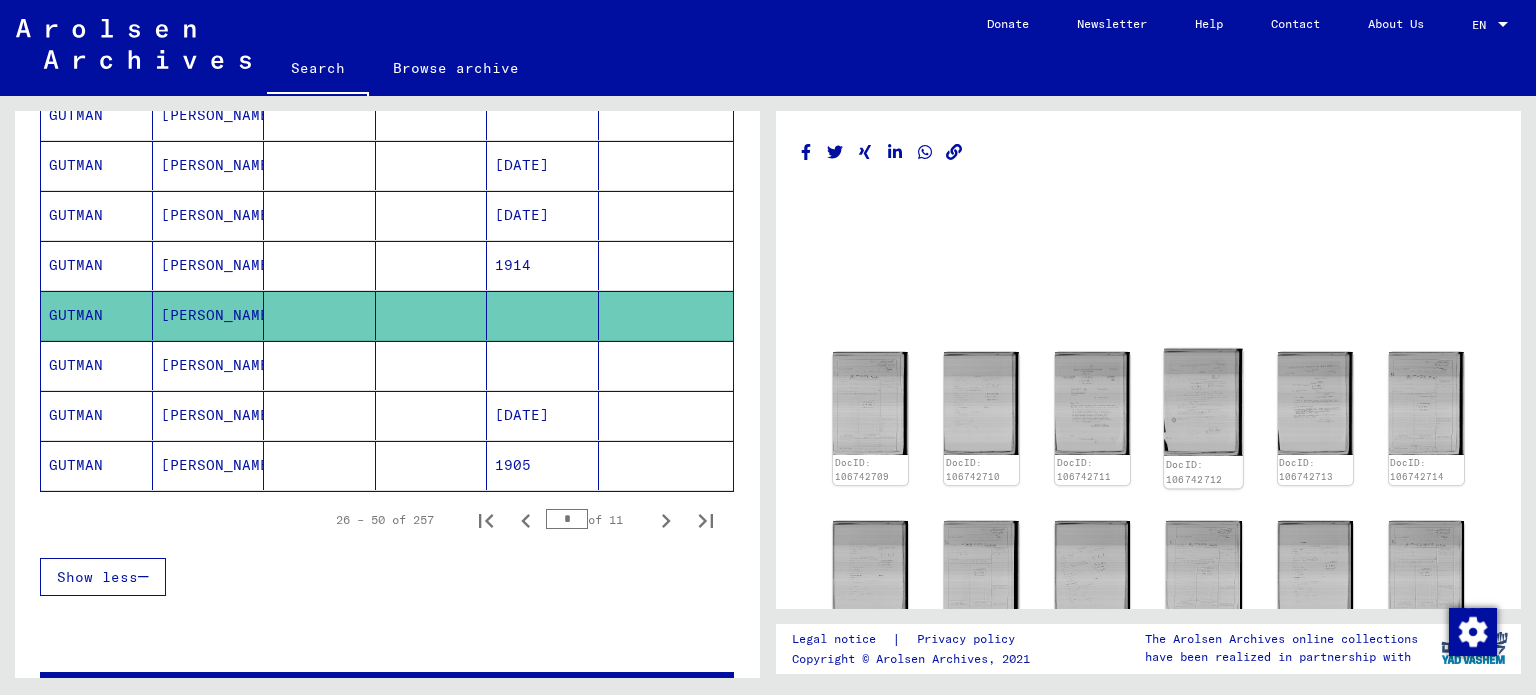 scroll, scrollTop: 200, scrollLeft: 0, axis: vertical 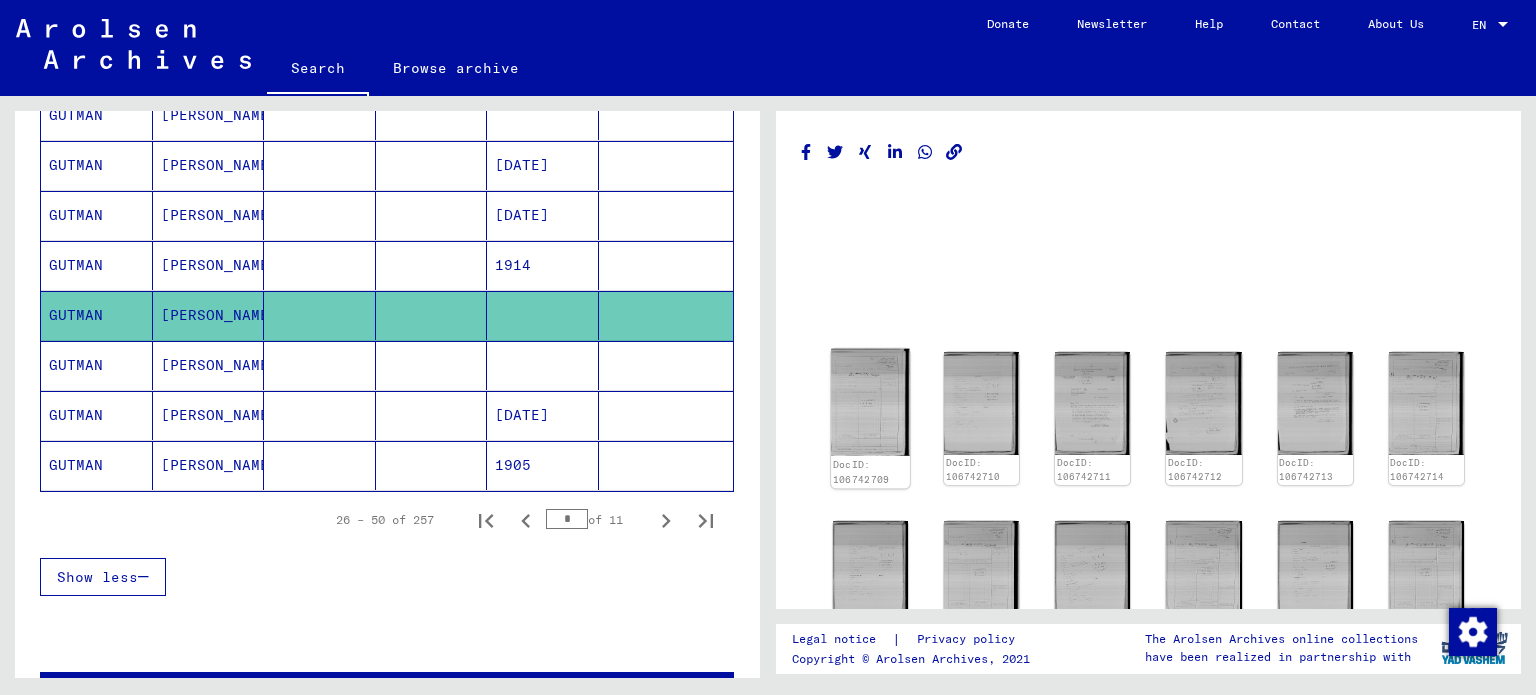 click 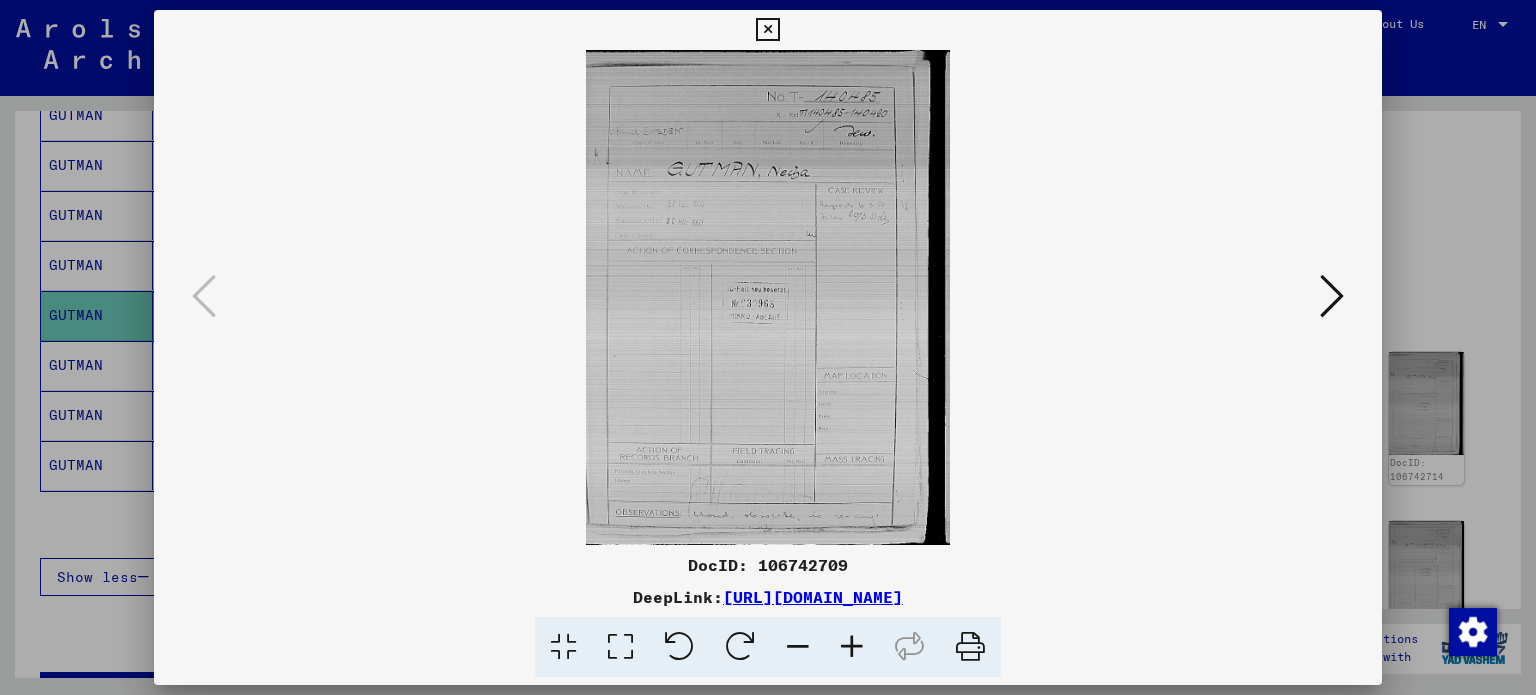 click at bounding box center (768, 297) 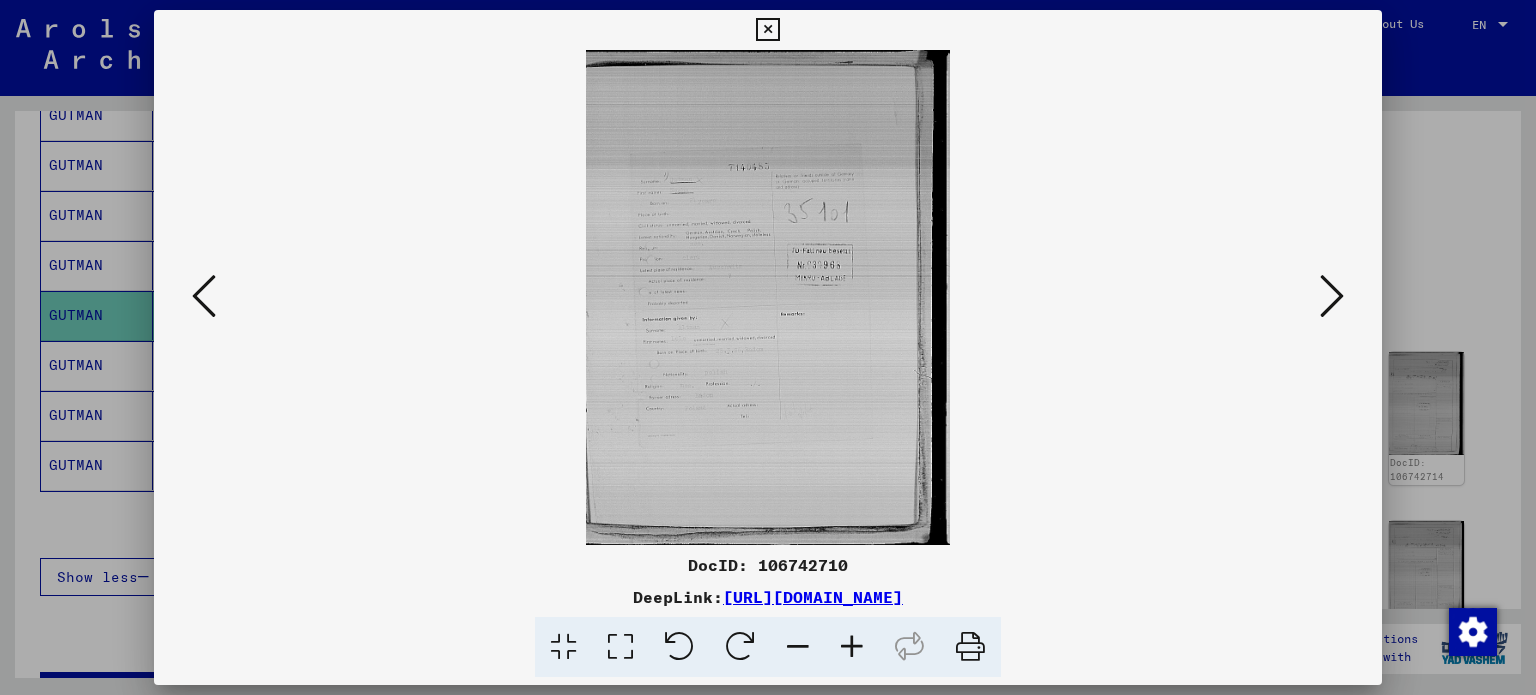 click at bounding box center (1332, 296) 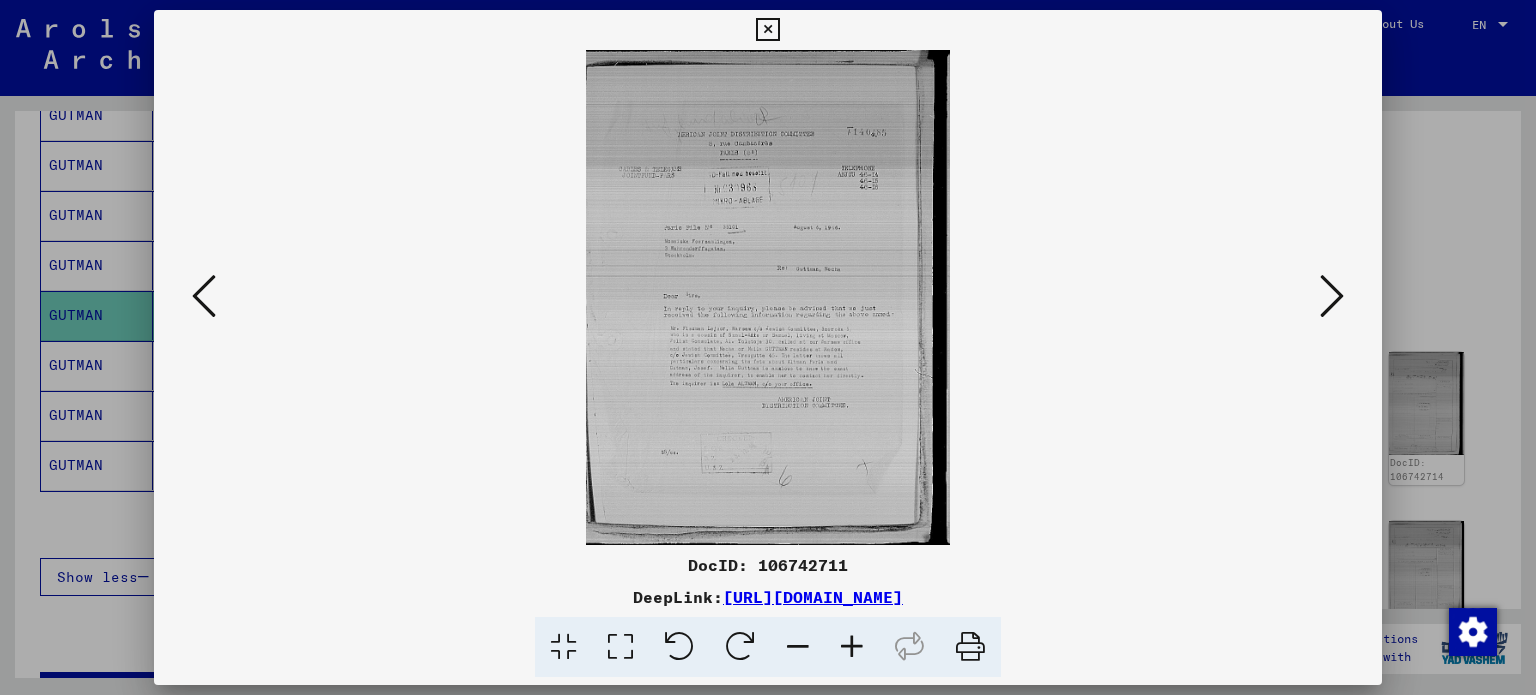 click at bounding box center [1332, 296] 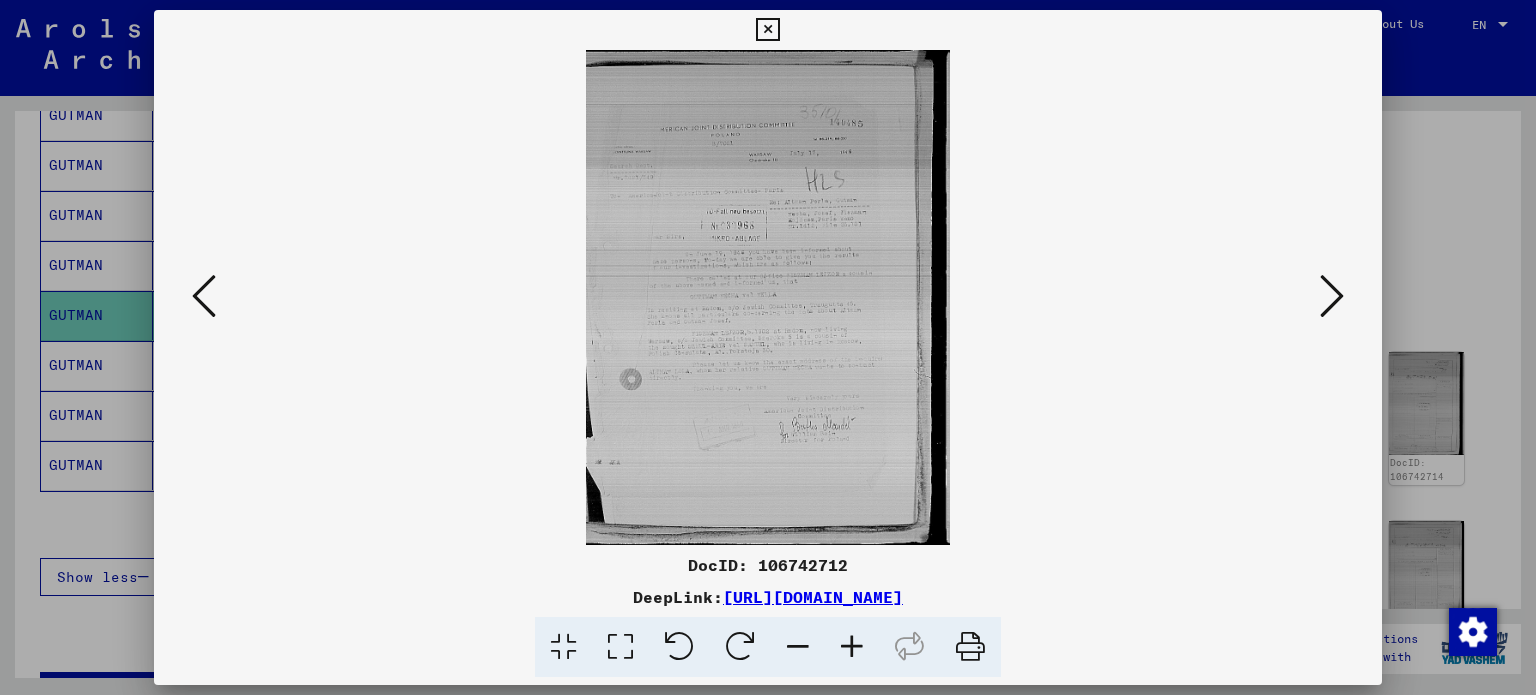 click at bounding box center [1332, 296] 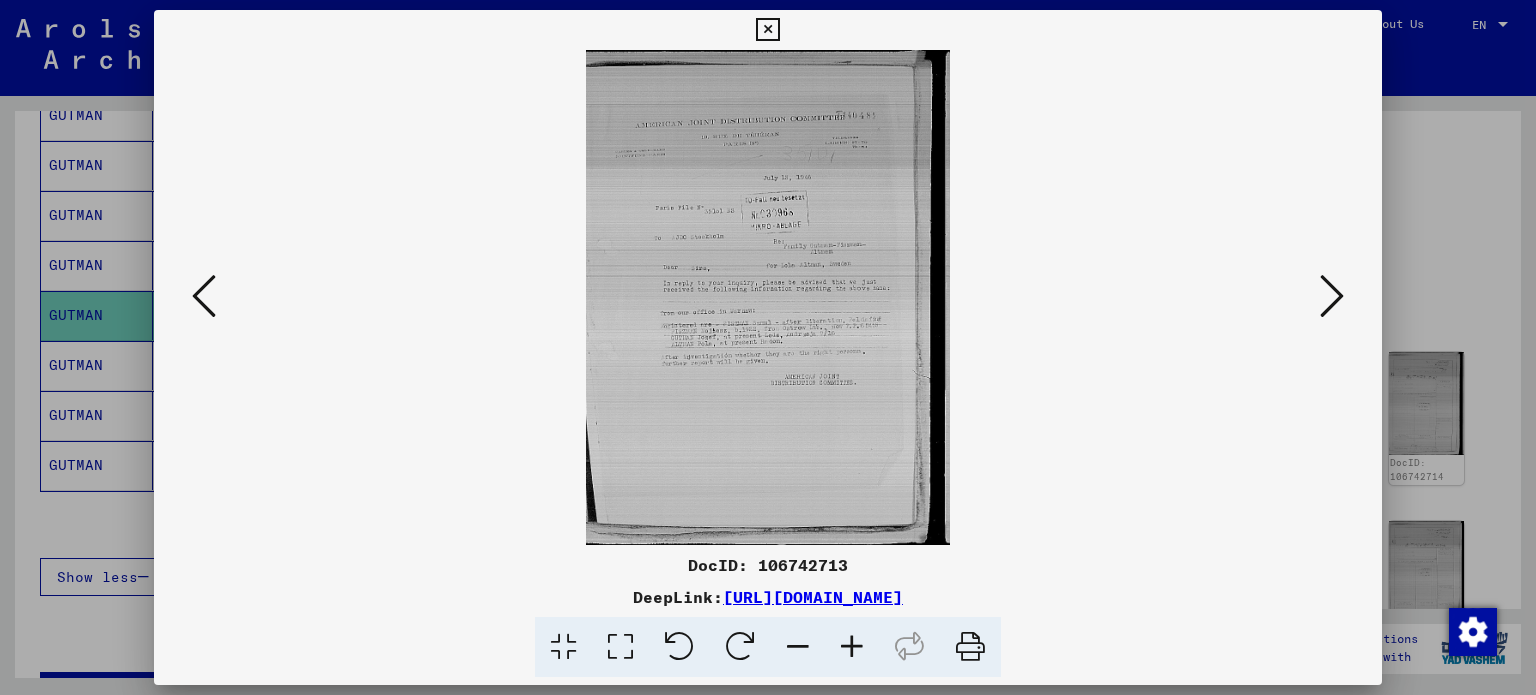 click at bounding box center [767, 30] 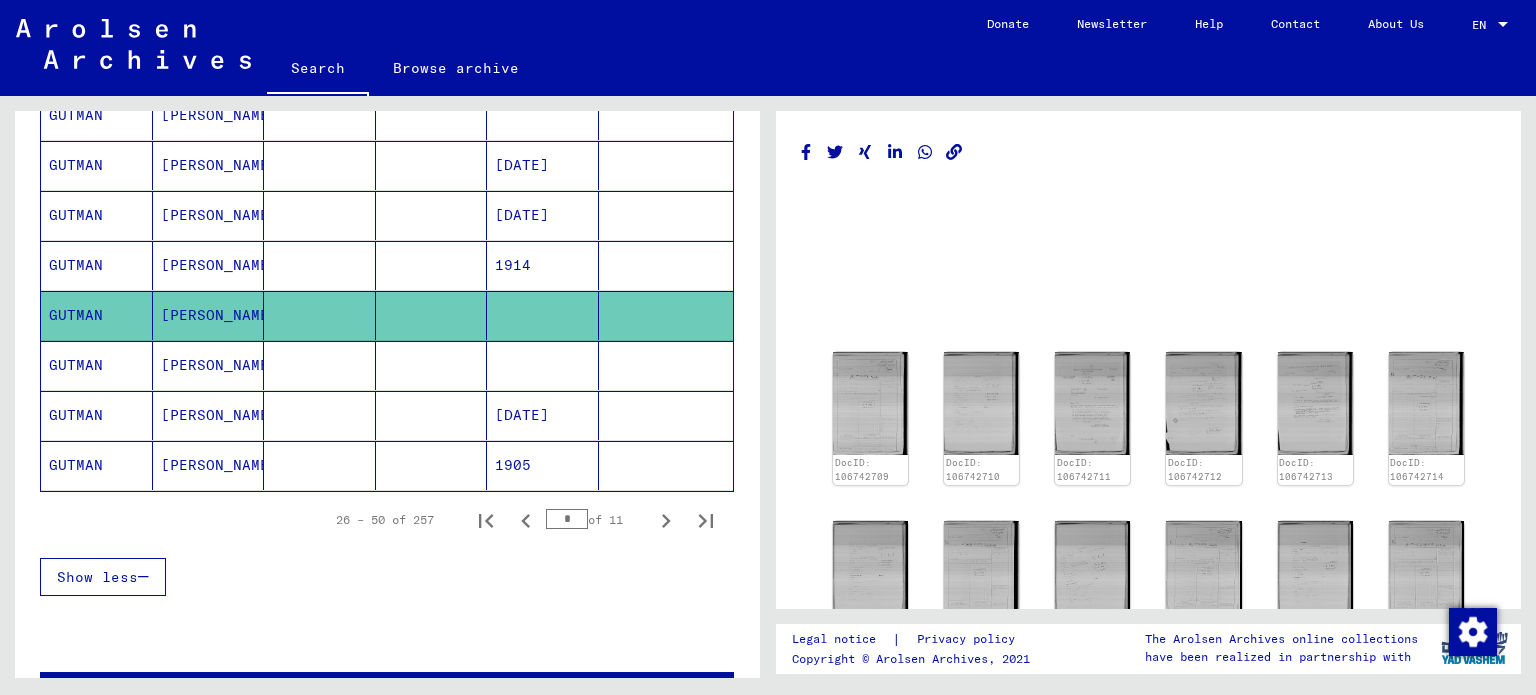 click at bounding box center (432, 415) 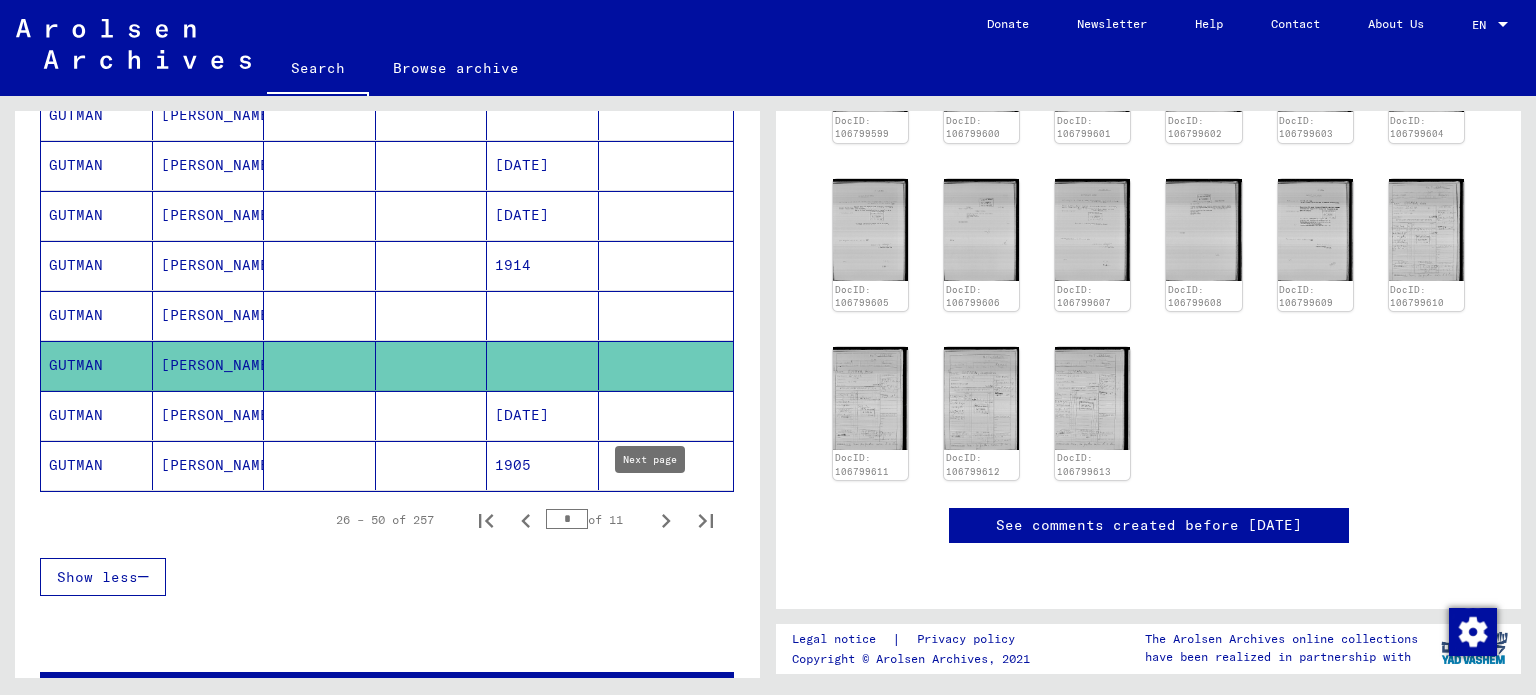 scroll, scrollTop: 896, scrollLeft: 0, axis: vertical 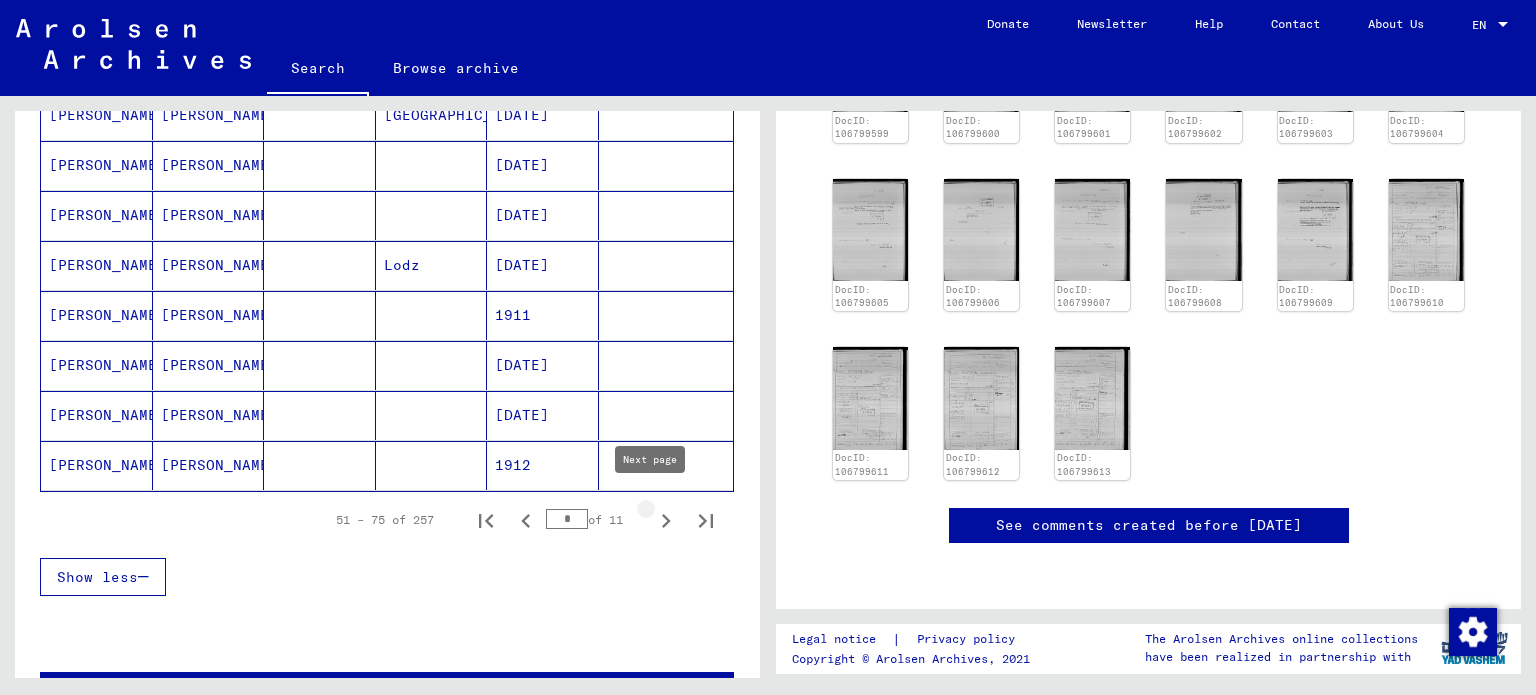type on "*" 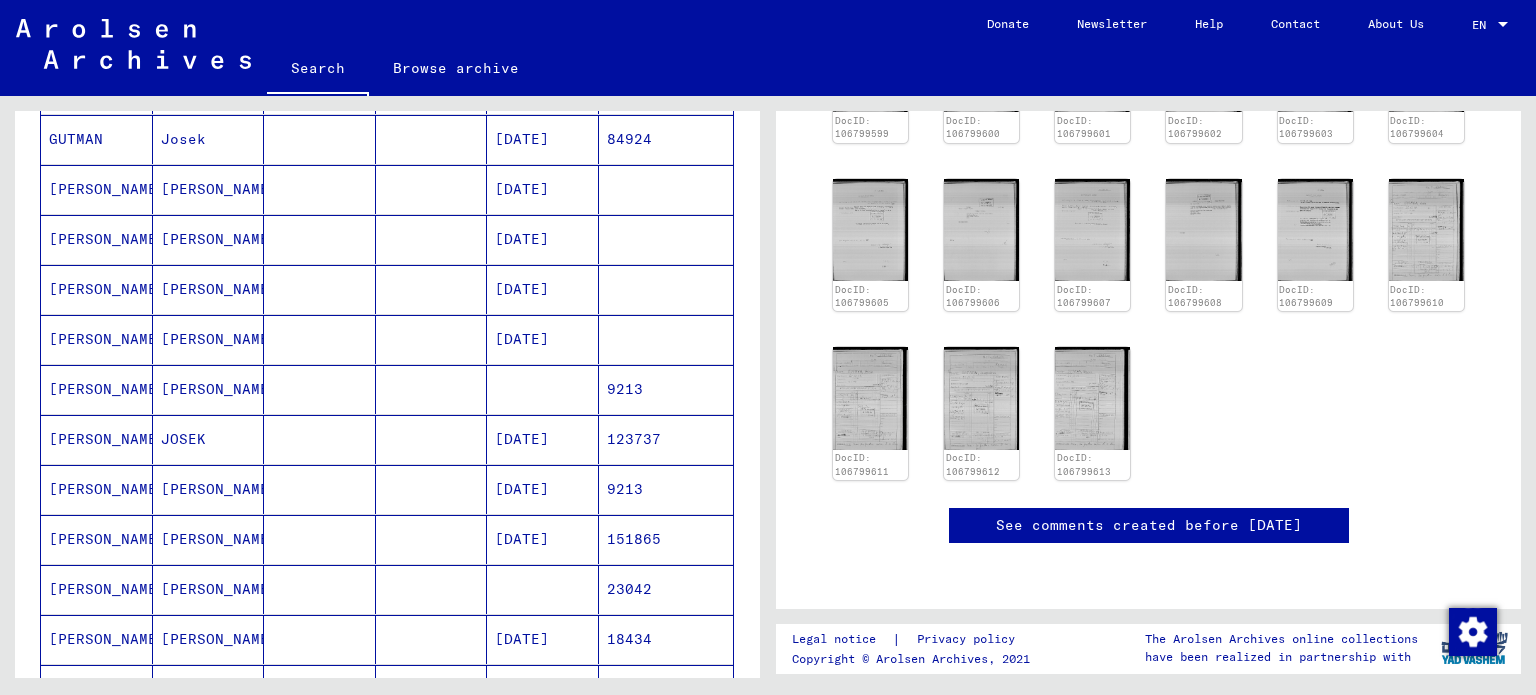 scroll, scrollTop: 364, scrollLeft: 0, axis: vertical 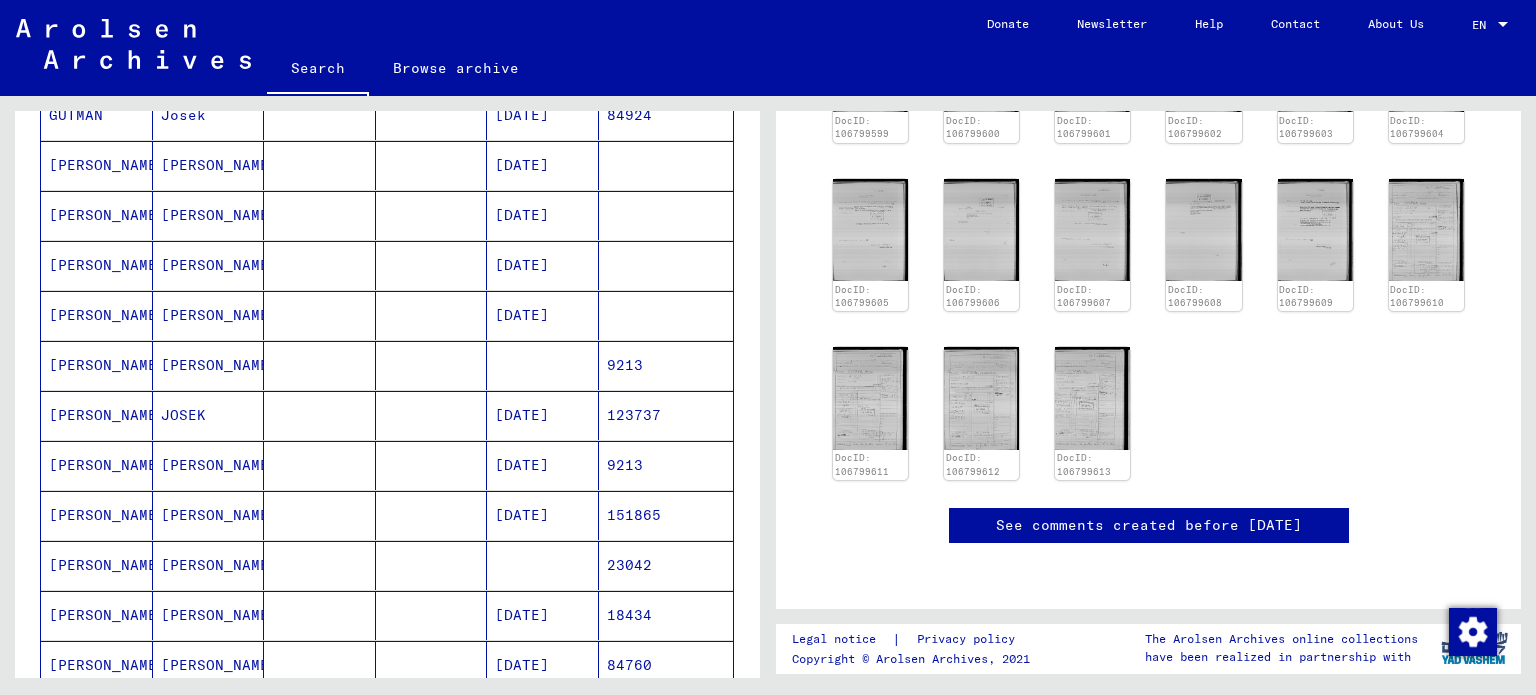 click at bounding box center [432, 365] 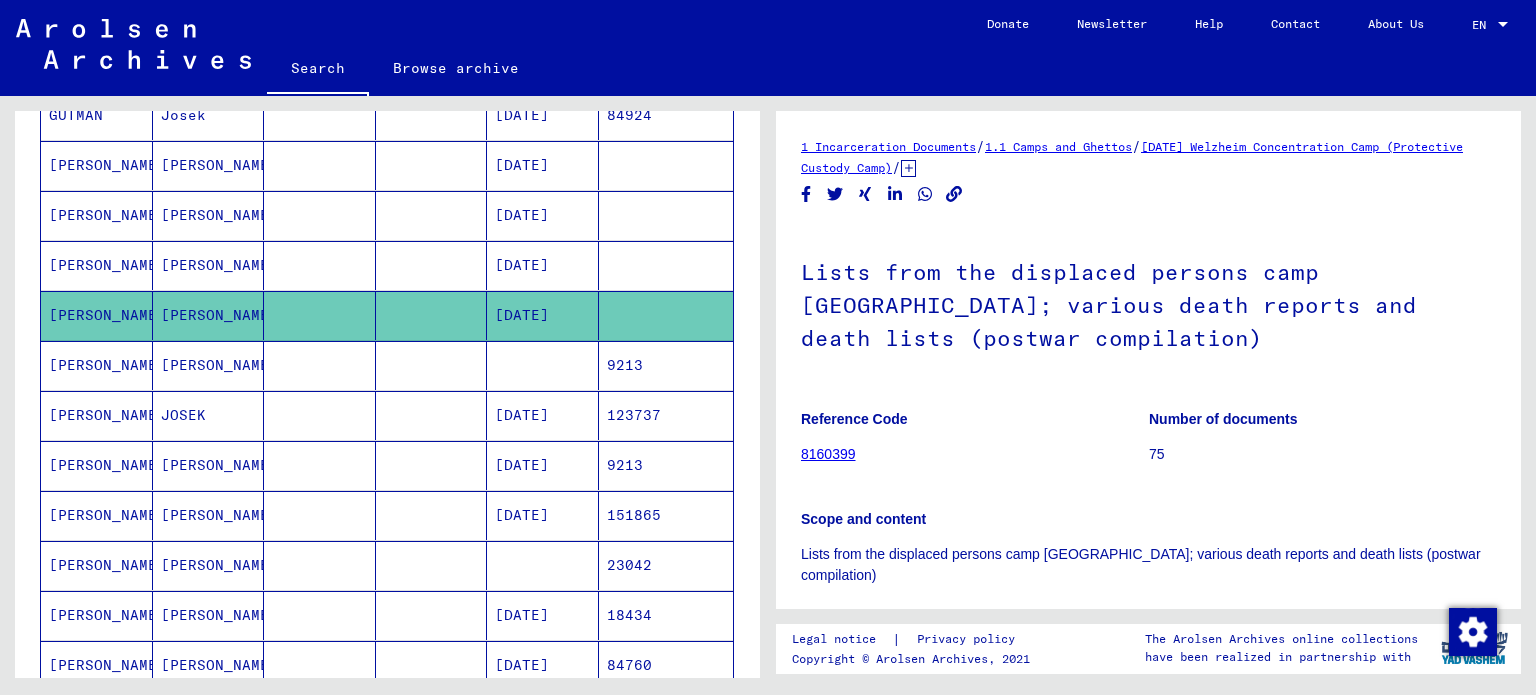 scroll, scrollTop: 400, scrollLeft: 0, axis: vertical 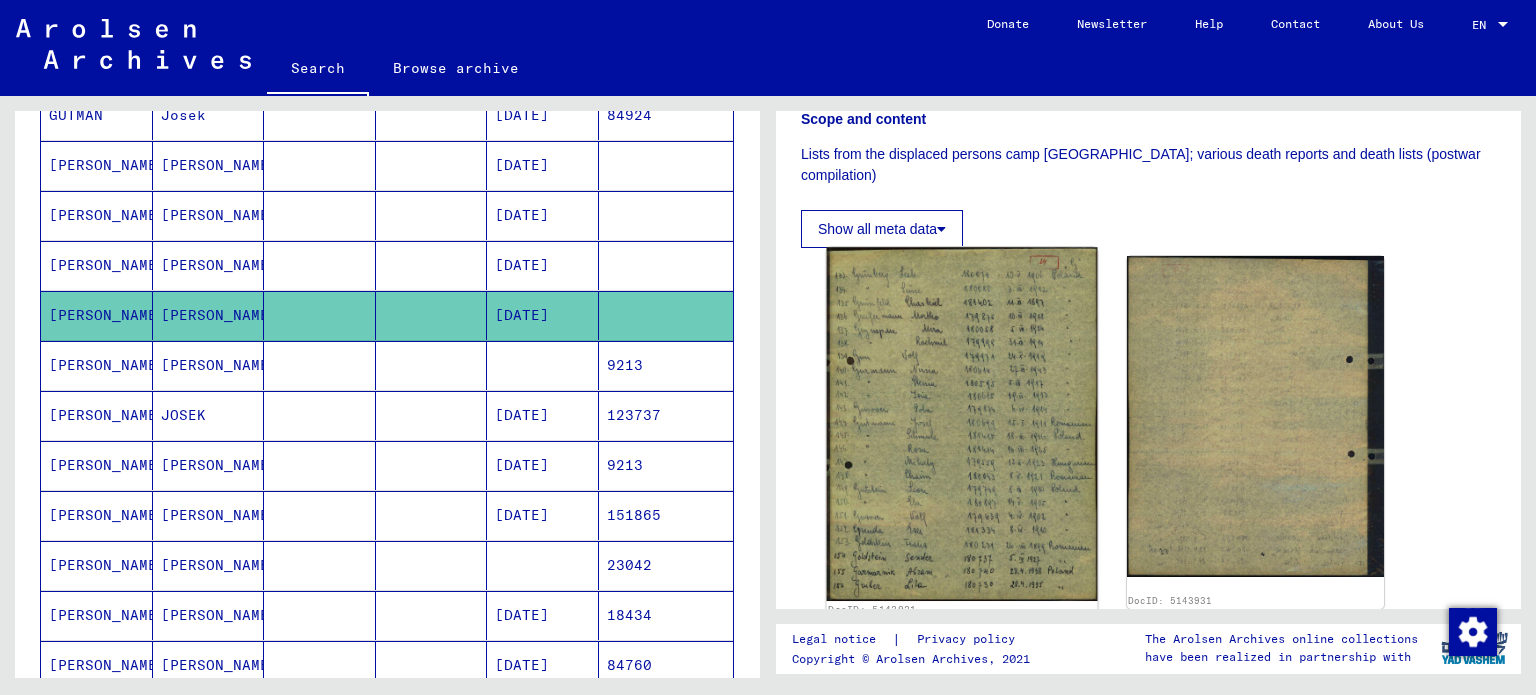 click 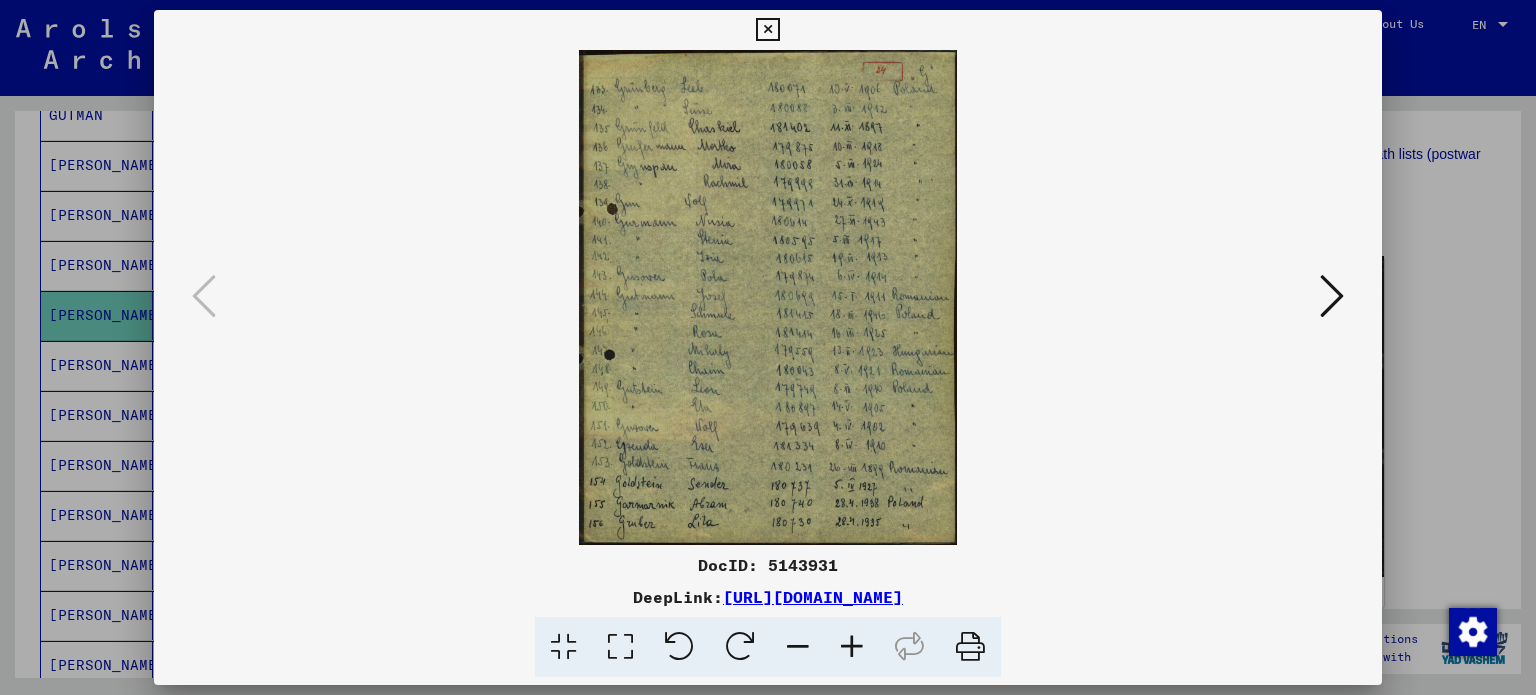 click at bounding box center (767, 30) 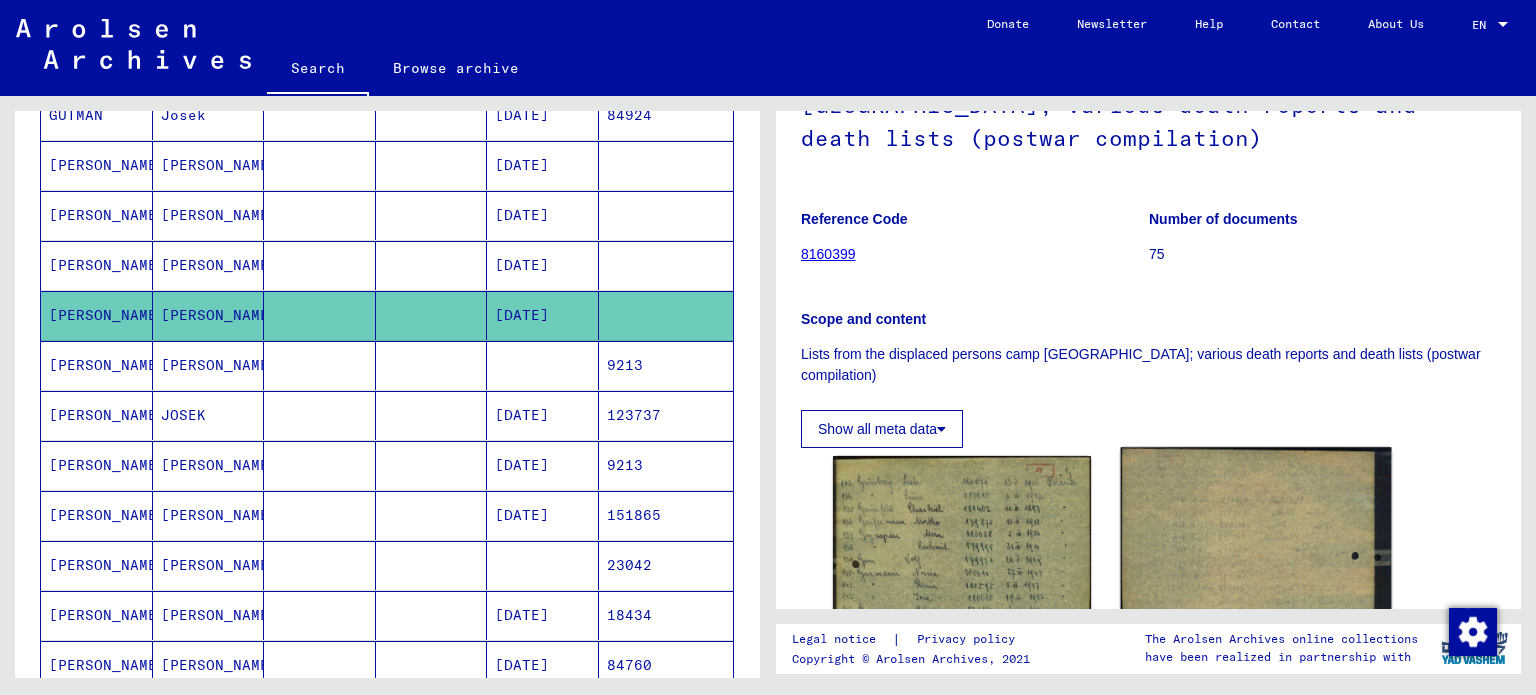 scroll, scrollTop: 500, scrollLeft: 0, axis: vertical 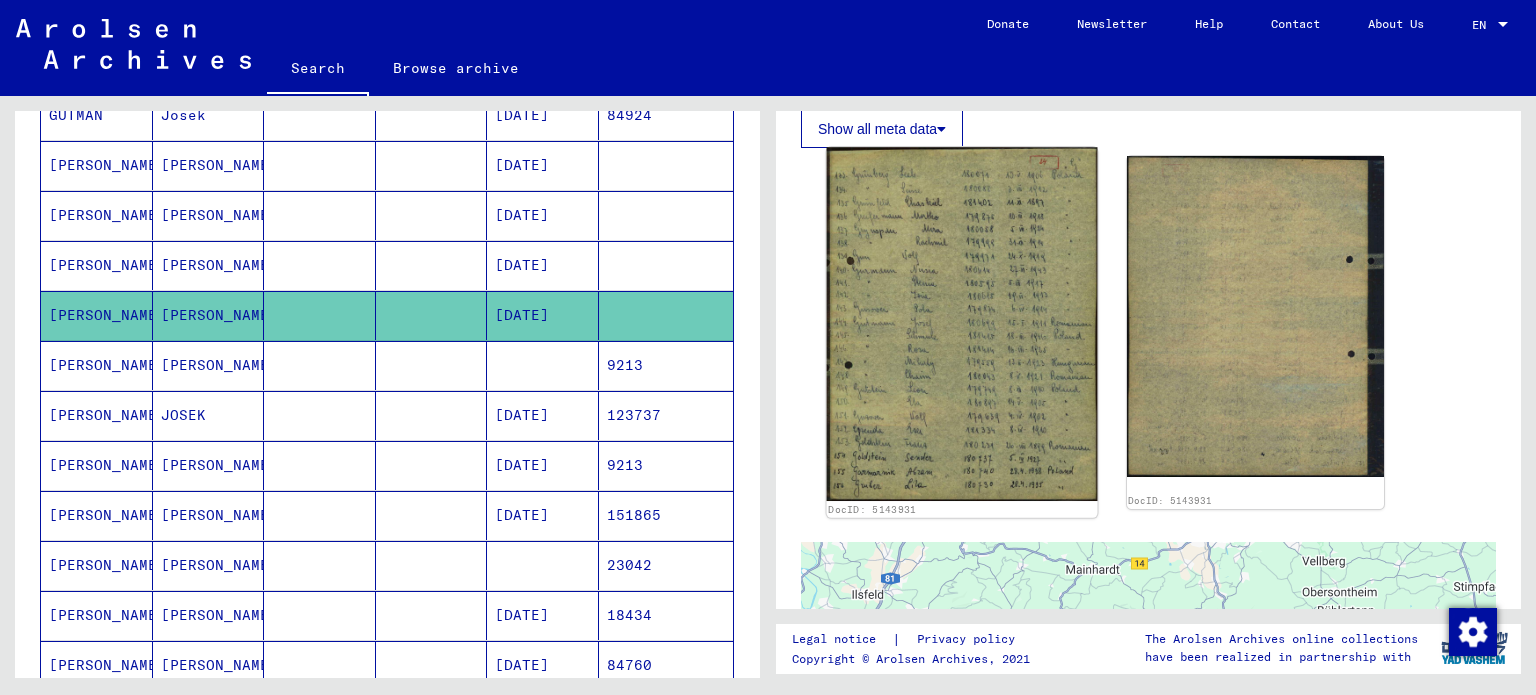 click 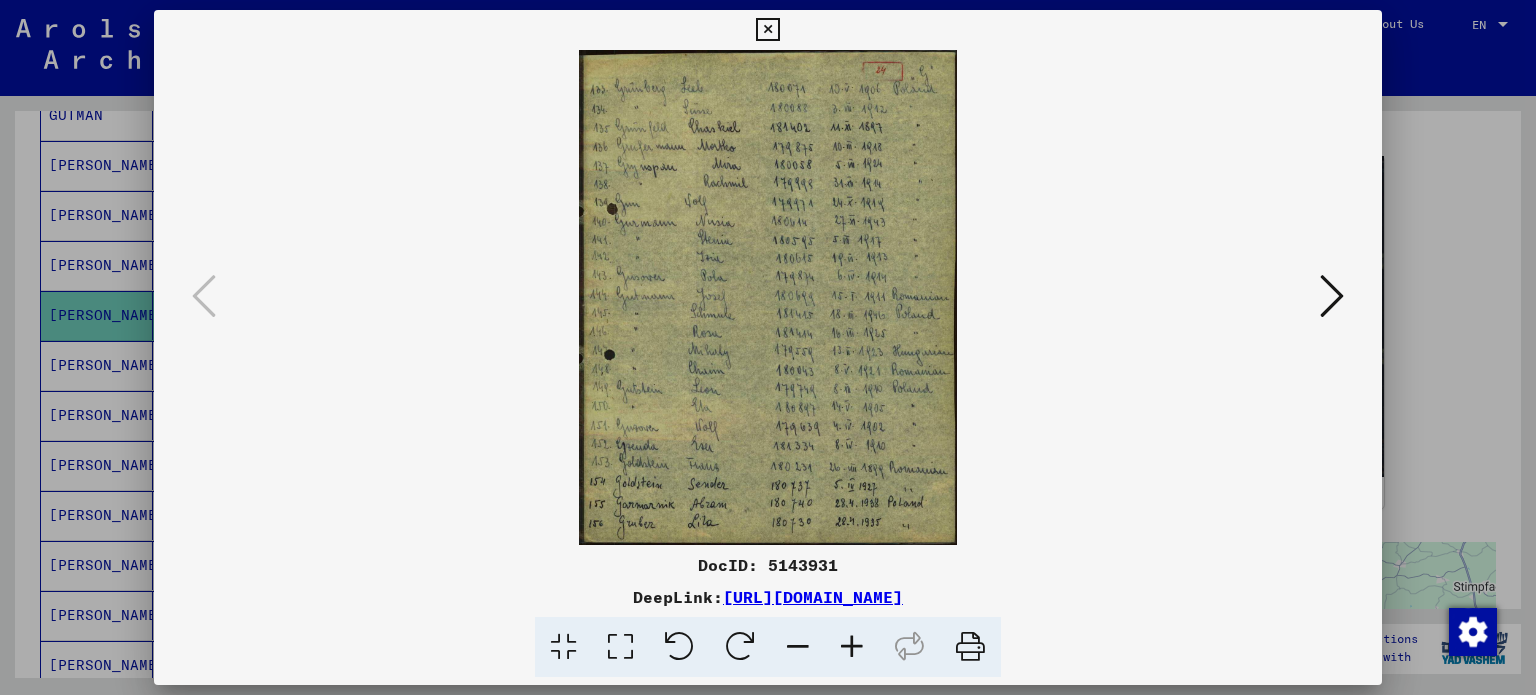 click at bounding box center [767, 30] 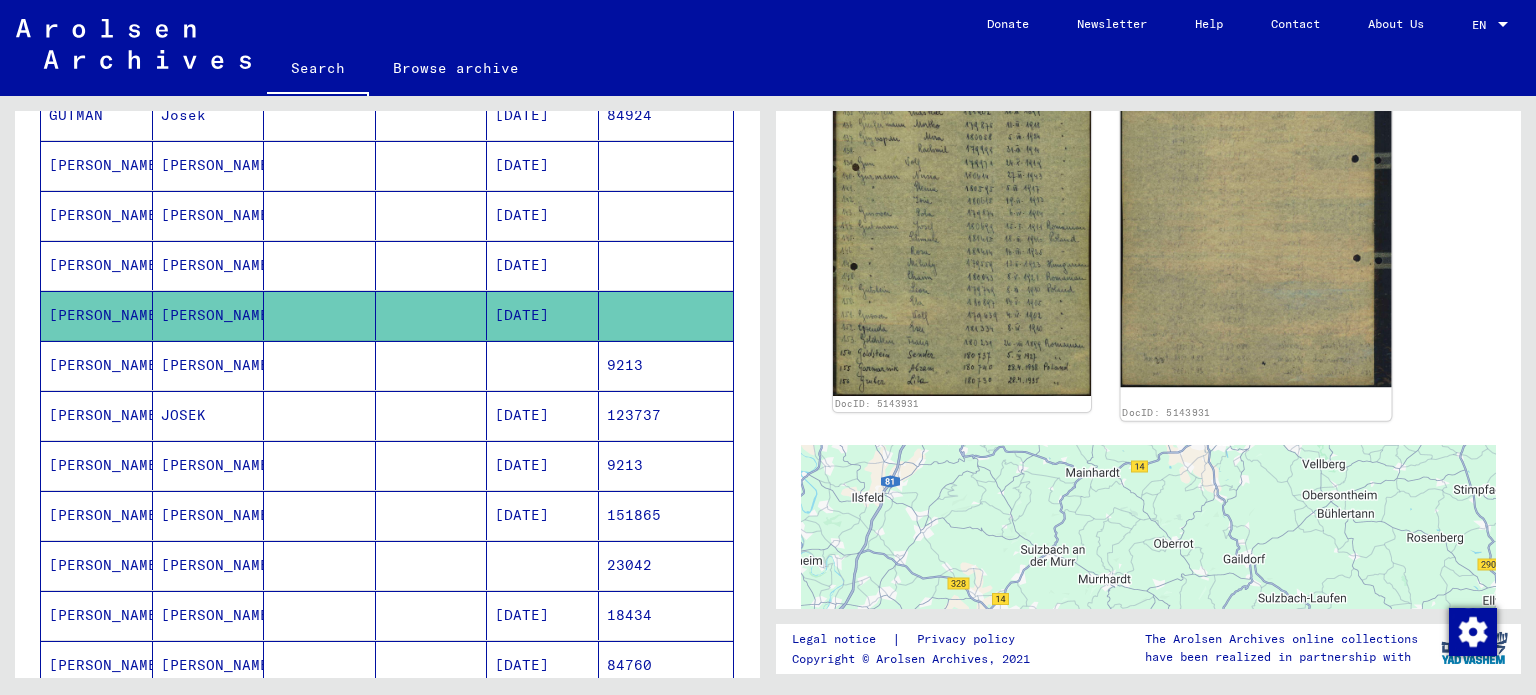 scroll, scrollTop: 600, scrollLeft: 0, axis: vertical 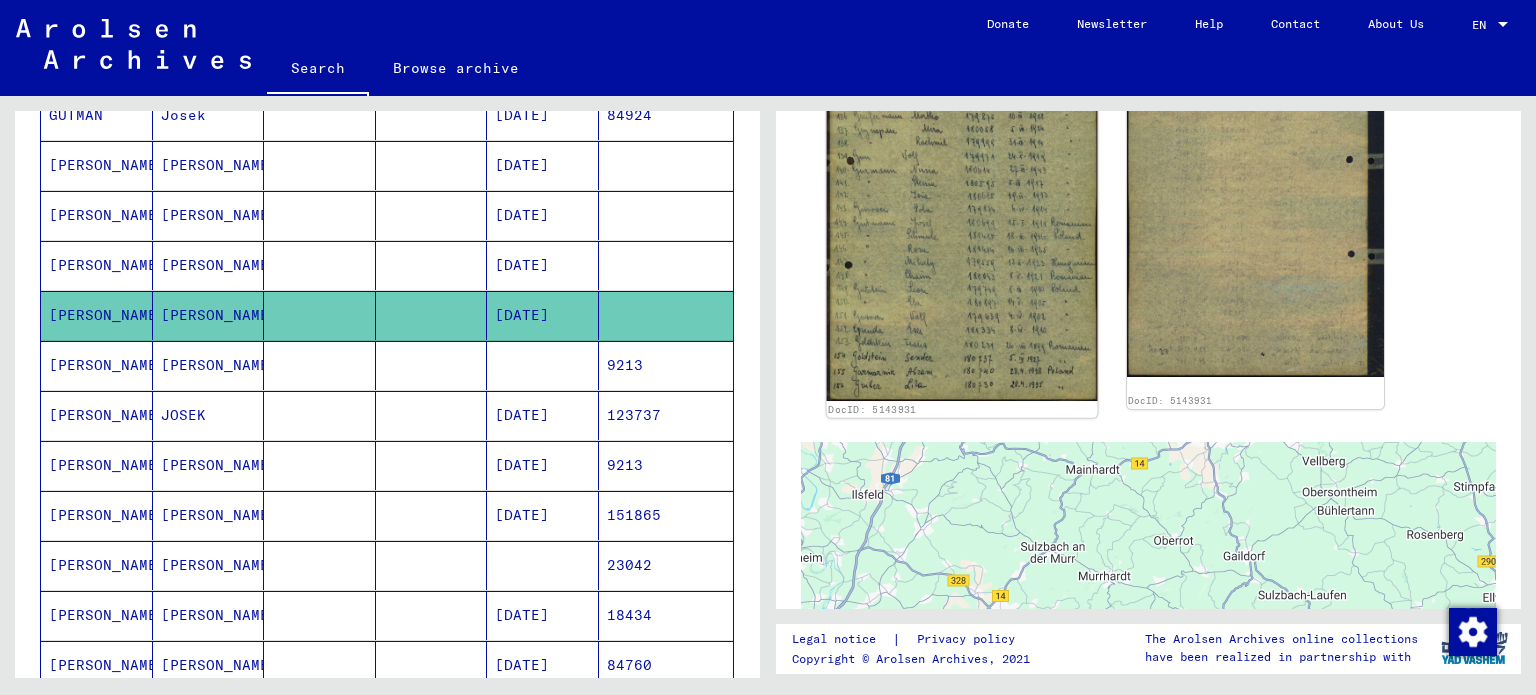 click 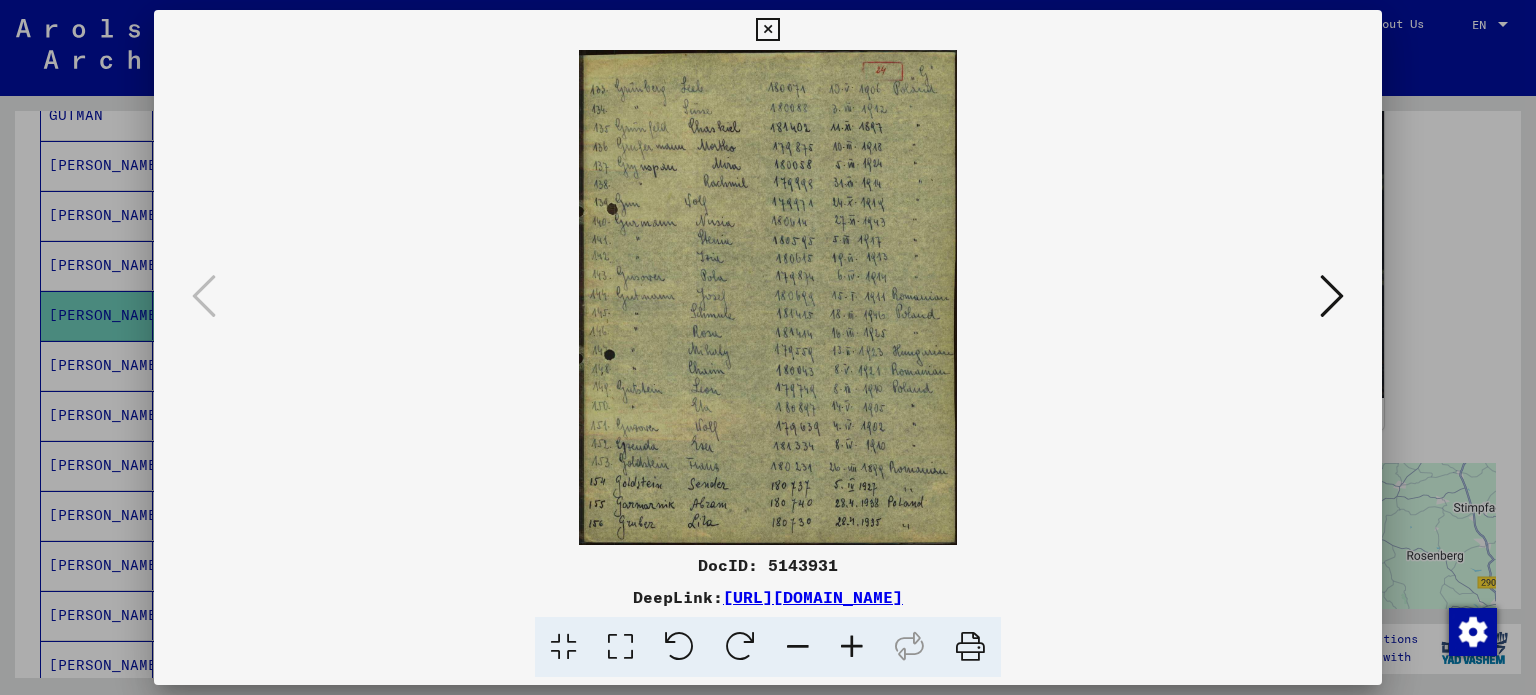 click at bounding box center (852, 647) 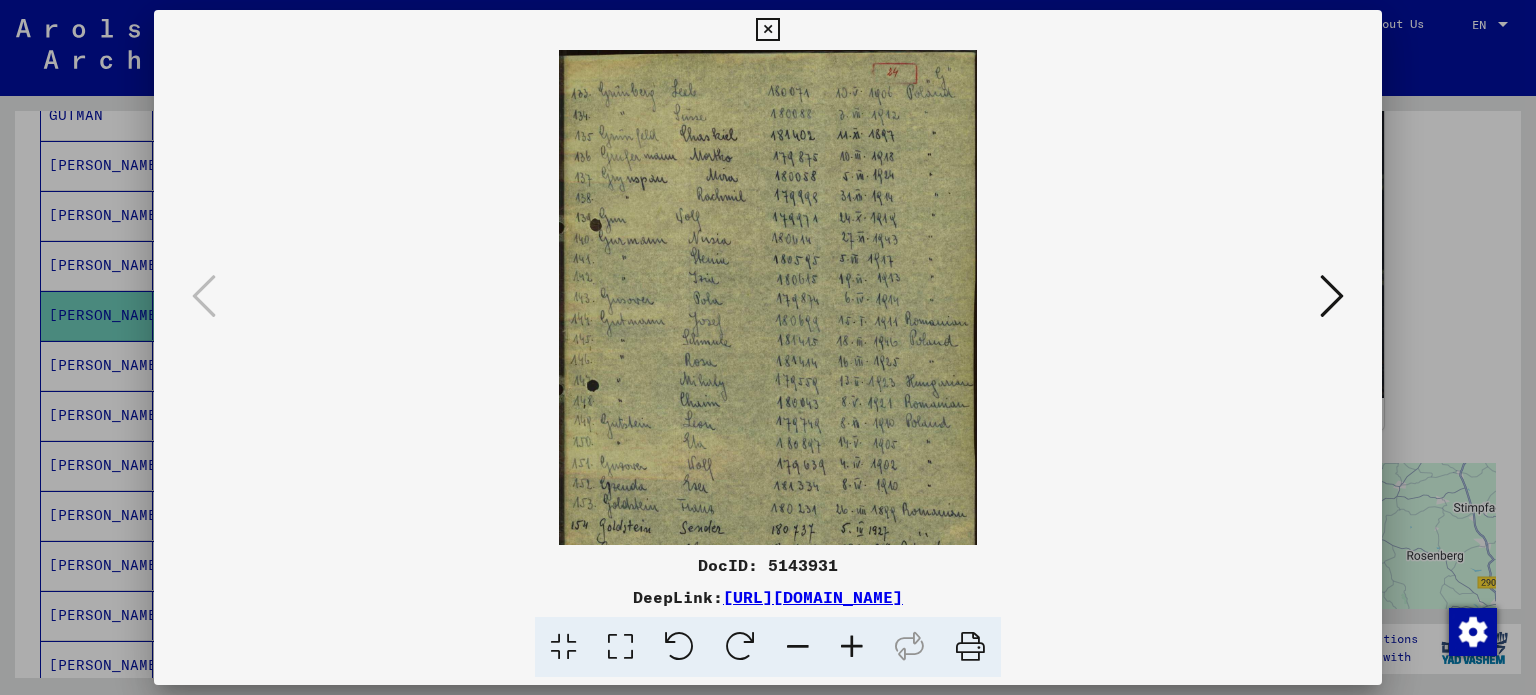 click at bounding box center (852, 647) 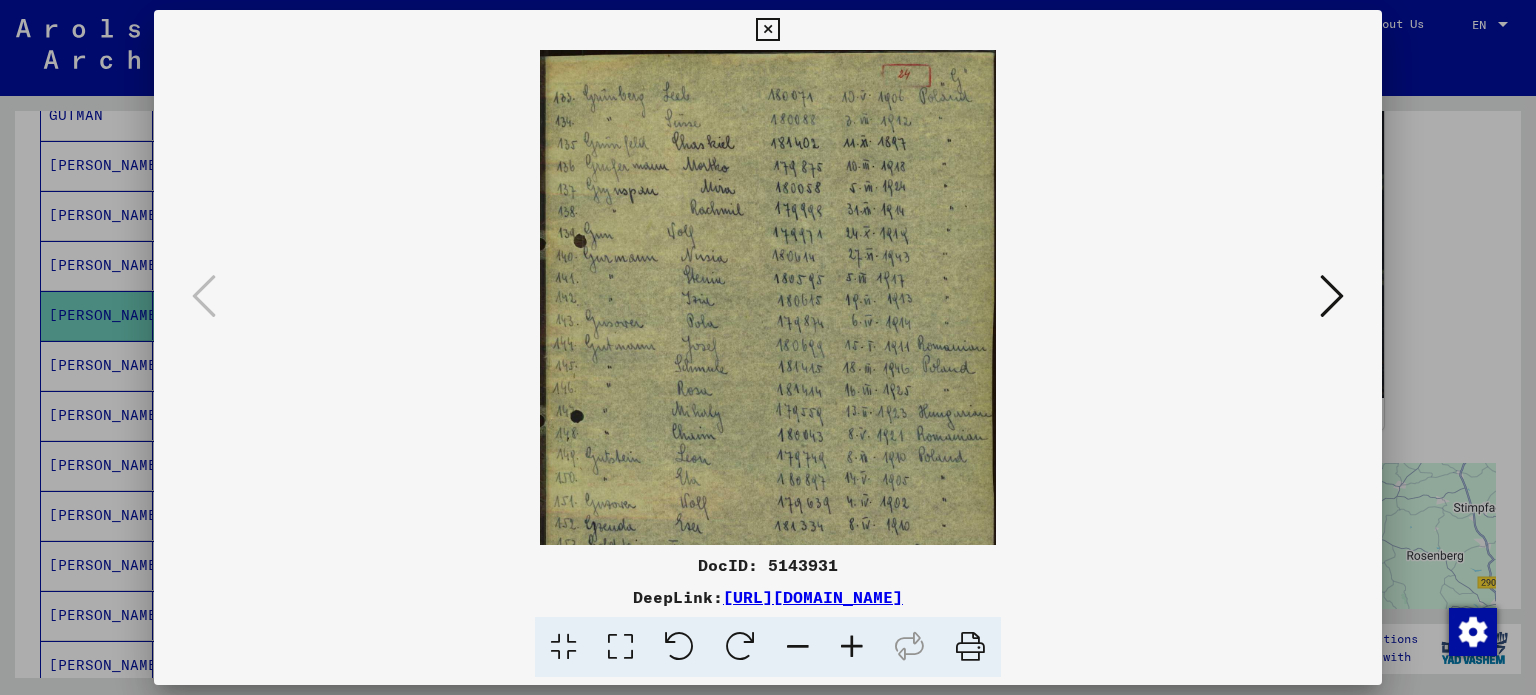 click at bounding box center (852, 647) 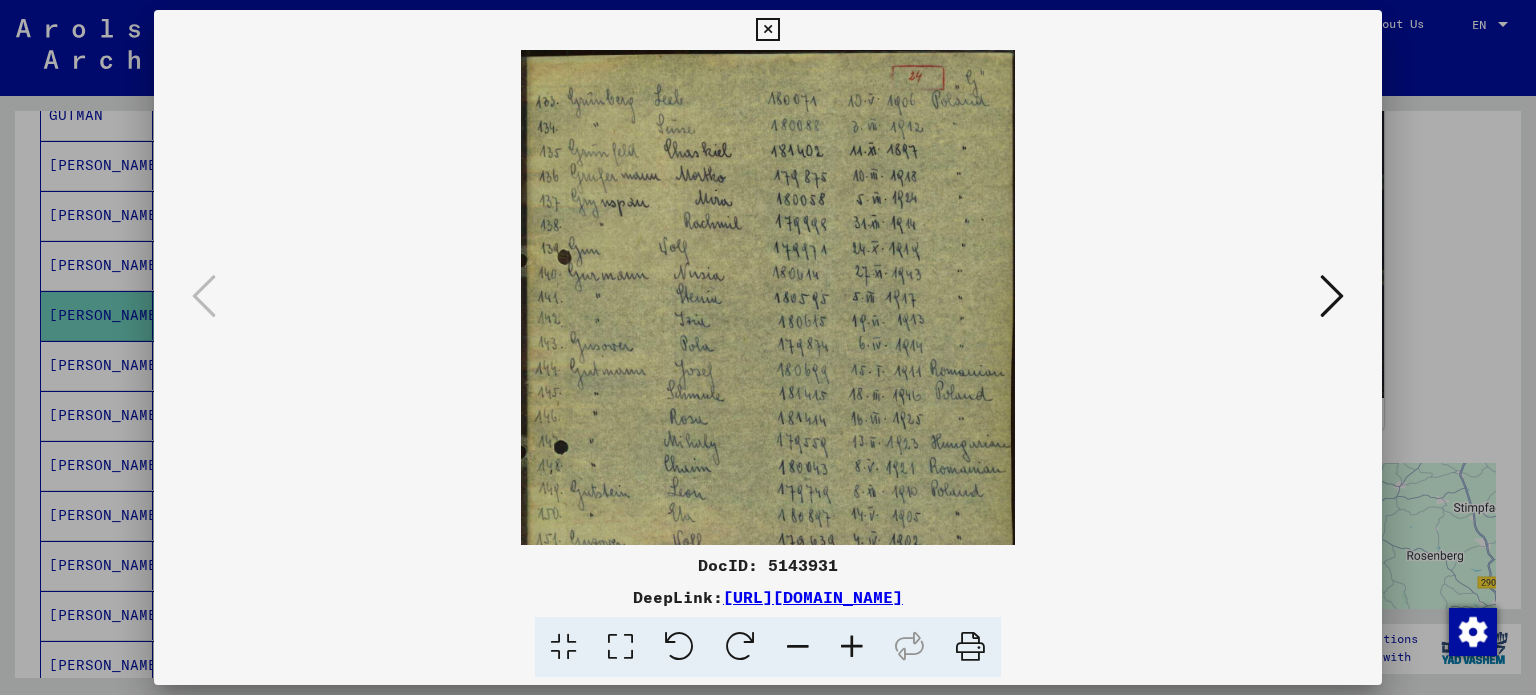 click at bounding box center (852, 647) 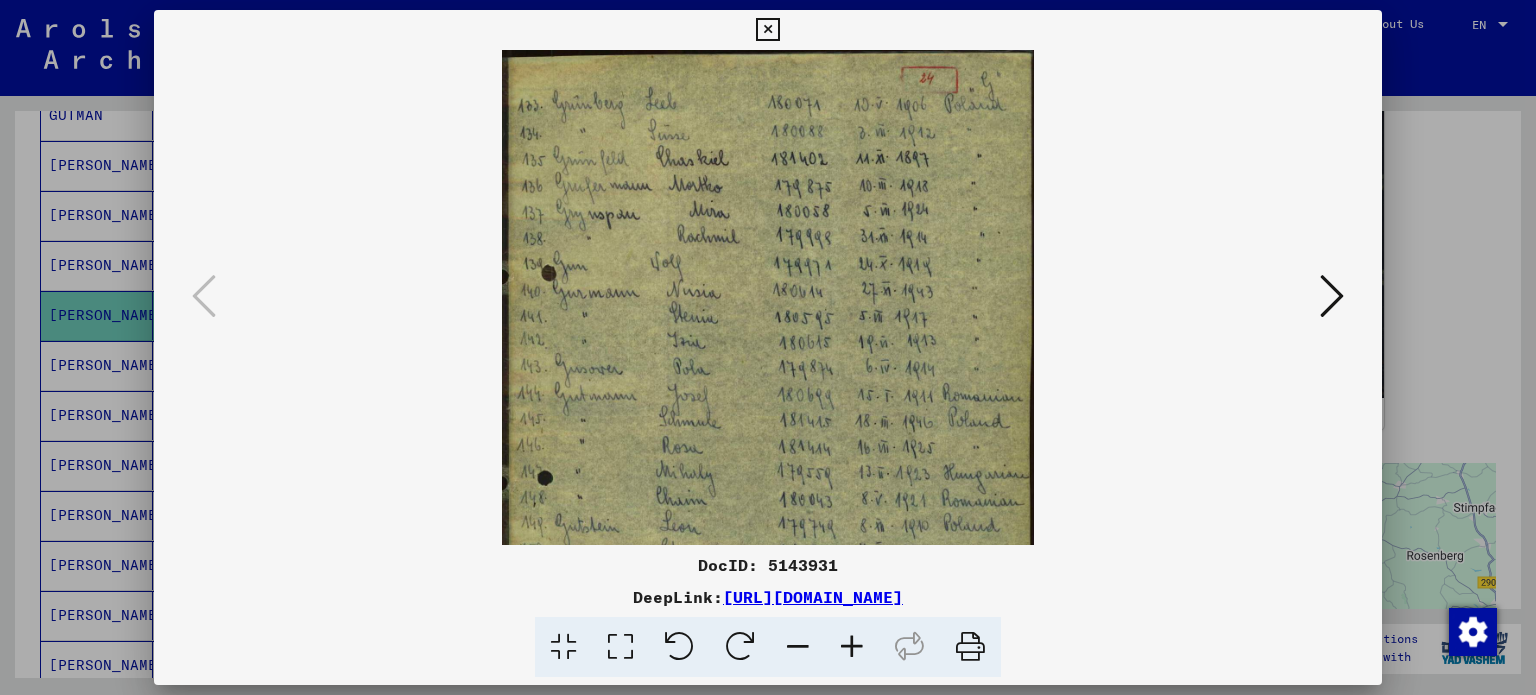click at bounding box center (852, 647) 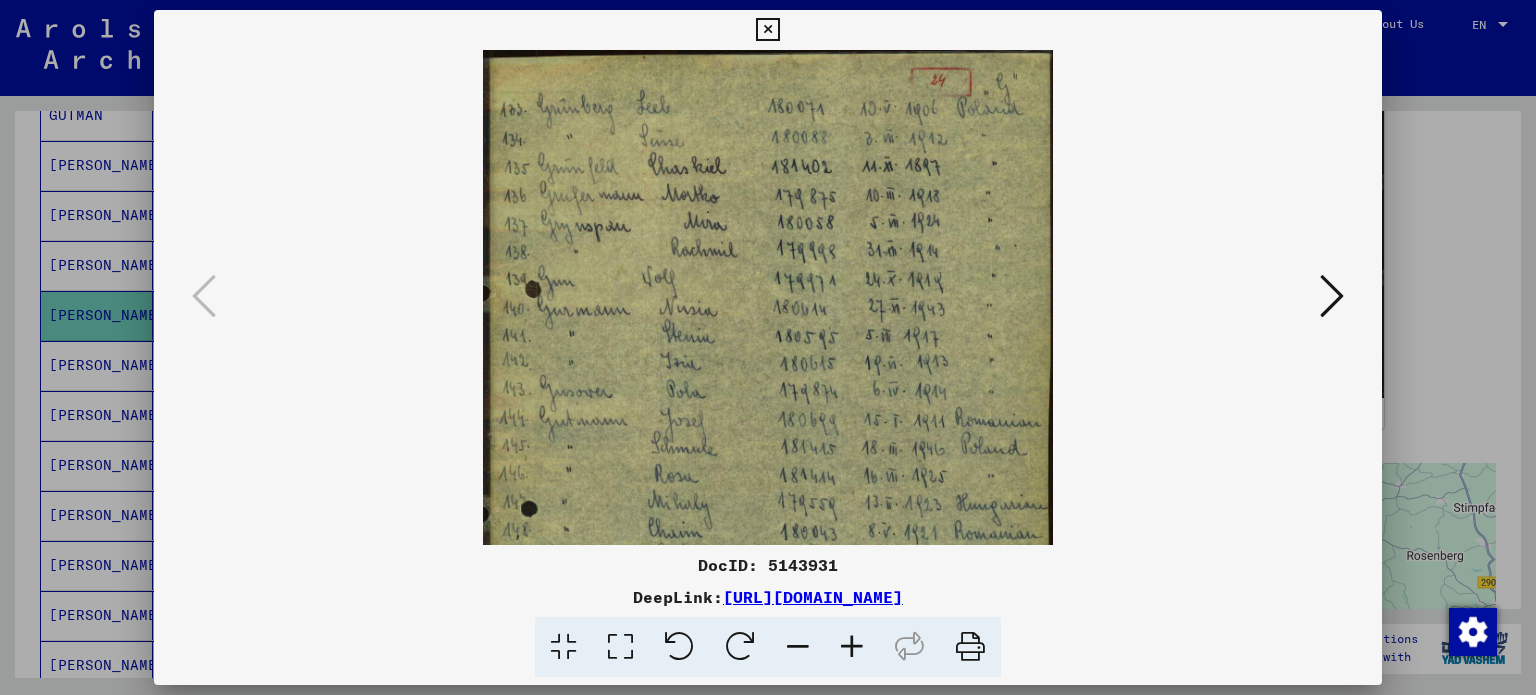 click at bounding box center [852, 647] 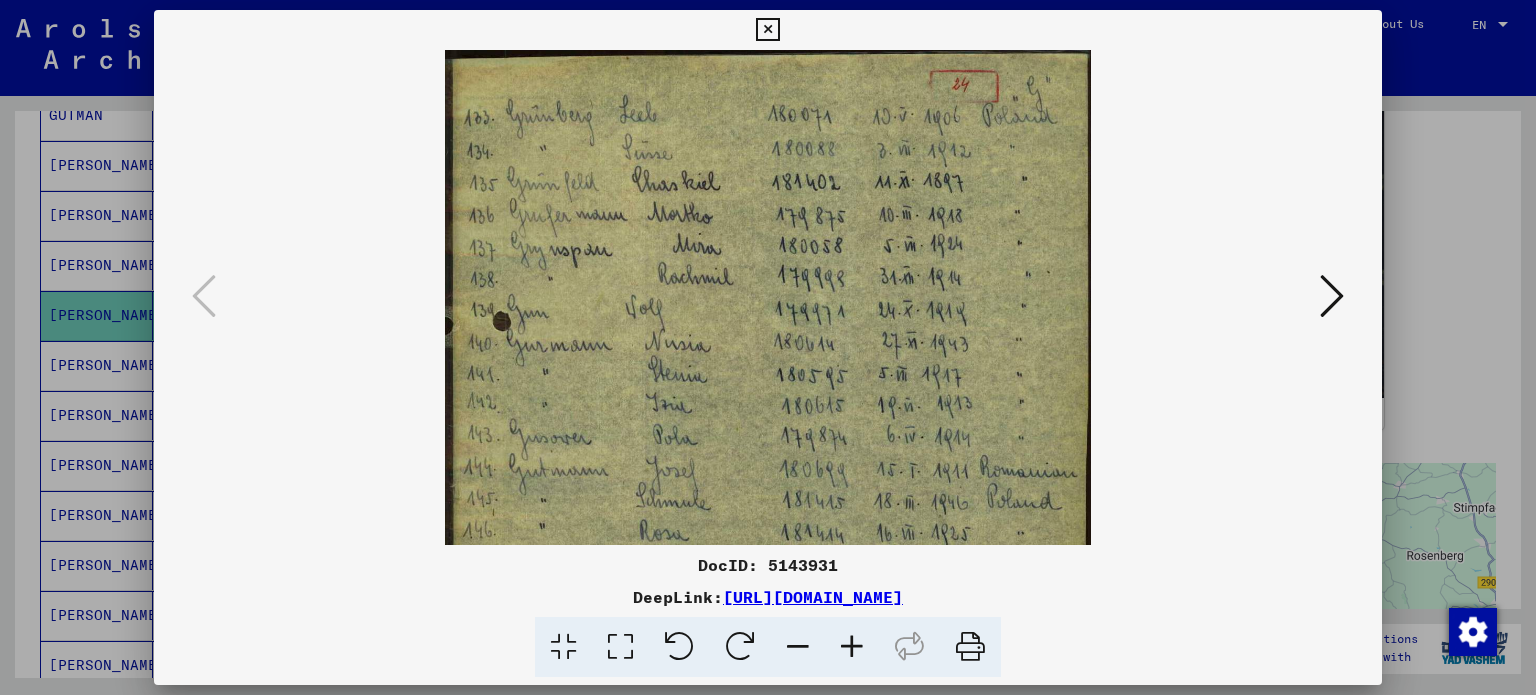 click at bounding box center [852, 647] 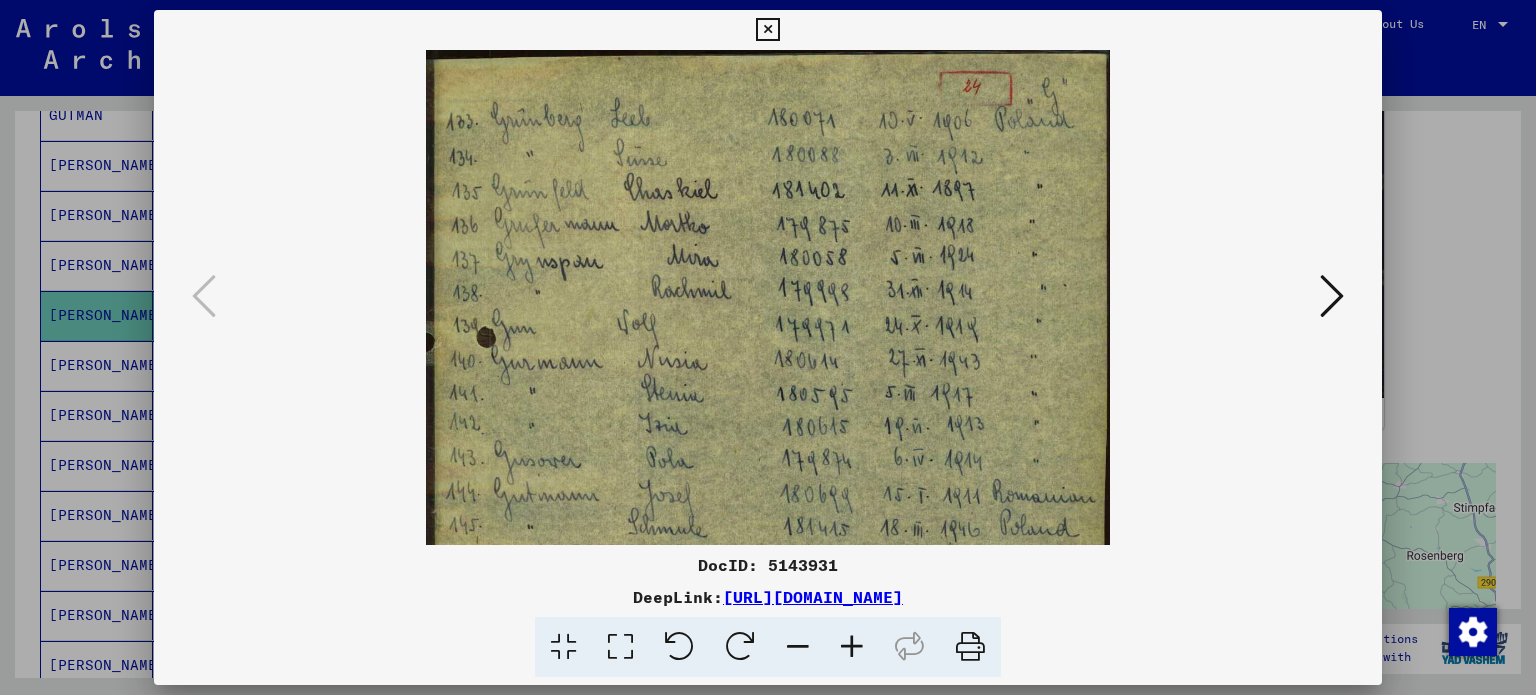 click at bounding box center (852, 647) 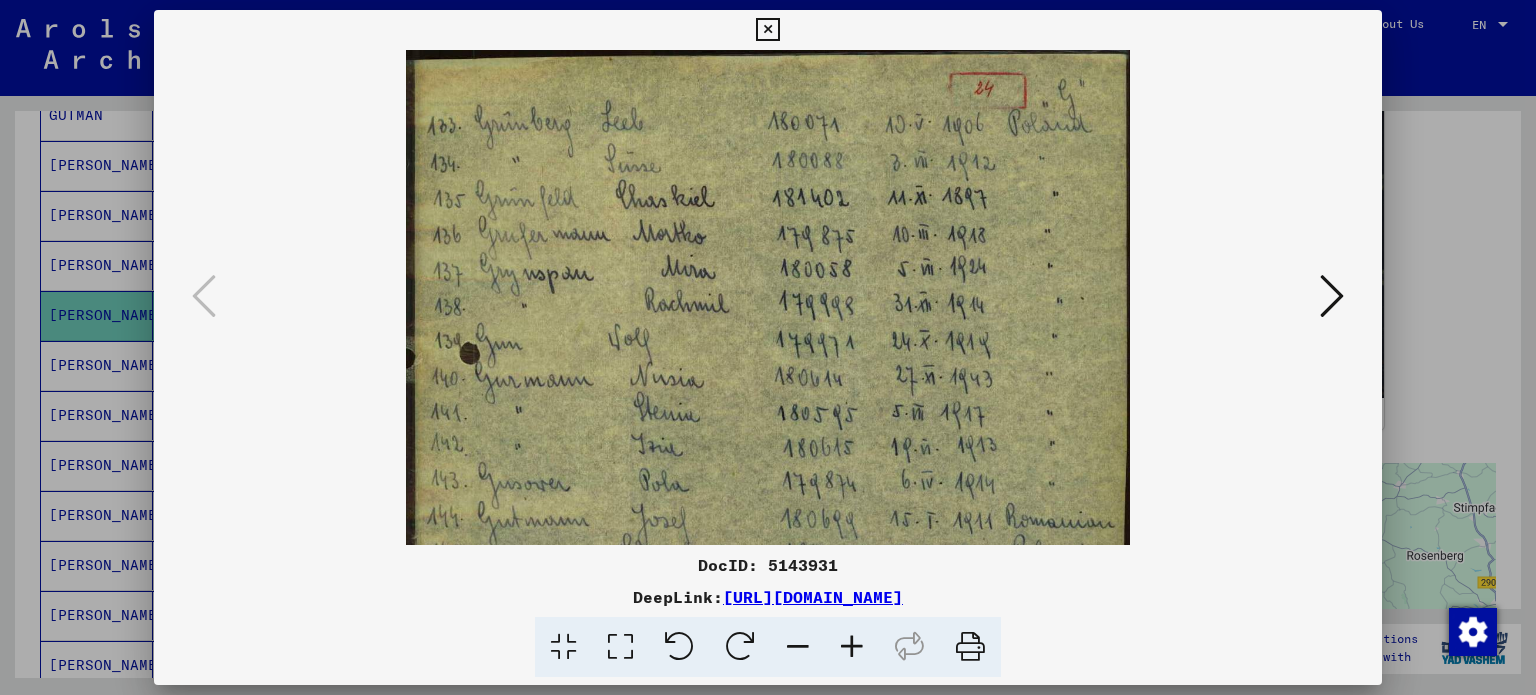click at bounding box center (852, 647) 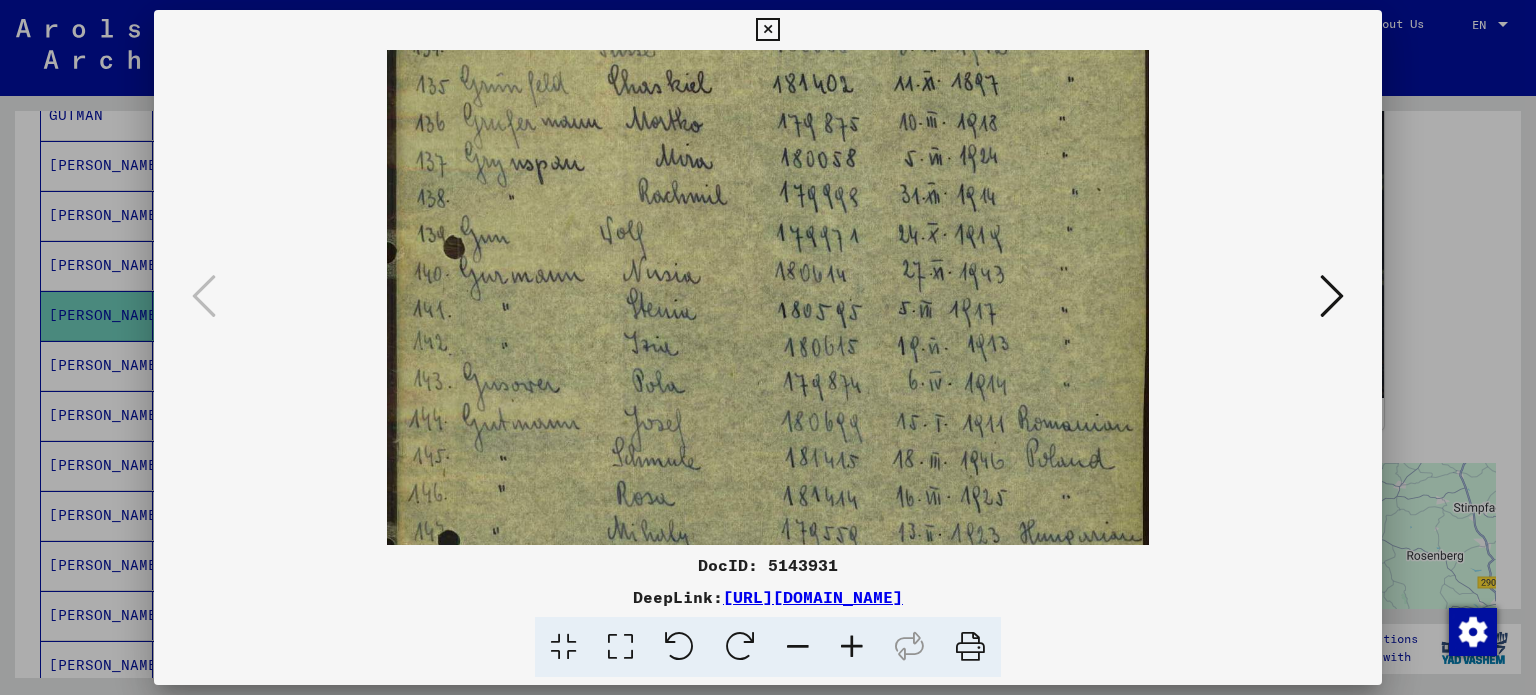 scroll, scrollTop: 124, scrollLeft: 0, axis: vertical 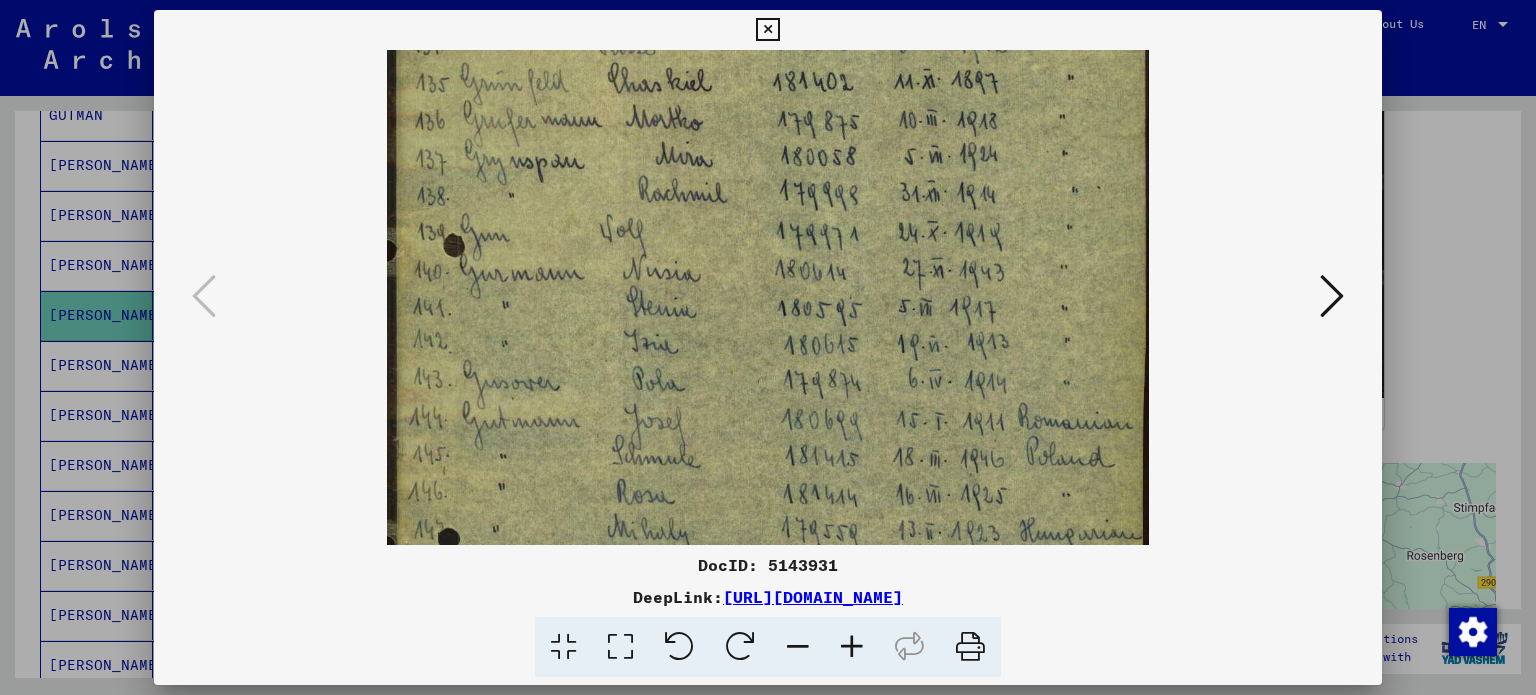 drag, startPoint x: 736, startPoint y: 304, endPoint x: 746, endPoint y: 181, distance: 123.40584 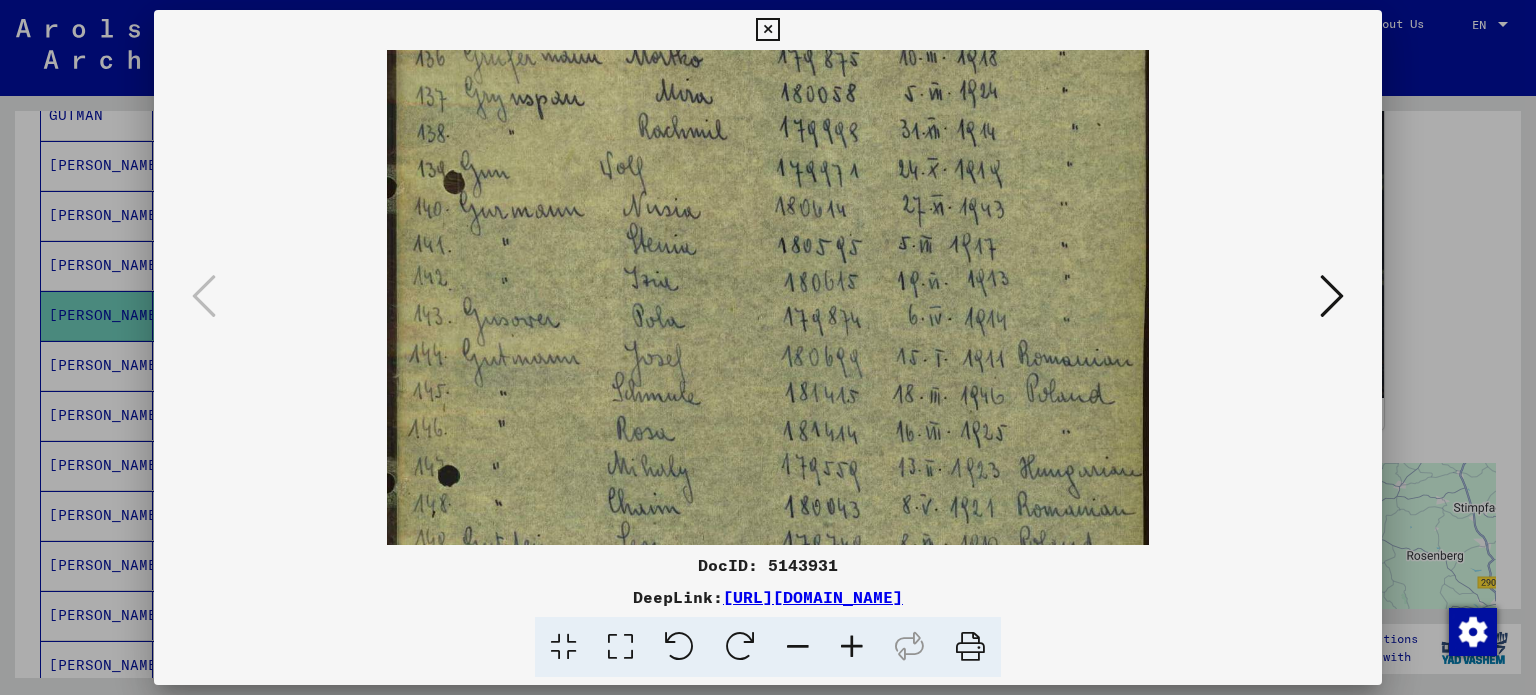 drag, startPoint x: 756, startPoint y: 344, endPoint x: 788, endPoint y: 282, distance: 69.77106 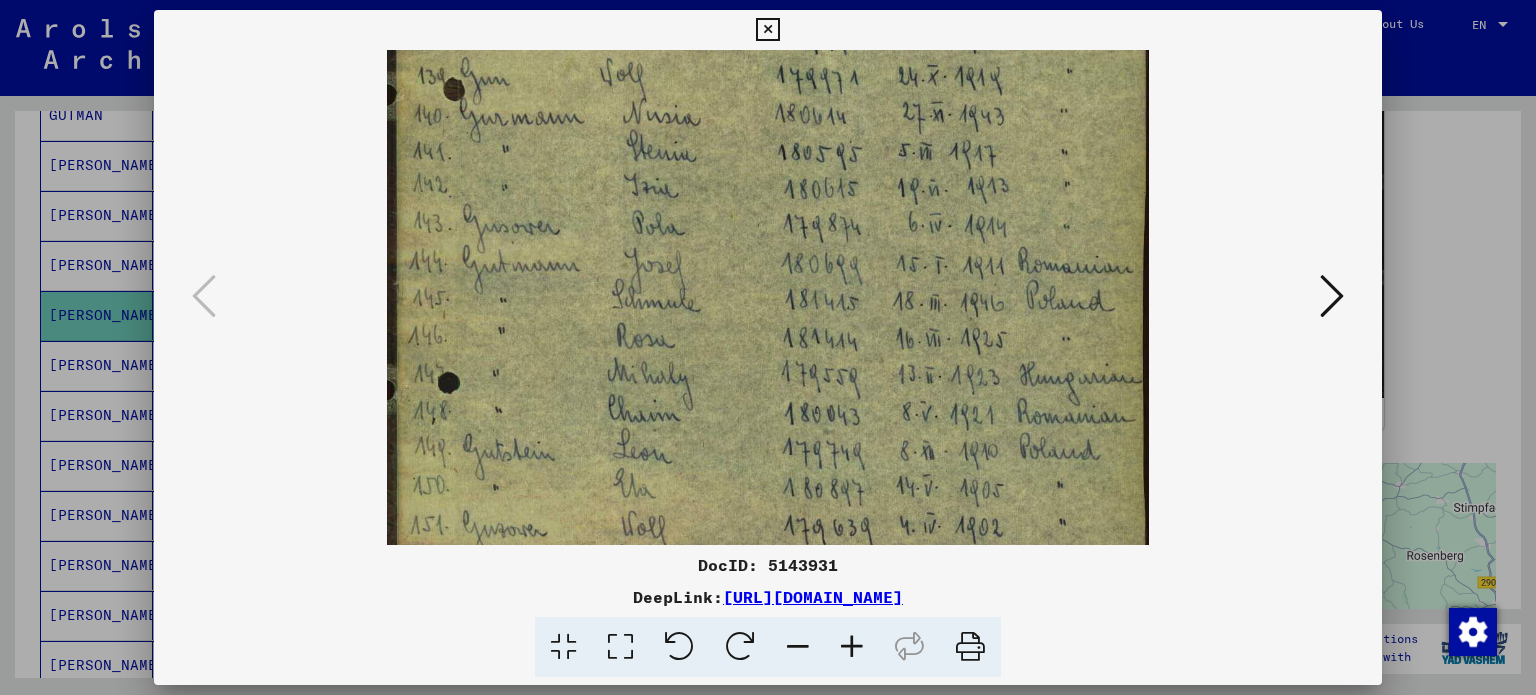 scroll, scrollTop: 304, scrollLeft: 0, axis: vertical 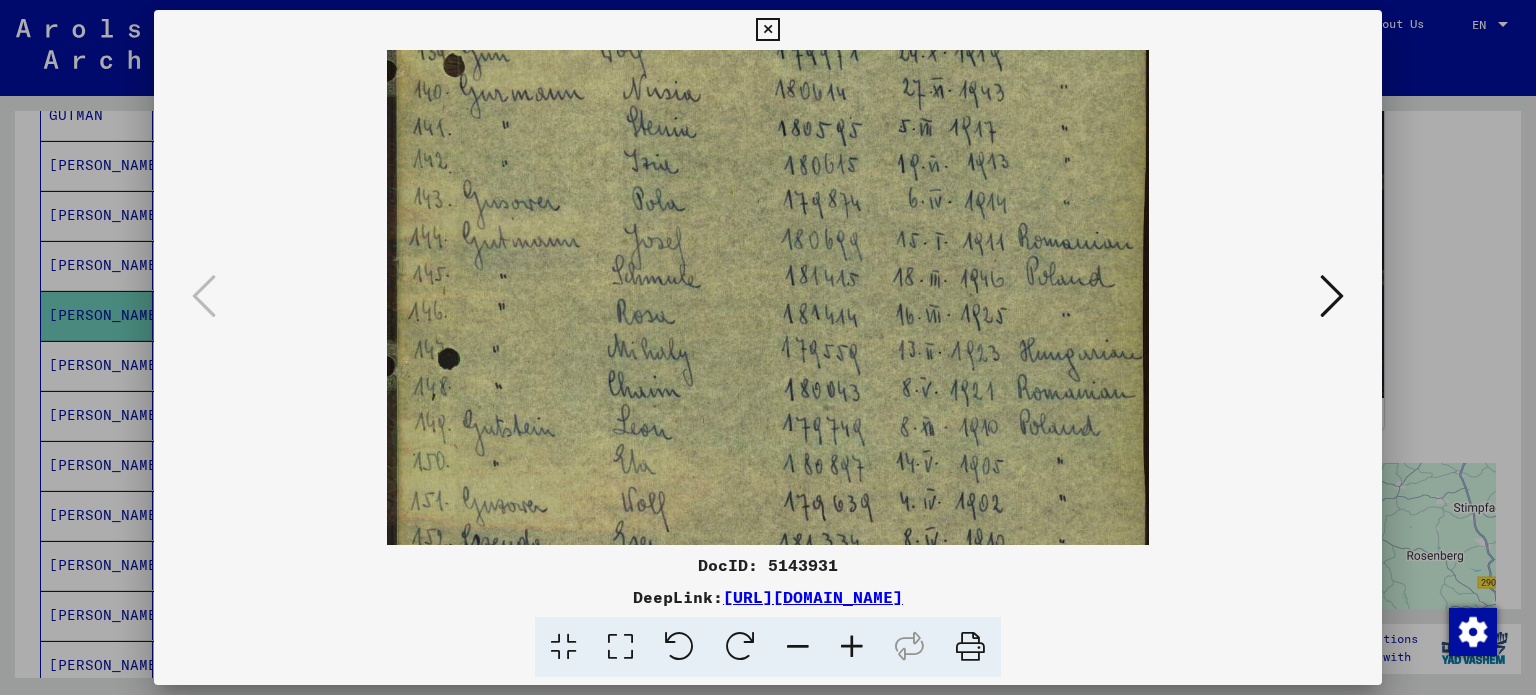 drag, startPoint x: 770, startPoint y: 395, endPoint x: 802, endPoint y: 279, distance: 120.33287 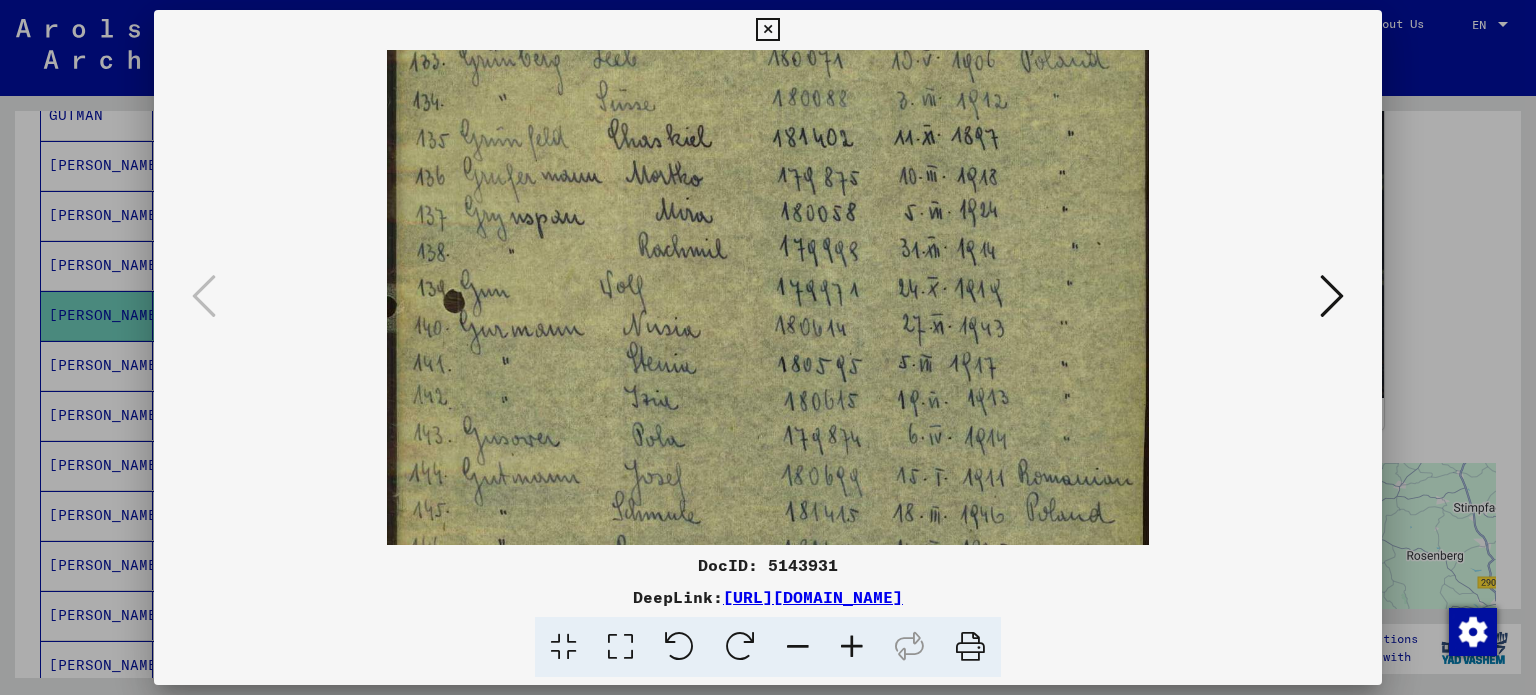 drag, startPoint x: 854, startPoint y: 277, endPoint x: 855, endPoint y: 515, distance: 238.0021 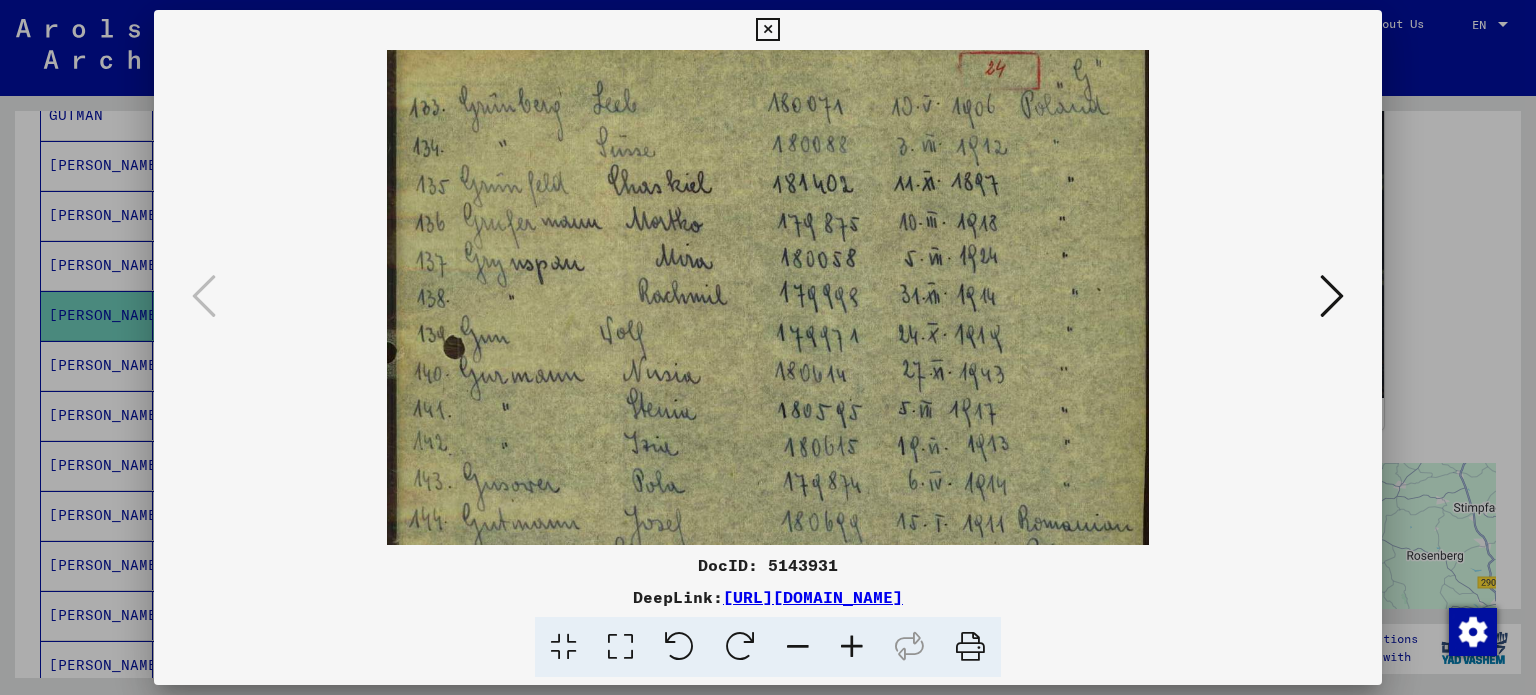 scroll, scrollTop: 0, scrollLeft: 0, axis: both 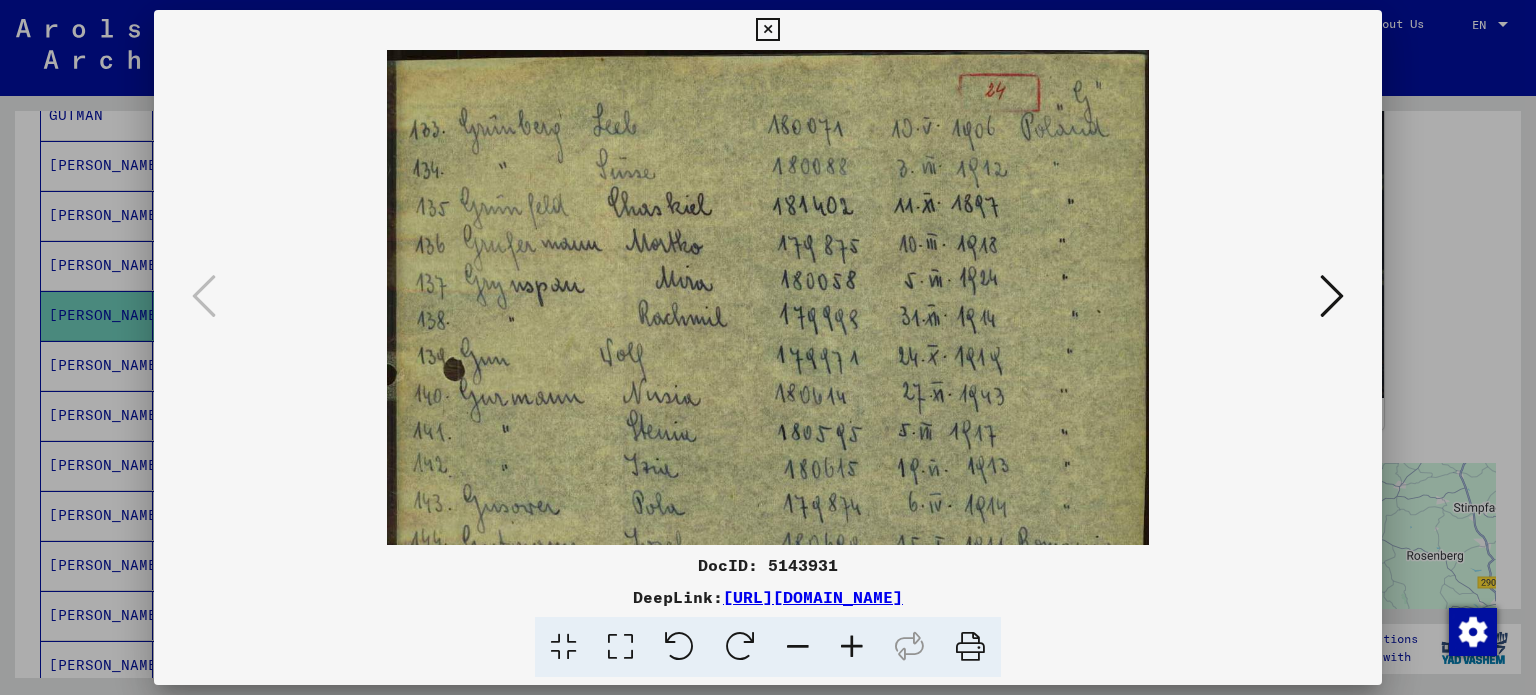 drag, startPoint x: 869, startPoint y: 279, endPoint x: 869, endPoint y: 526, distance: 247 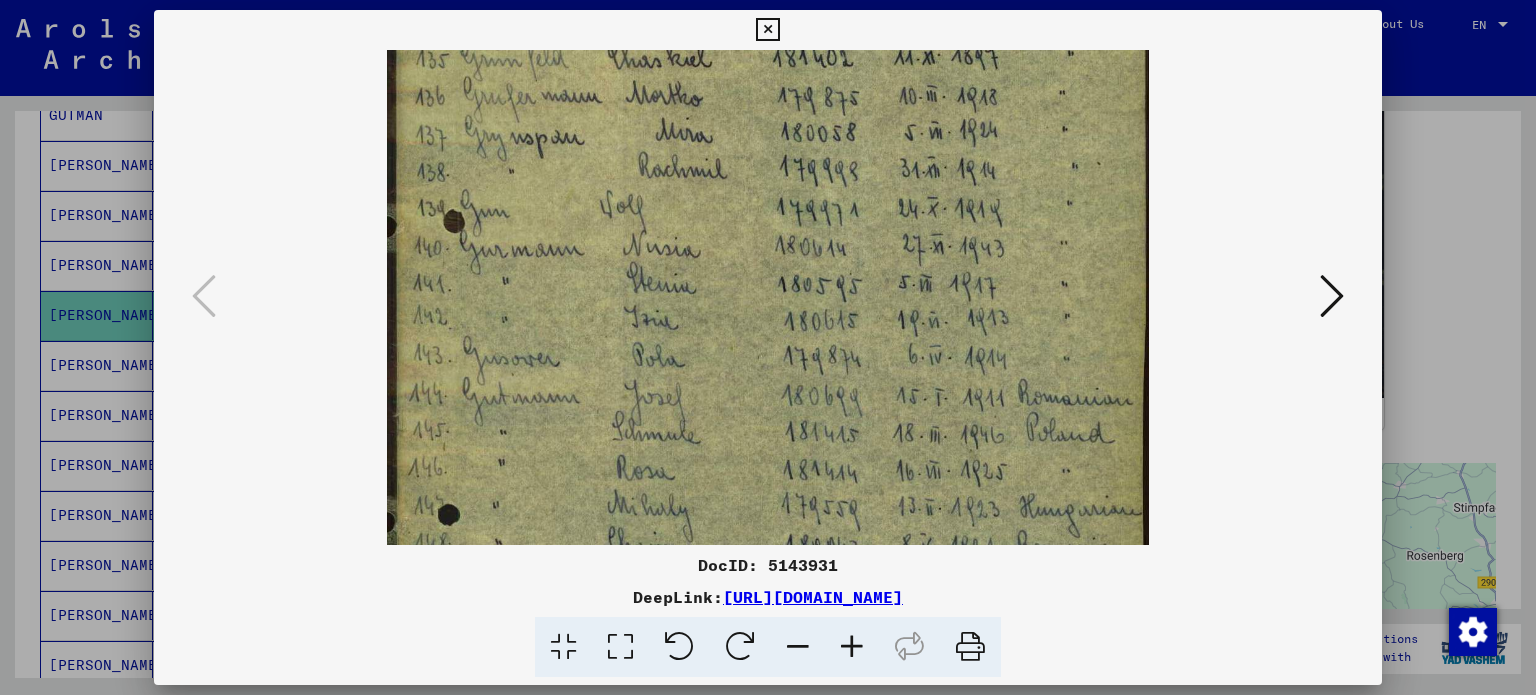 scroll, scrollTop: 152, scrollLeft: 0, axis: vertical 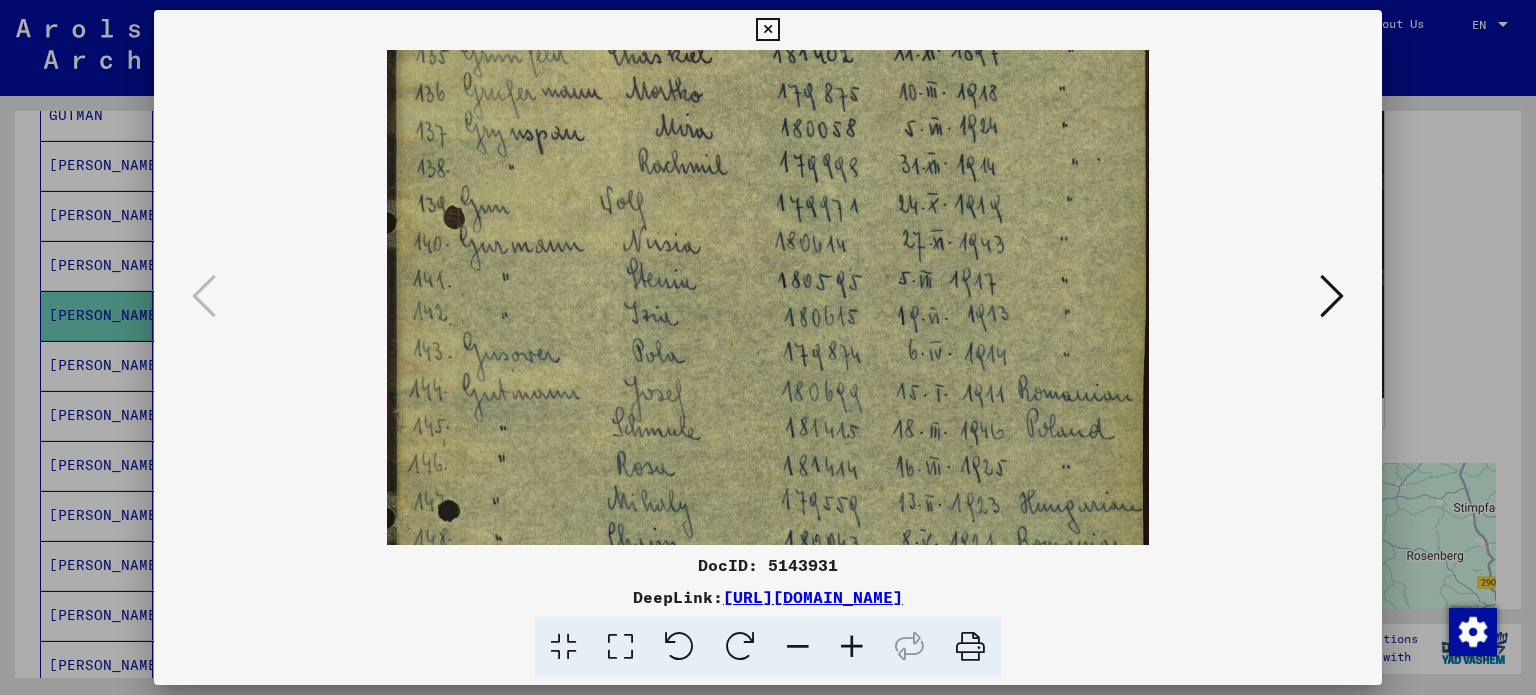 drag, startPoint x: 898, startPoint y: 412, endPoint x: 890, endPoint y: 263, distance: 149.21461 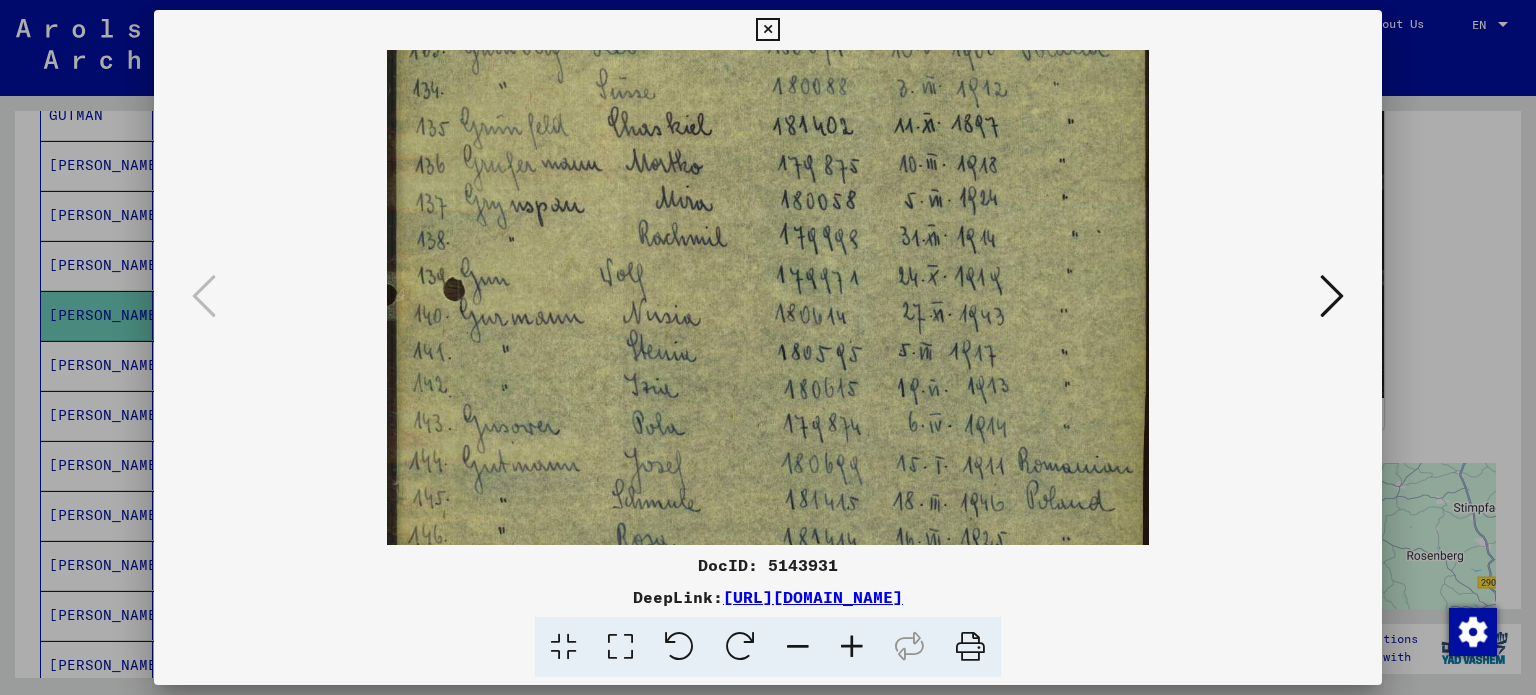 scroll, scrollTop: 91, scrollLeft: 0, axis: vertical 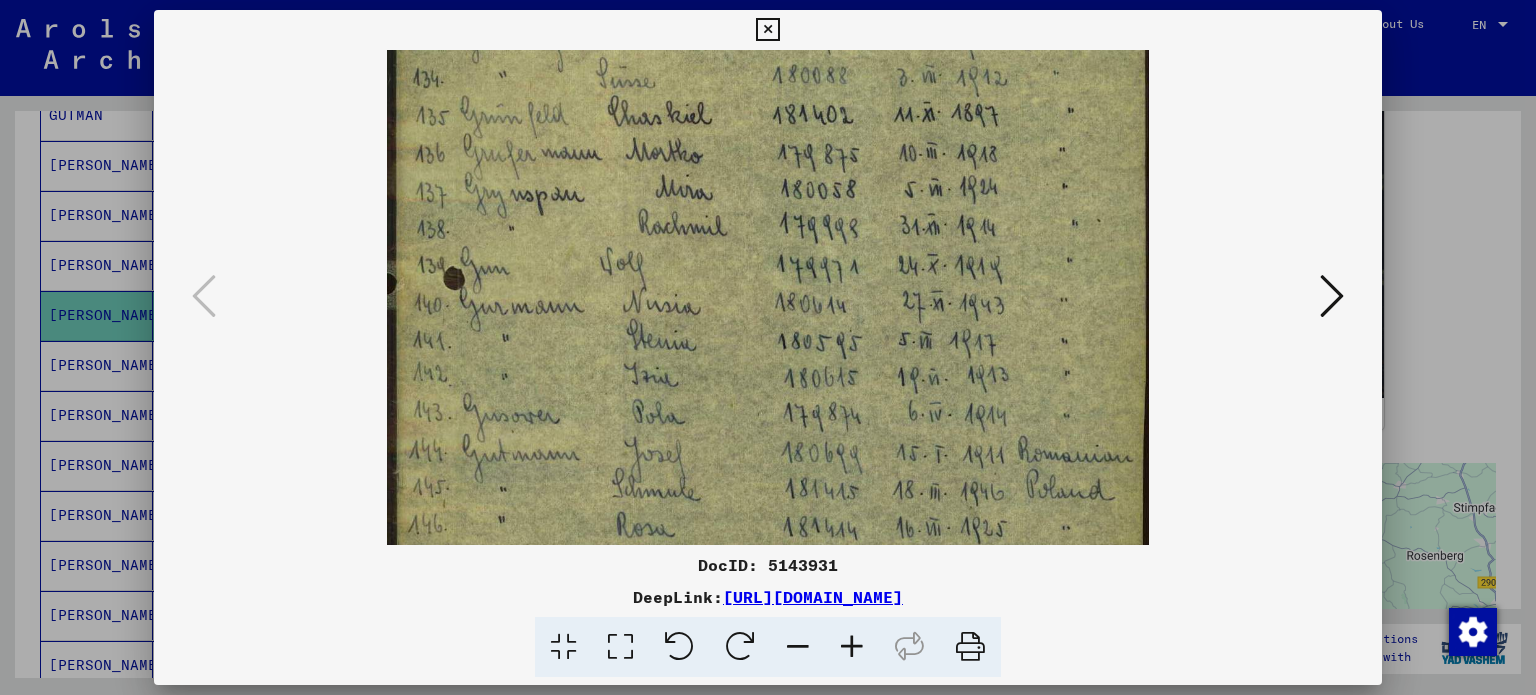 drag, startPoint x: 908, startPoint y: 262, endPoint x: 924, endPoint y: 399, distance: 137.93114 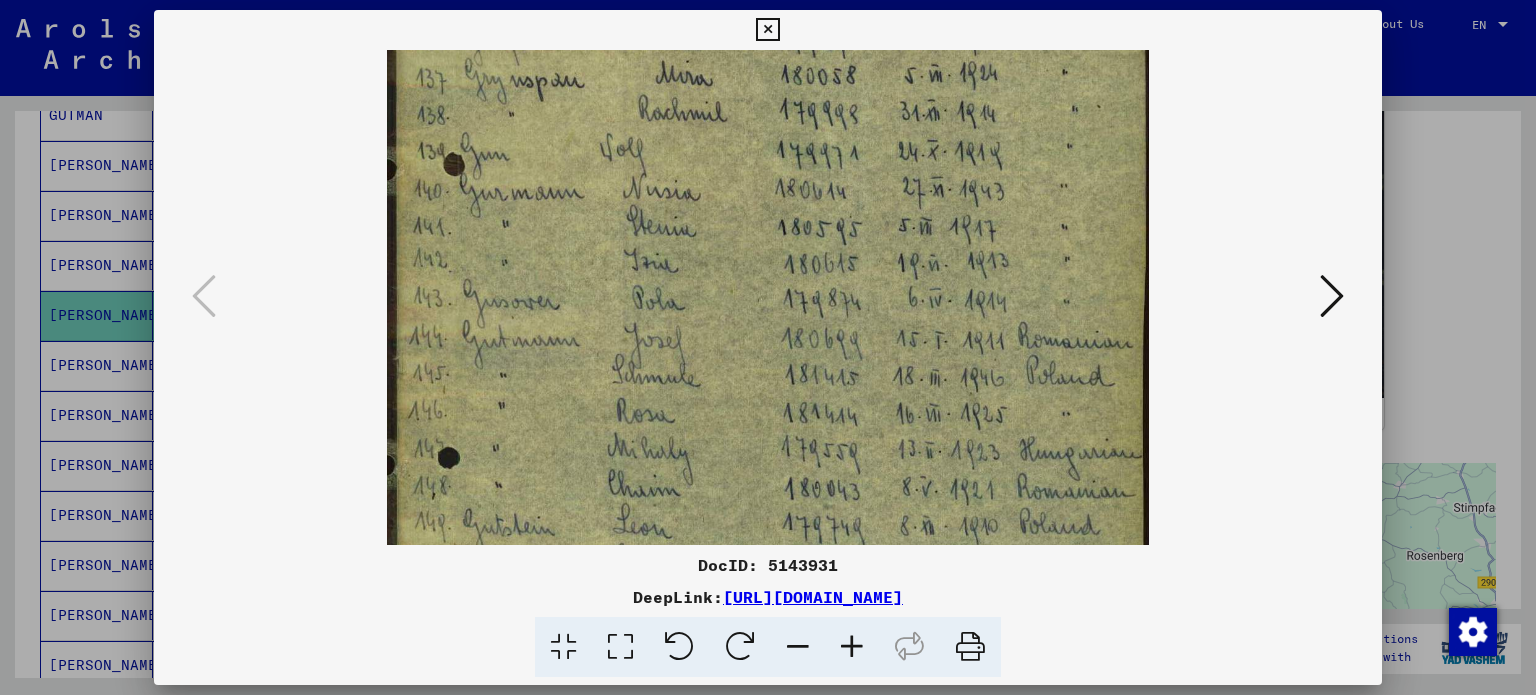 scroll, scrollTop: 206, scrollLeft: 0, axis: vertical 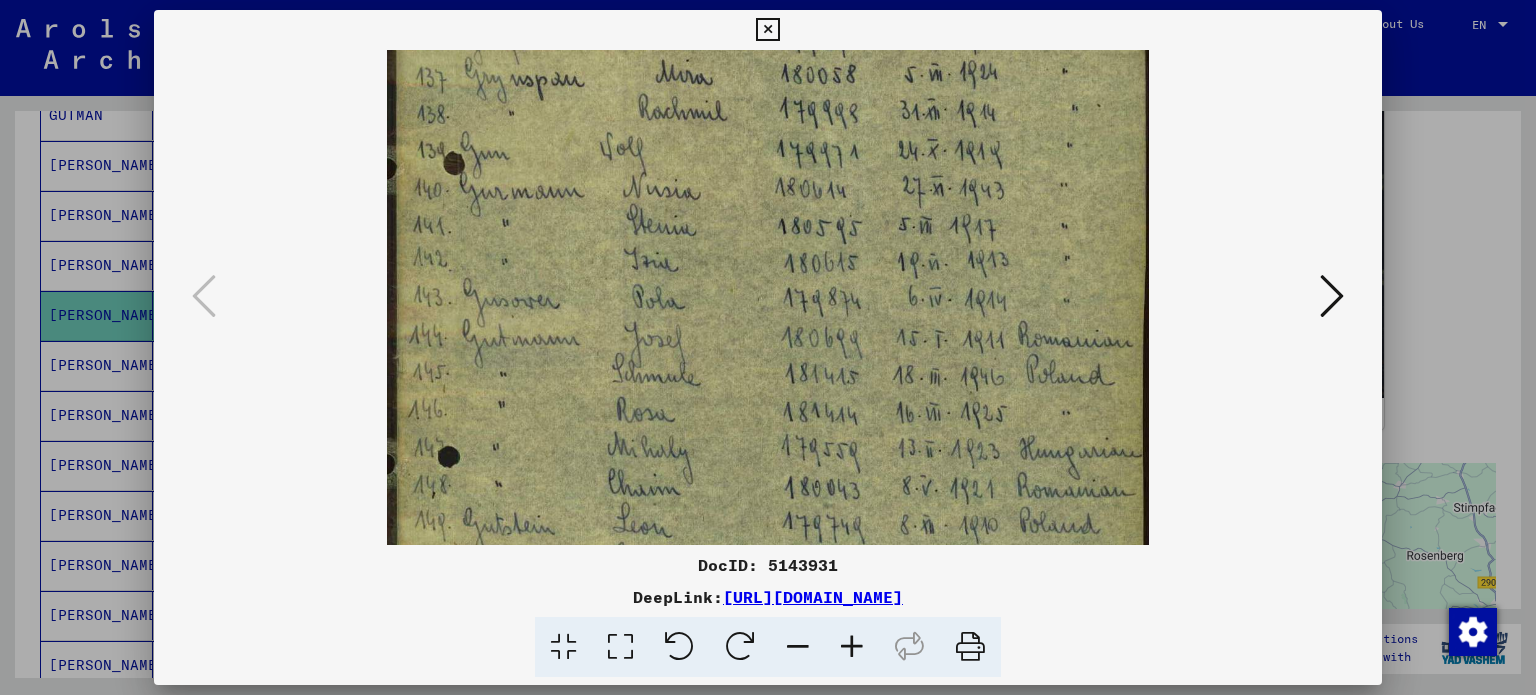 drag, startPoint x: 934, startPoint y: 362, endPoint x: 944, endPoint y: 259, distance: 103.4843 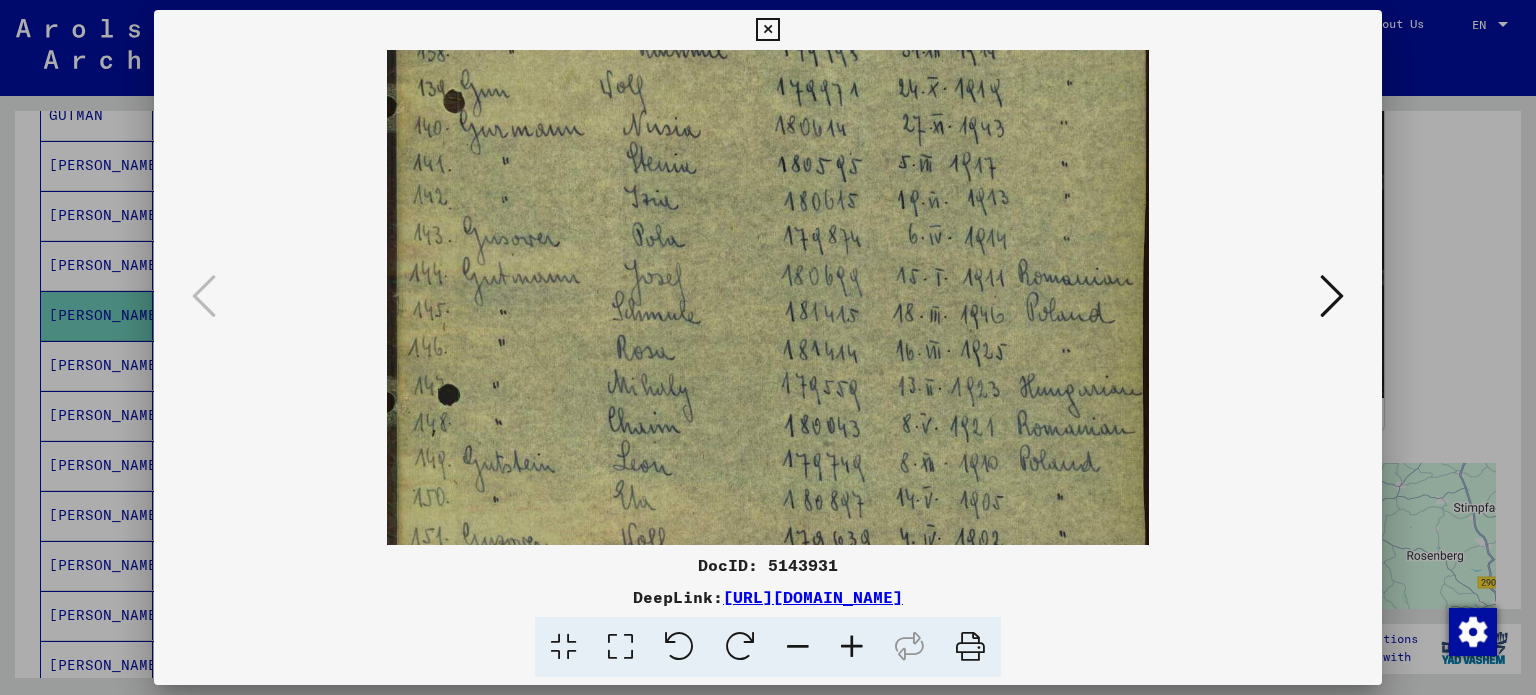 scroll, scrollTop: 286, scrollLeft: 0, axis: vertical 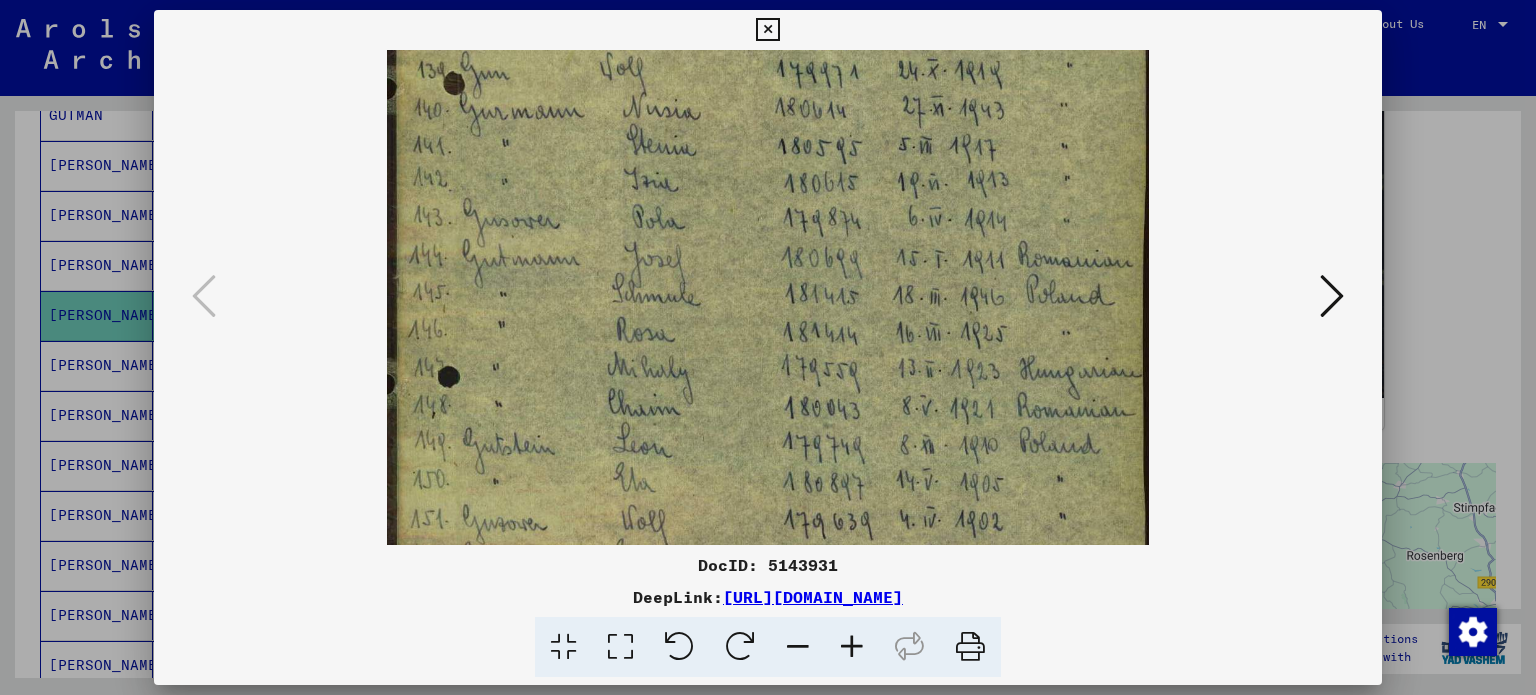 drag, startPoint x: 927, startPoint y: 341, endPoint x: 927, endPoint y: 262, distance: 79 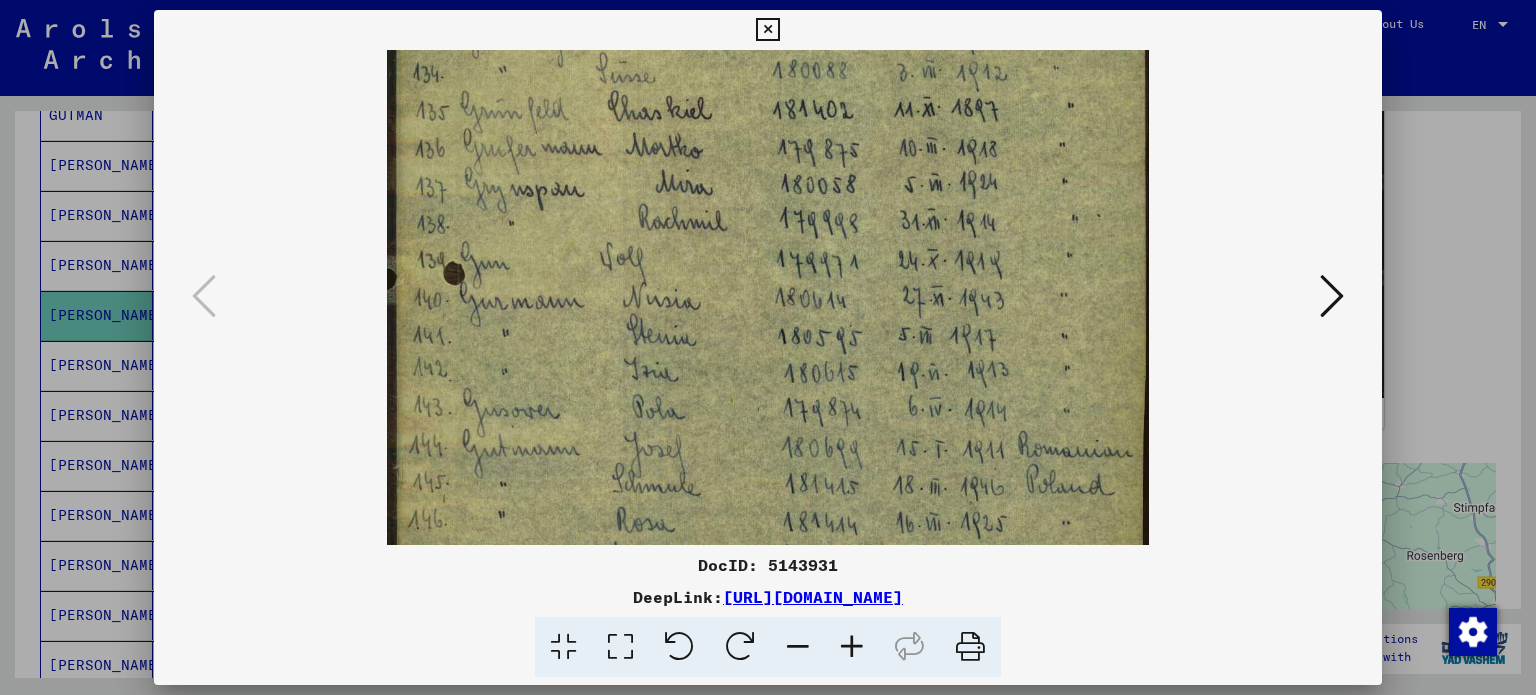 scroll, scrollTop: 0, scrollLeft: 0, axis: both 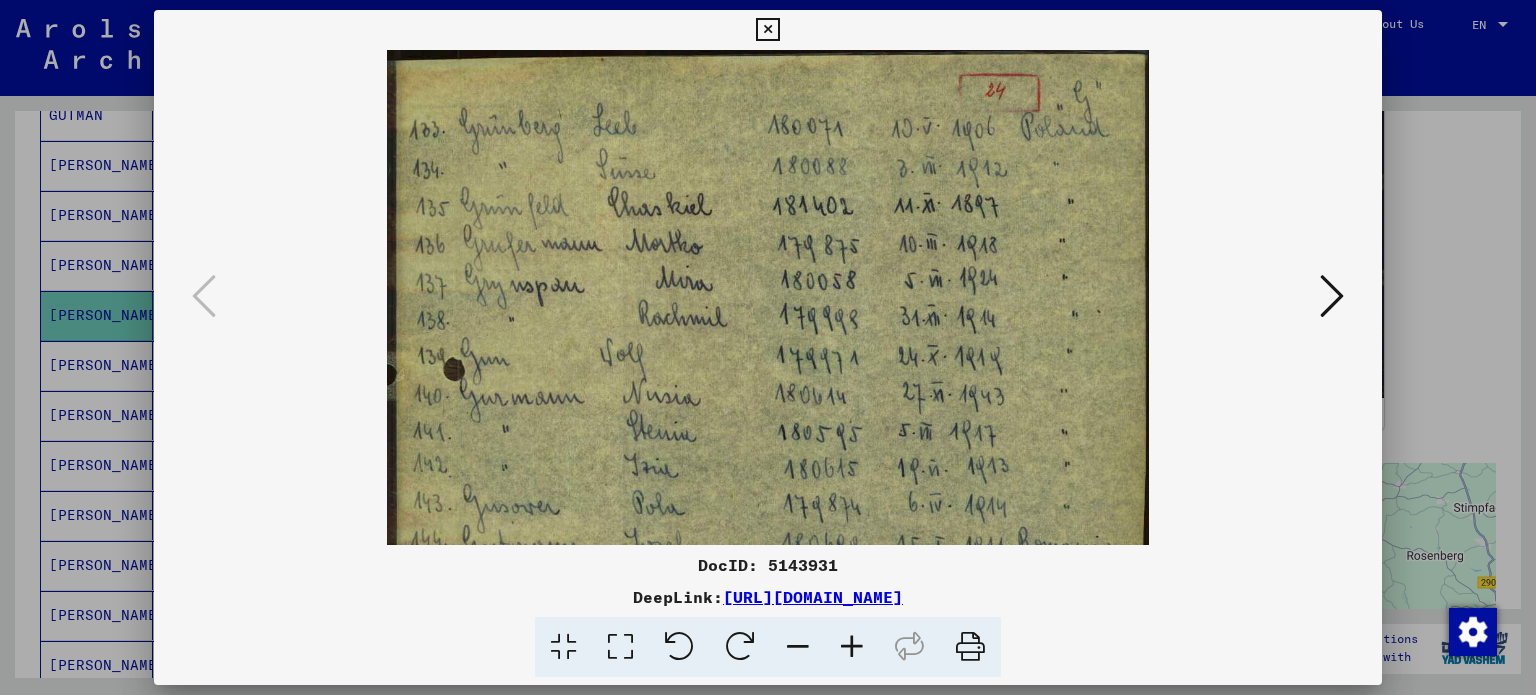 drag, startPoint x: 747, startPoint y: 319, endPoint x: 749, endPoint y: 527, distance: 208.00961 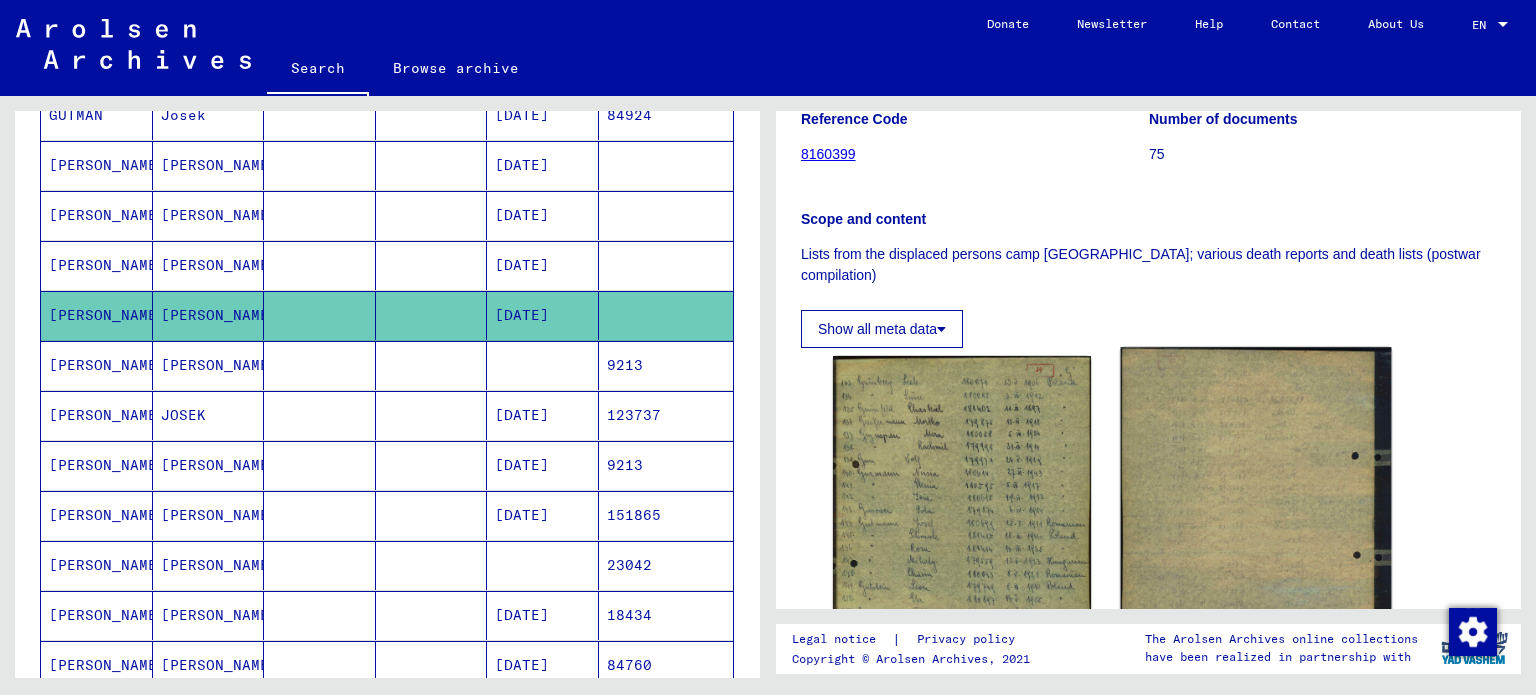 scroll, scrollTop: 400, scrollLeft: 0, axis: vertical 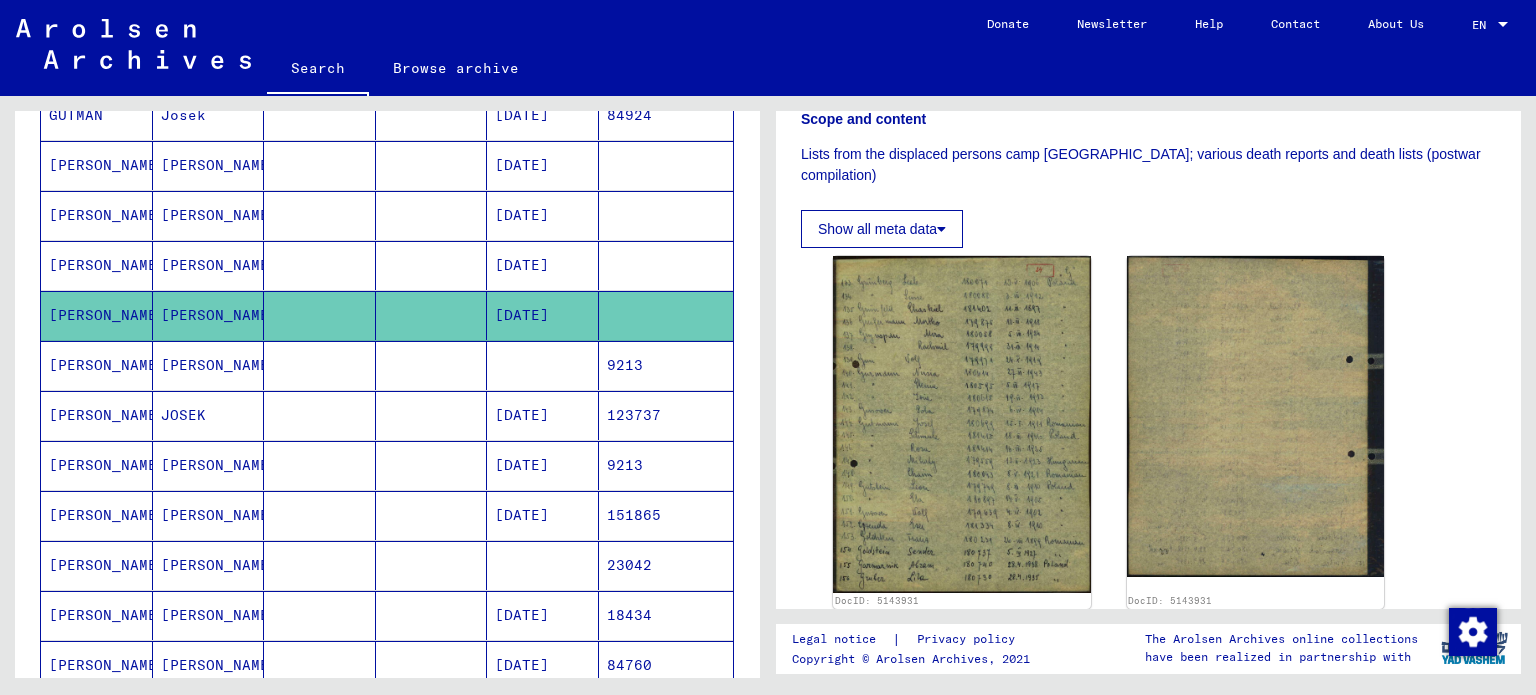 click 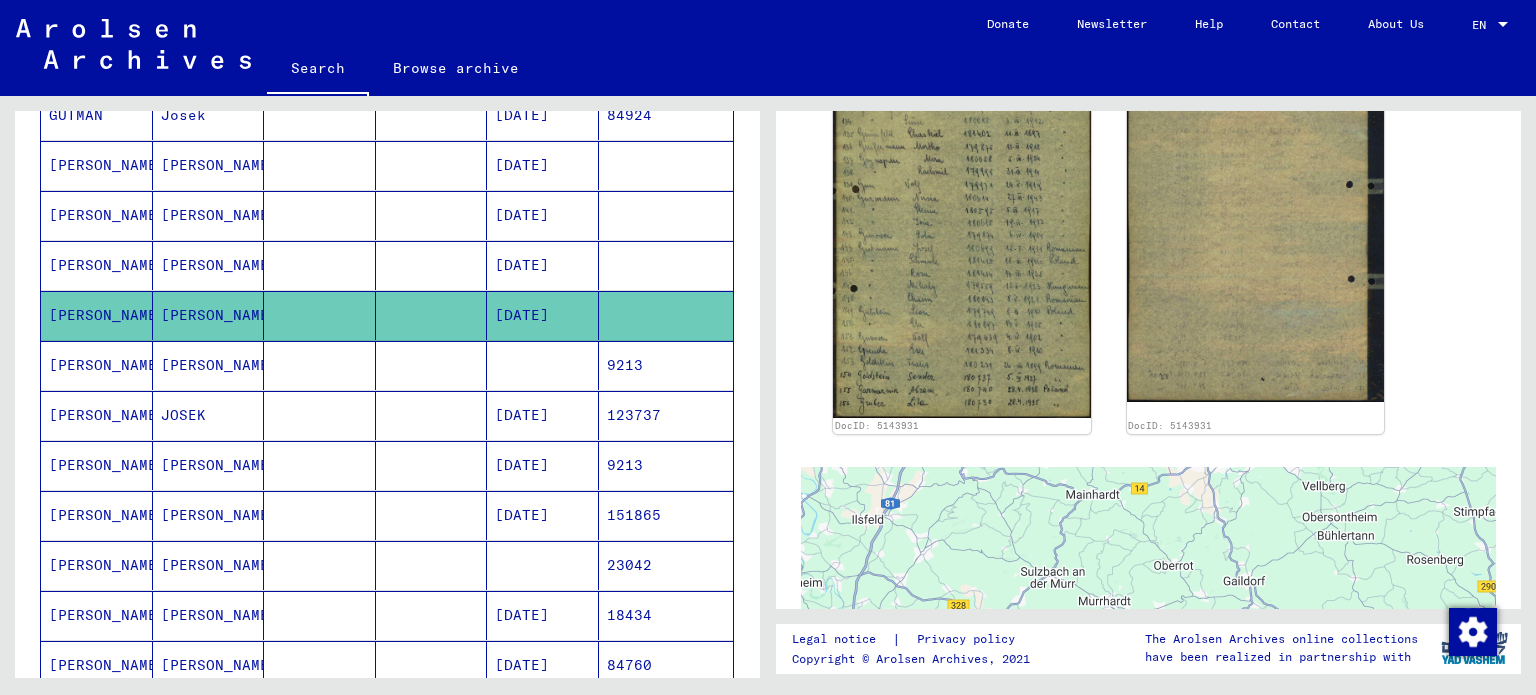 scroll, scrollTop: 1300, scrollLeft: 0, axis: vertical 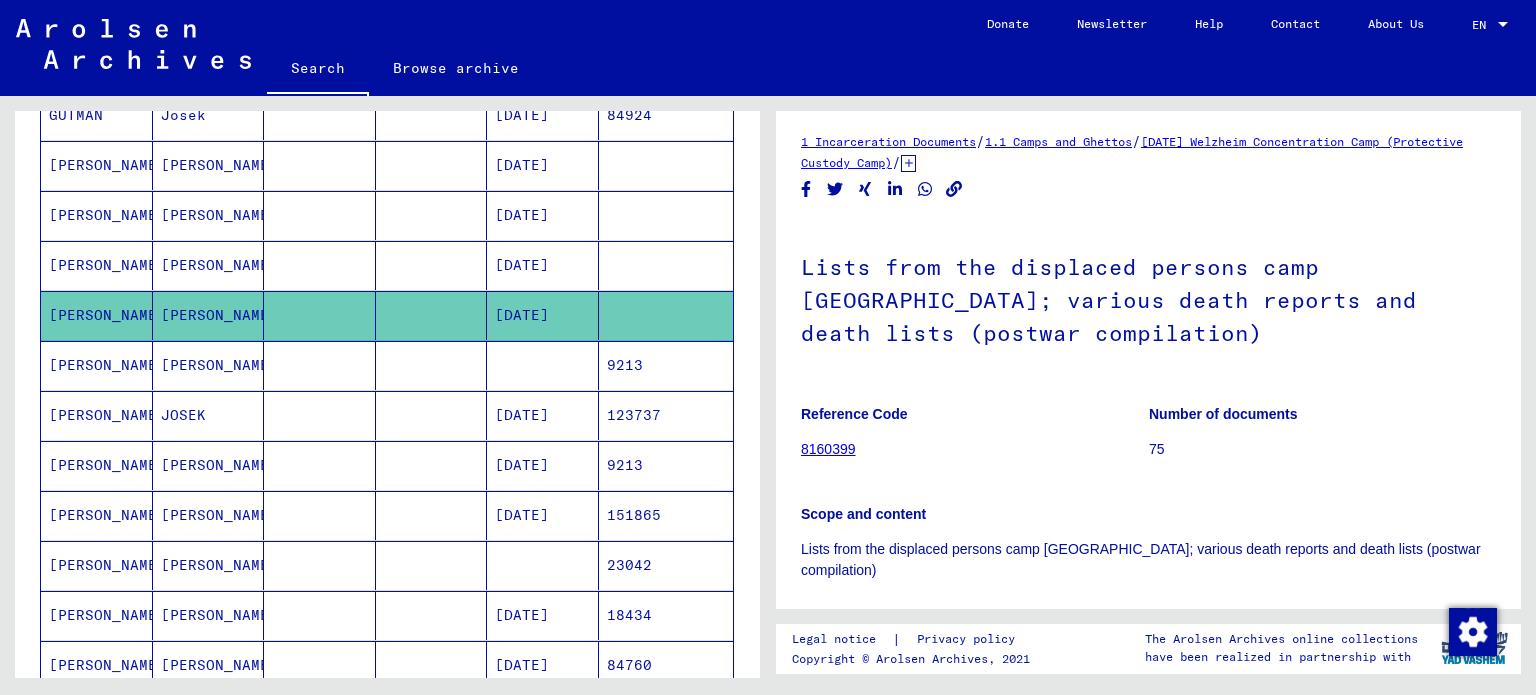 click on "[DATE] Welzheim Concentration Camp (Protective Custody Camp)" 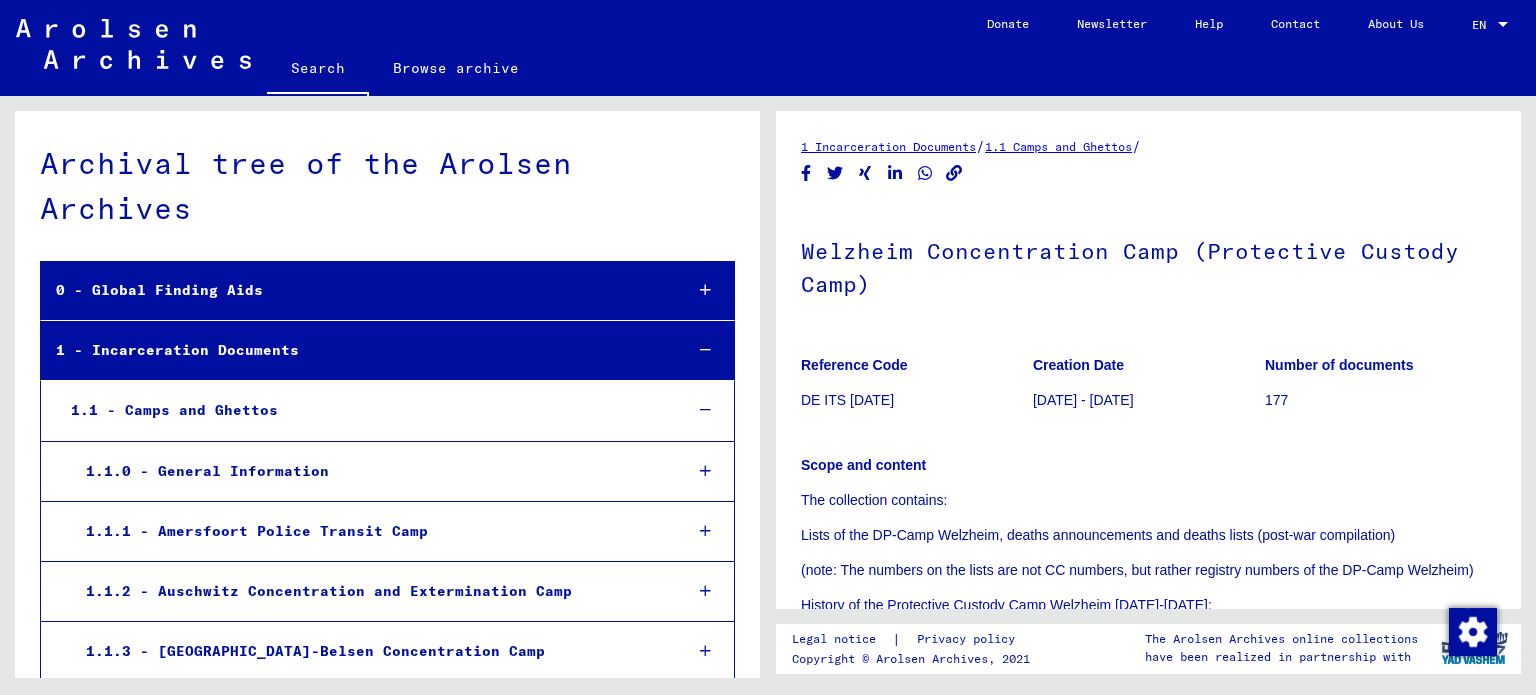 scroll, scrollTop: 2826, scrollLeft: 0, axis: vertical 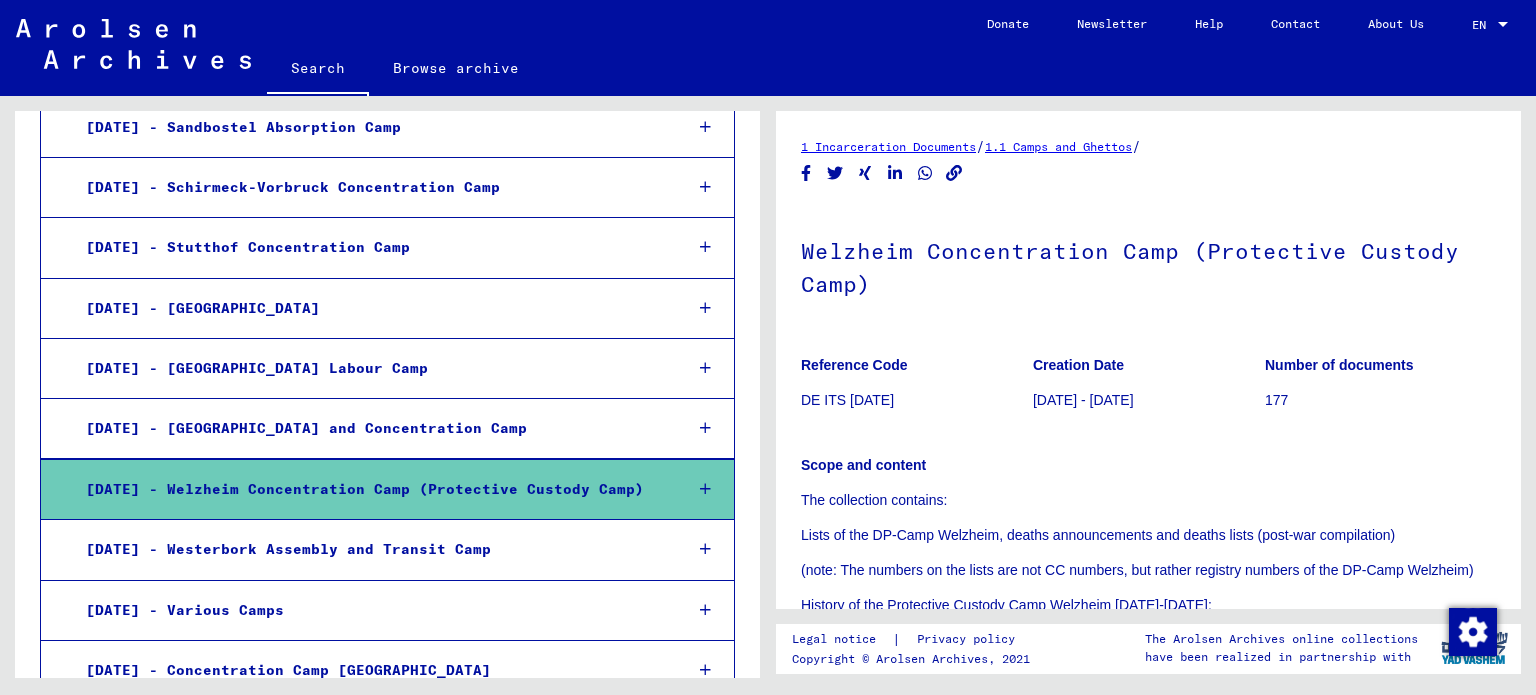 click at bounding box center [705, 489] 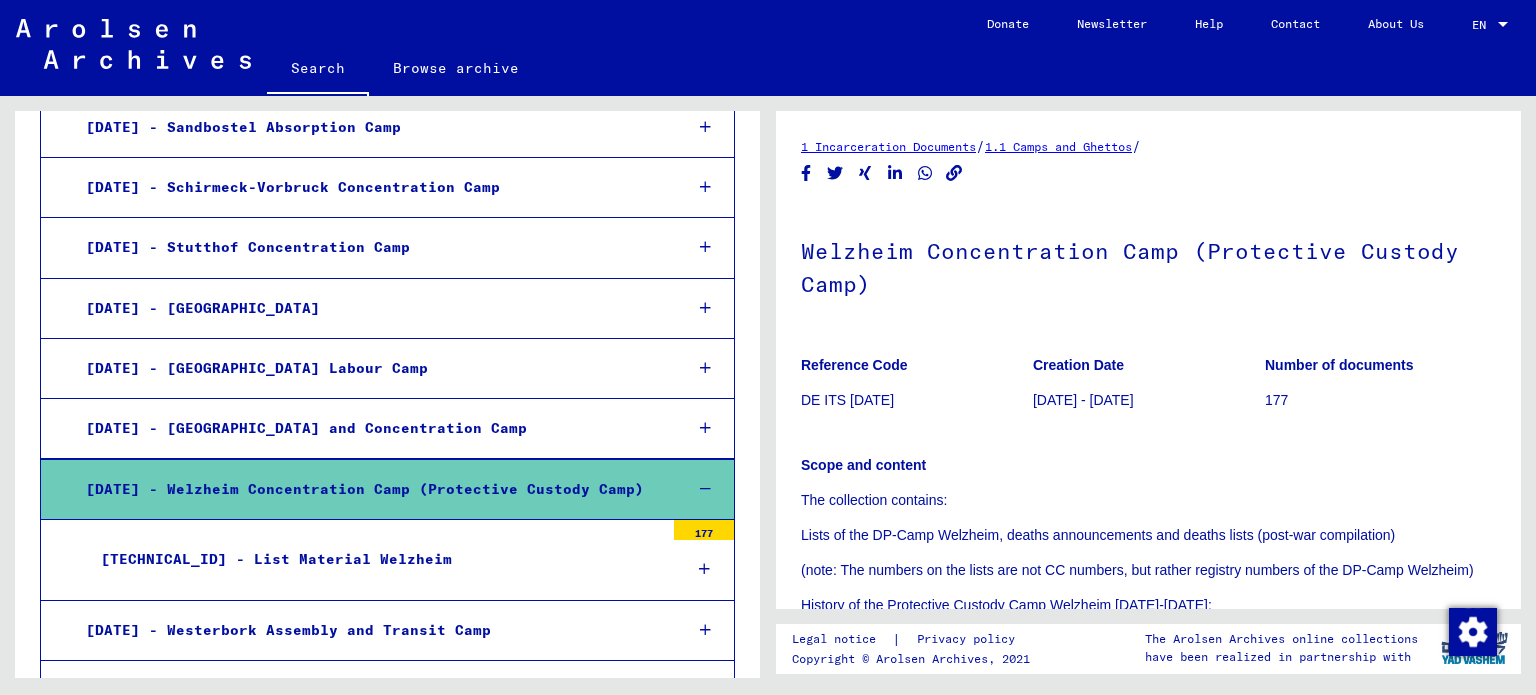 click on "[TECHNICAL_ID] - List Material Welzheim" at bounding box center (375, 559) 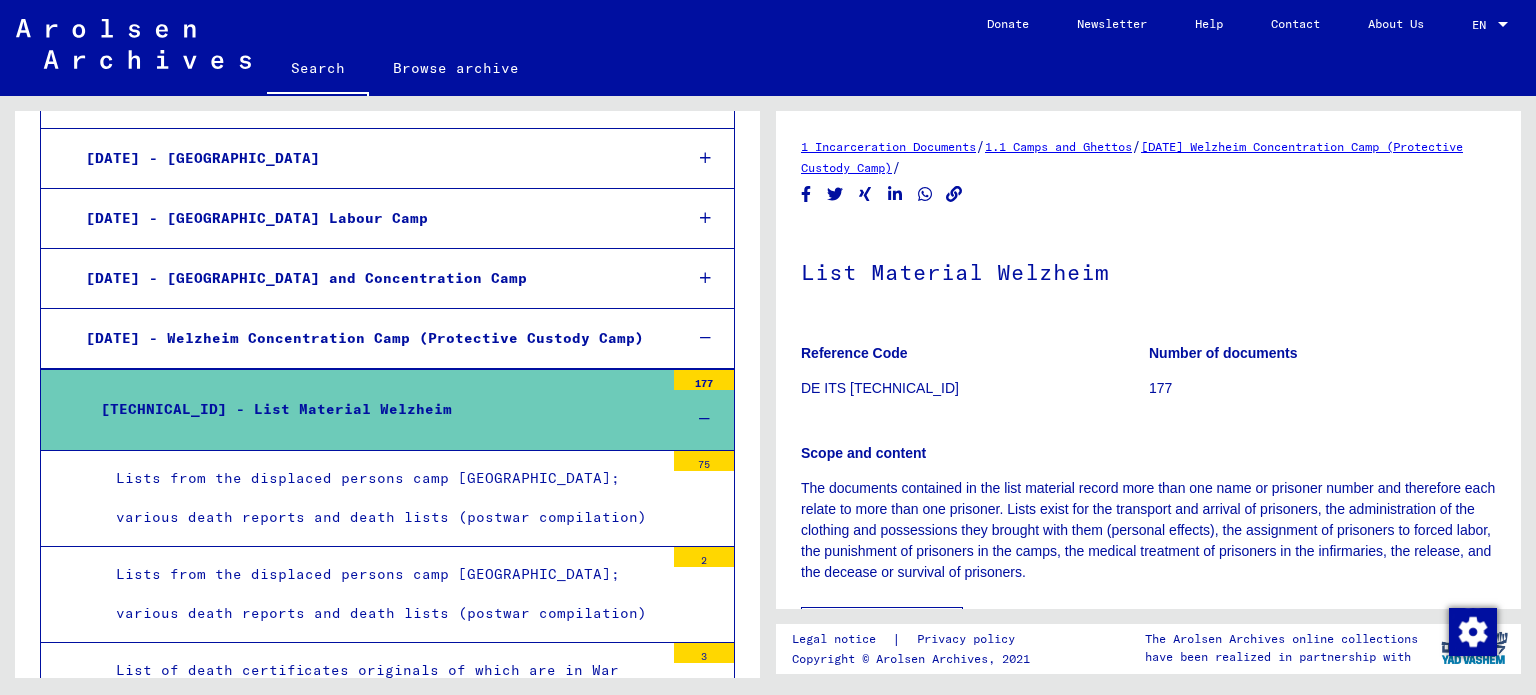 scroll, scrollTop: 3026, scrollLeft: 0, axis: vertical 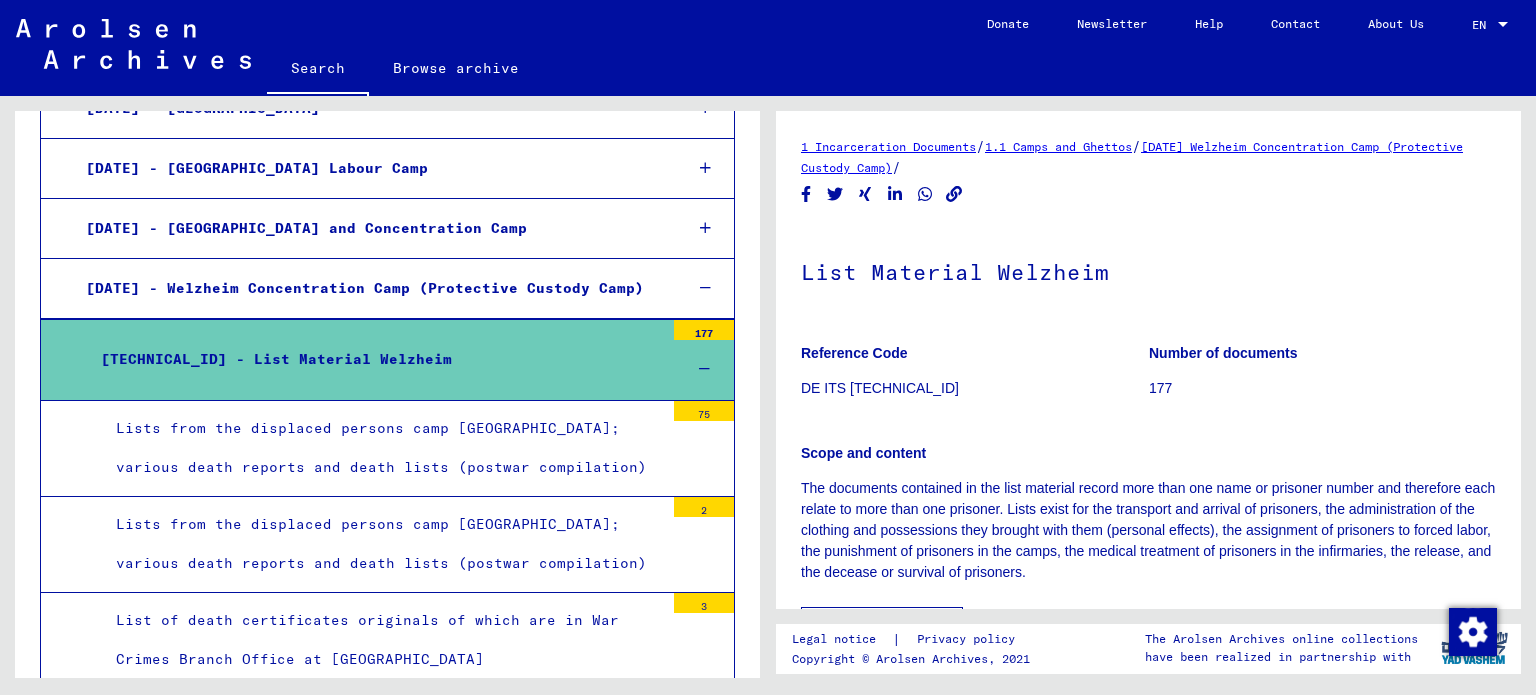click on "Lists from the displaced persons camp [GEOGRAPHIC_DATA]; various death reports and      death lists (postwar compilation)" at bounding box center (382, 448) 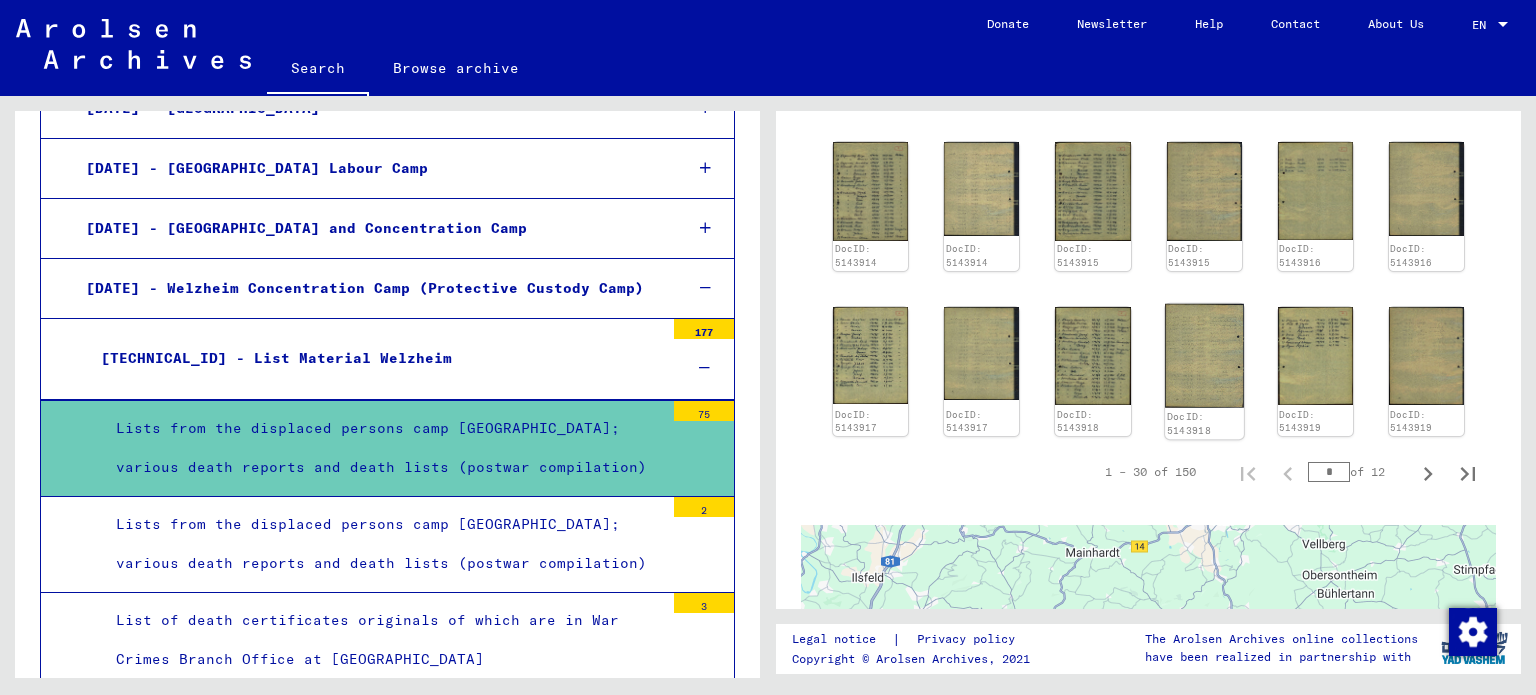 scroll, scrollTop: 1300, scrollLeft: 0, axis: vertical 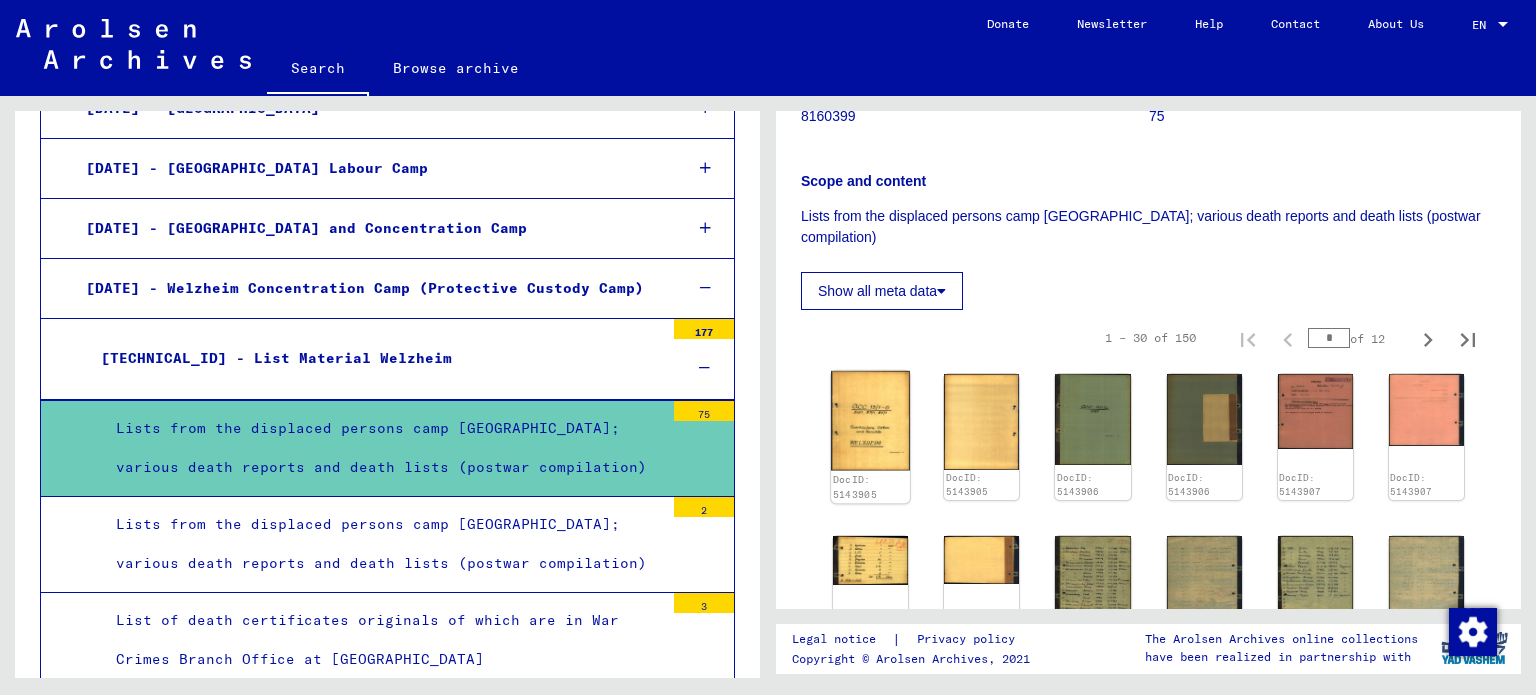 click 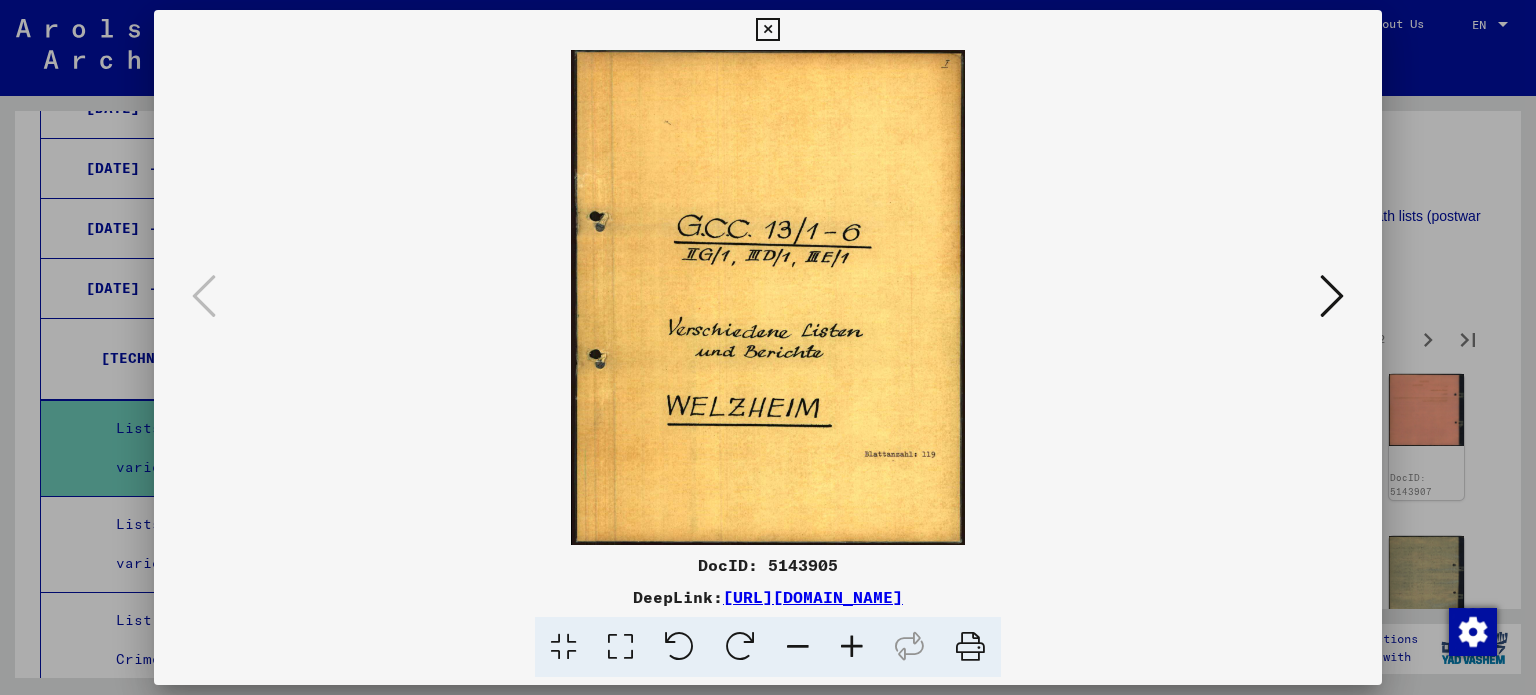 click at bounding box center [768, 297] 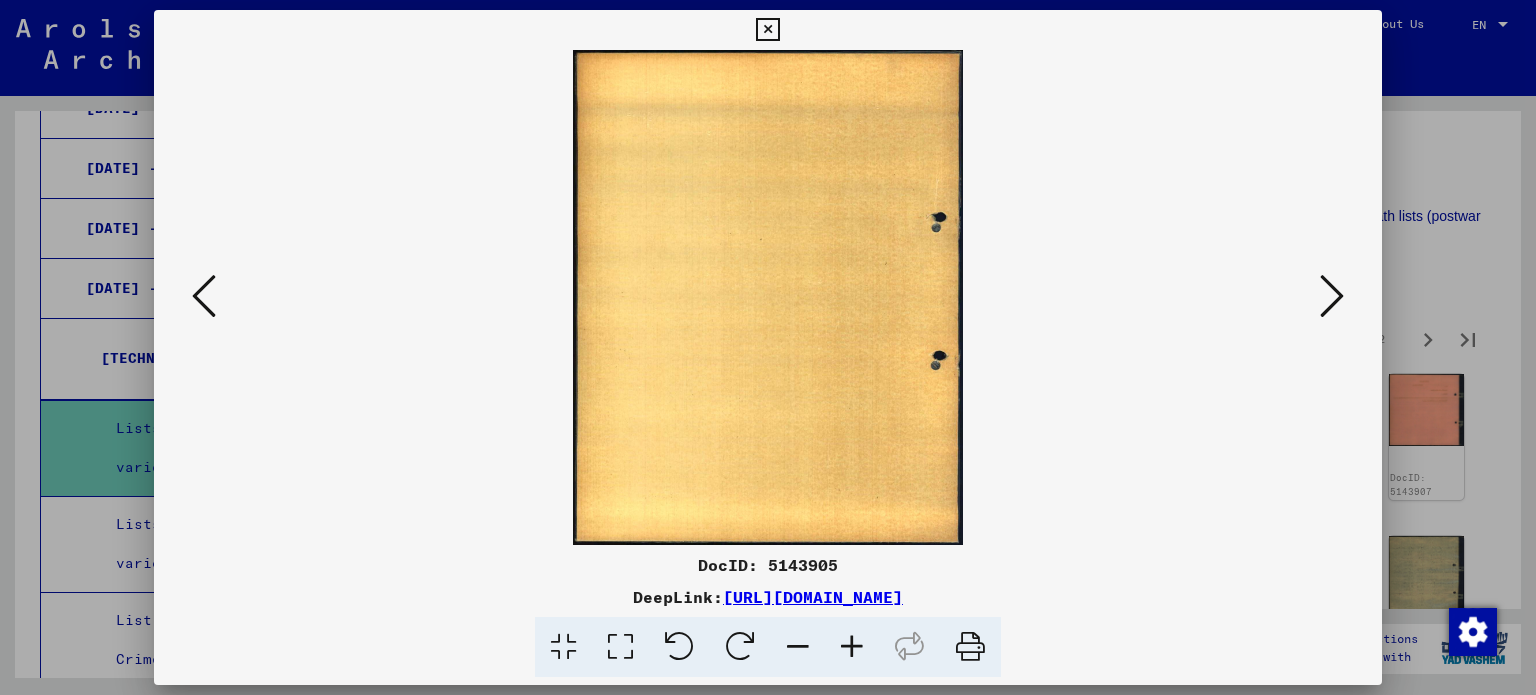 click at bounding box center [1332, 296] 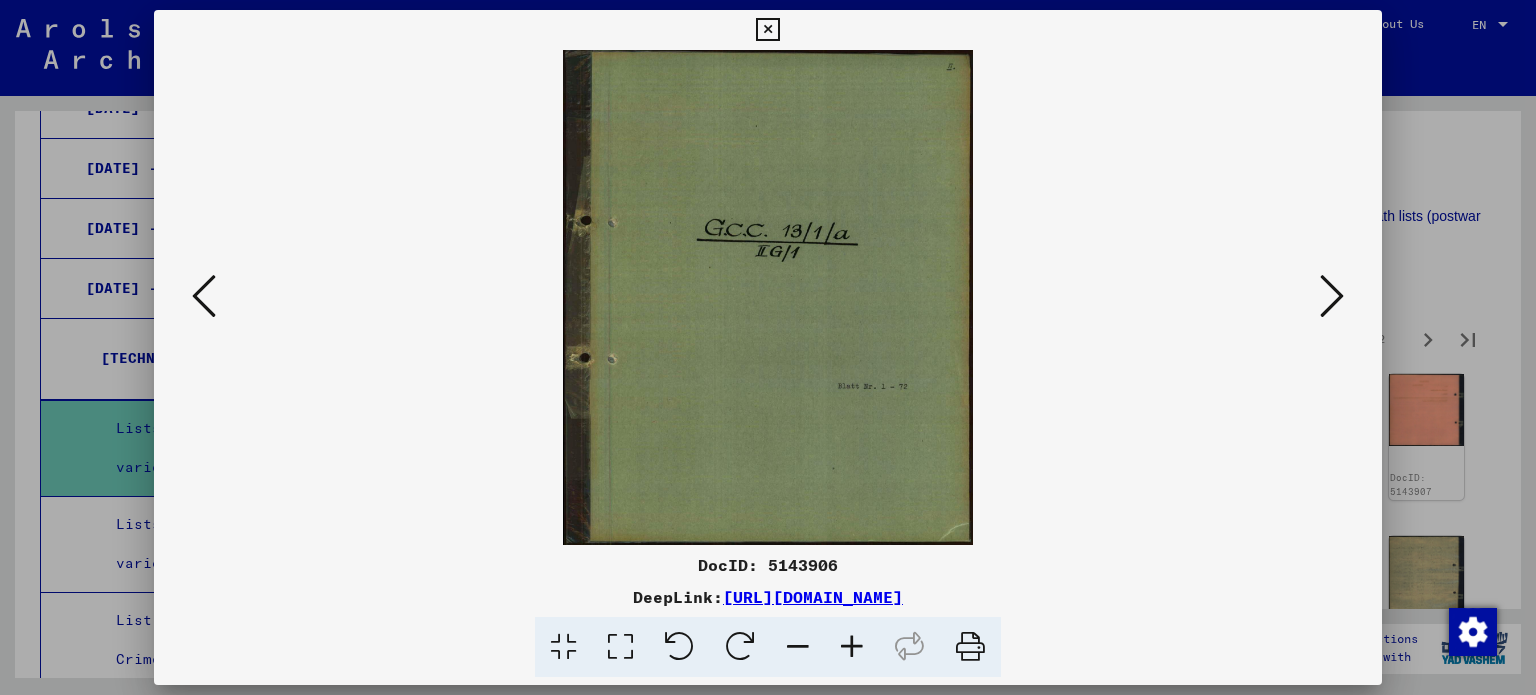 click at bounding box center [1332, 296] 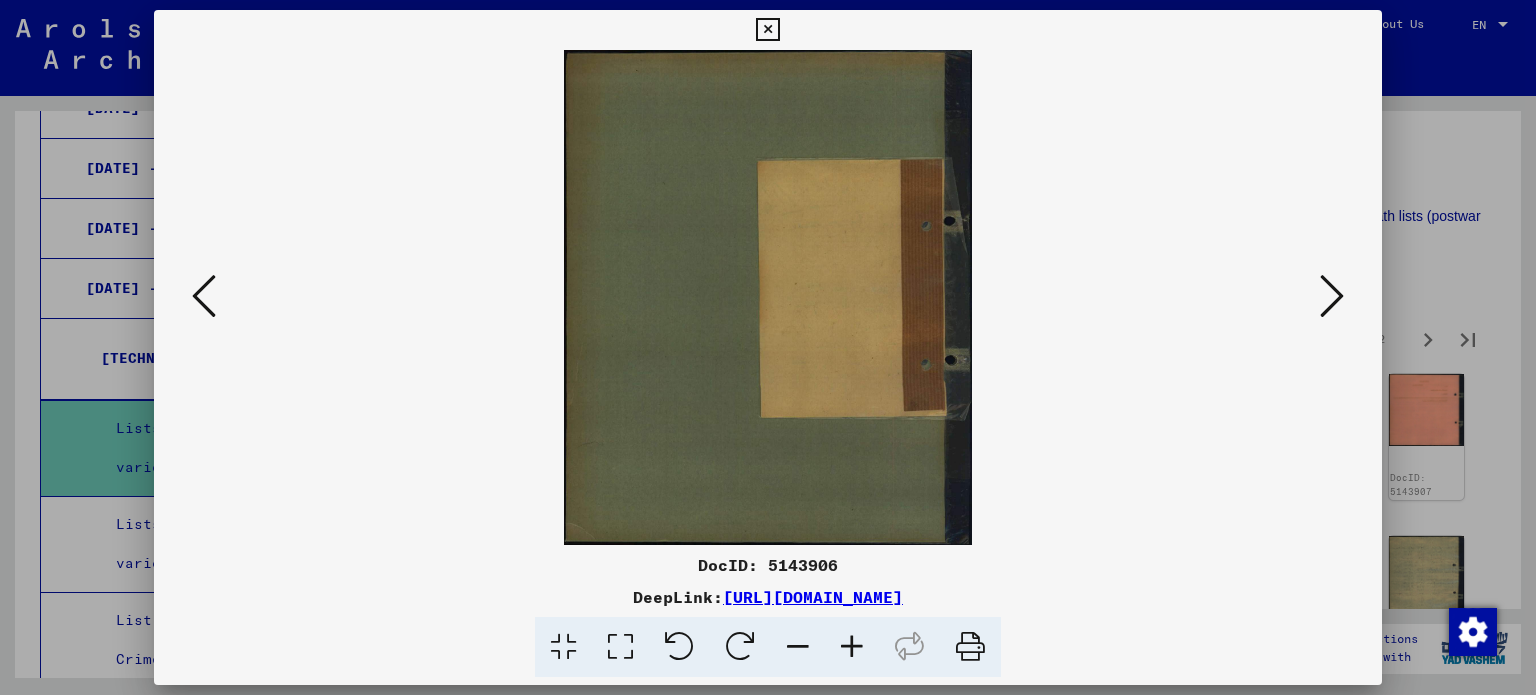 click at bounding box center [1332, 296] 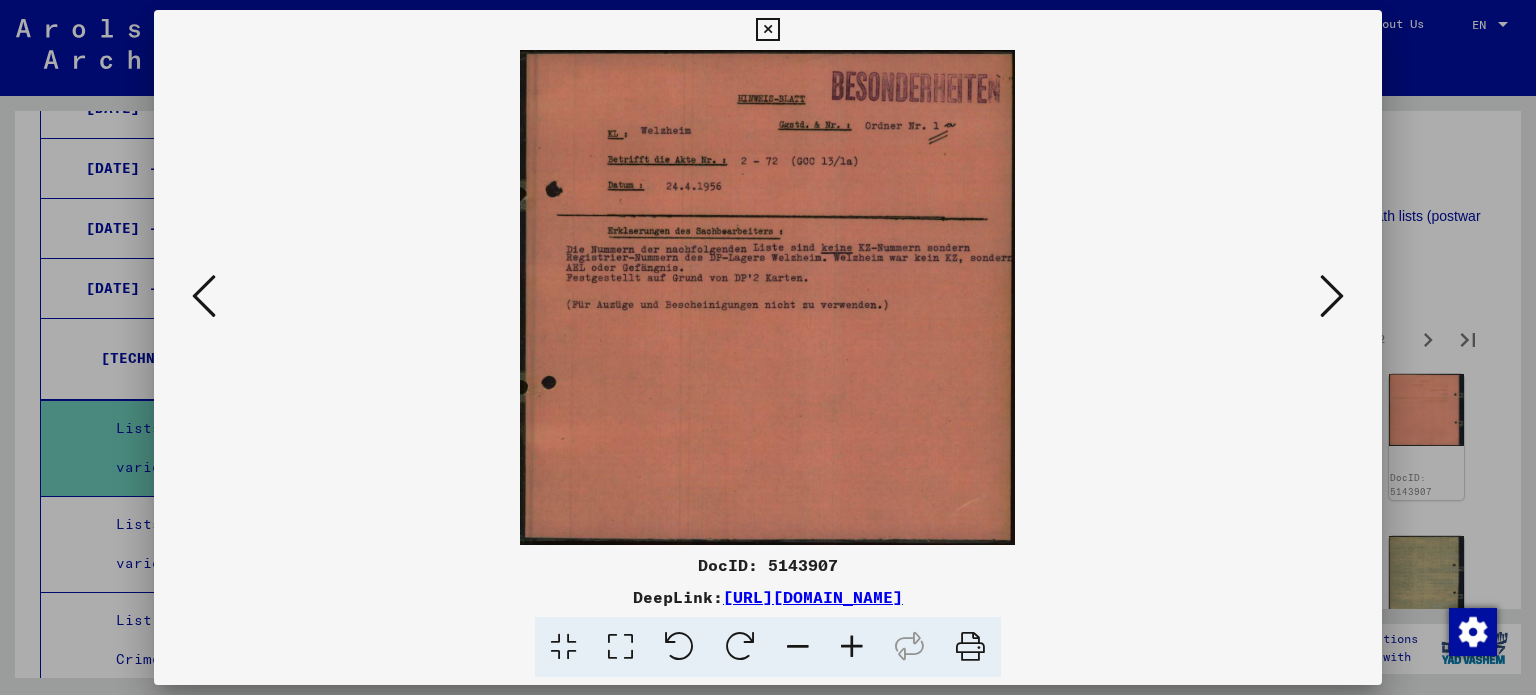 click at bounding box center (1332, 296) 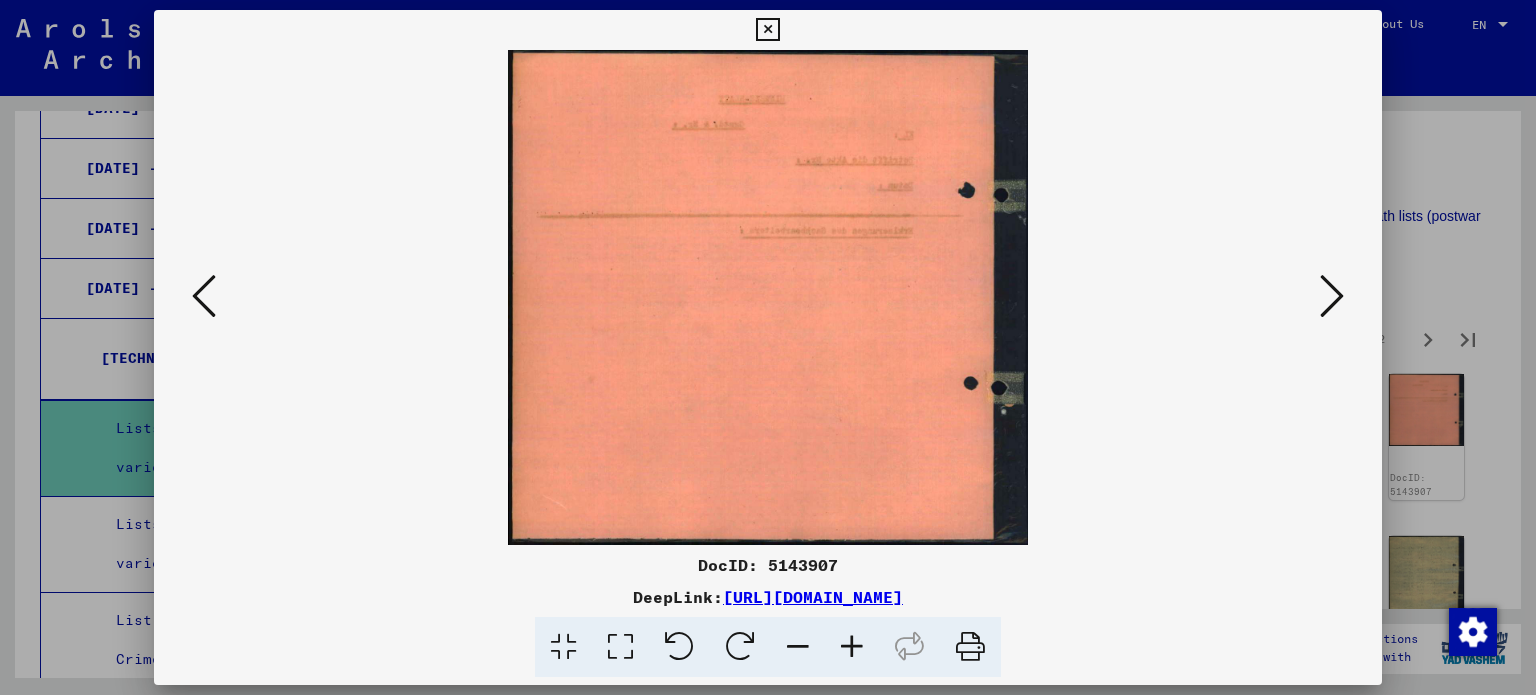 click at bounding box center [1332, 296] 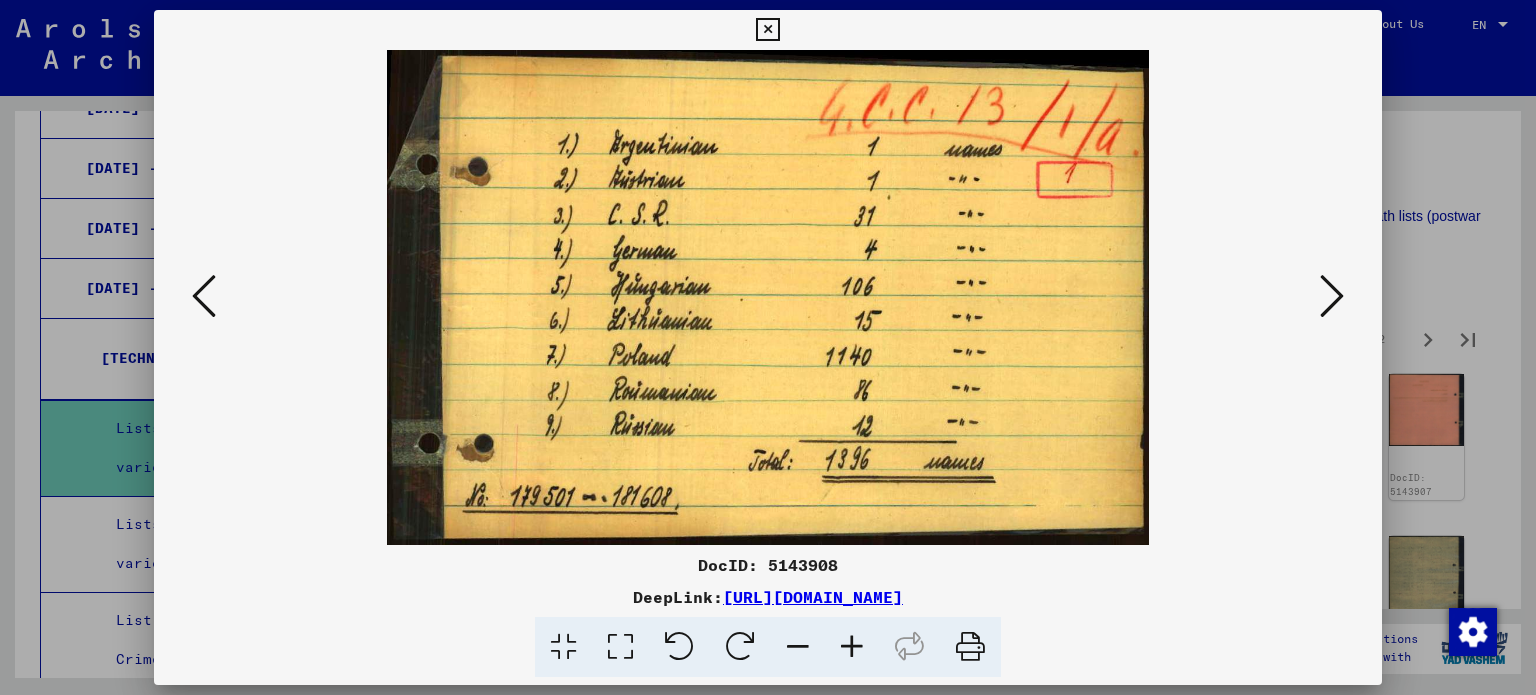 click at bounding box center (1332, 296) 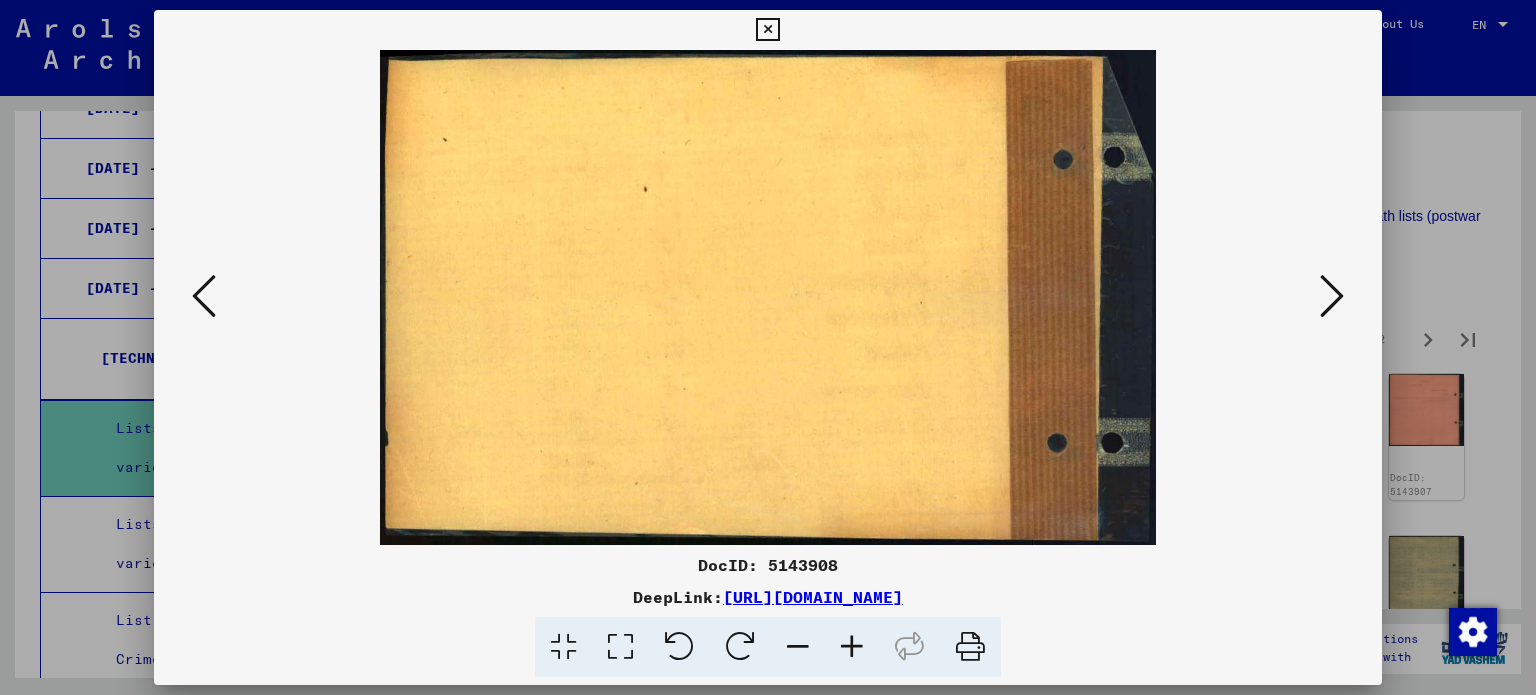 click at bounding box center [1332, 296] 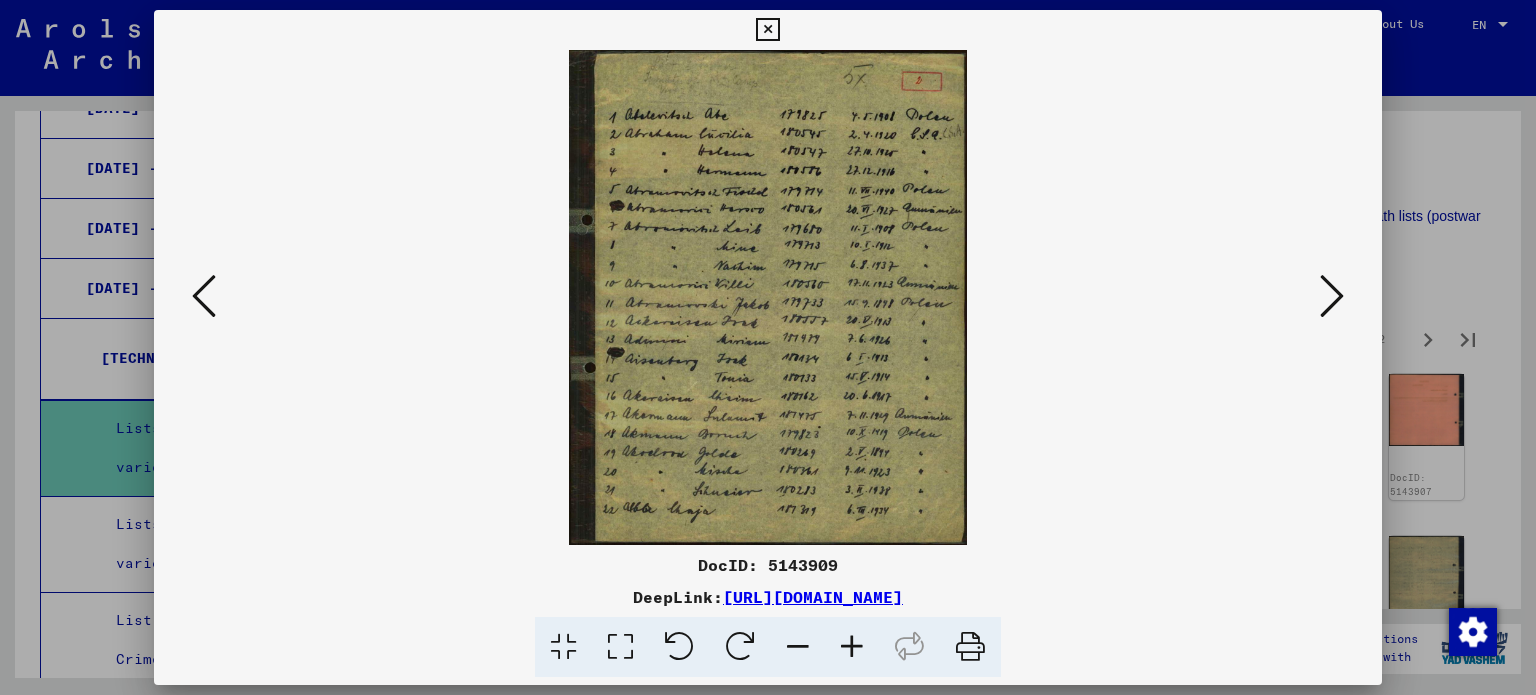 click at bounding box center [1332, 296] 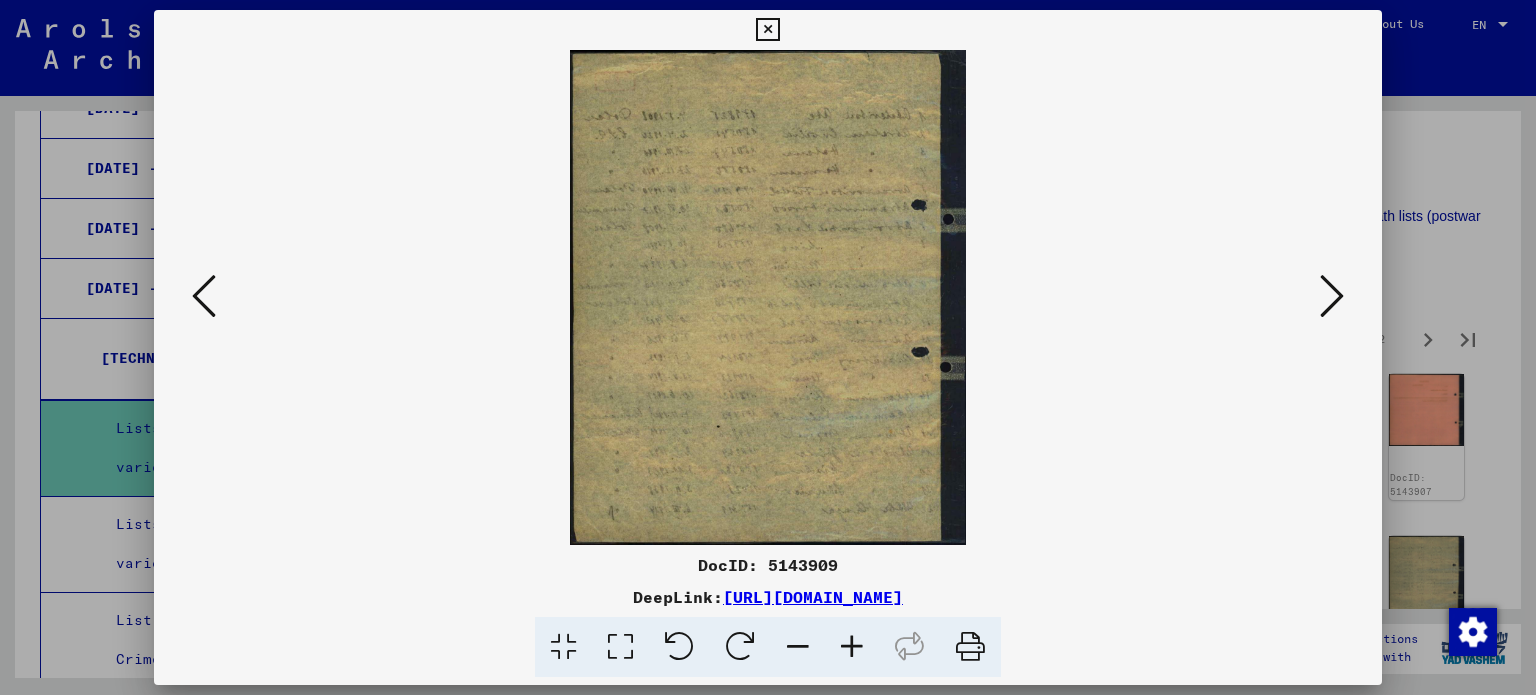 click at bounding box center [1332, 296] 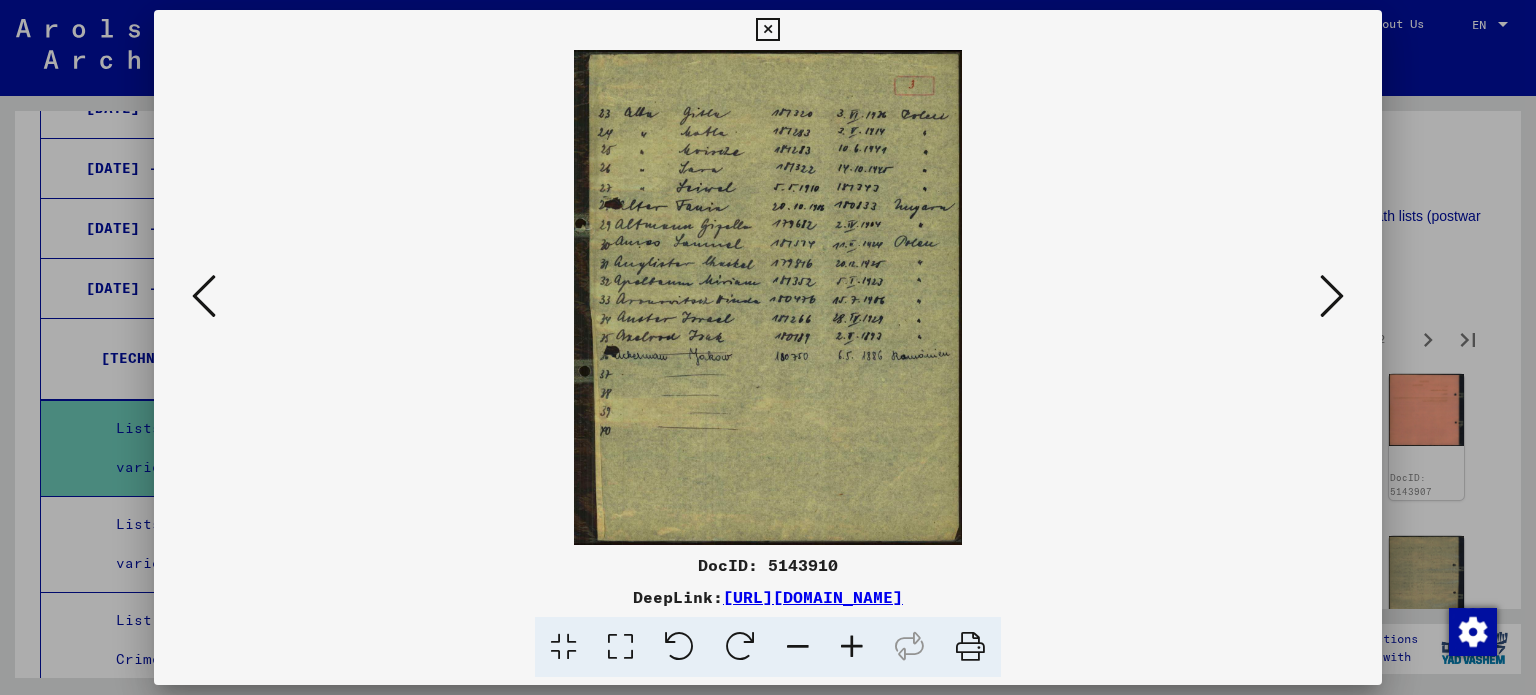 click at bounding box center [1332, 296] 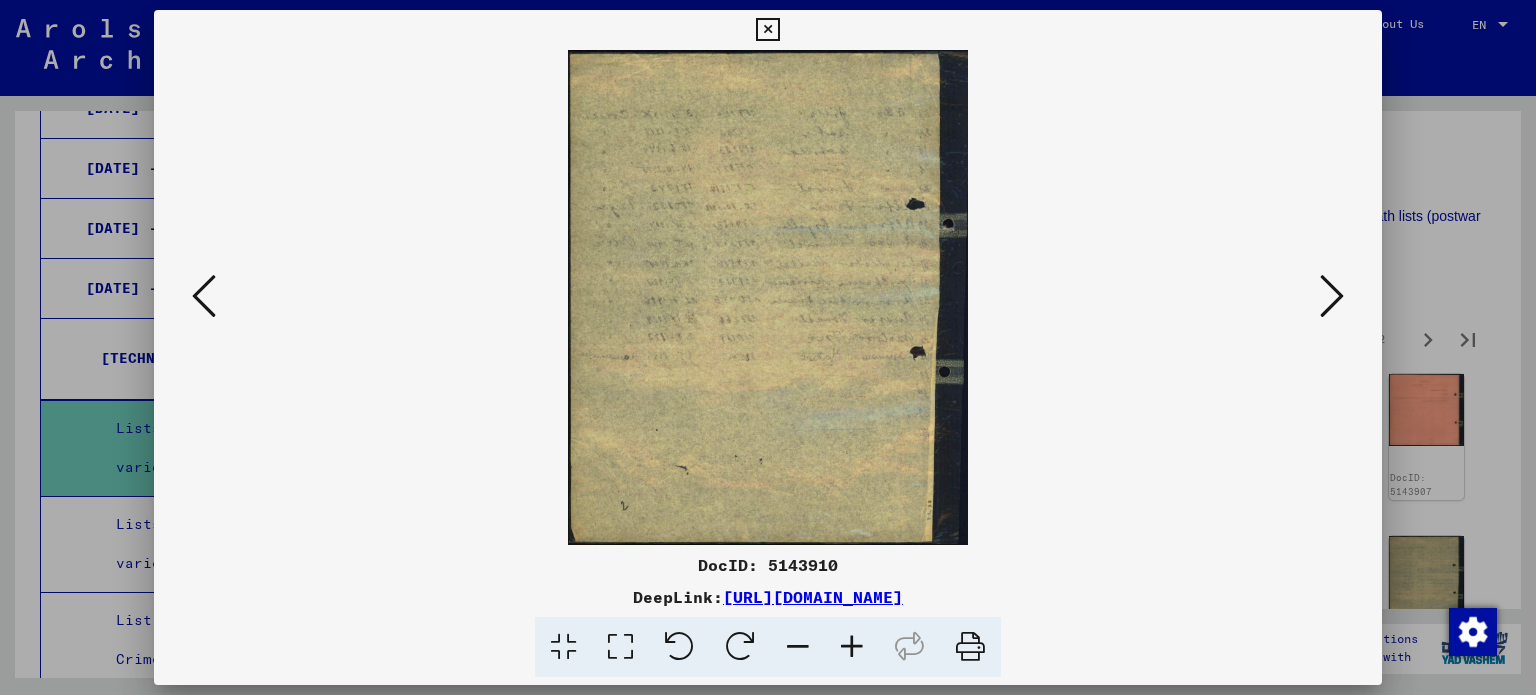 click at bounding box center (1332, 296) 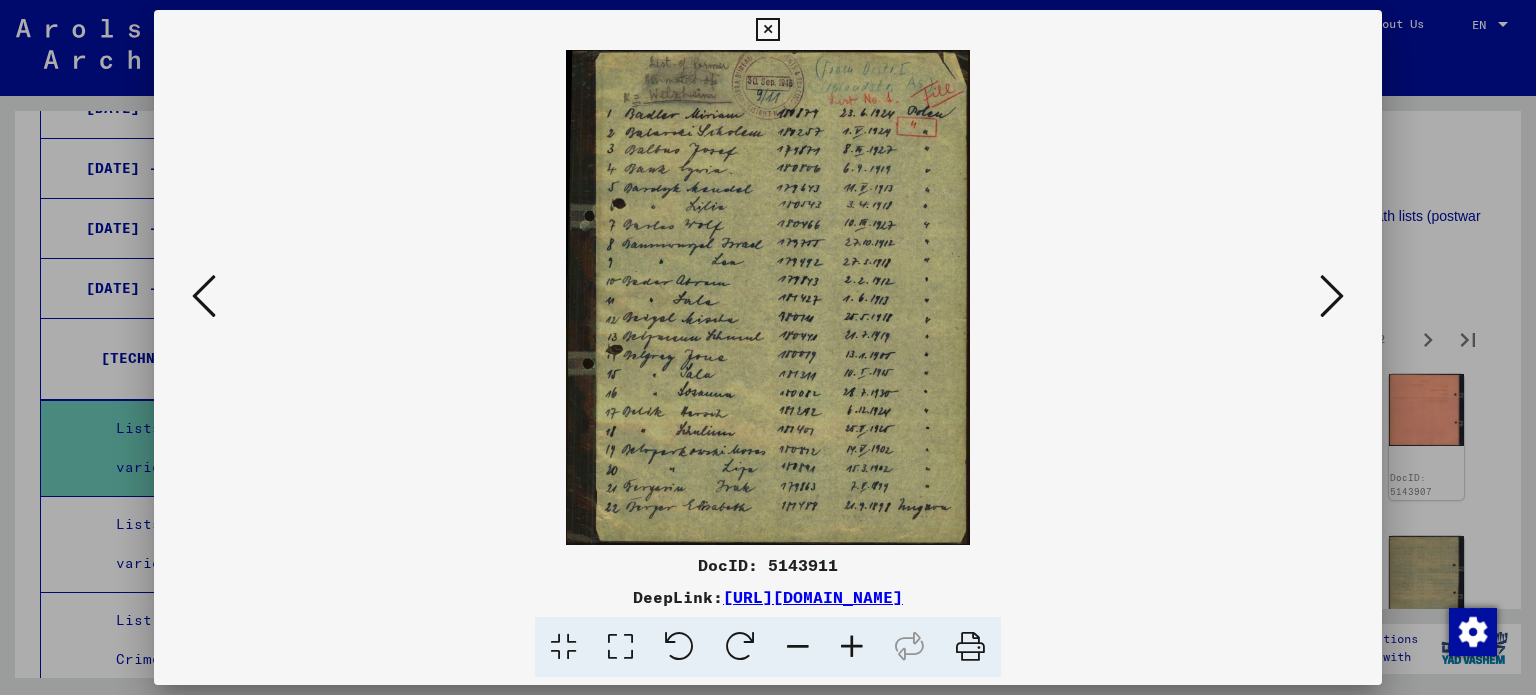 click at bounding box center [1332, 296] 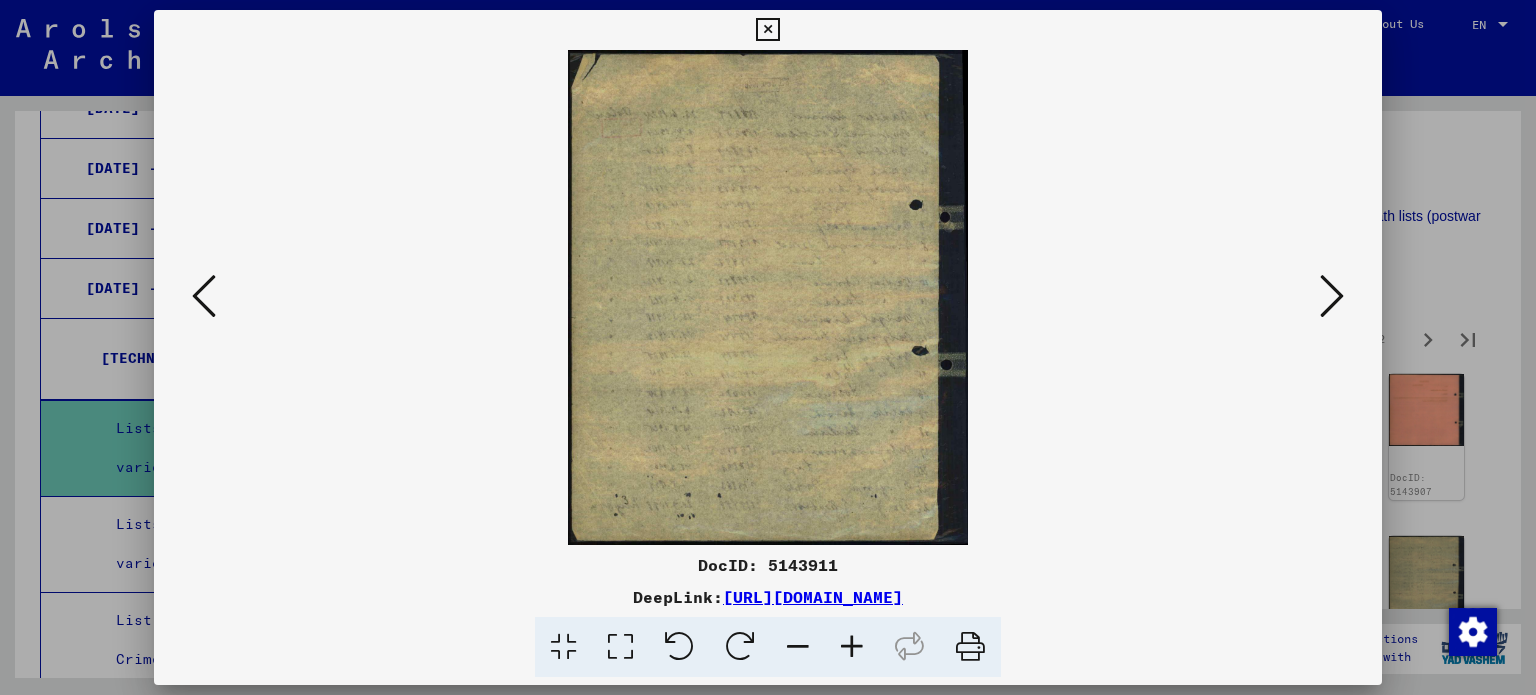 click at bounding box center (1332, 296) 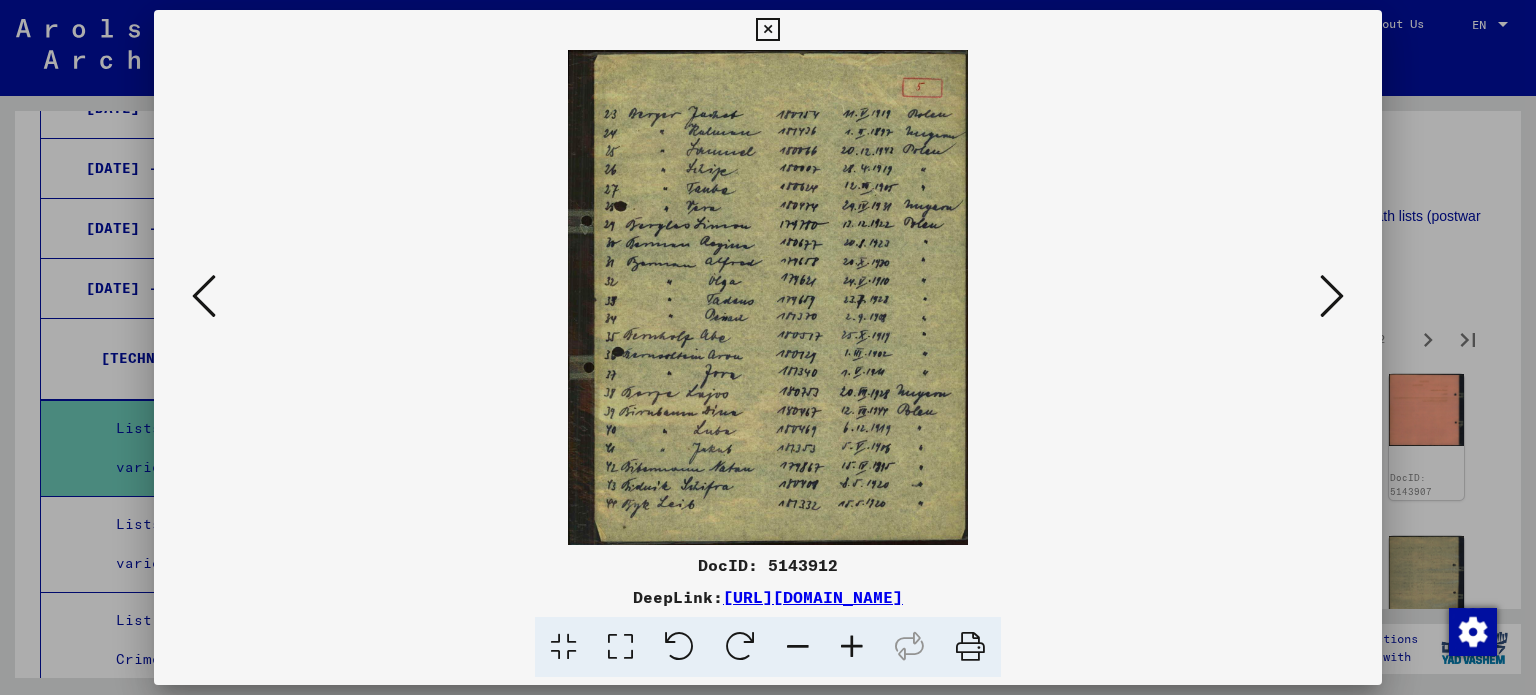 click at bounding box center [1332, 296] 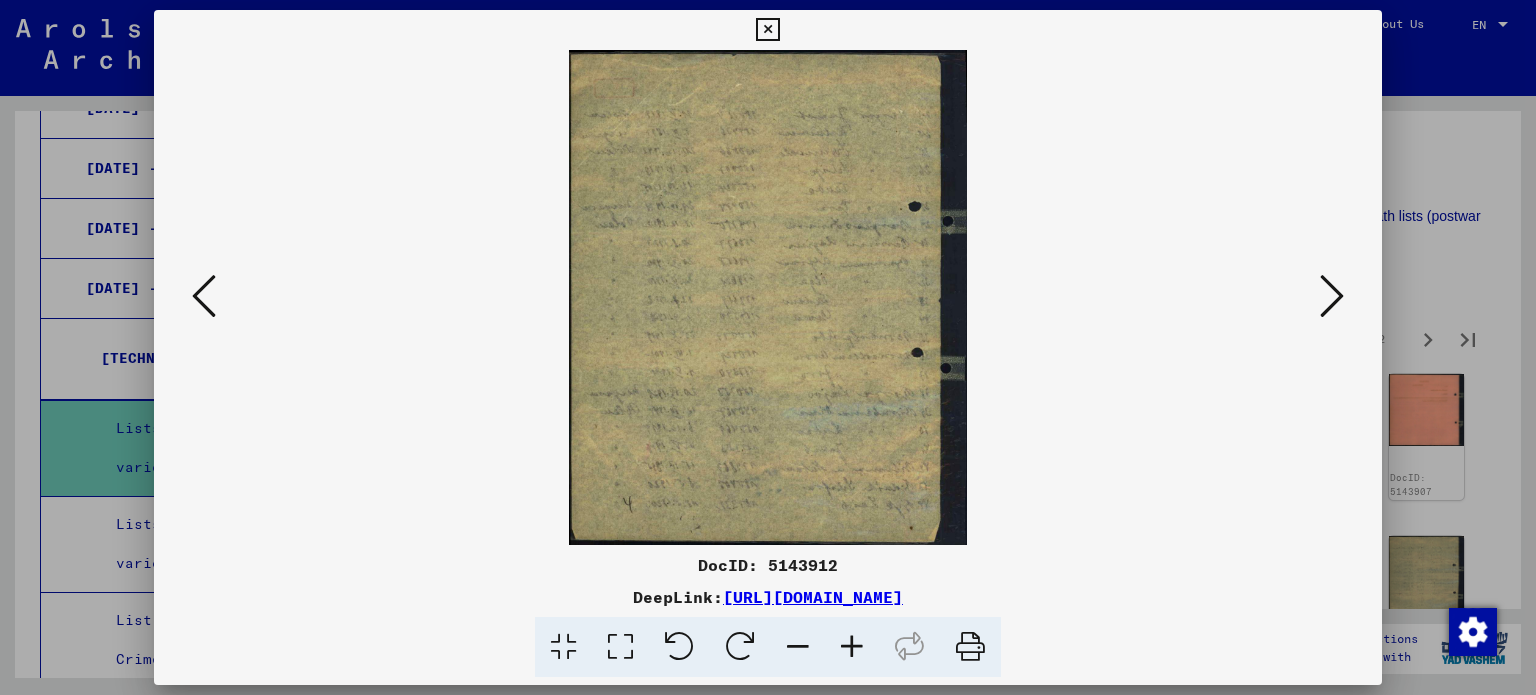 click at bounding box center (1332, 296) 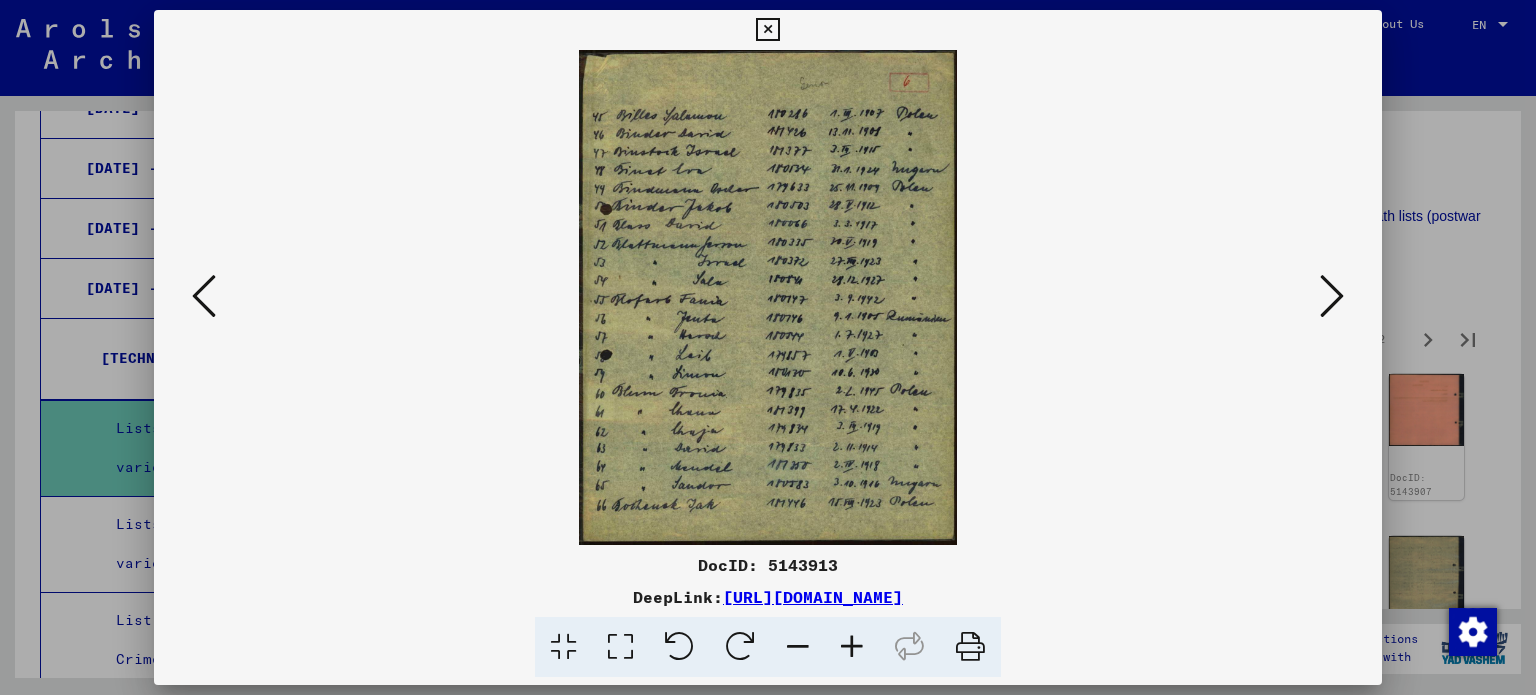 click at bounding box center [1332, 296] 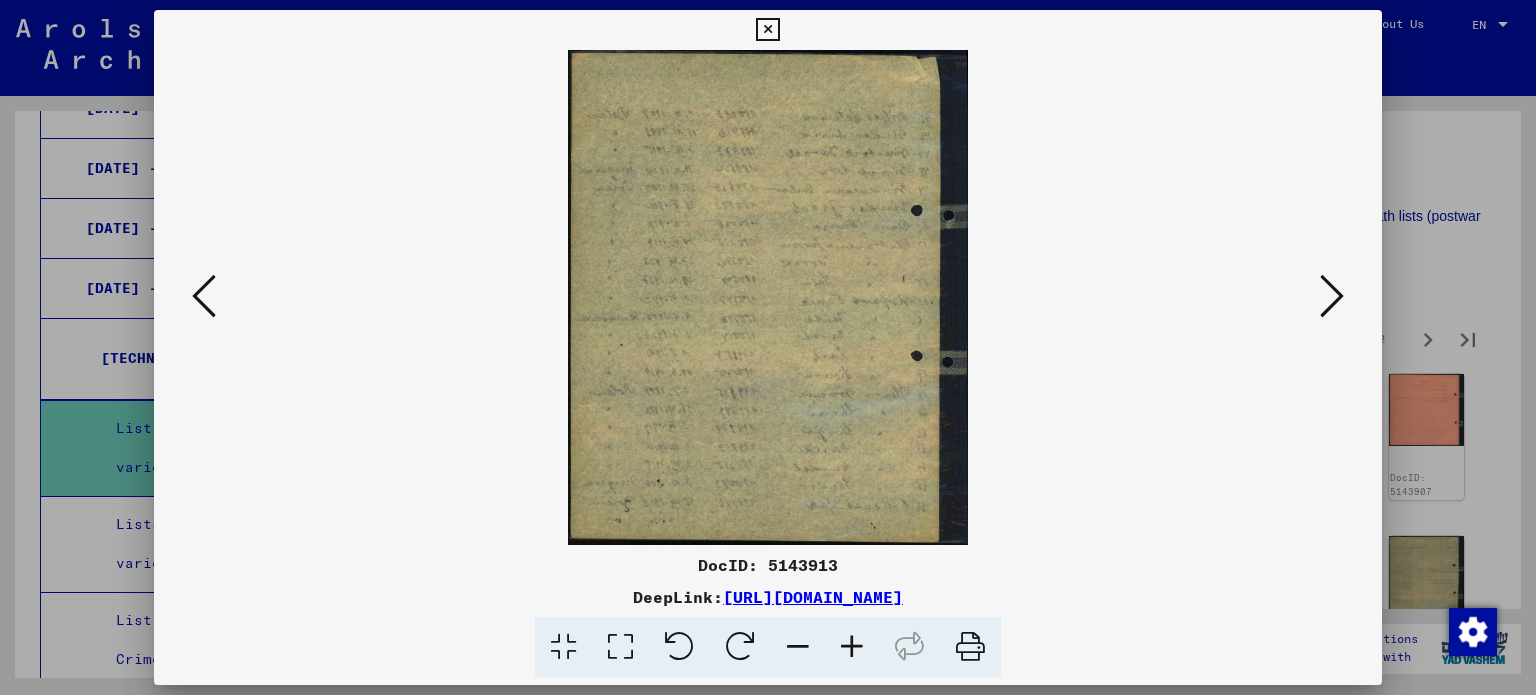 click at bounding box center [1332, 296] 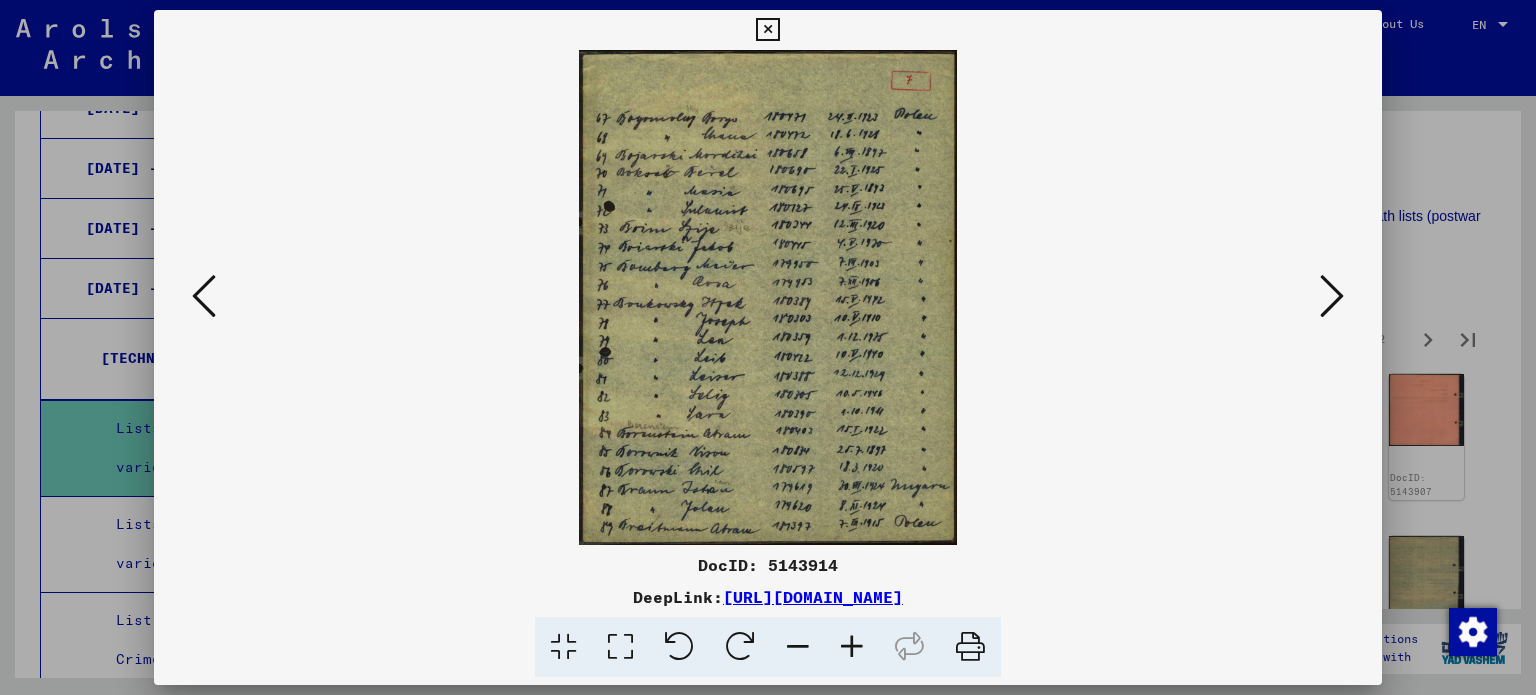 click at bounding box center [1332, 296] 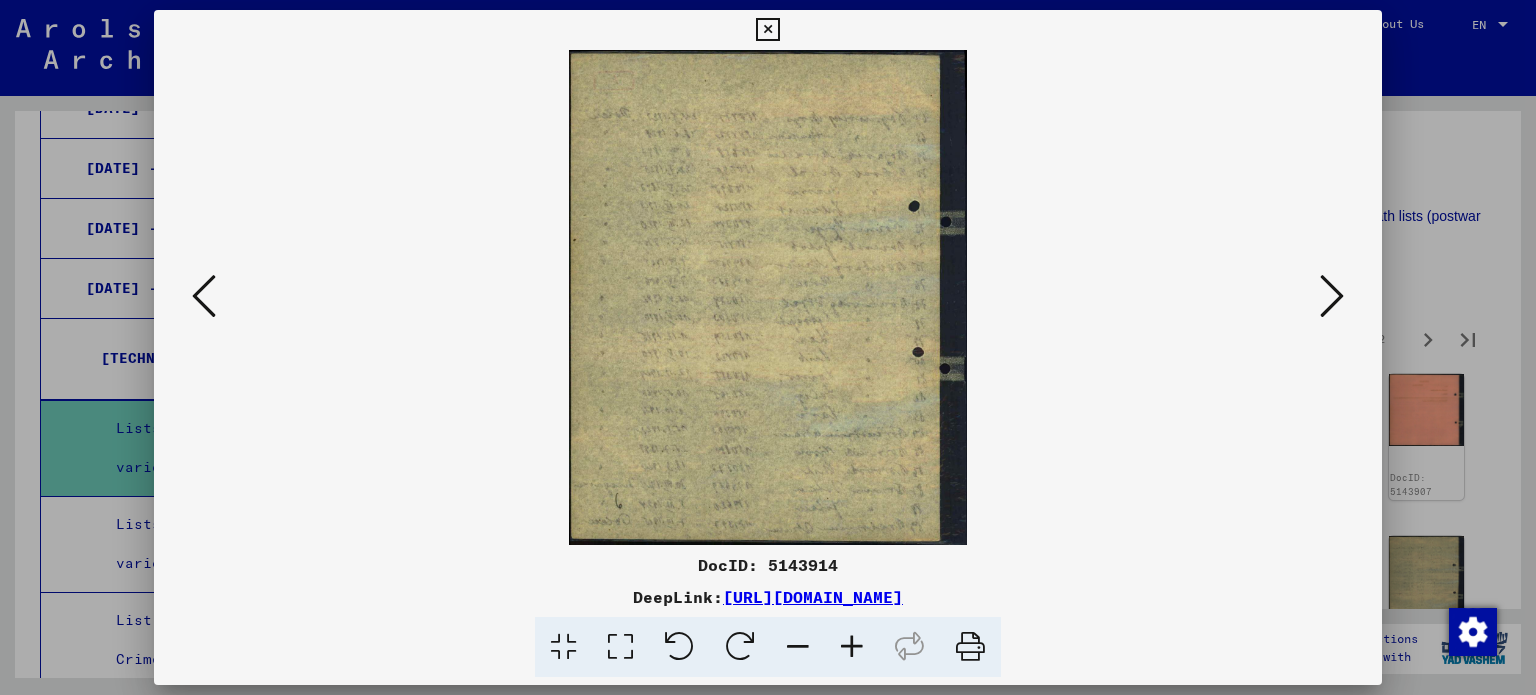 click at bounding box center [1332, 296] 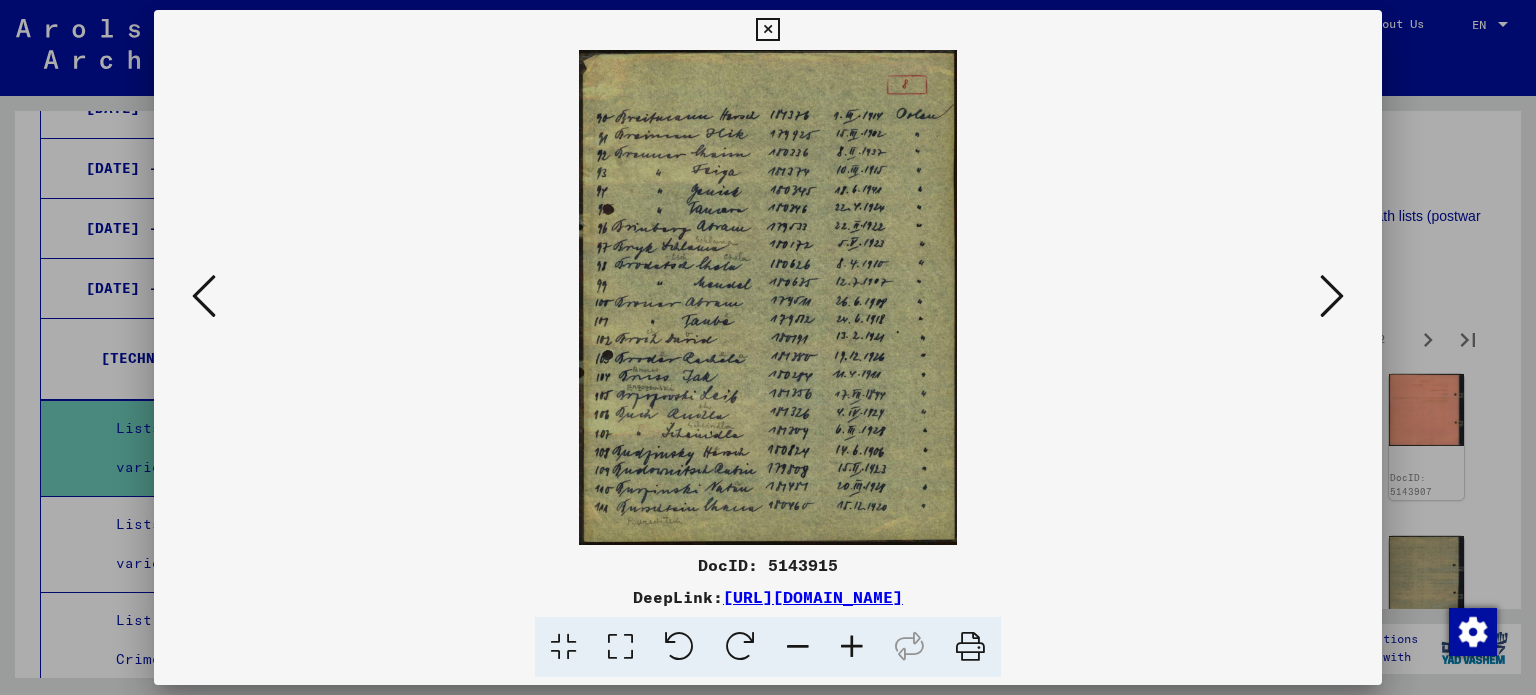 click at bounding box center [1332, 296] 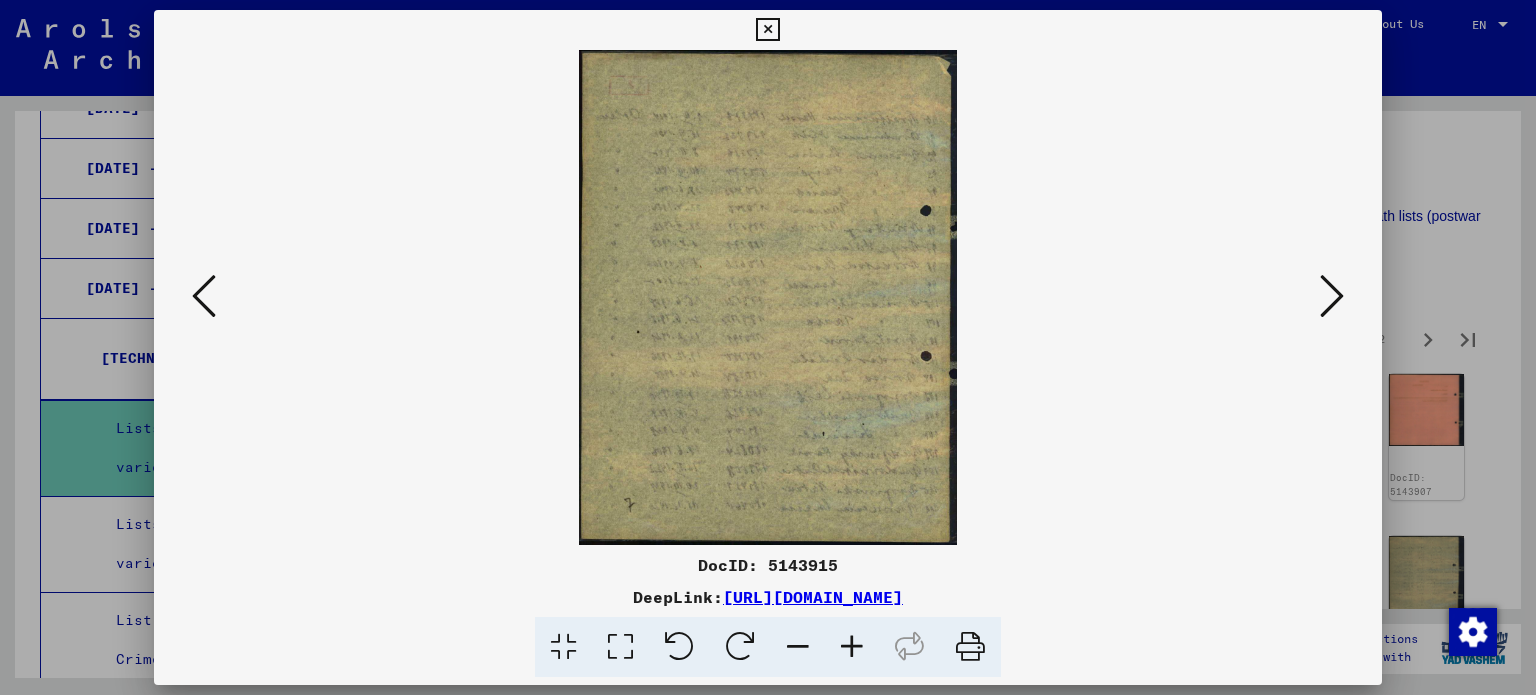 click at bounding box center (1332, 296) 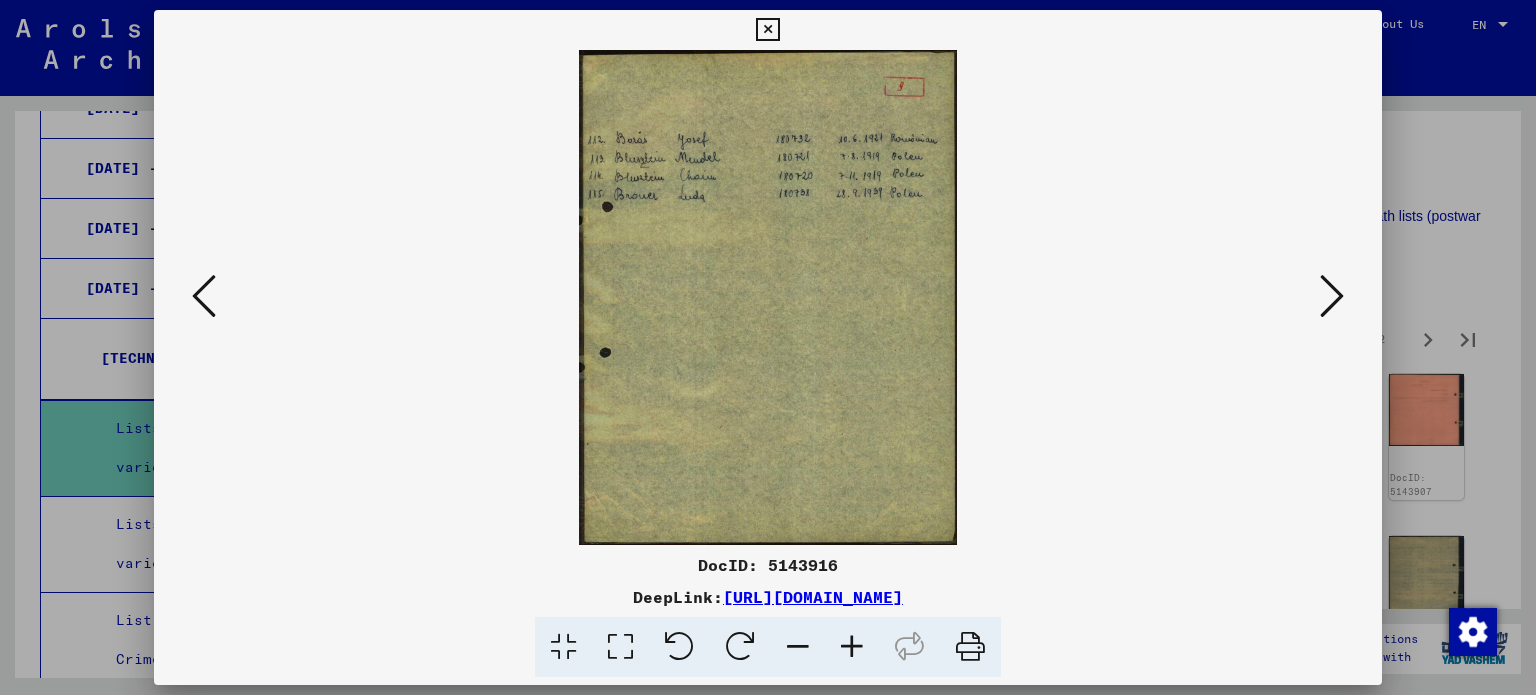 click at bounding box center (1332, 296) 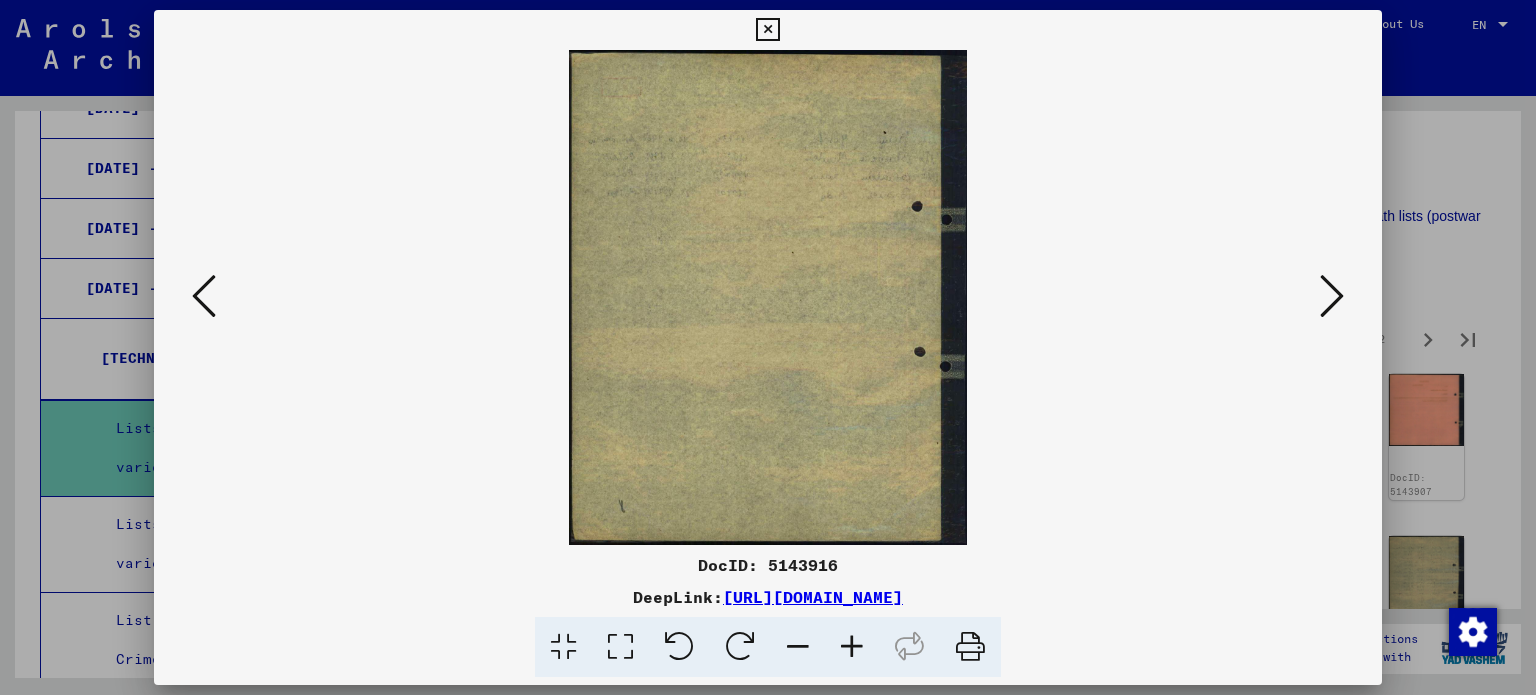 click at bounding box center (1332, 296) 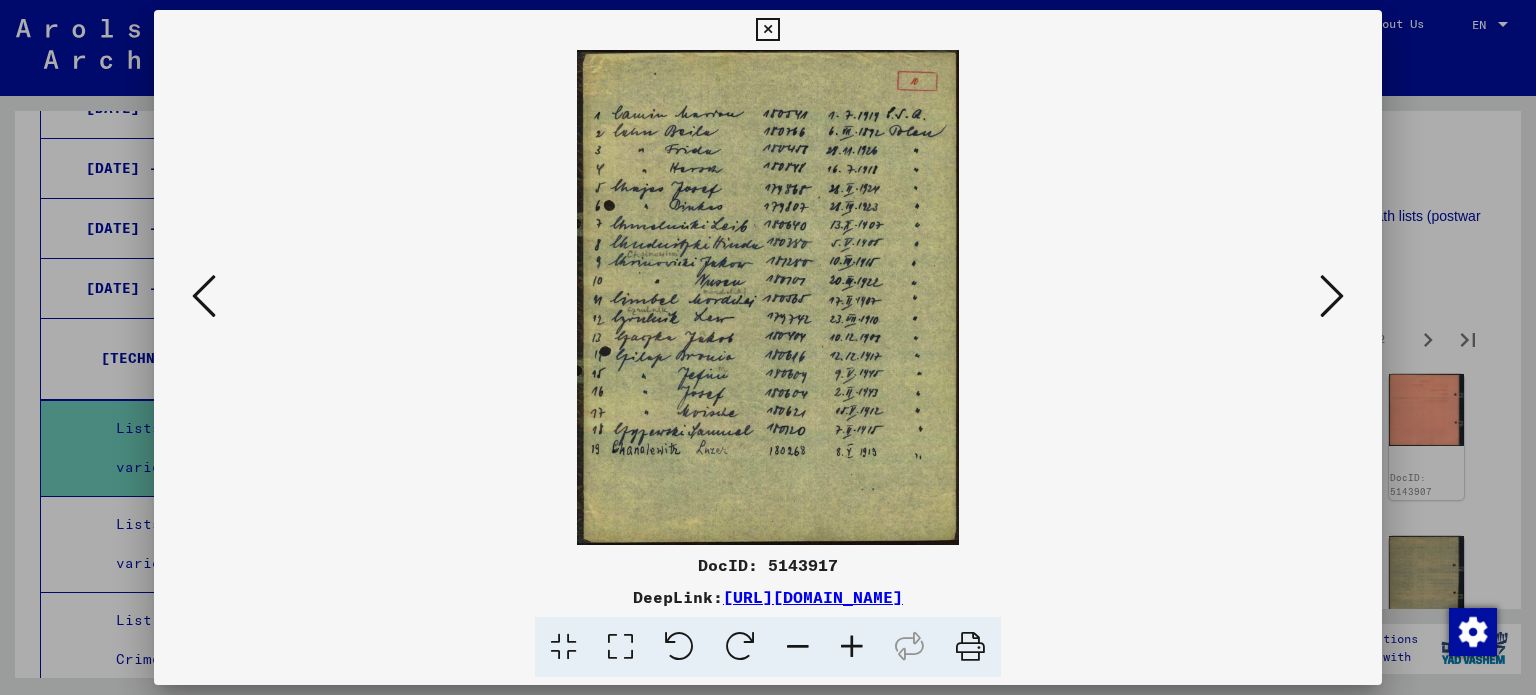 click at bounding box center (1332, 296) 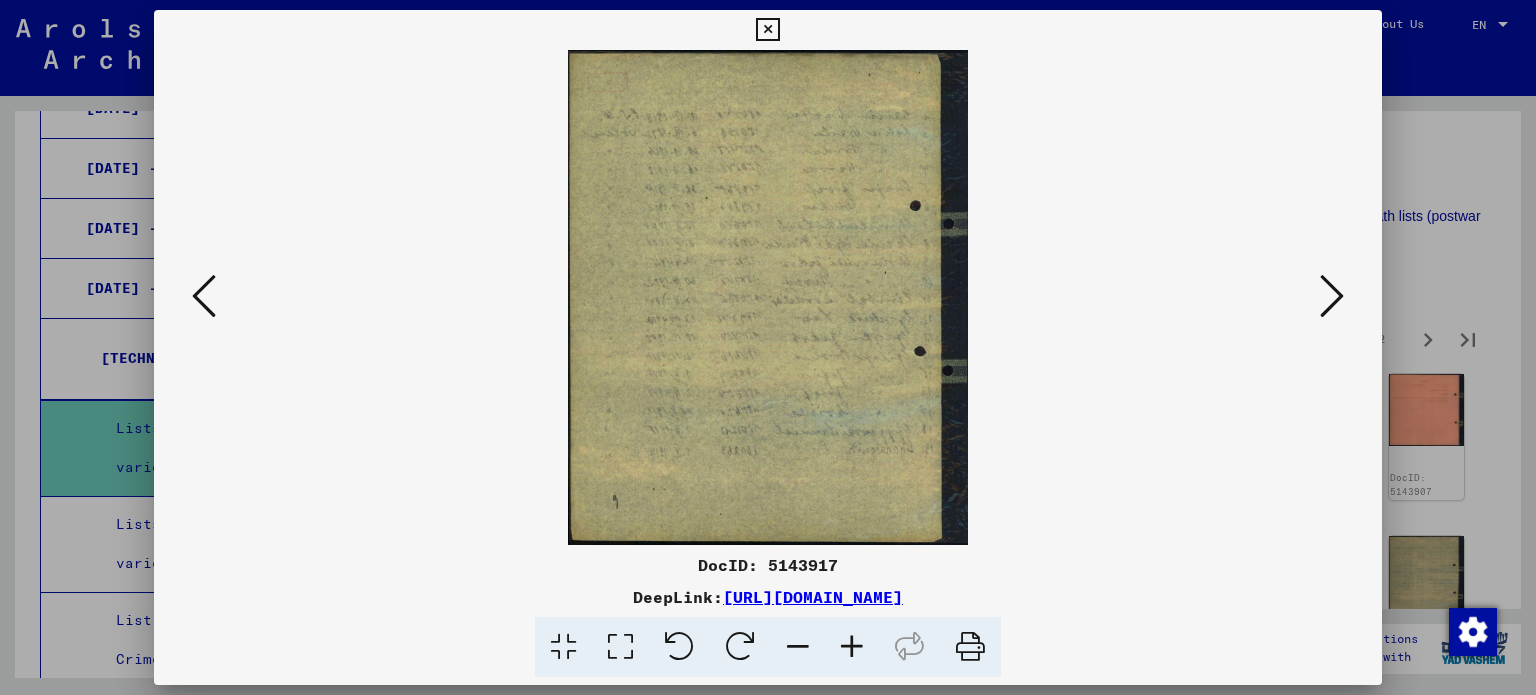 click at bounding box center (1332, 296) 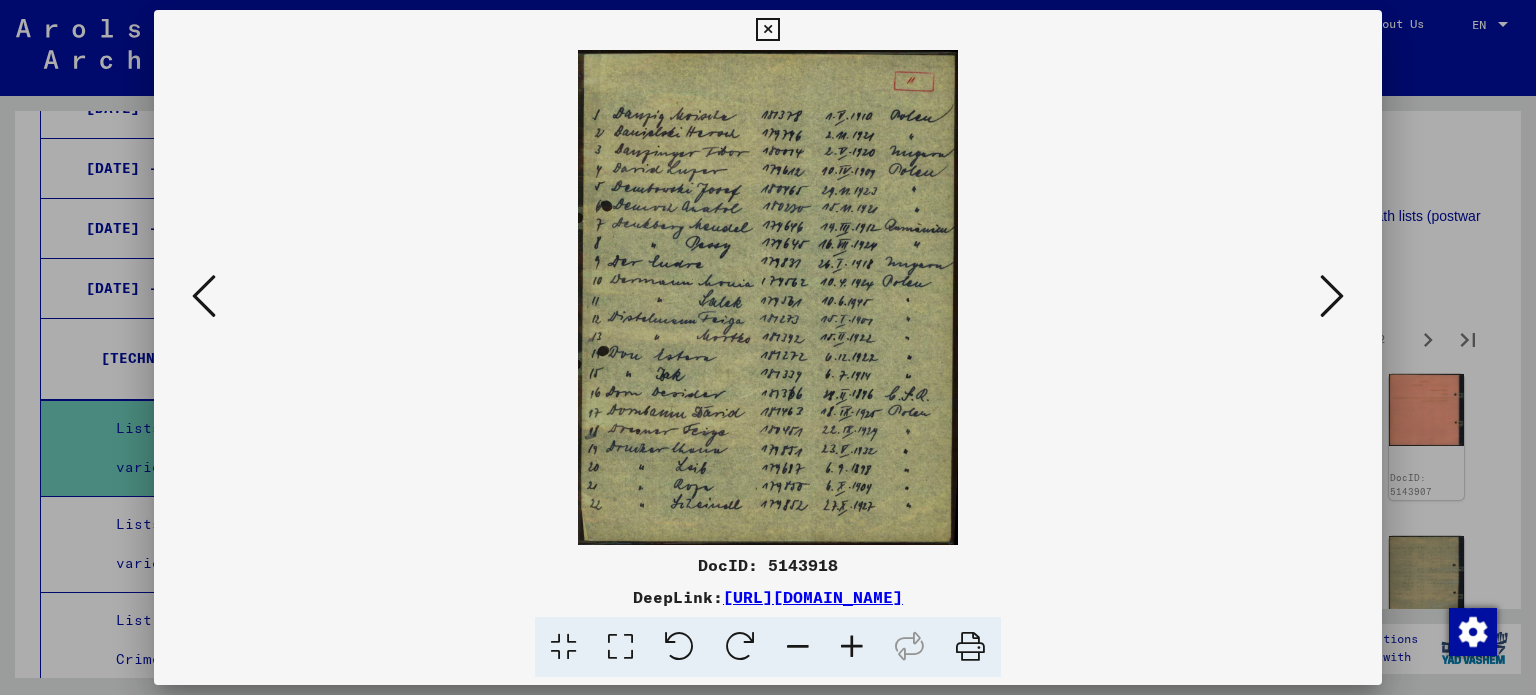 click at bounding box center [1332, 296] 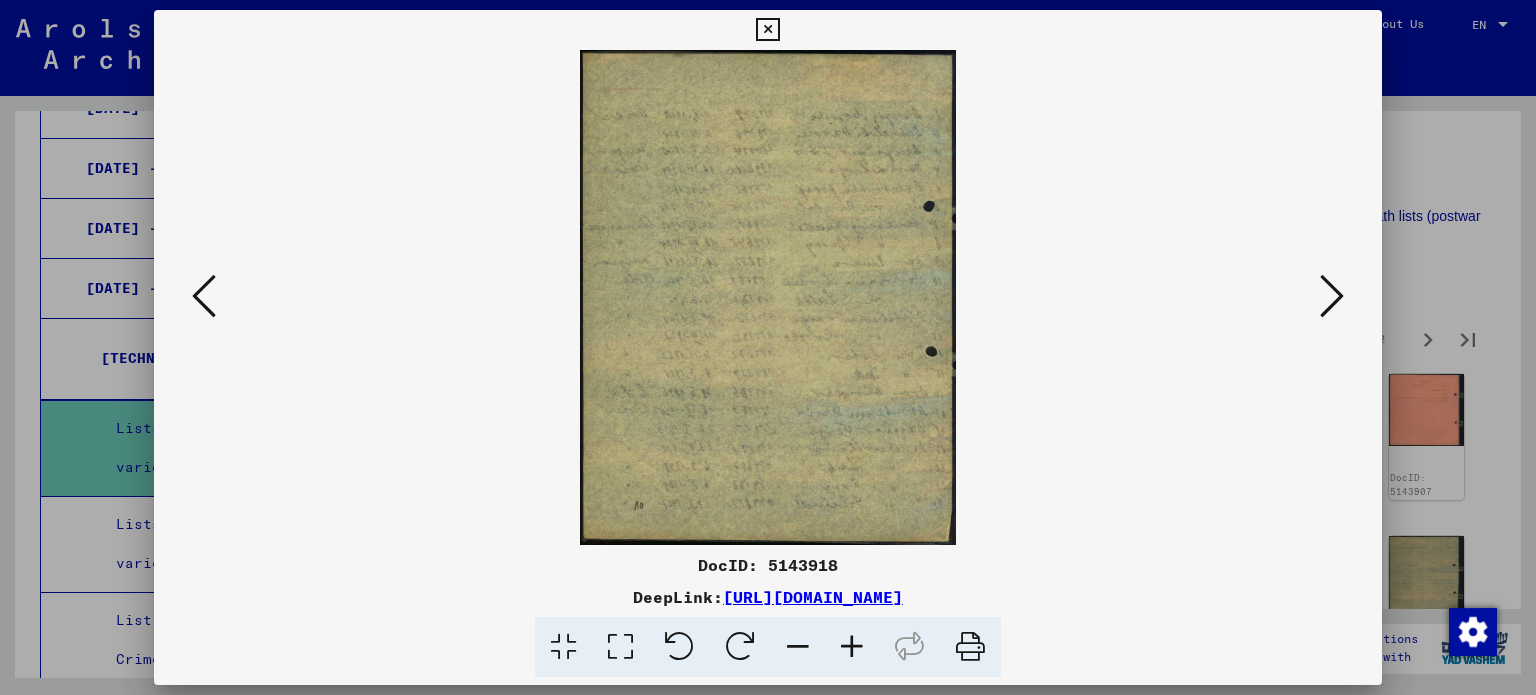 click at bounding box center [1332, 296] 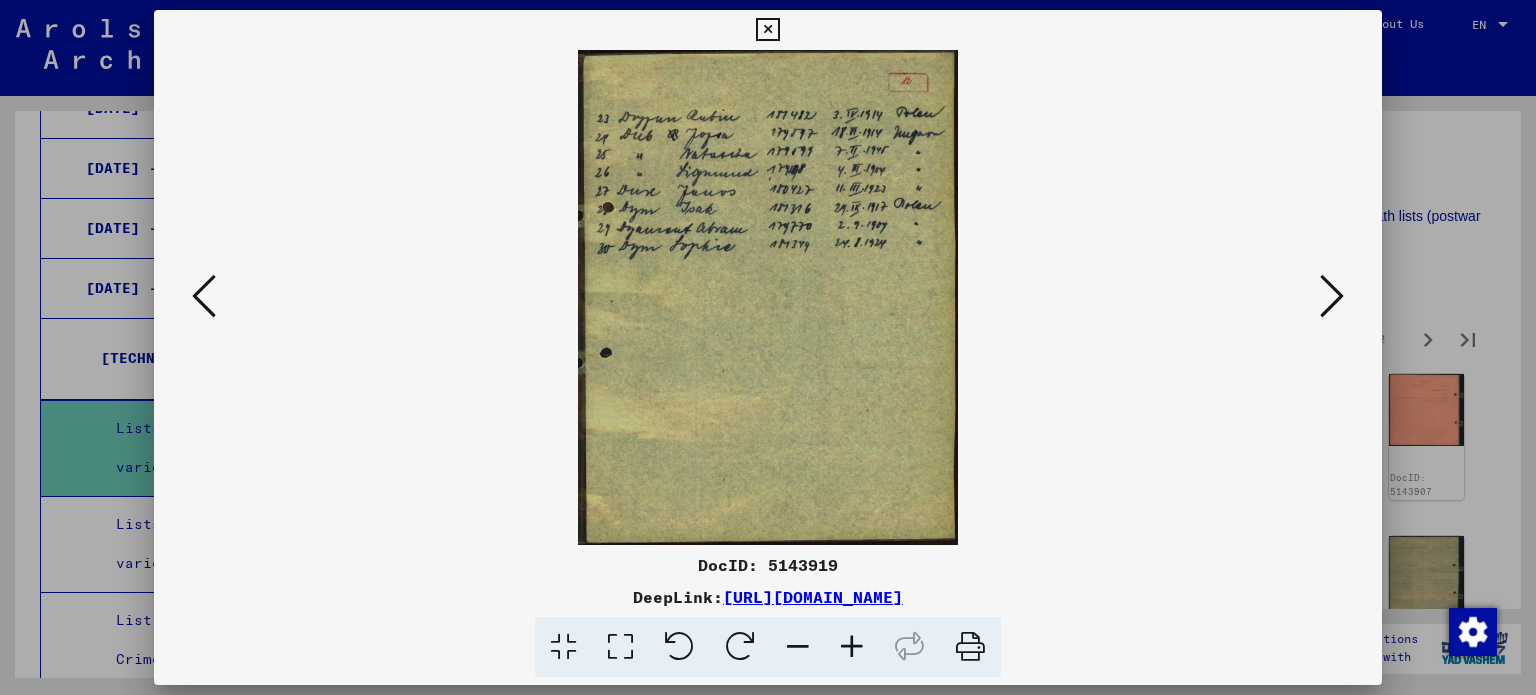 click at bounding box center (1332, 296) 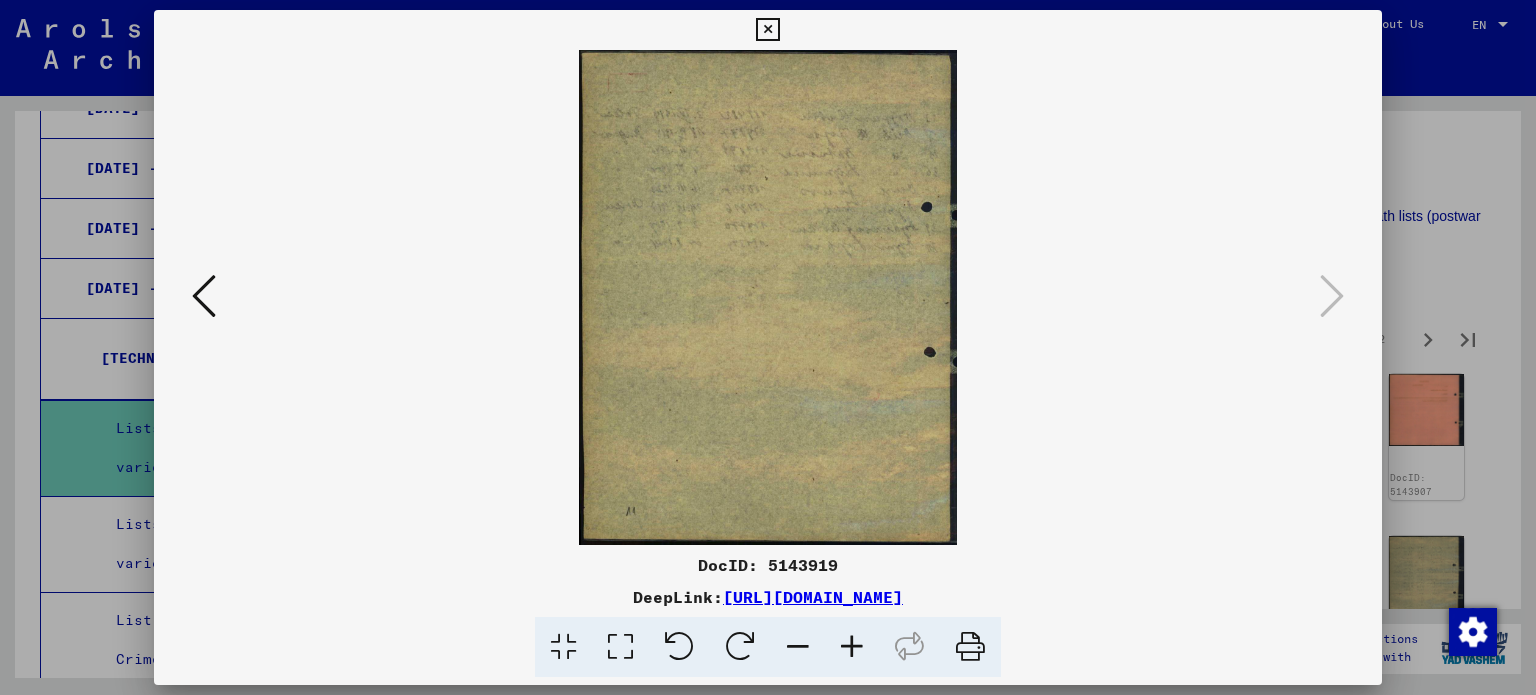click at bounding box center [767, 30] 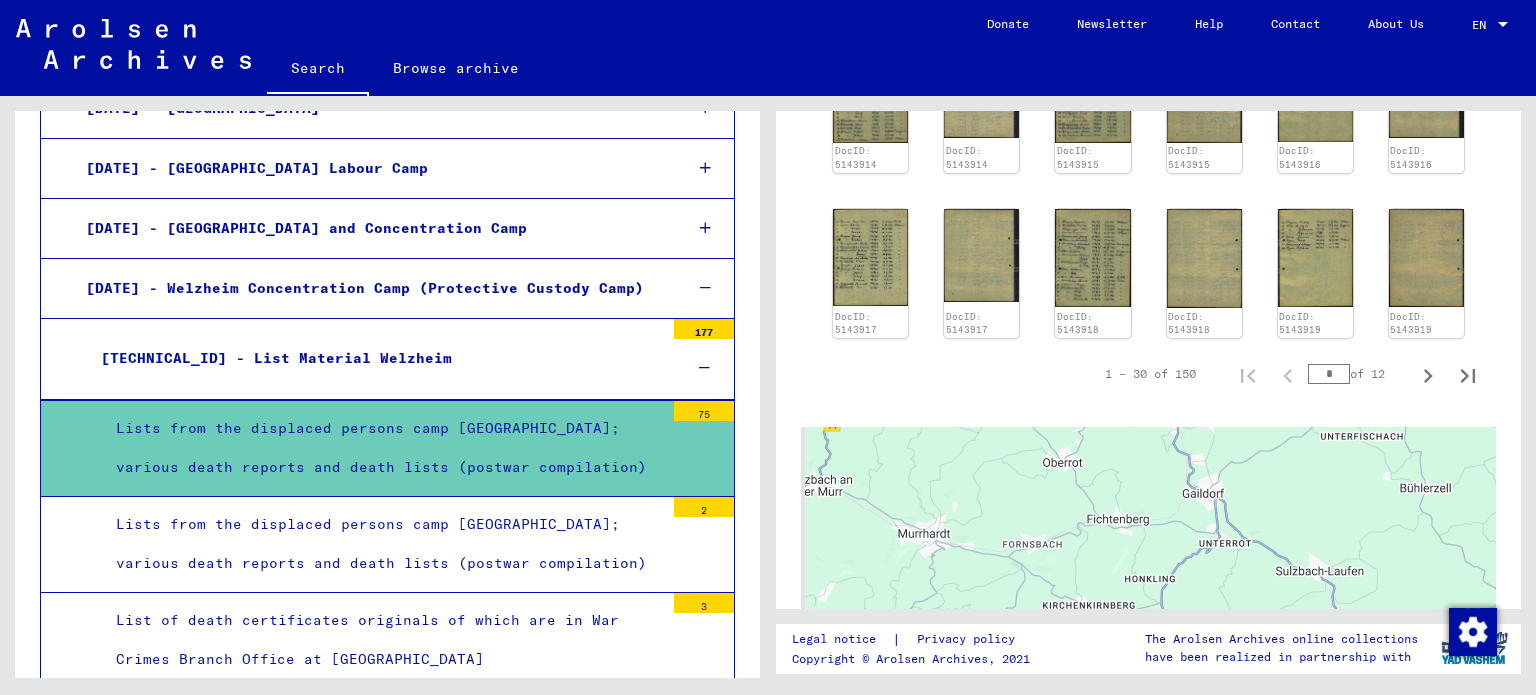 scroll, scrollTop: 1138, scrollLeft: 0, axis: vertical 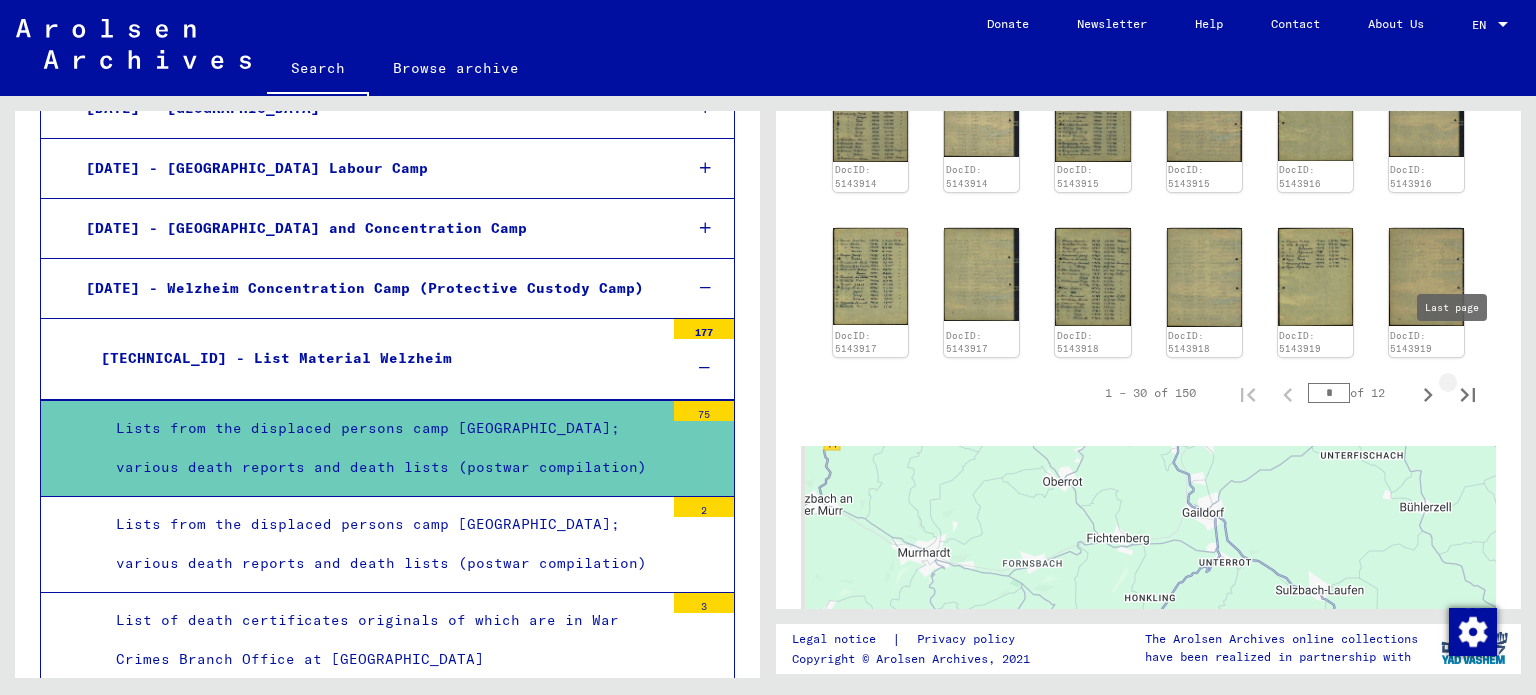 click 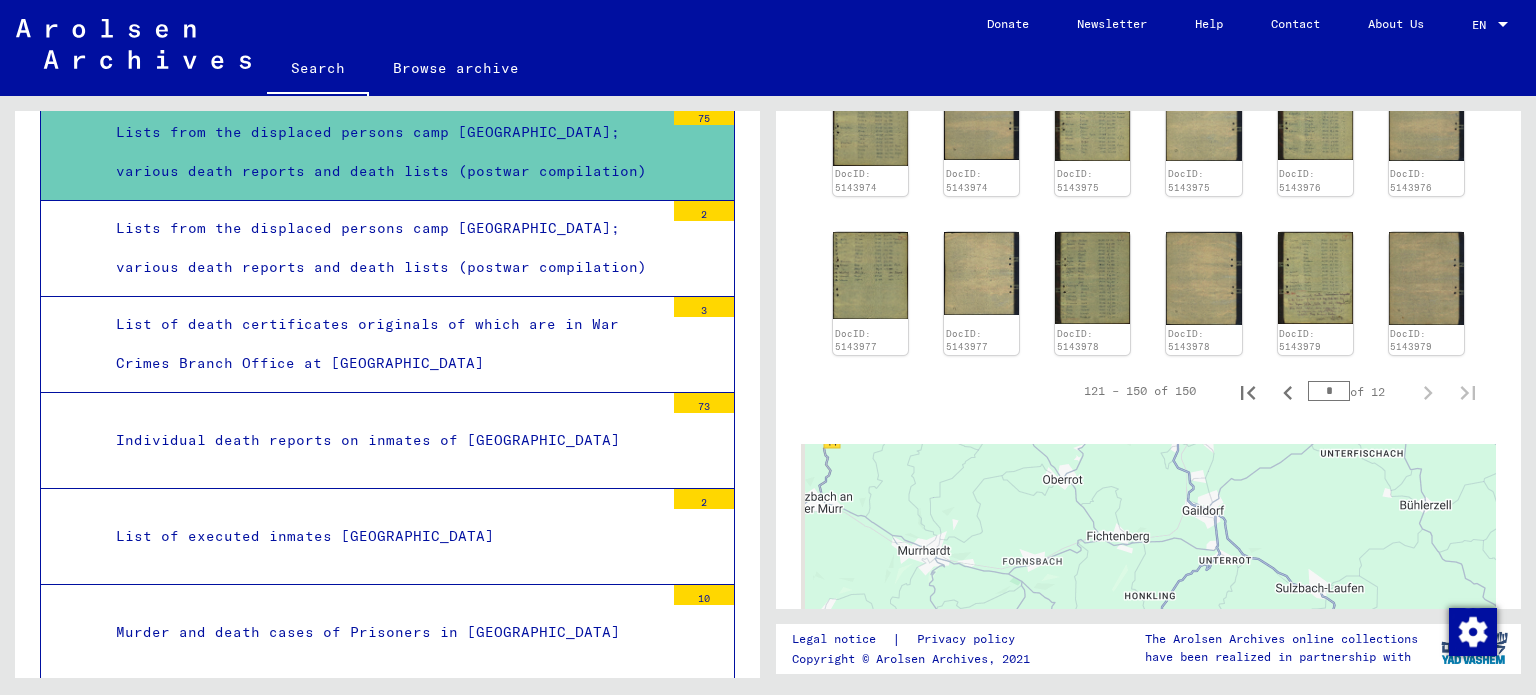 scroll, scrollTop: 3326, scrollLeft: 0, axis: vertical 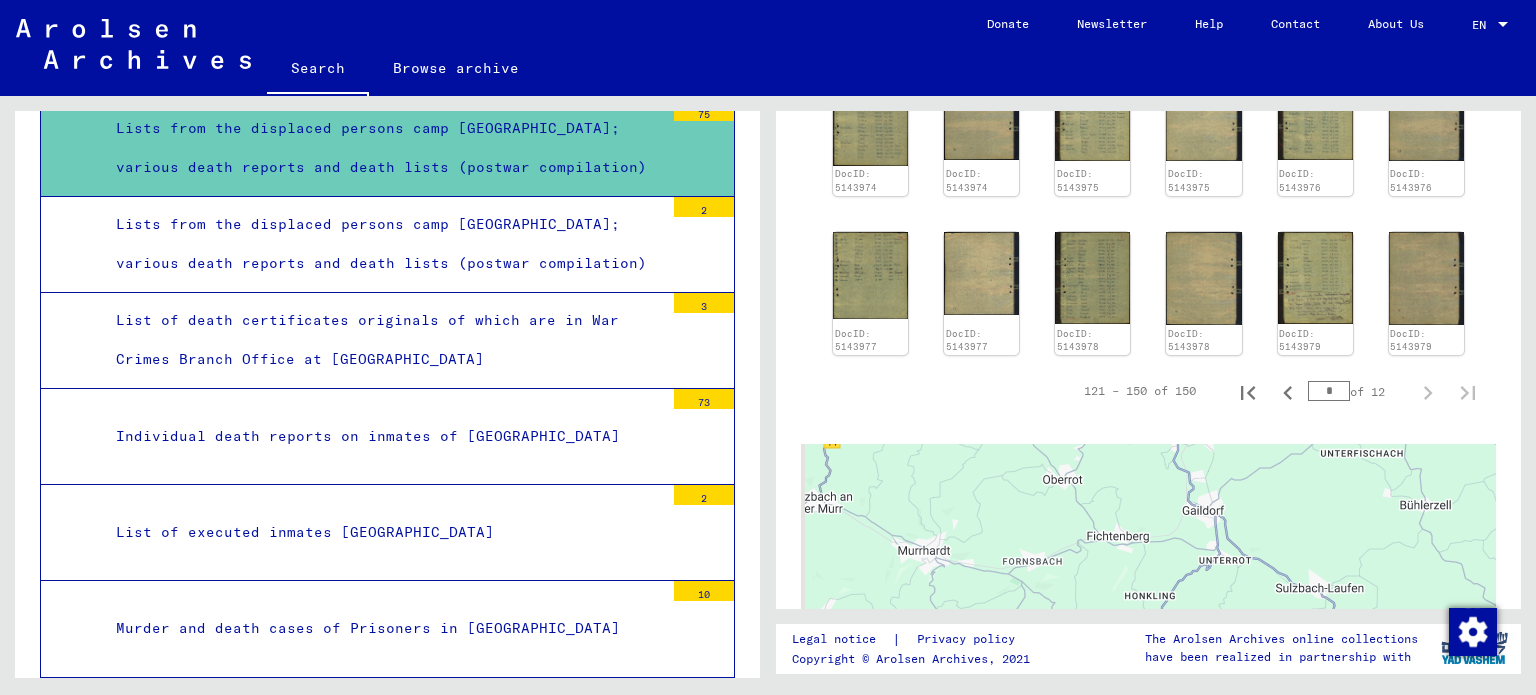 click on "List of executed inmates [GEOGRAPHIC_DATA]" at bounding box center [382, 532] 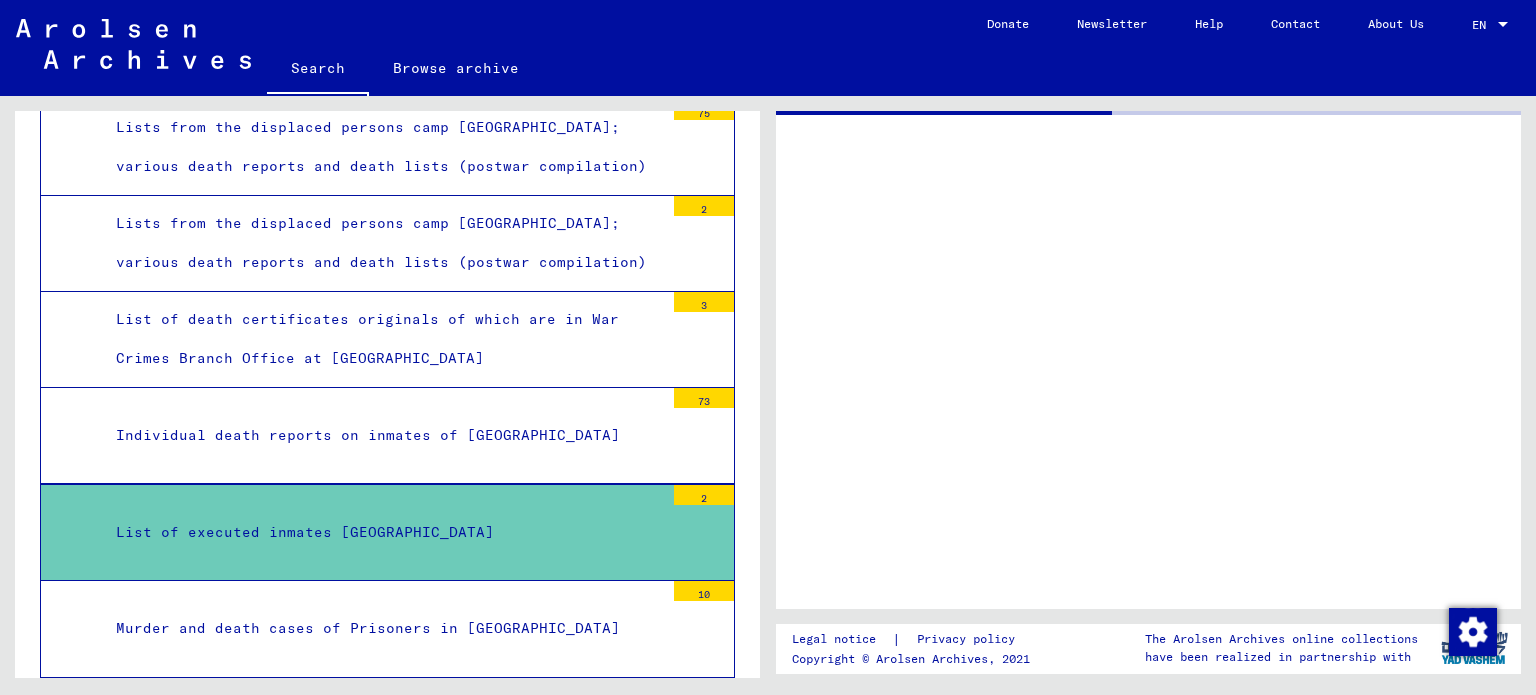 scroll, scrollTop: 0, scrollLeft: 0, axis: both 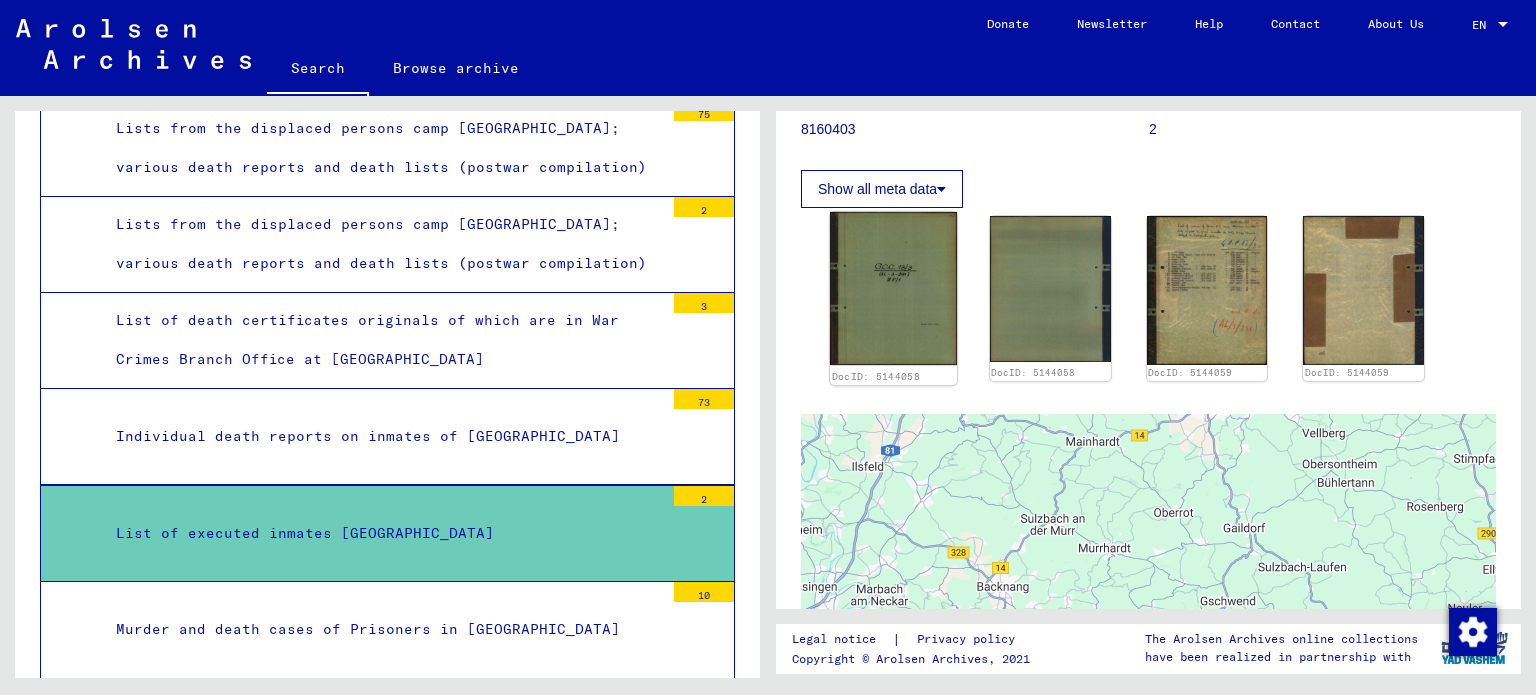 click 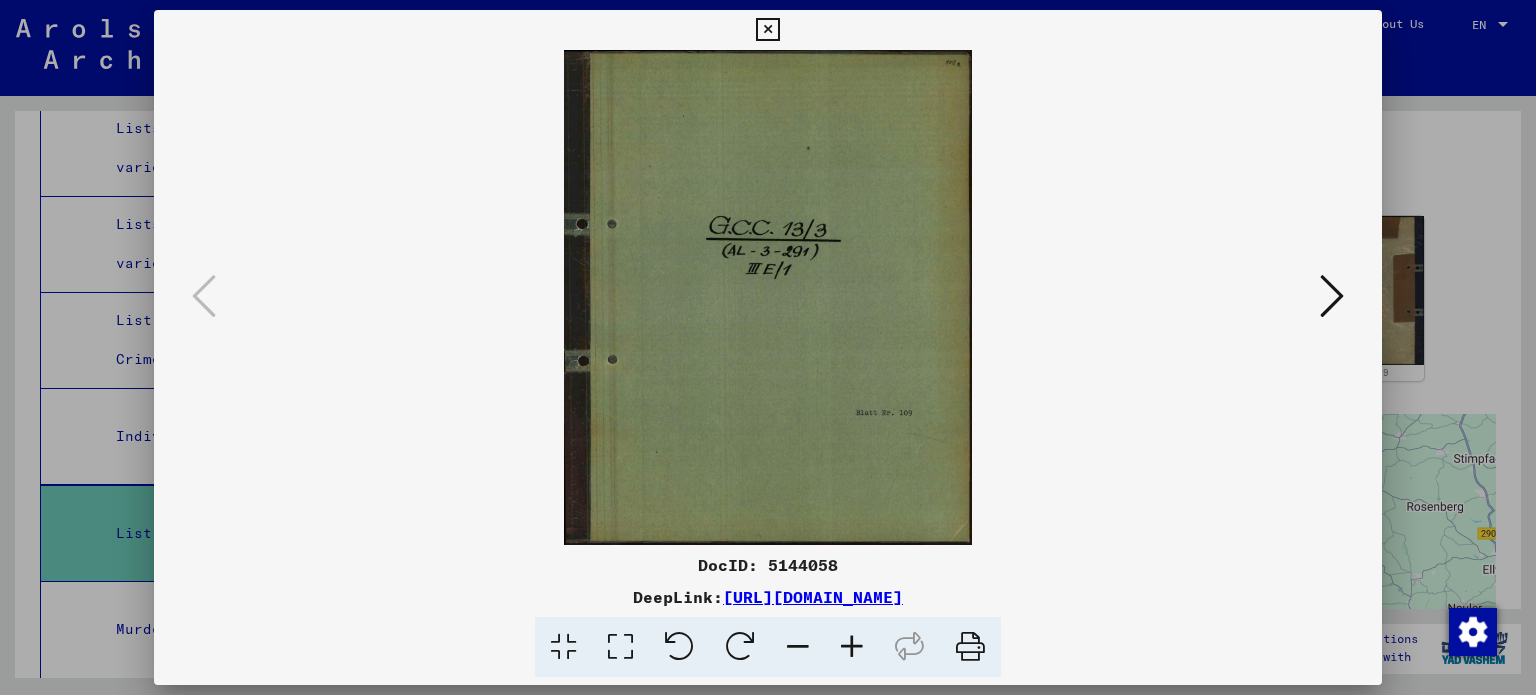 click at bounding box center [1332, 297] 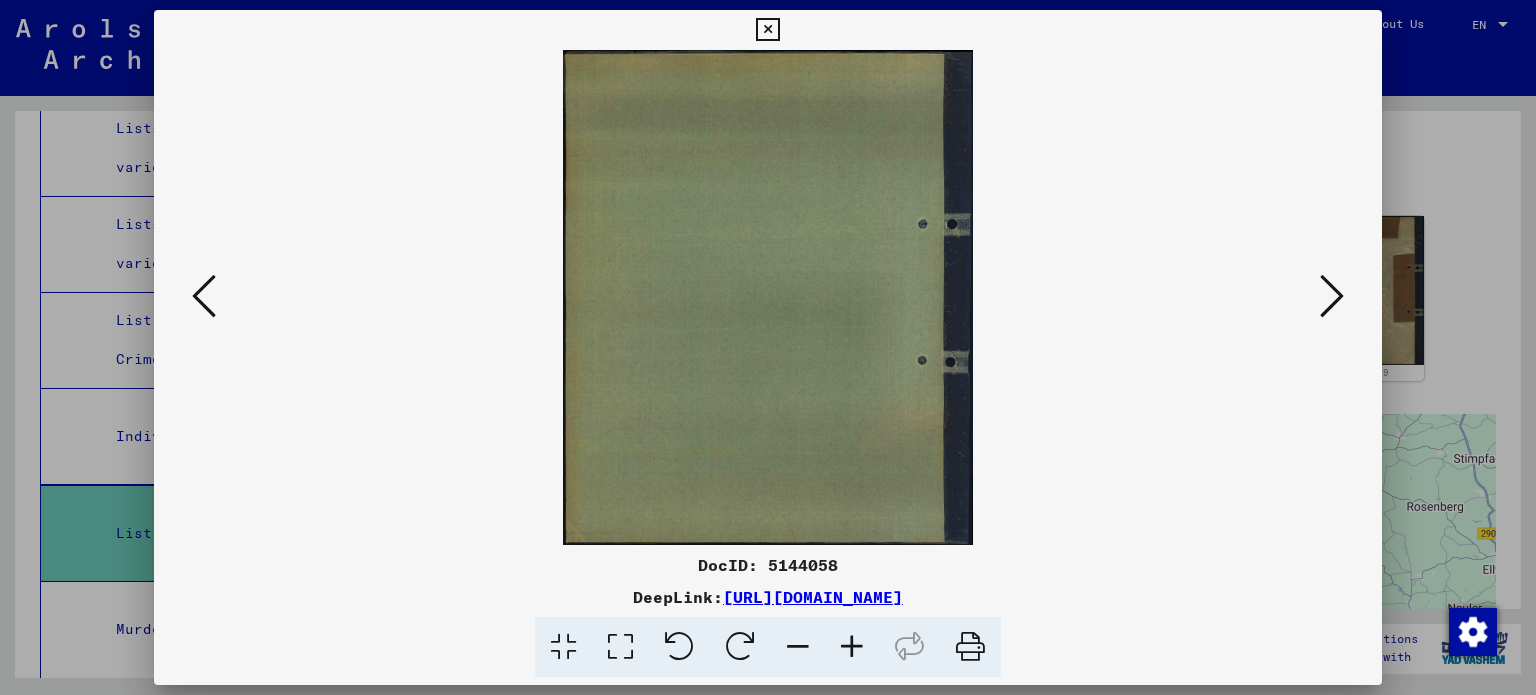click at bounding box center [1332, 297] 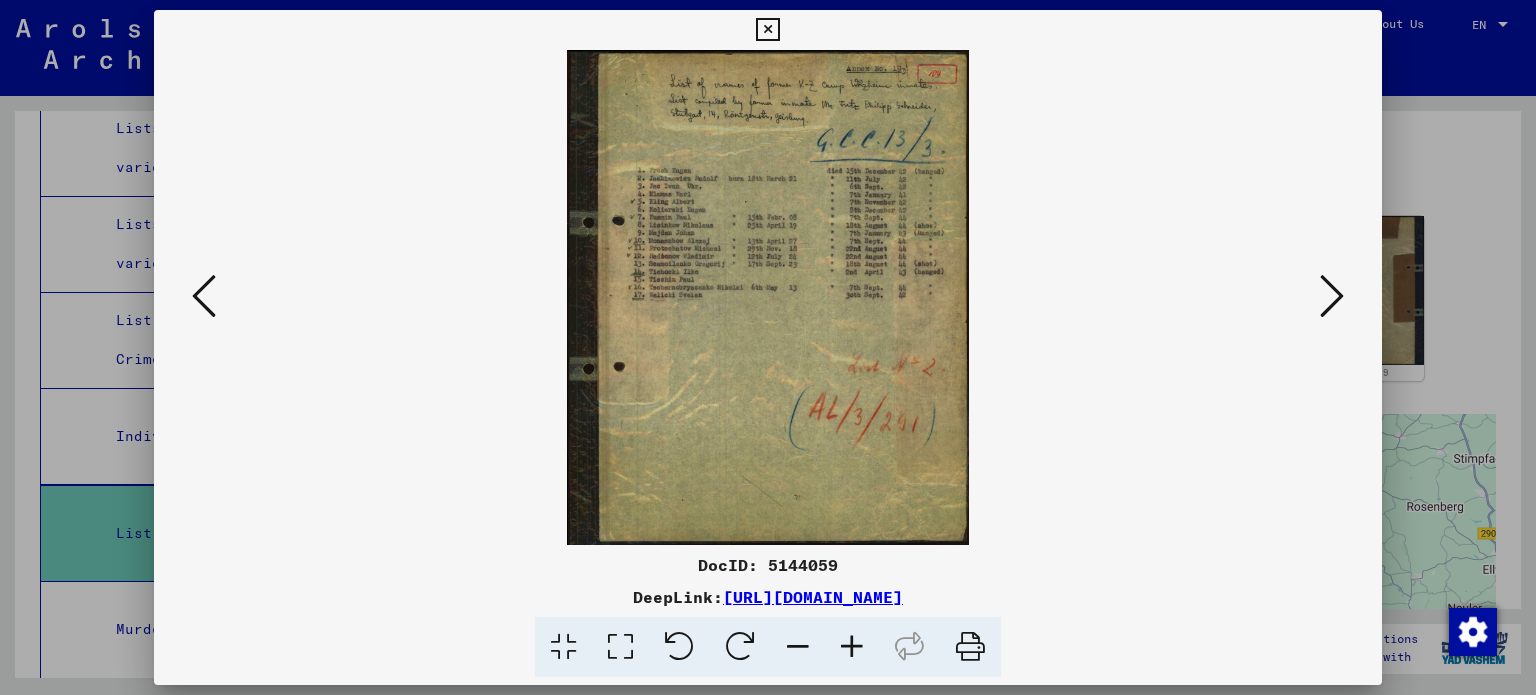 click at bounding box center [852, 647] 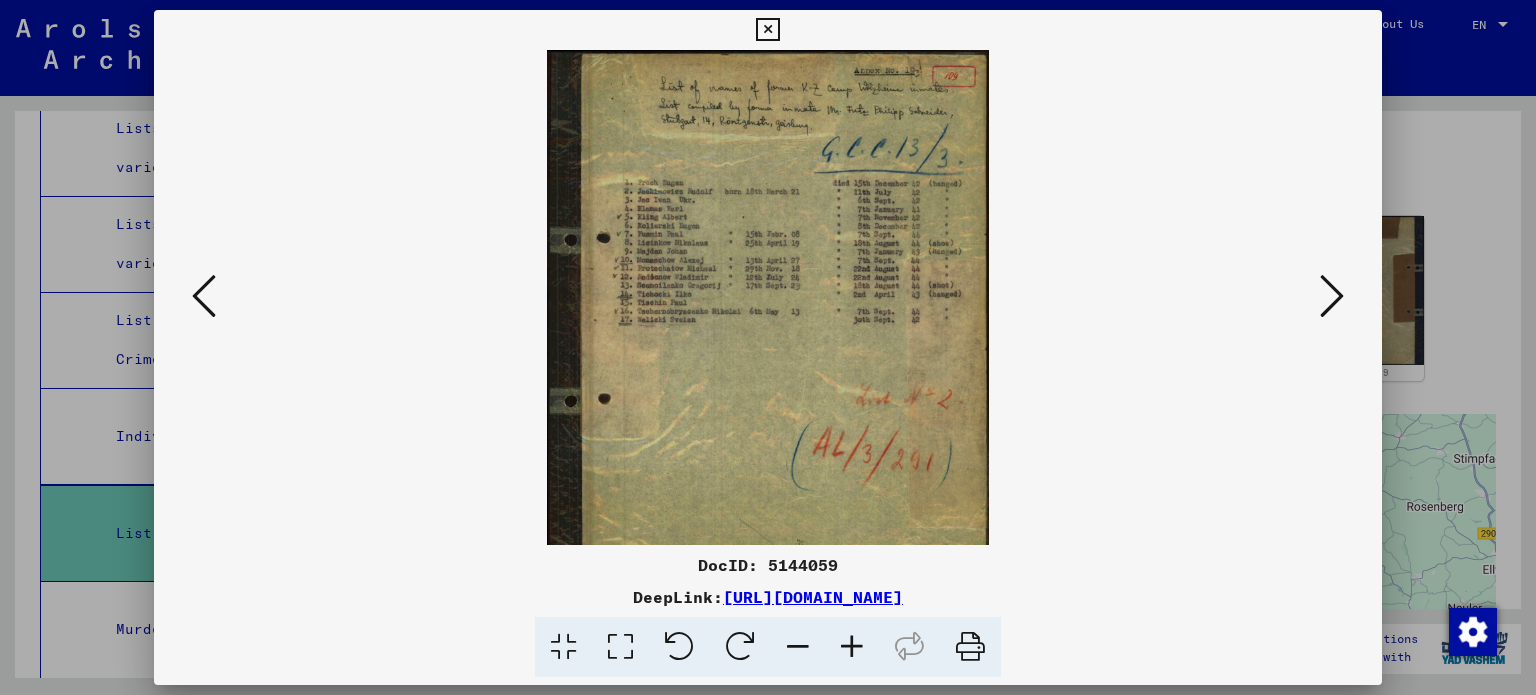 click at bounding box center [852, 647] 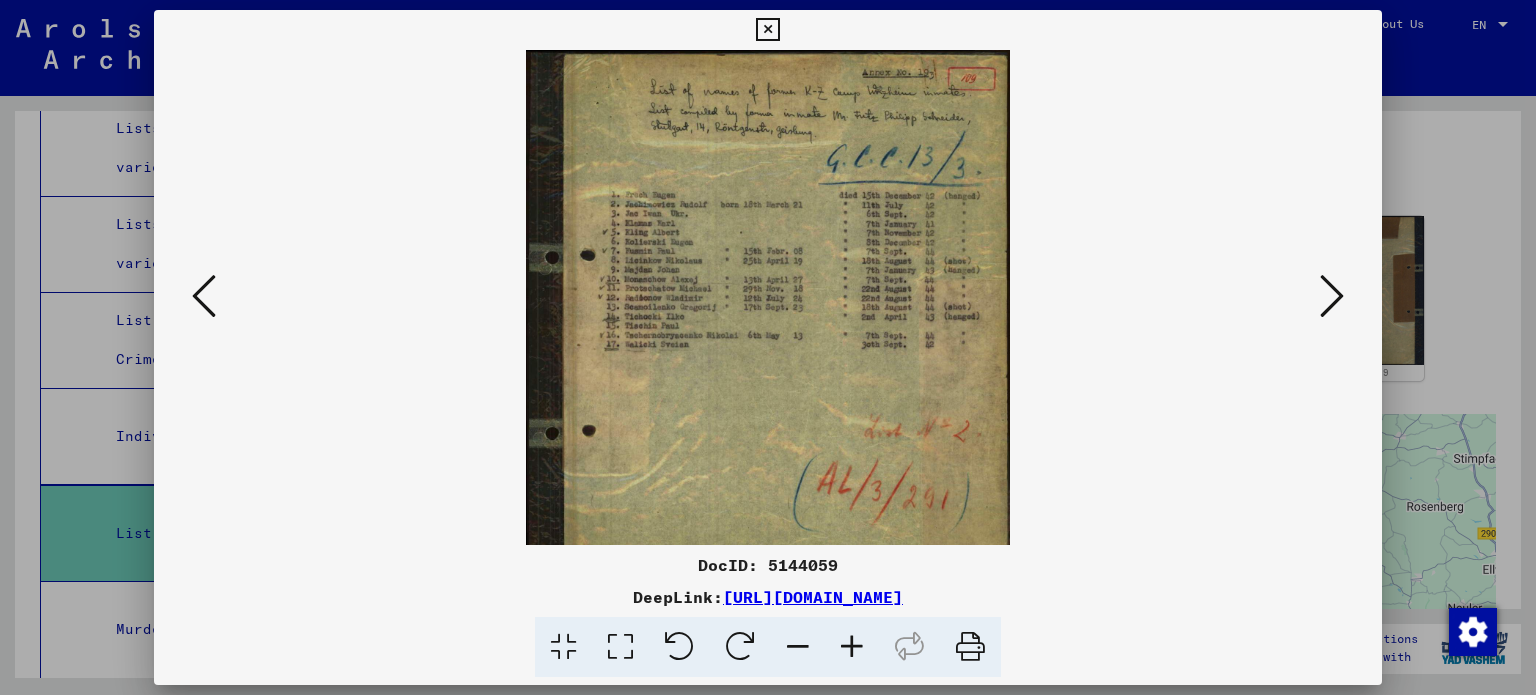 click at bounding box center [852, 647] 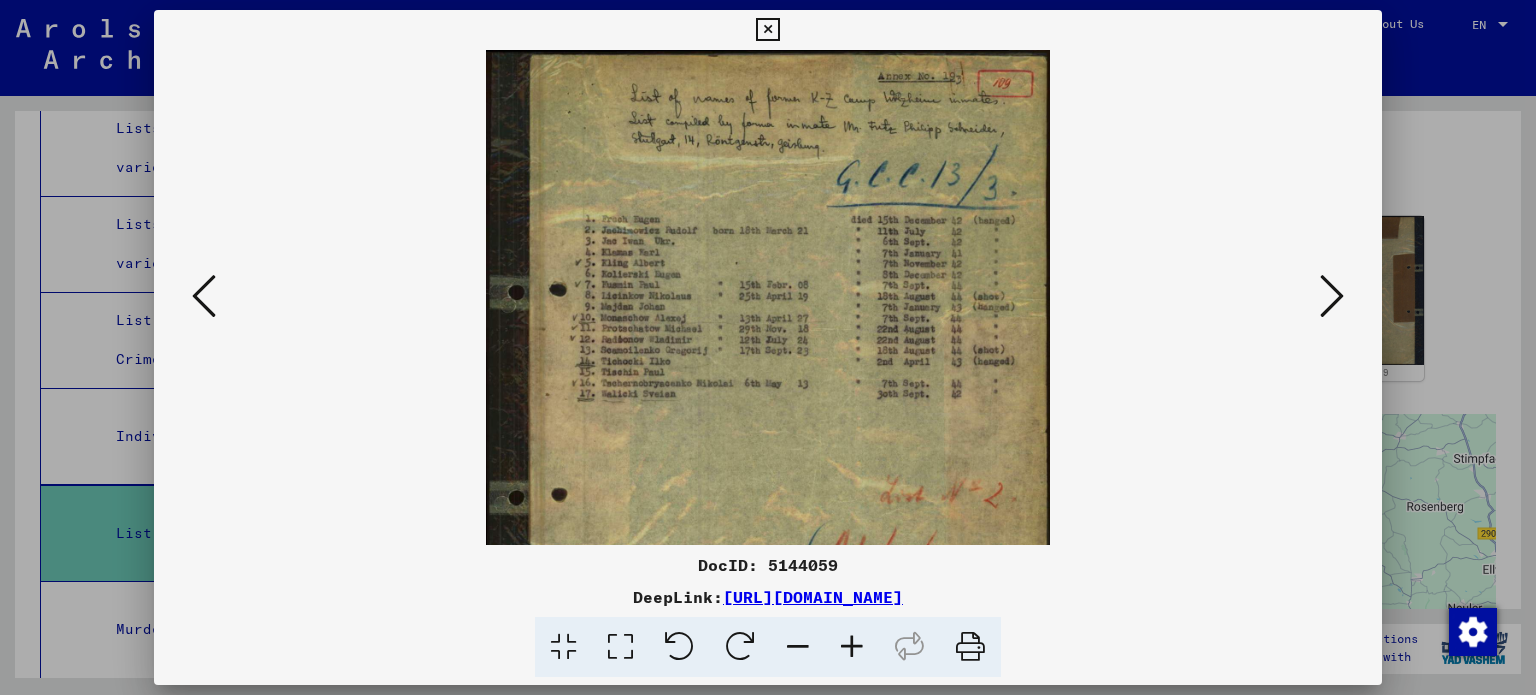 click at bounding box center (852, 647) 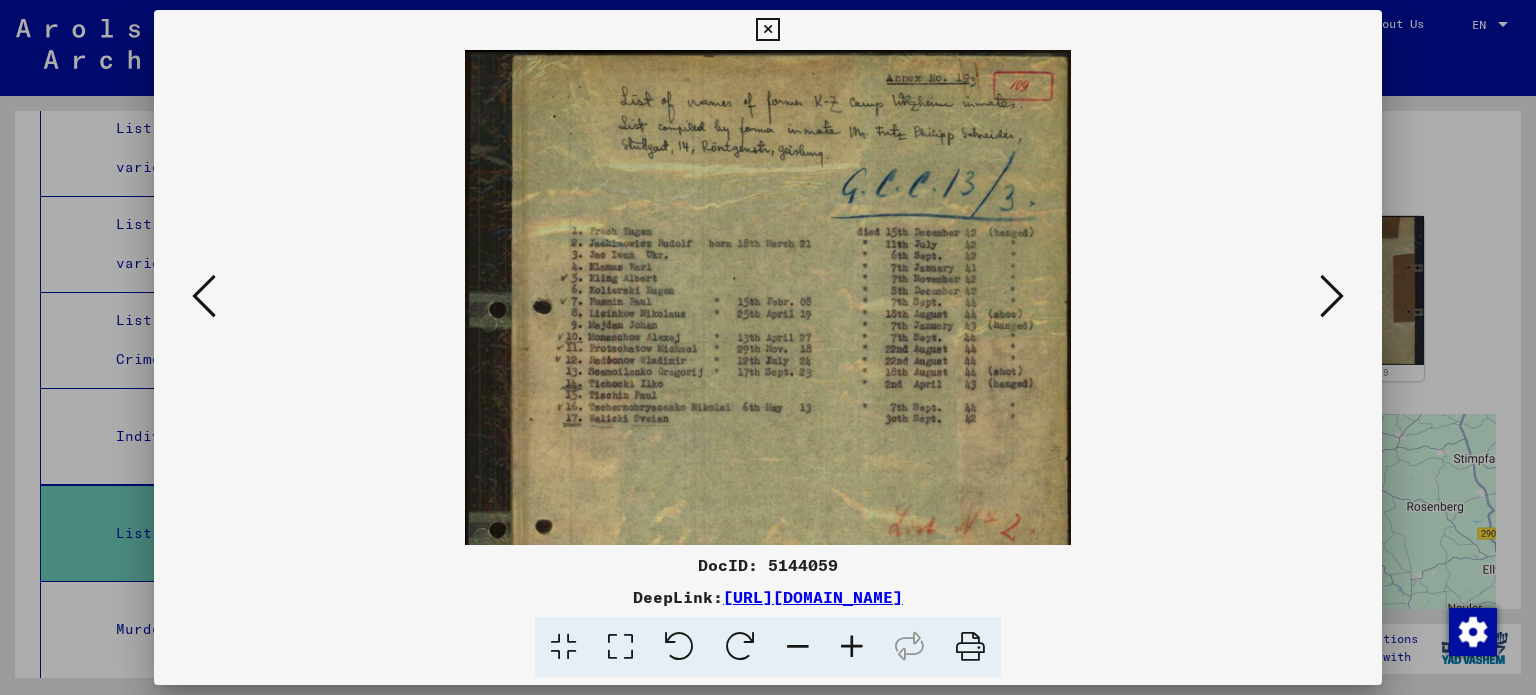 click at bounding box center [852, 647] 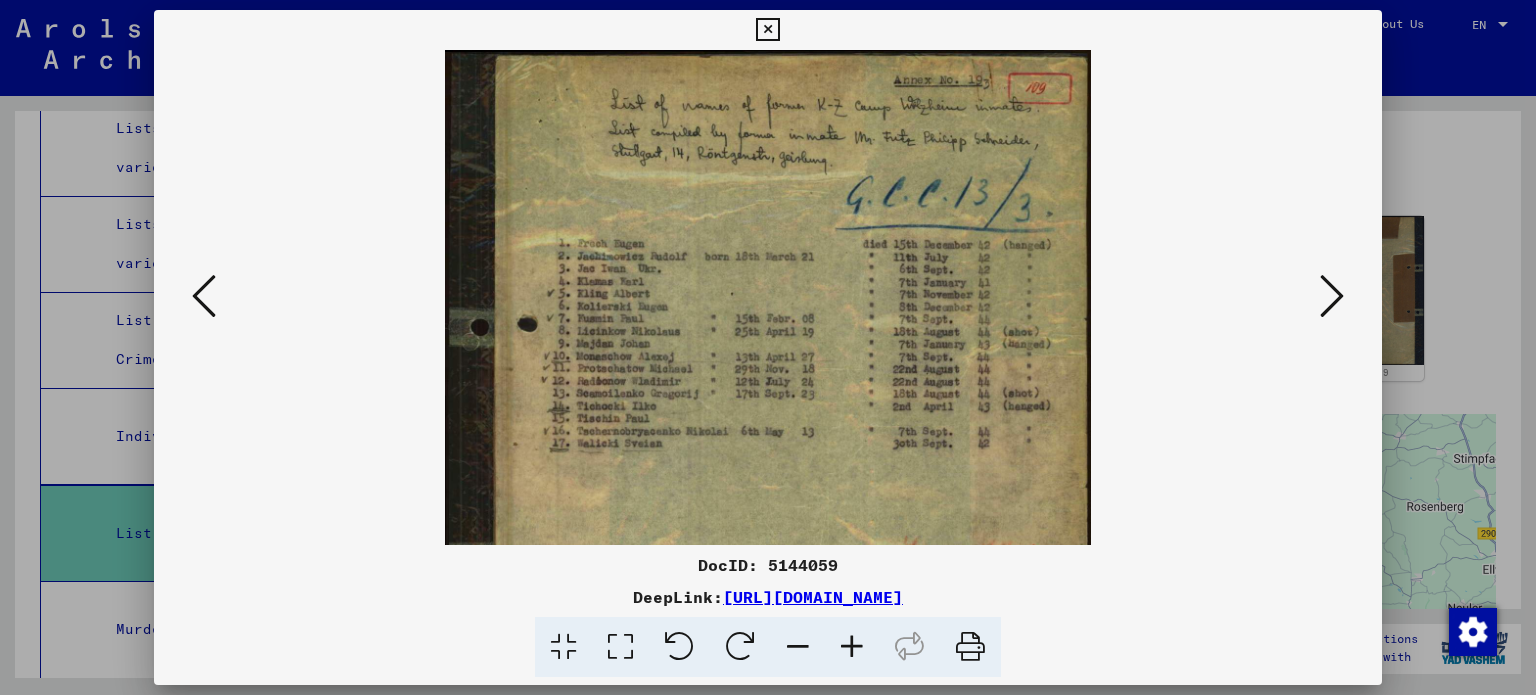 click at bounding box center (852, 647) 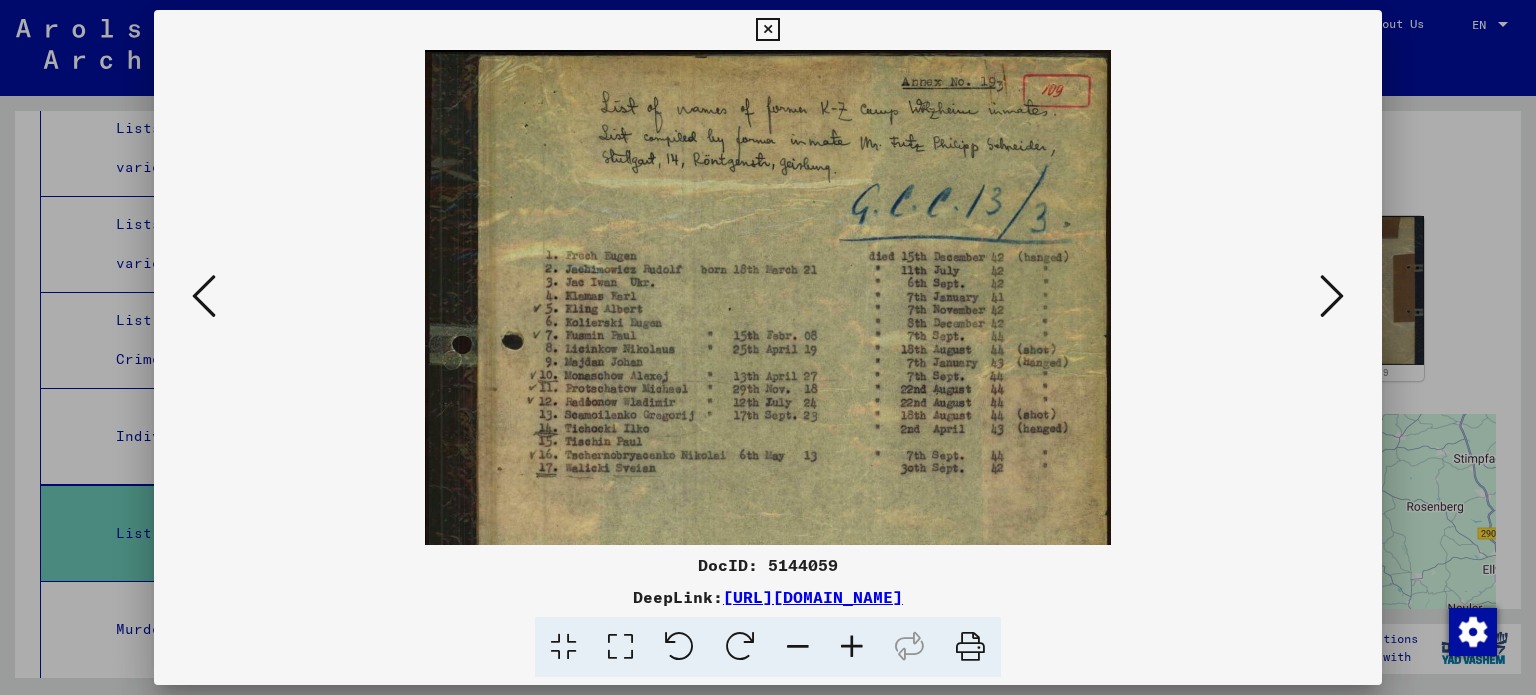 click at bounding box center [852, 647] 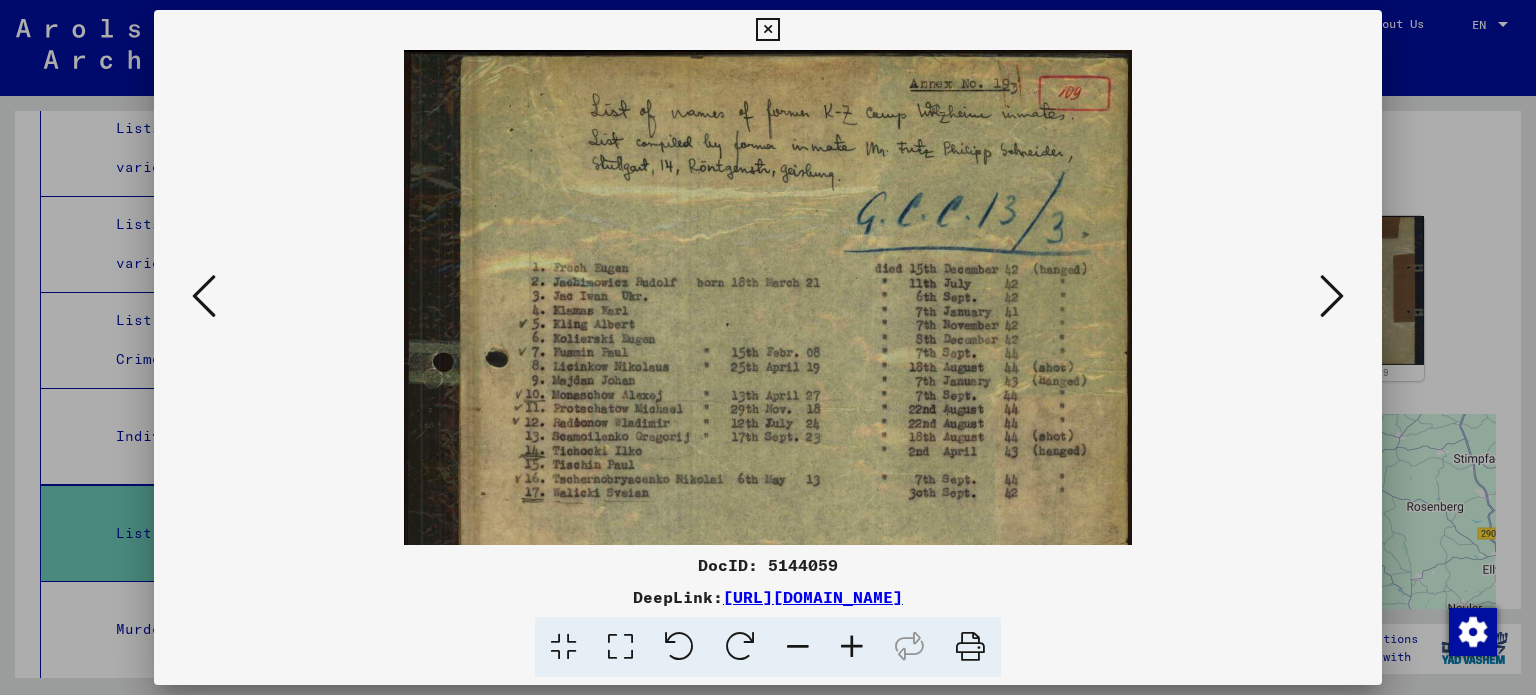 click at bounding box center (852, 647) 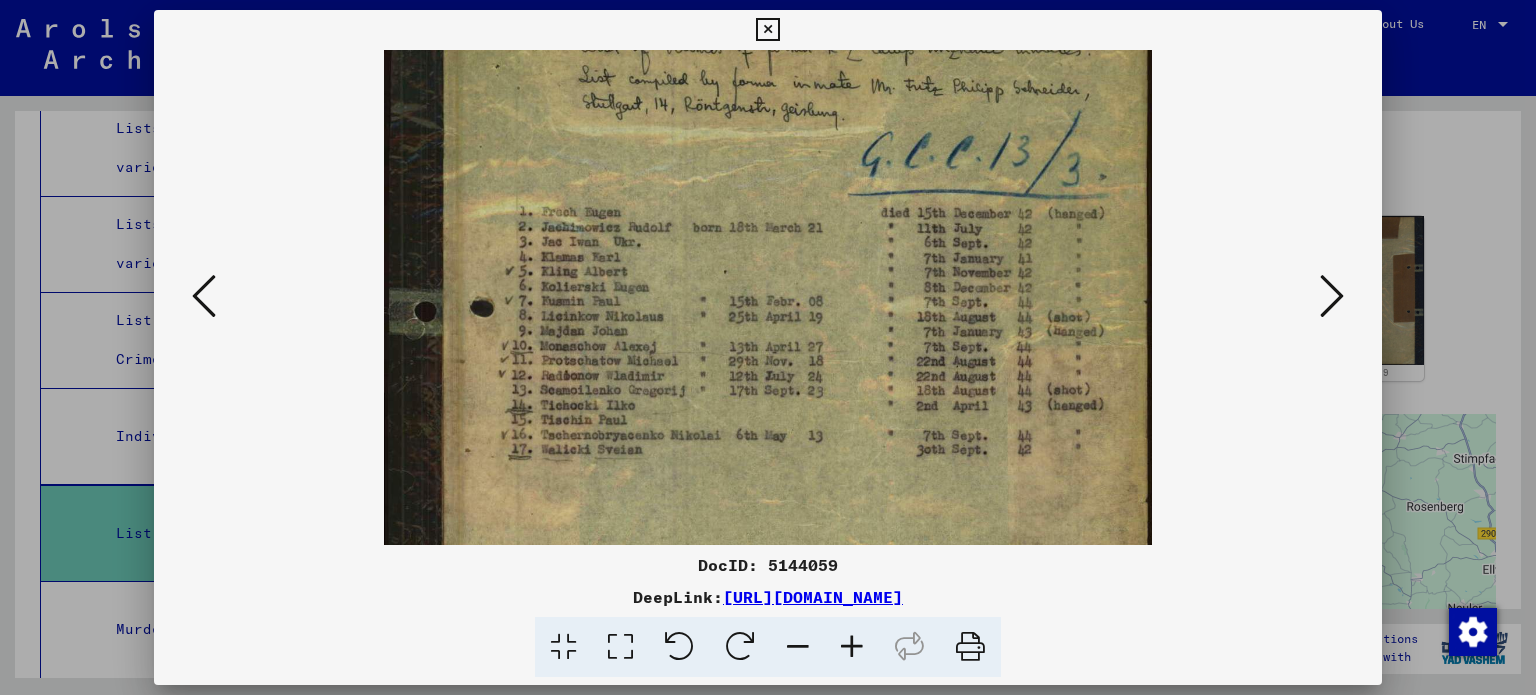 scroll, scrollTop: 68, scrollLeft: 0, axis: vertical 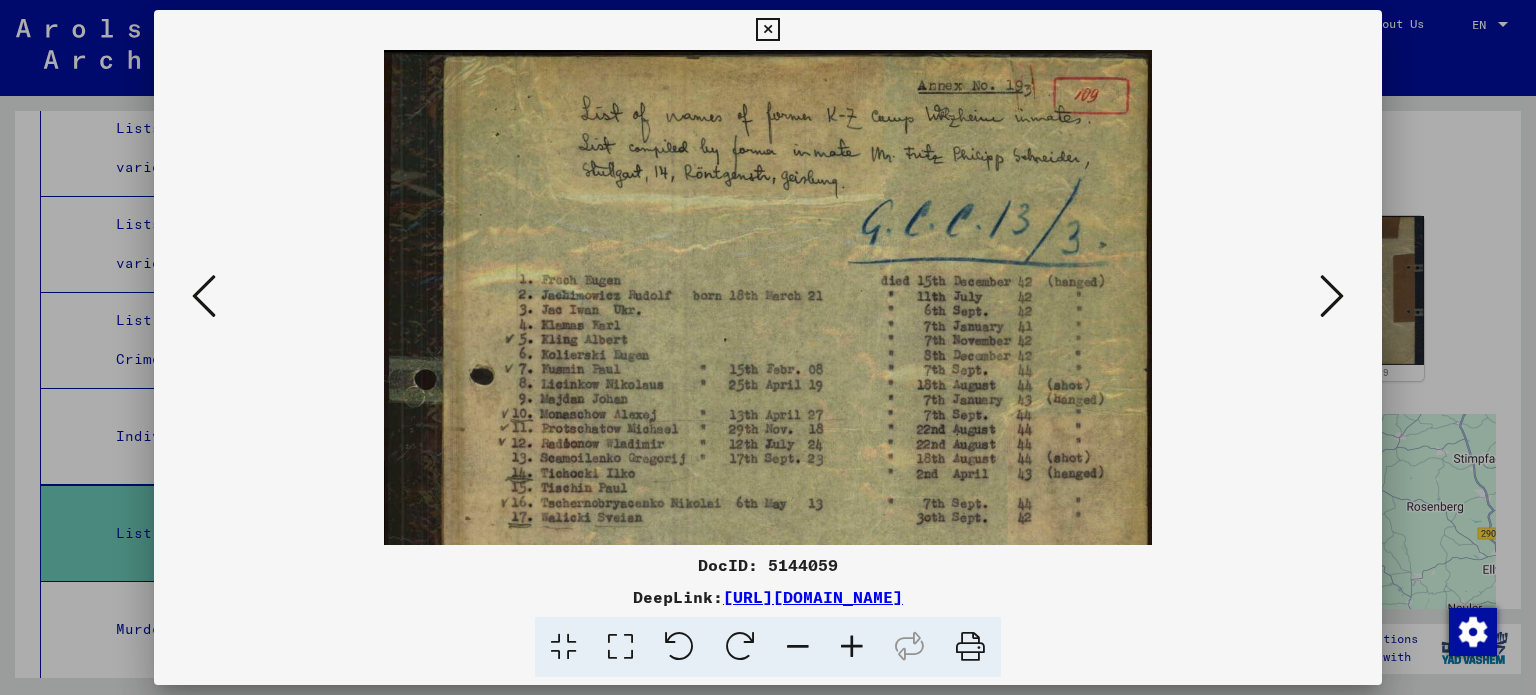 drag, startPoint x: 693, startPoint y: 291, endPoint x: 700, endPoint y: 380, distance: 89.27486 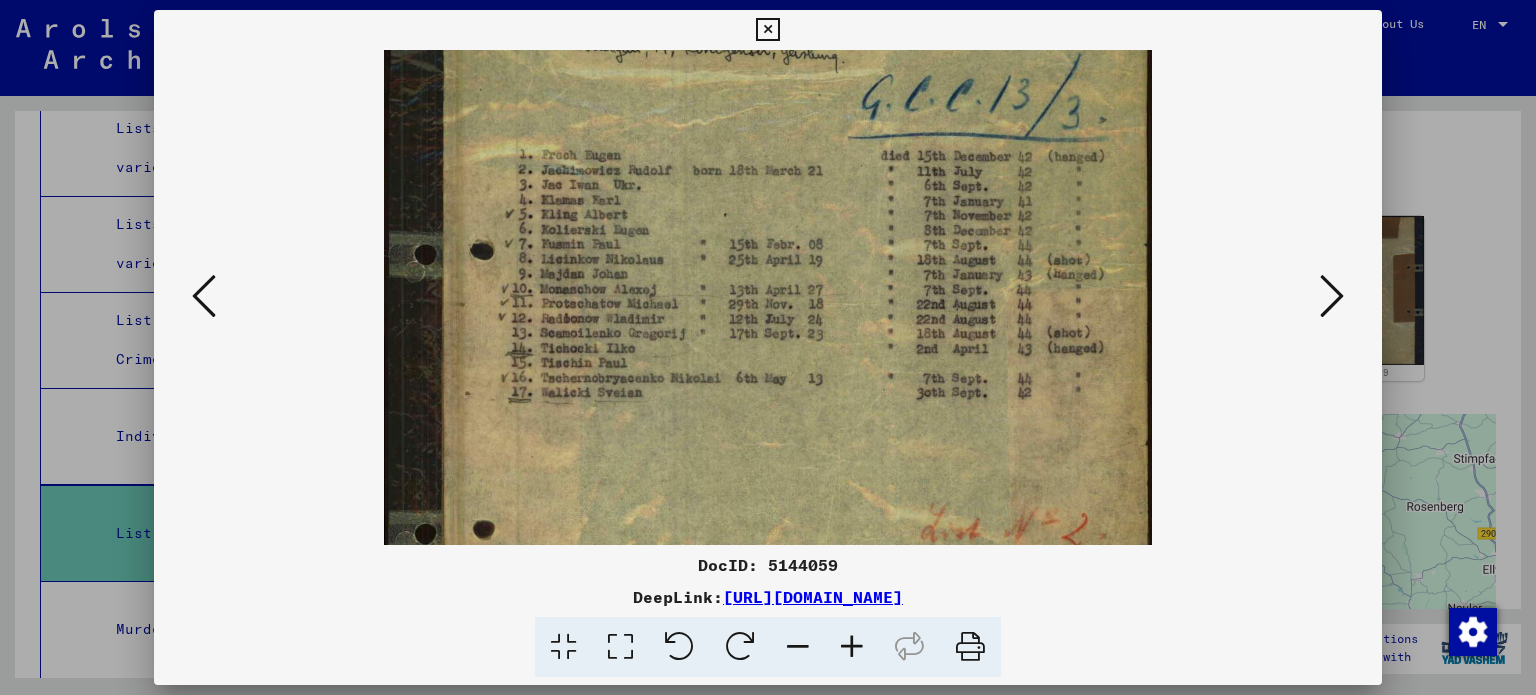 scroll, scrollTop: 133, scrollLeft: 0, axis: vertical 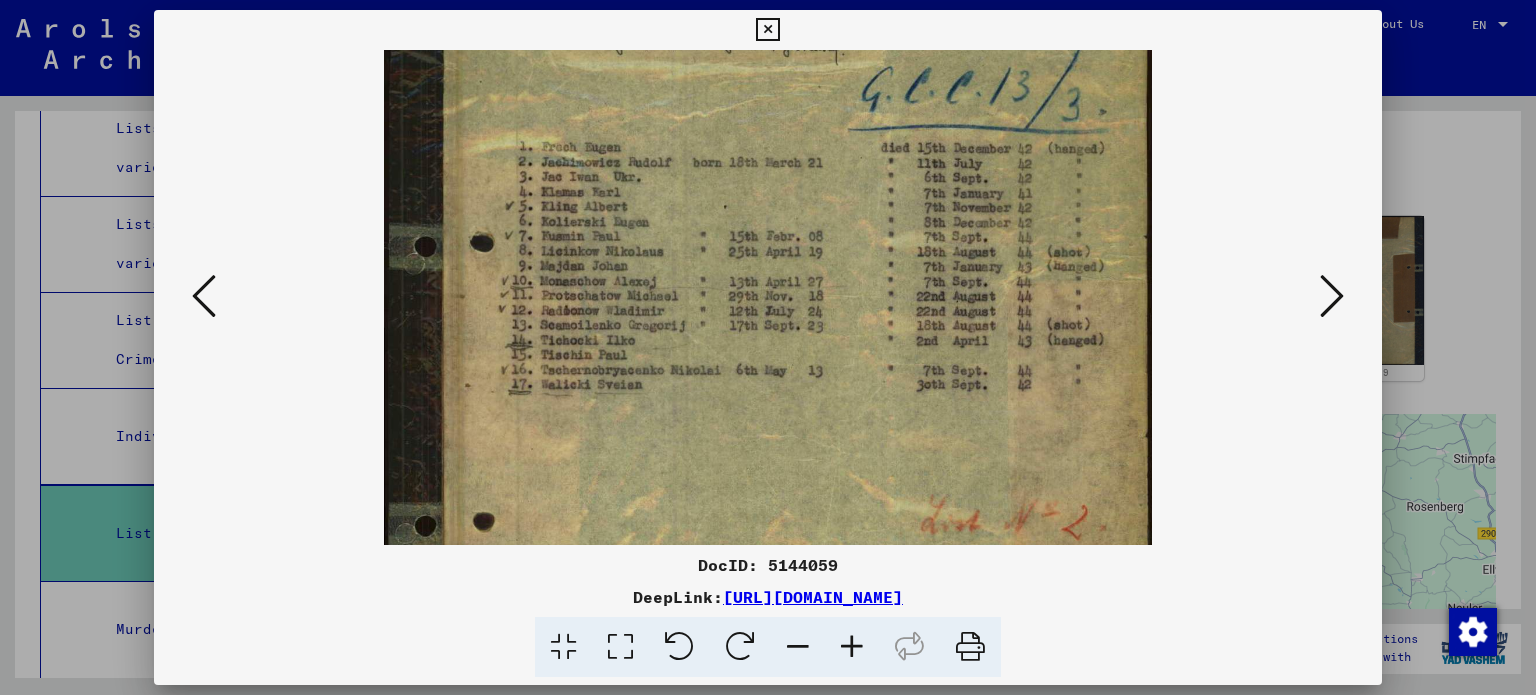 drag, startPoint x: 792, startPoint y: 293, endPoint x: 776, endPoint y: 179, distance: 115.11733 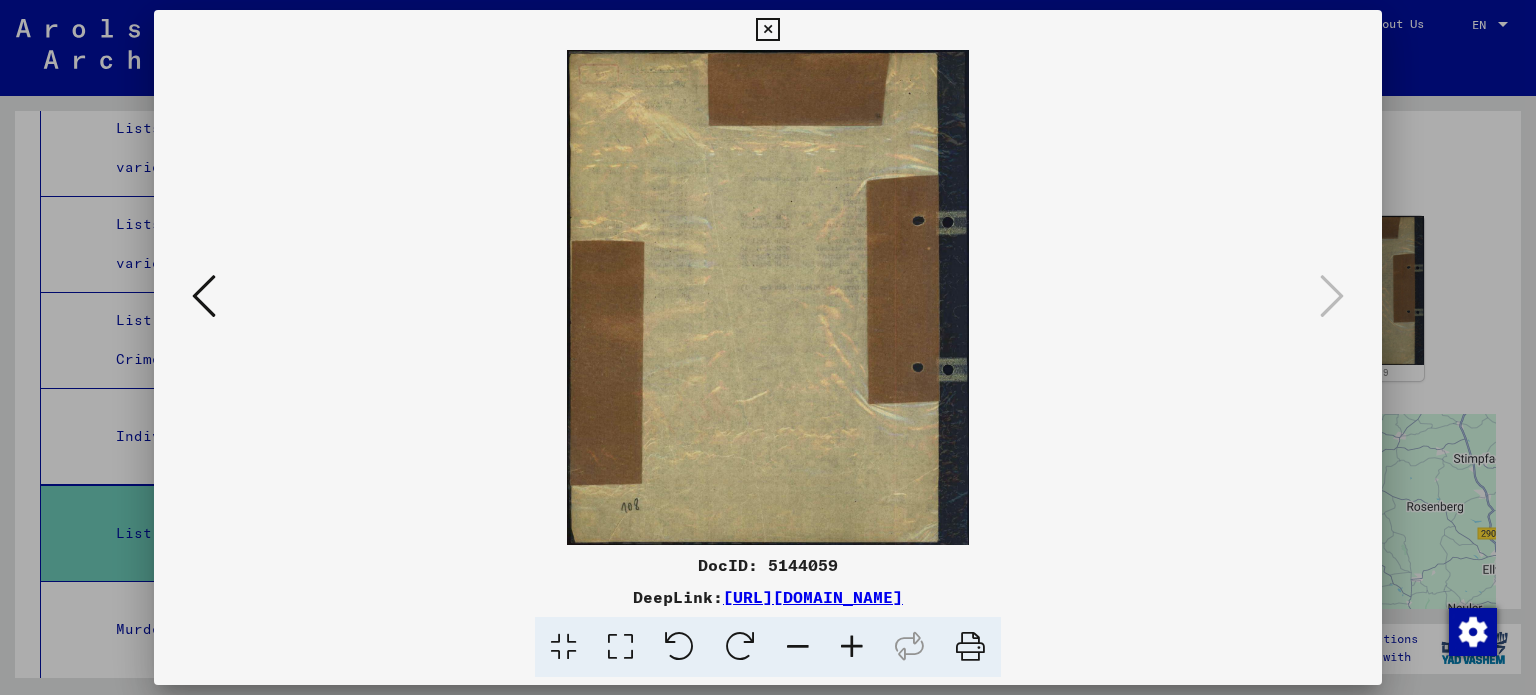 click at bounding box center [767, 30] 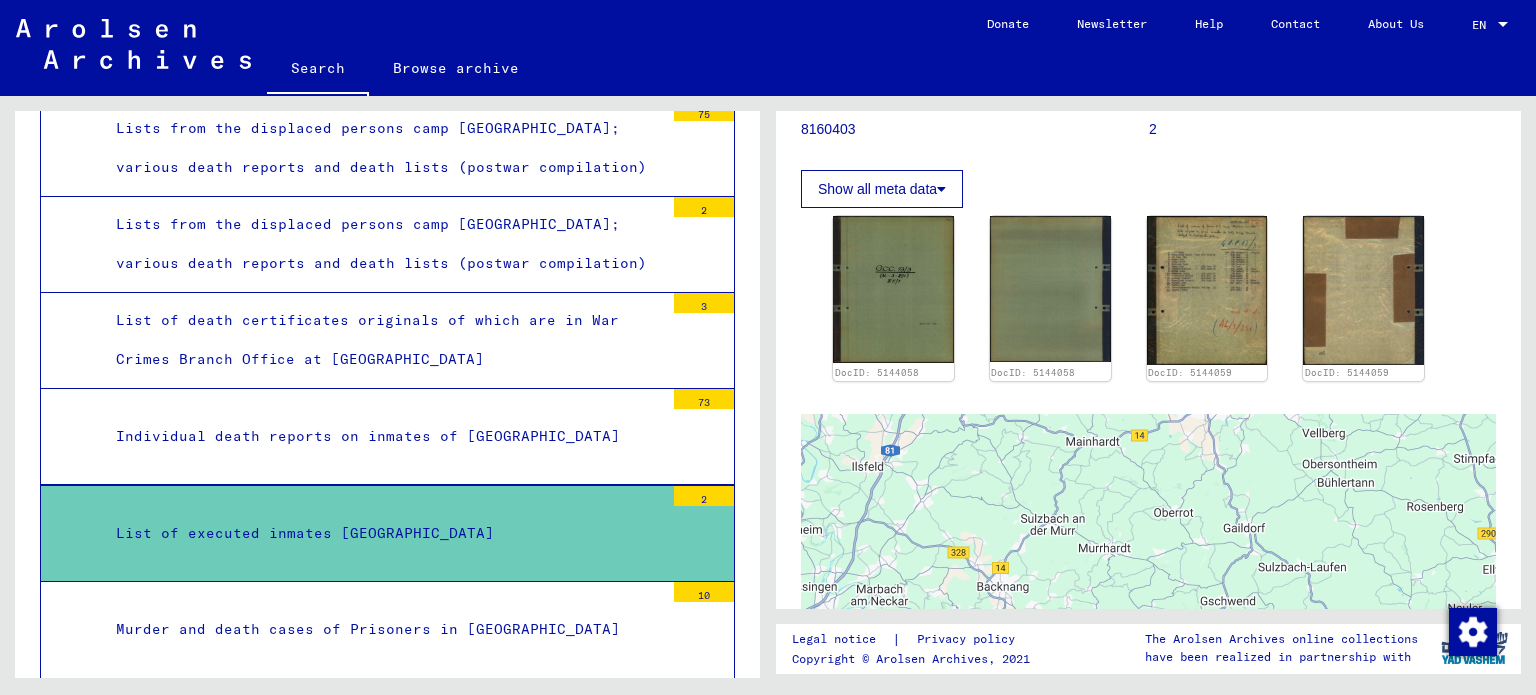 scroll, scrollTop: 3425, scrollLeft: 0, axis: vertical 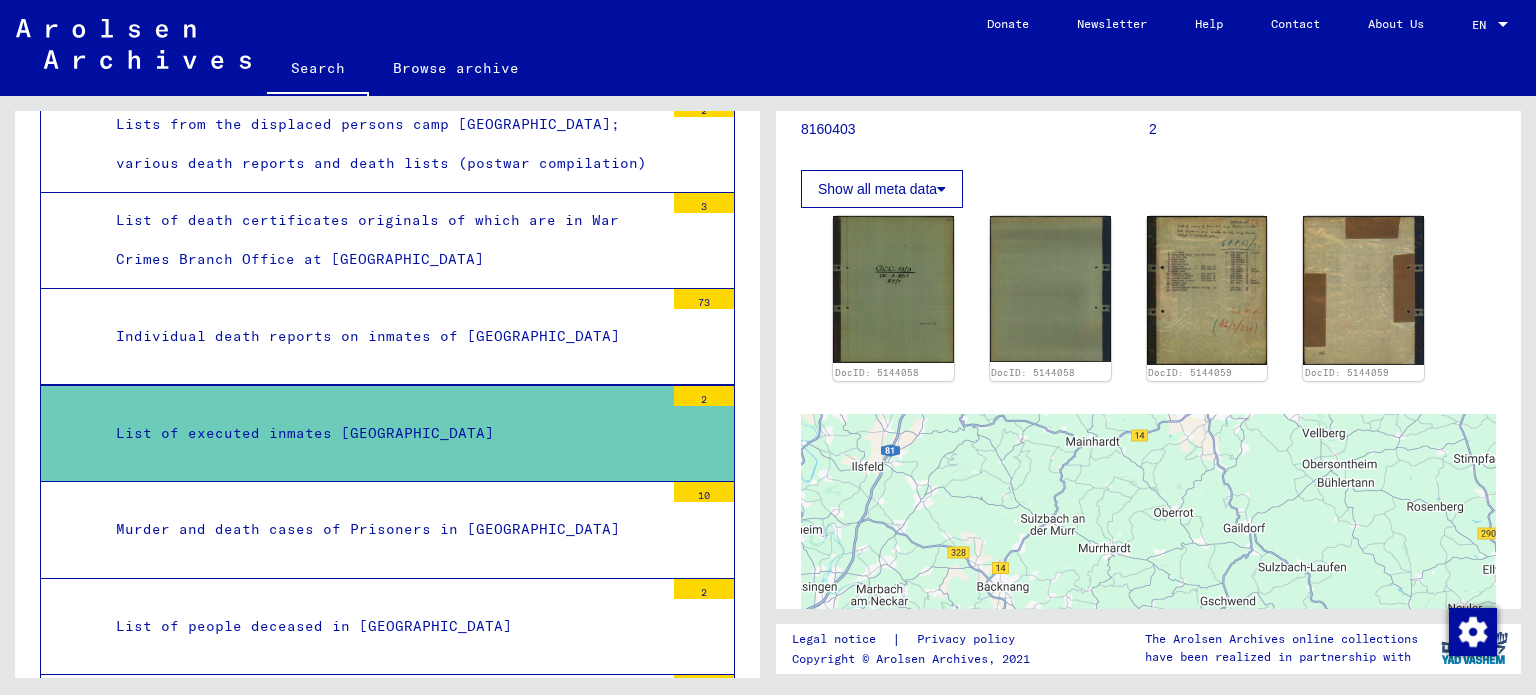 click on "Murder and death cases of Prisoners in [GEOGRAPHIC_DATA]" at bounding box center [382, 529] 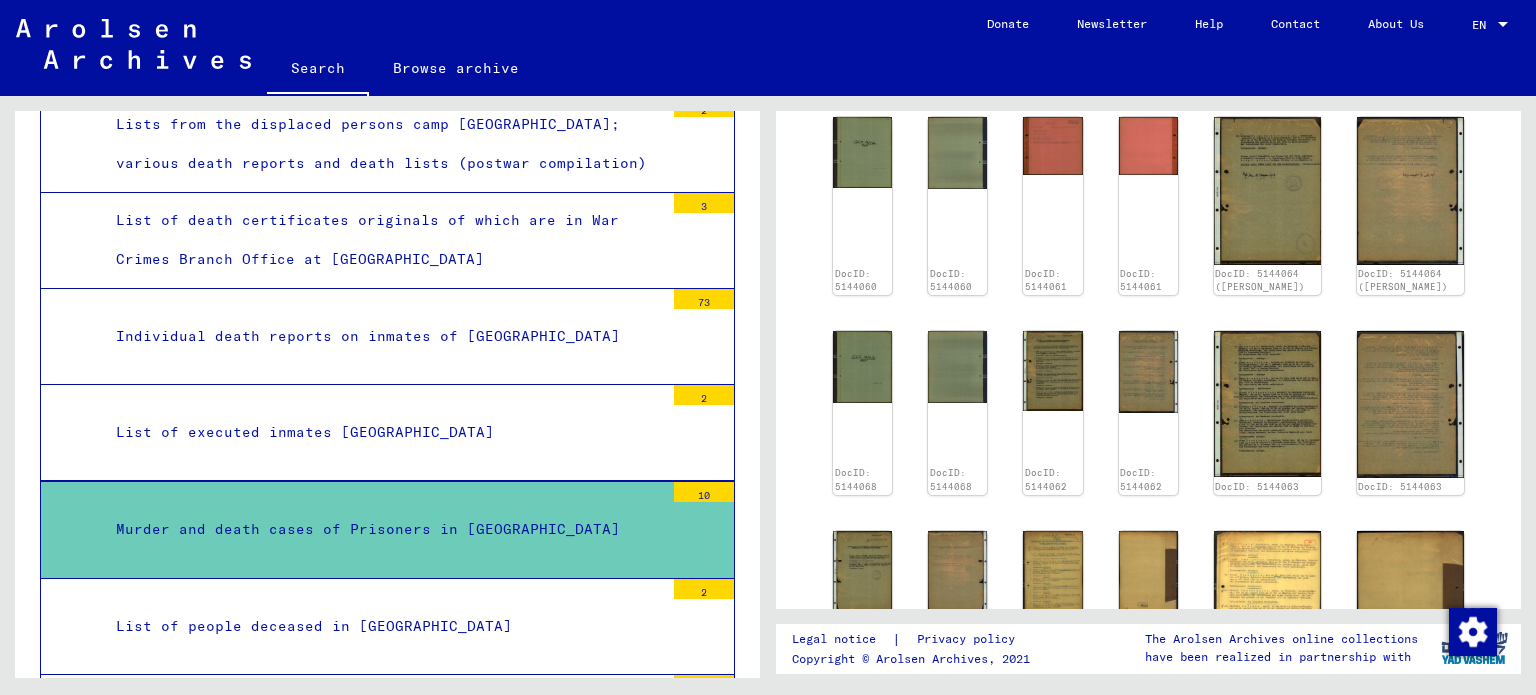 scroll, scrollTop: 400, scrollLeft: 0, axis: vertical 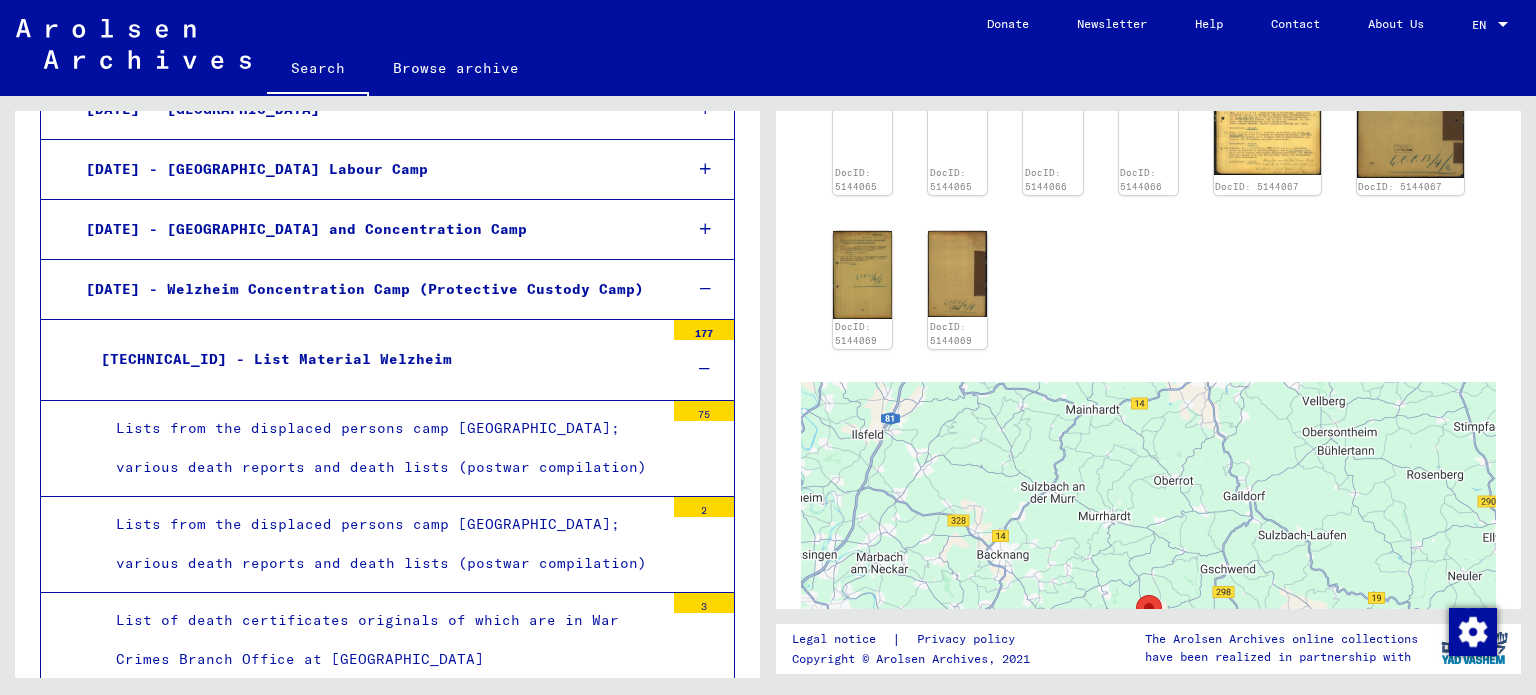 click on "Lists from the displaced persons camp [GEOGRAPHIC_DATA]; various death reports and      death lists (postwar compilation)" at bounding box center (382, 448) 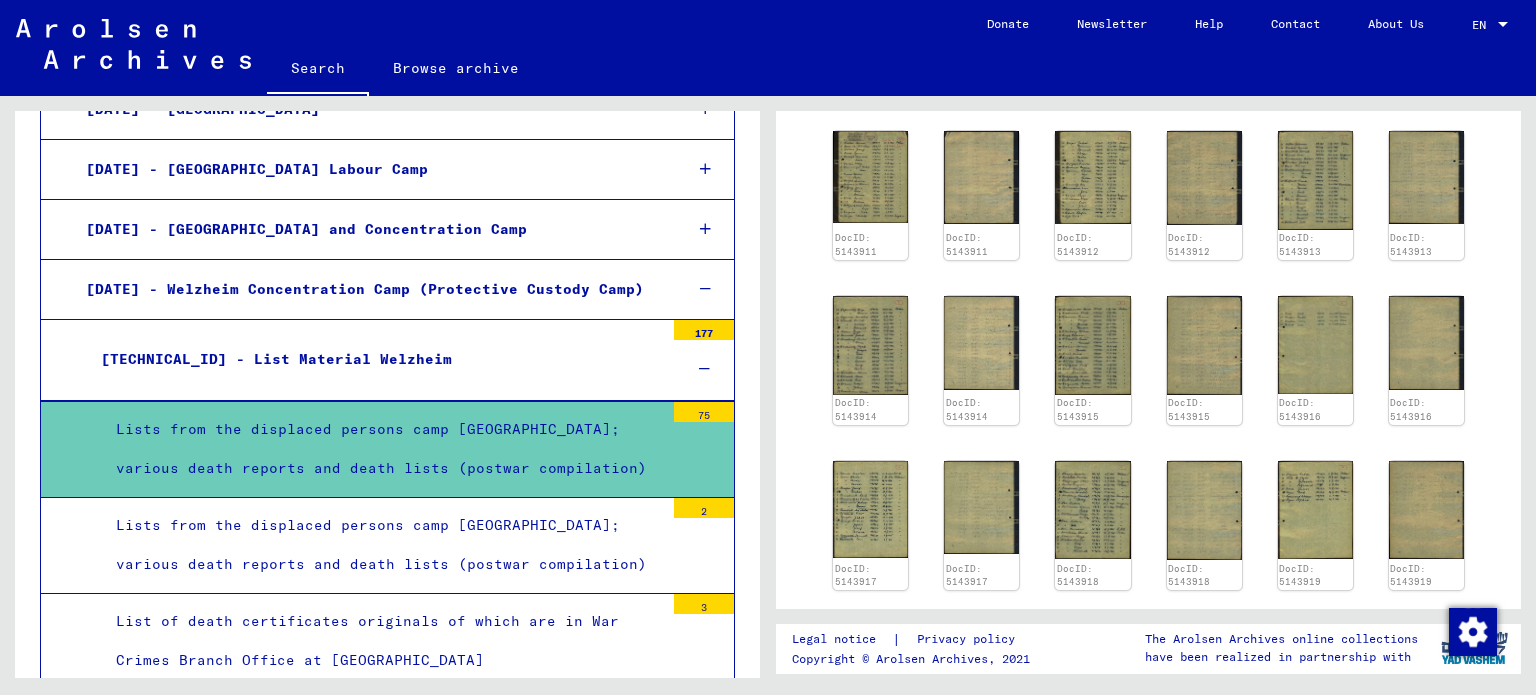 scroll, scrollTop: 769, scrollLeft: 0, axis: vertical 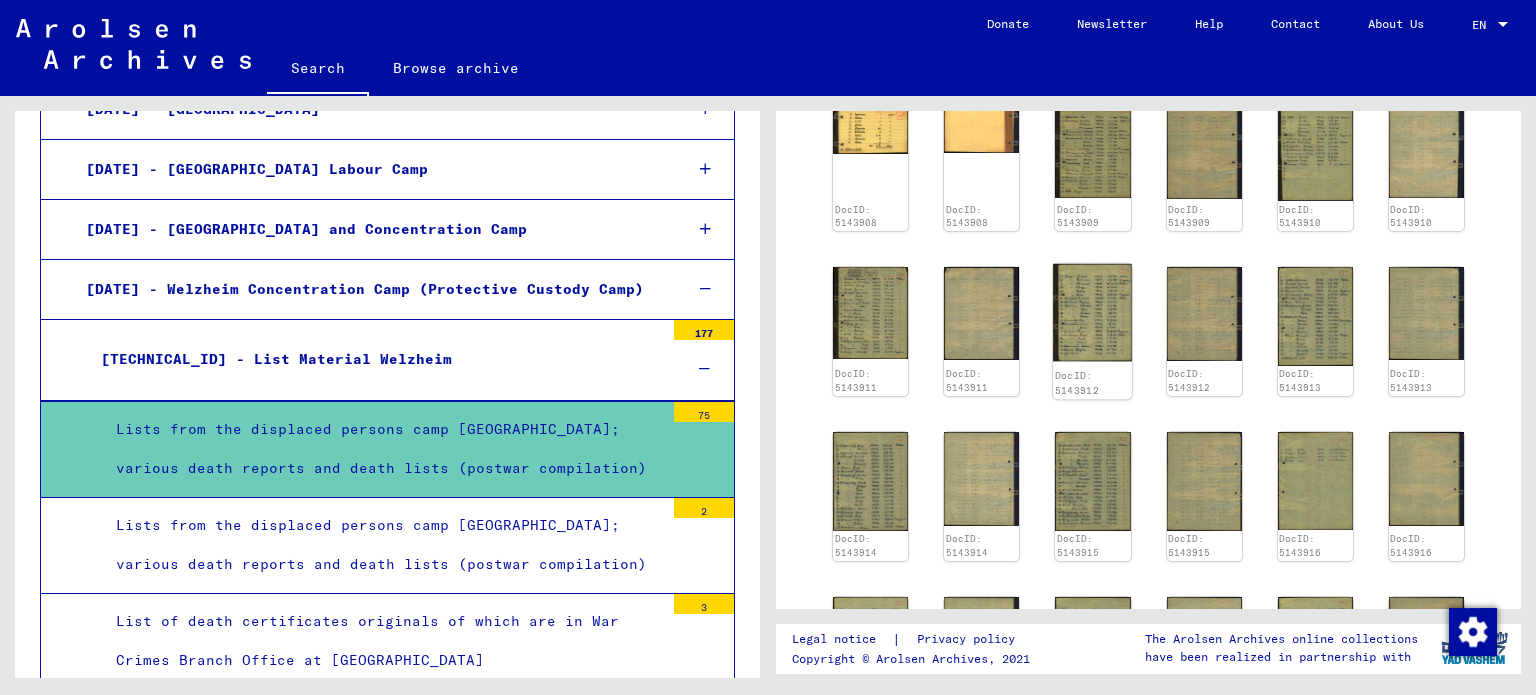 click 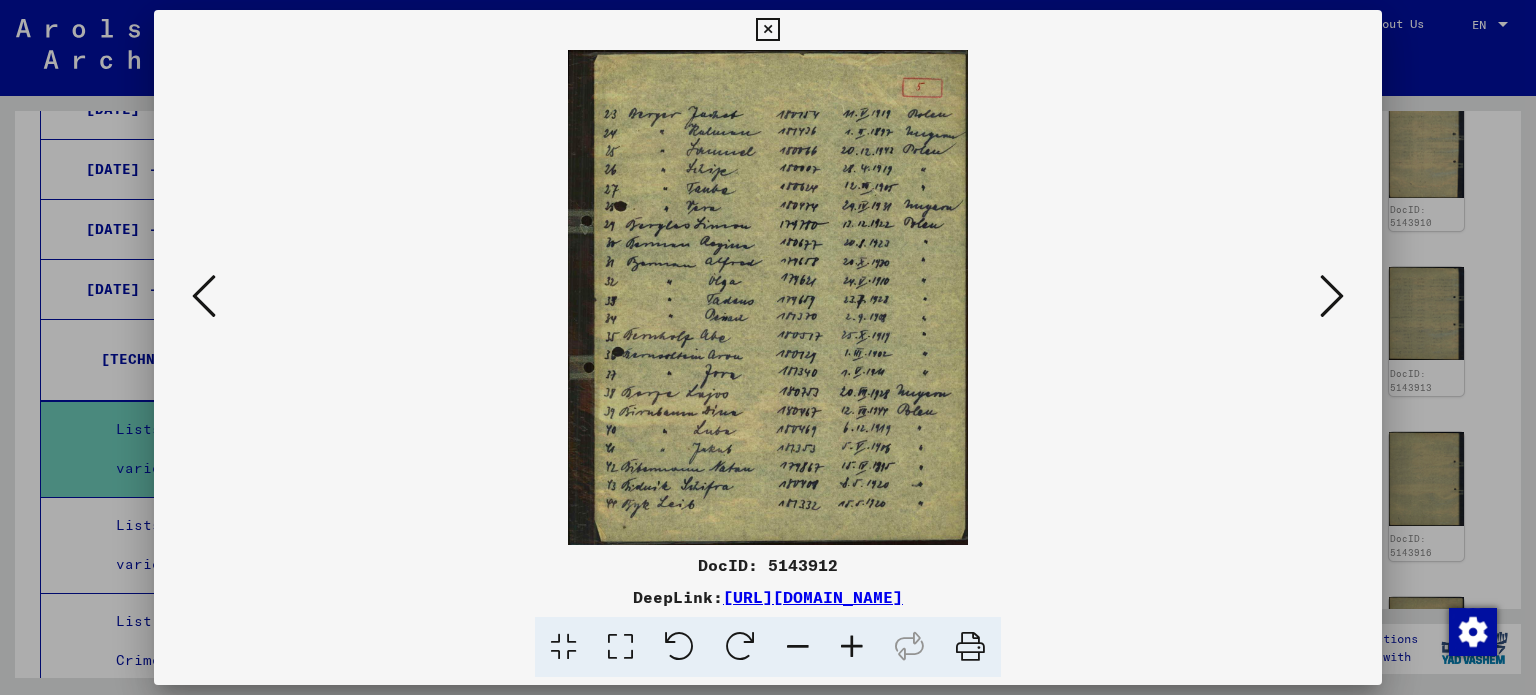 click at bounding box center [767, 30] 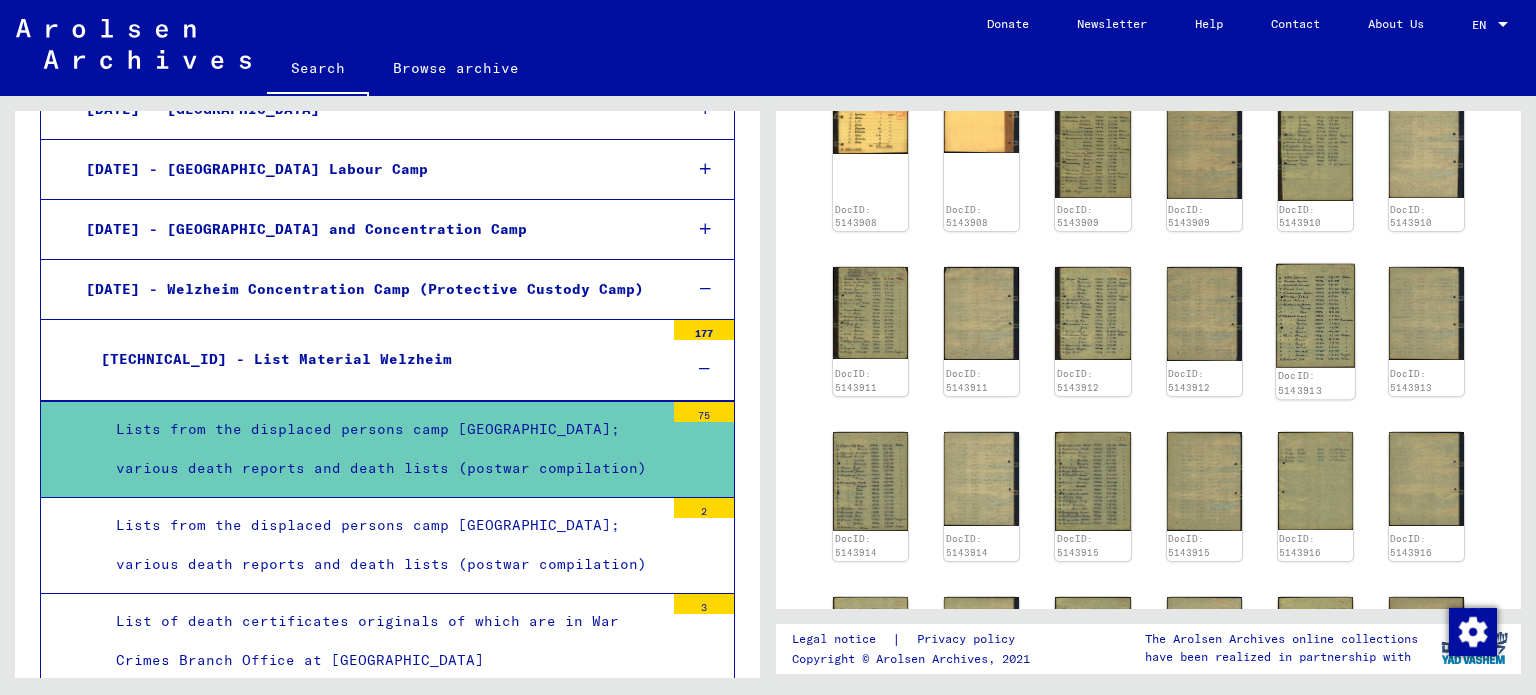click 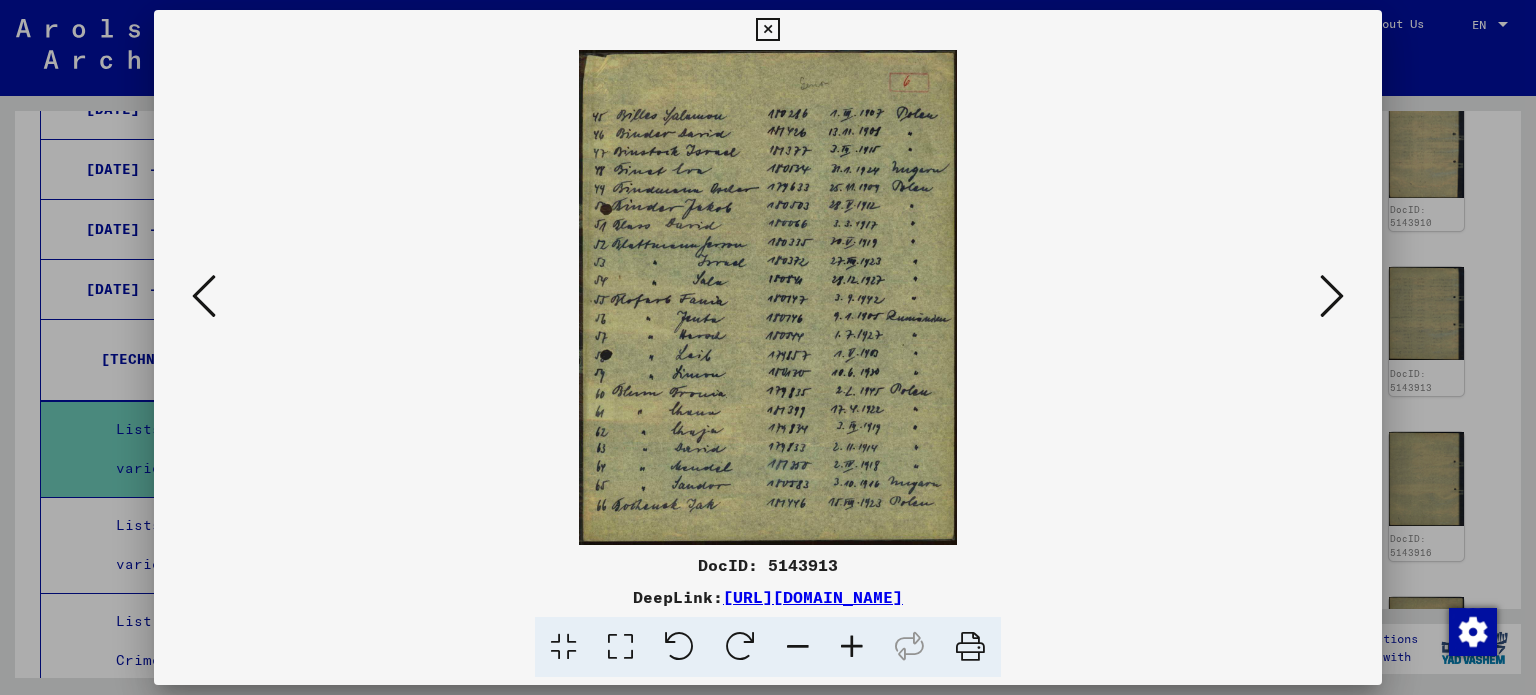 click at bounding box center (767, 30) 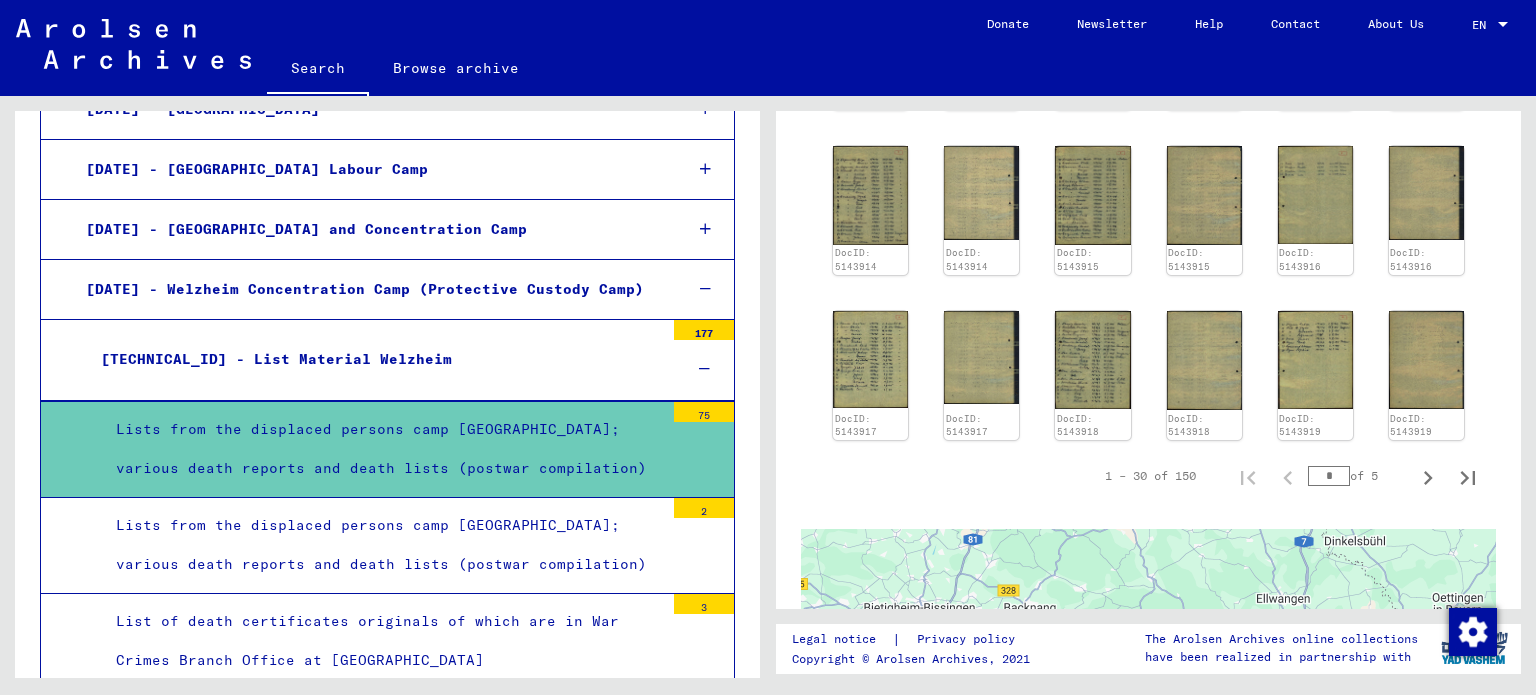 scroll, scrollTop: 1069, scrollLeft: 0, axis: vertical 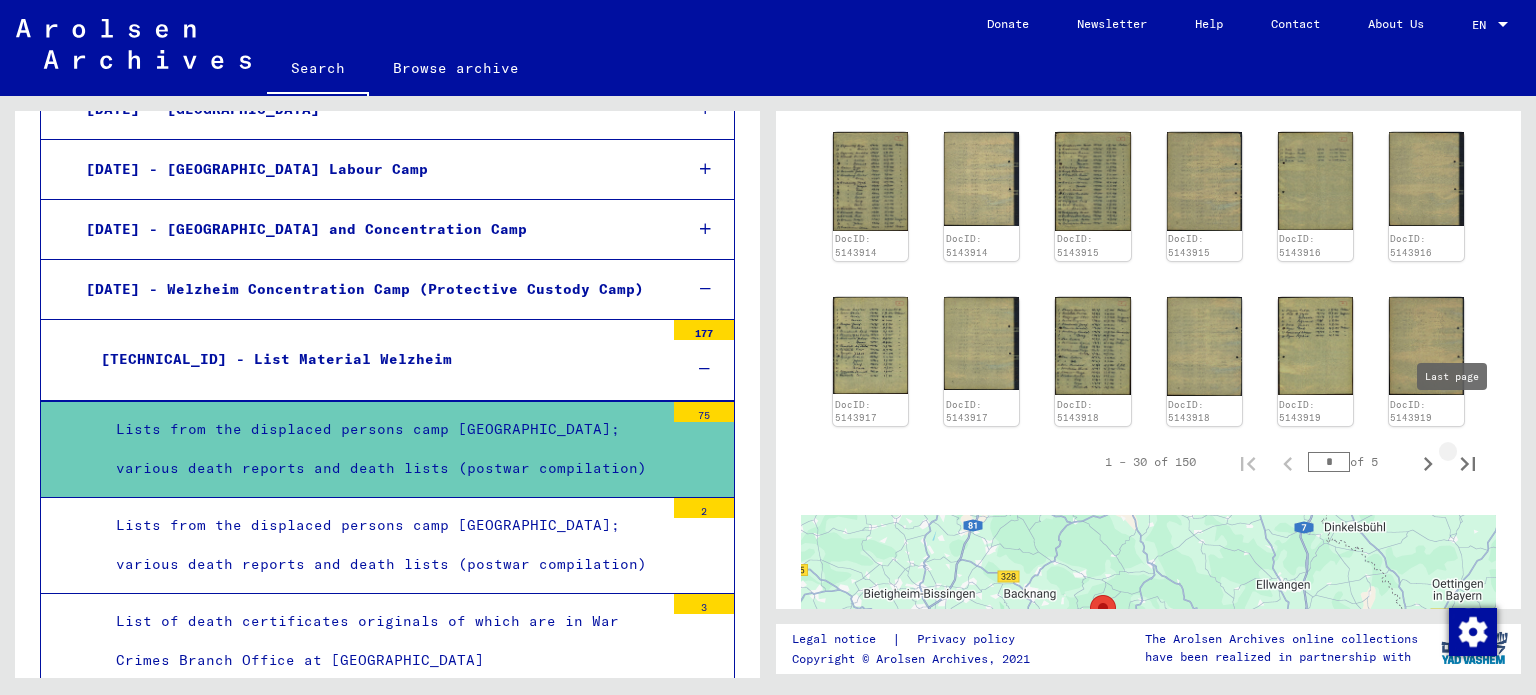 click 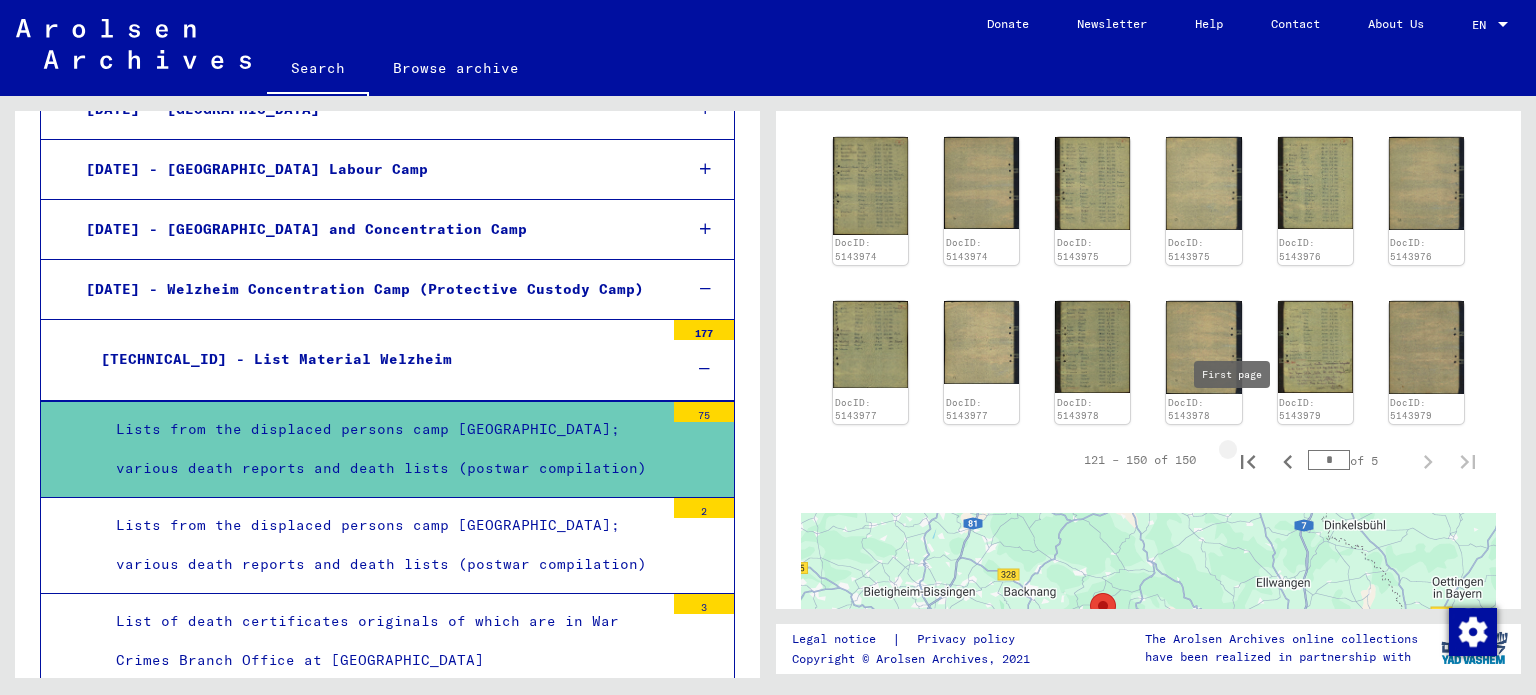 click 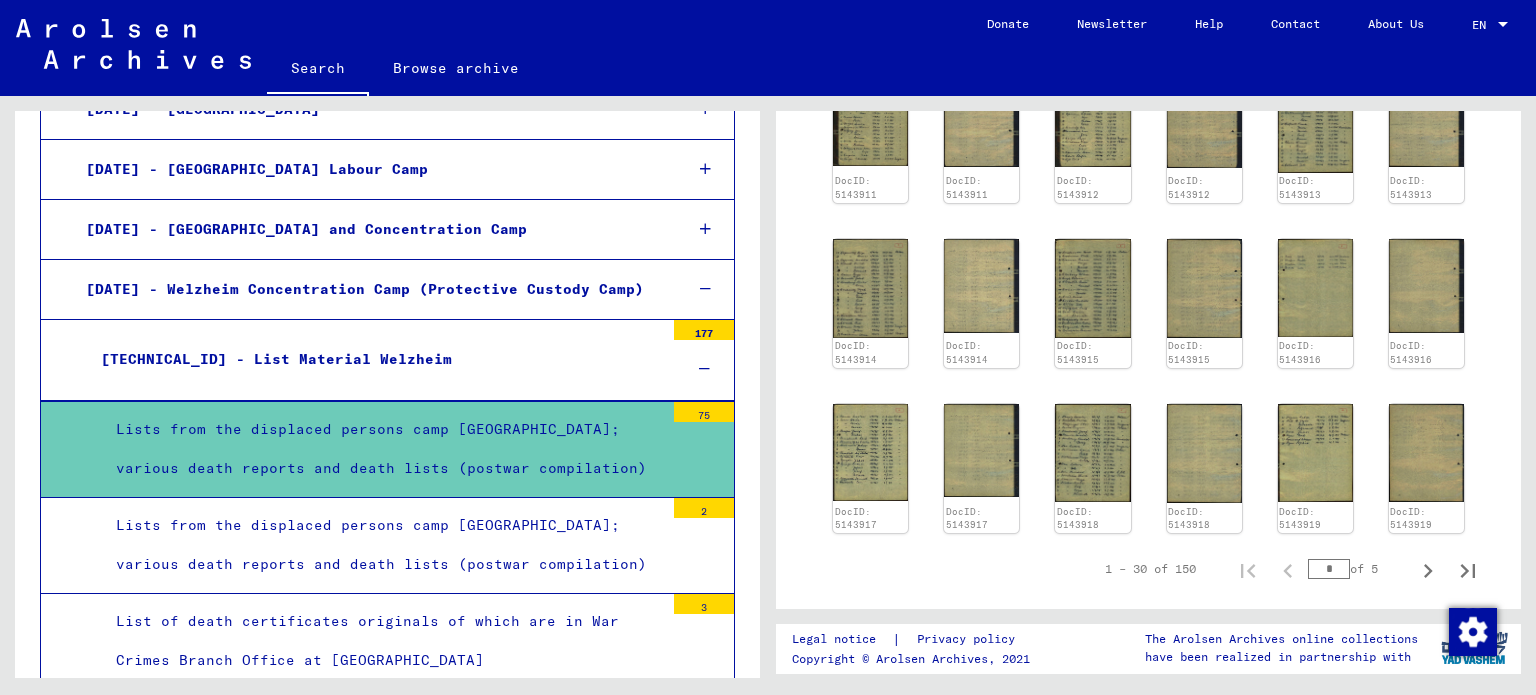 scroll, scrollTop: 1069, scrollLeft: 0, axis: vertical 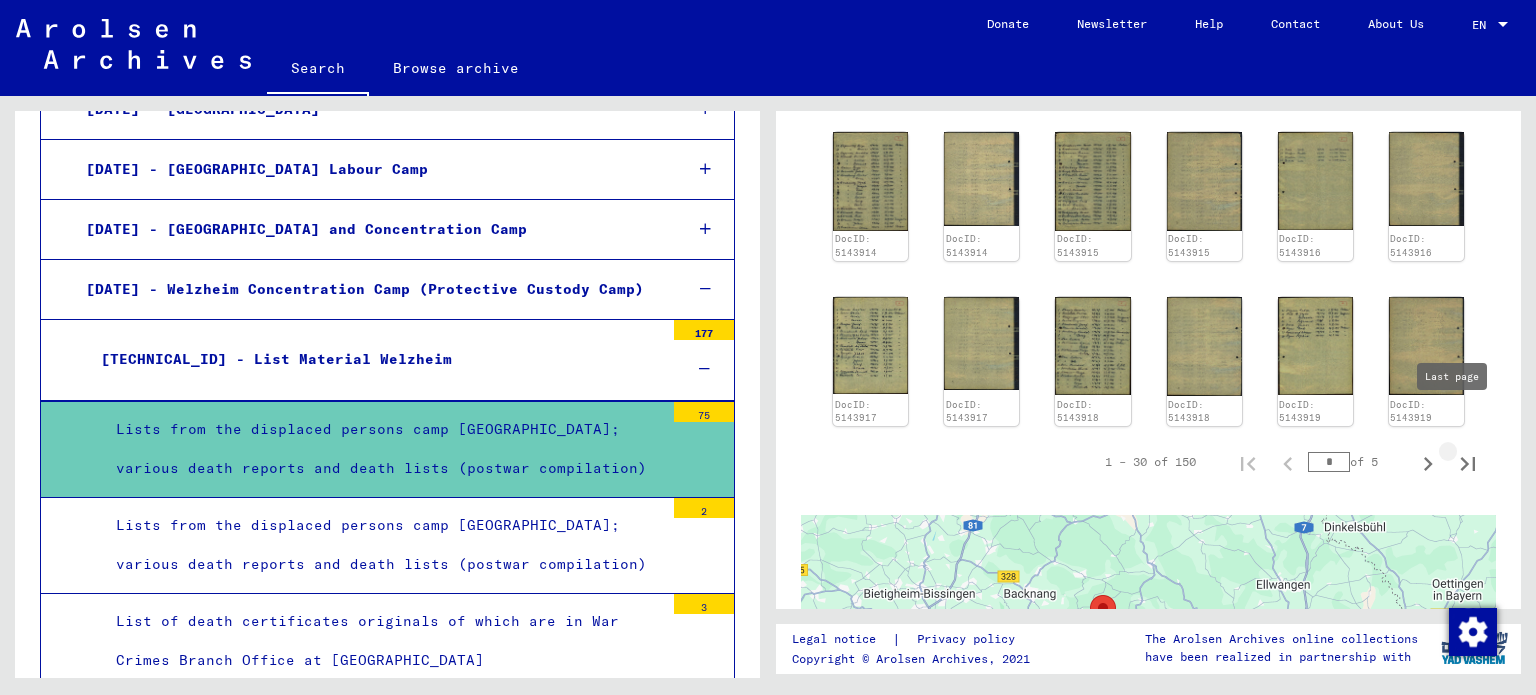 click 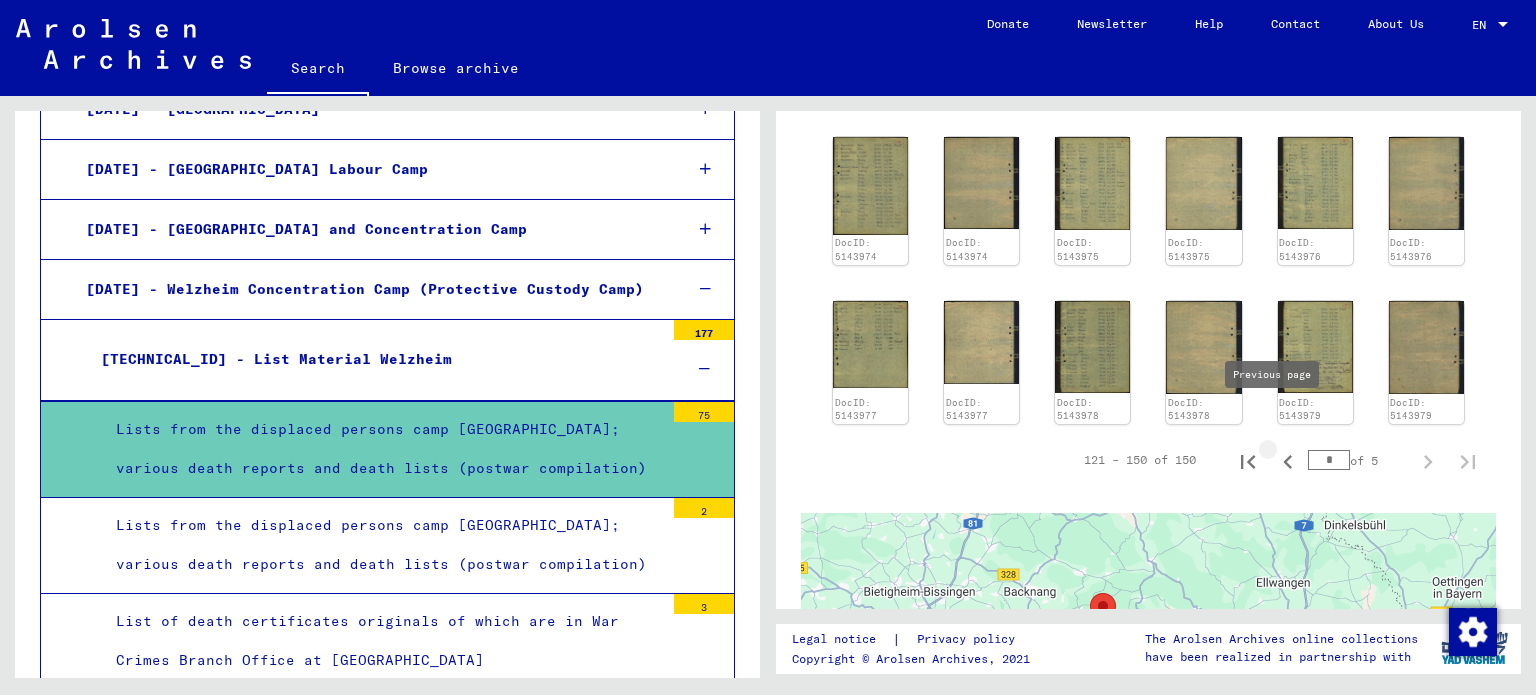 click 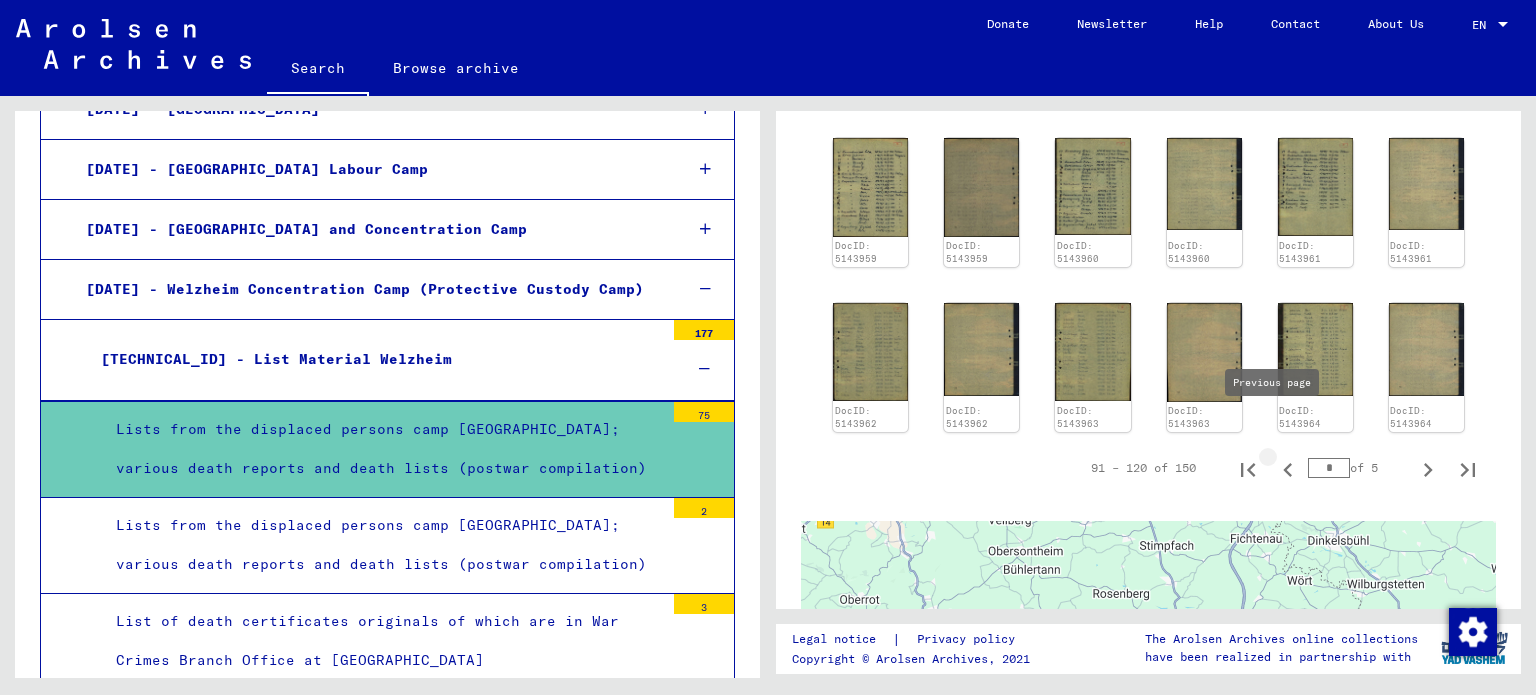 click 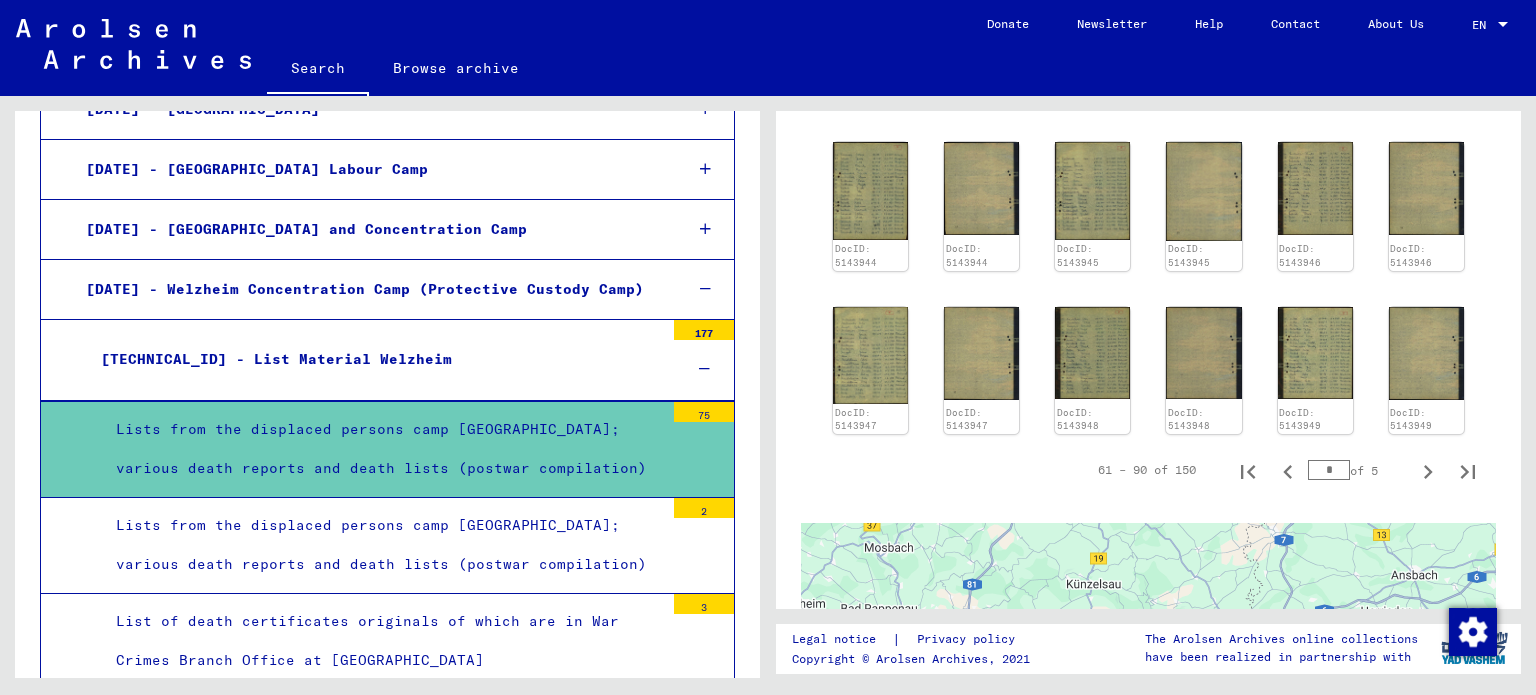 scroll, scrollTop: 1064, scrollLeft: 0, axis: vertical 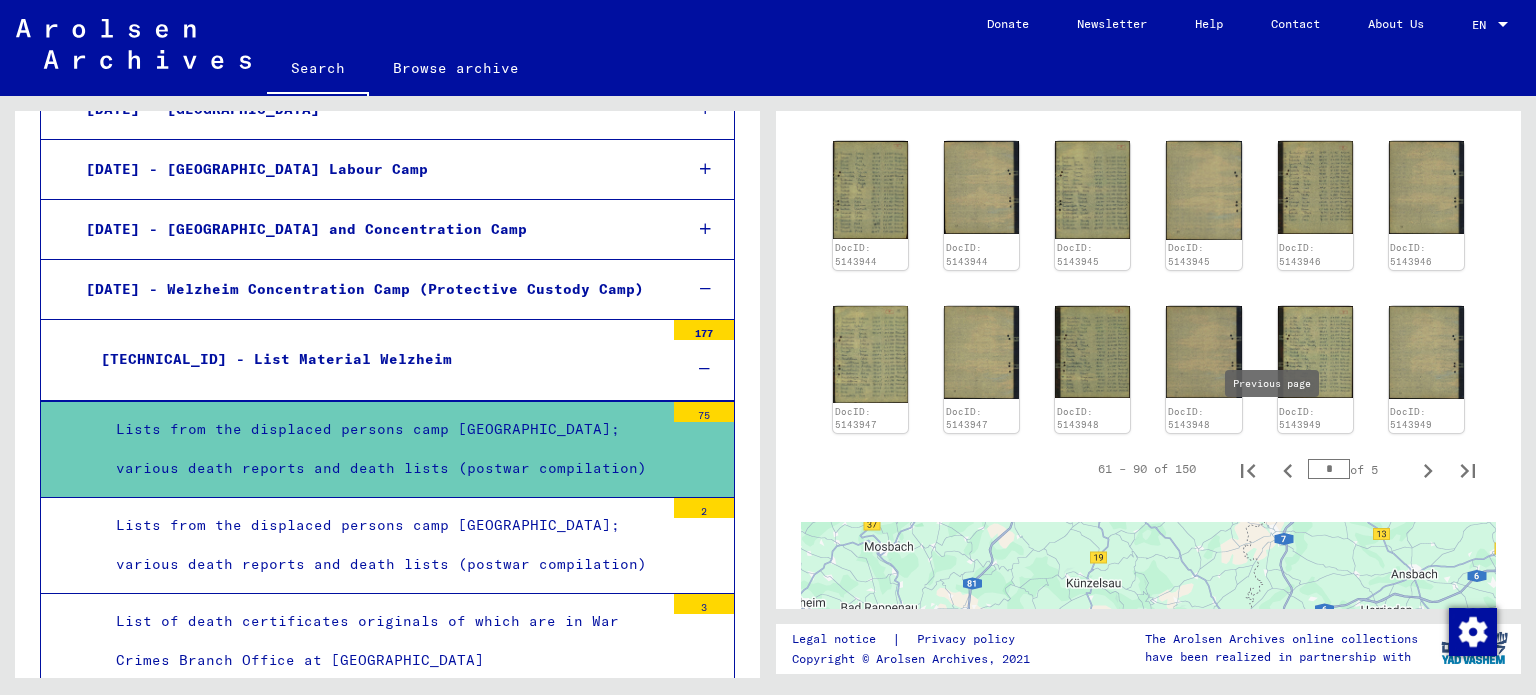 click 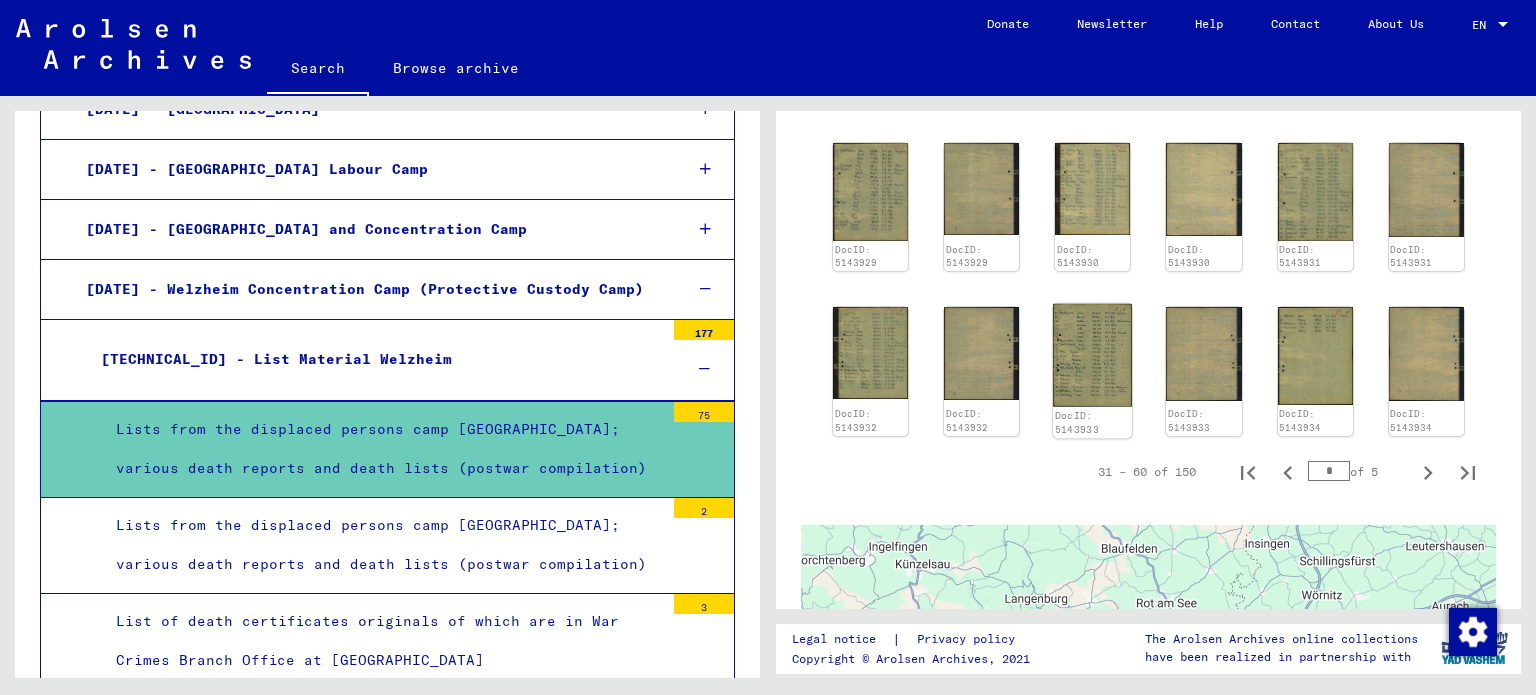 click 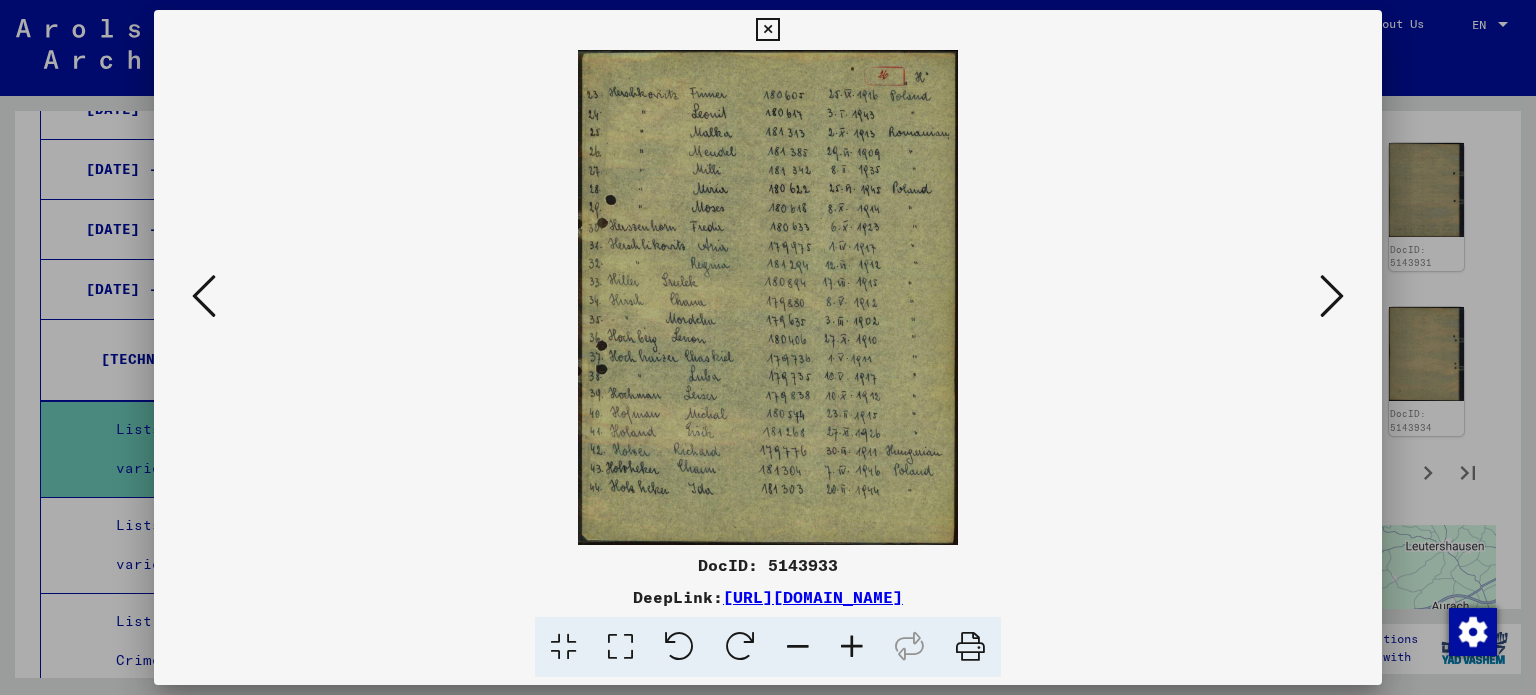 scroll, scrollTop: 1160, scrollLeft: 0, axis: vertical 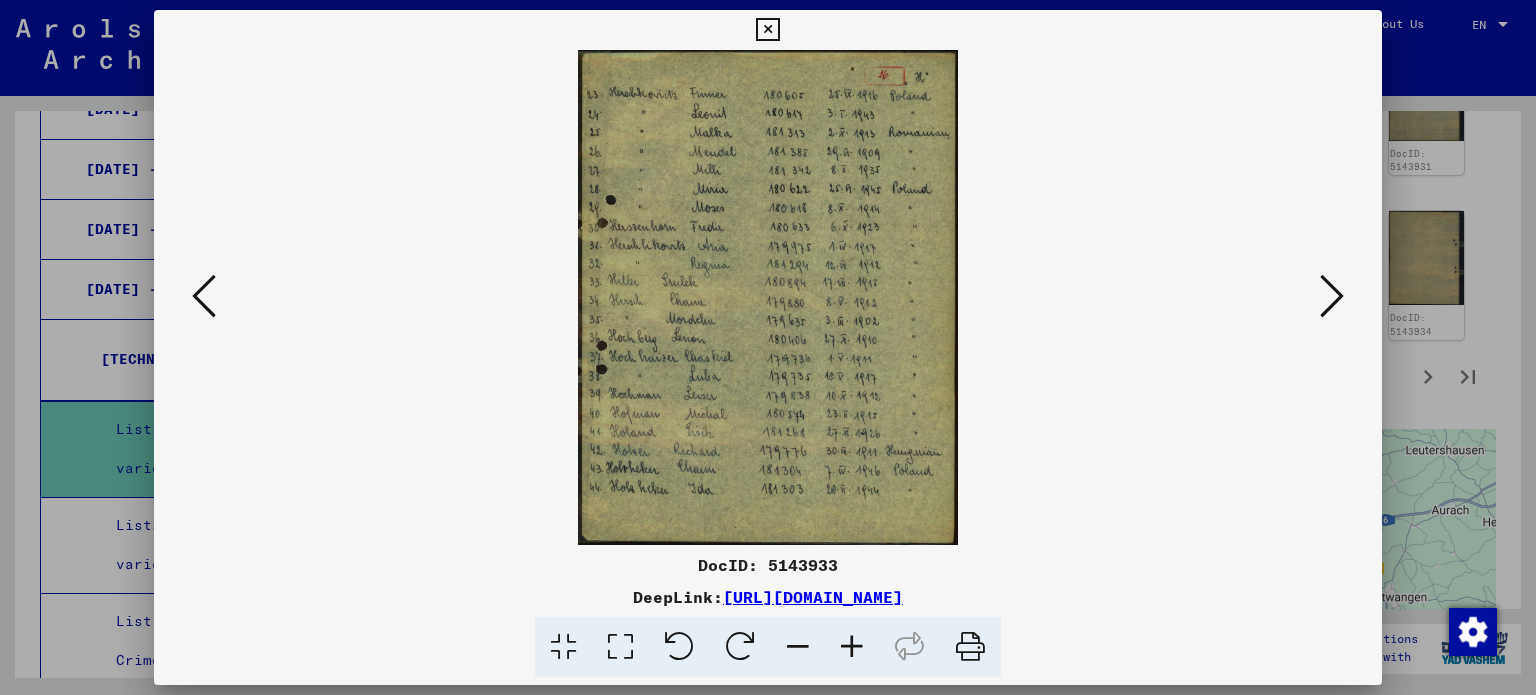 click at bounding box center [204, 296] 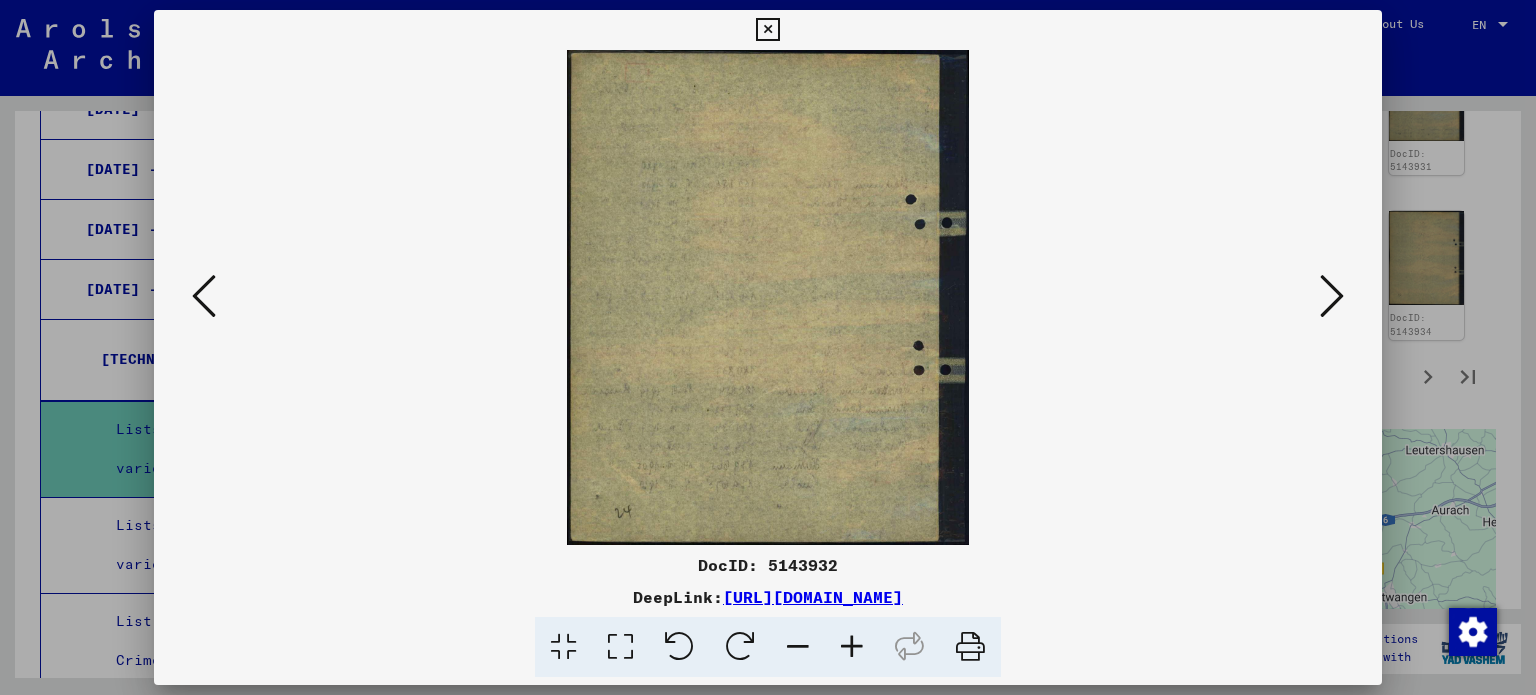 click at bounding box center (204, 296) 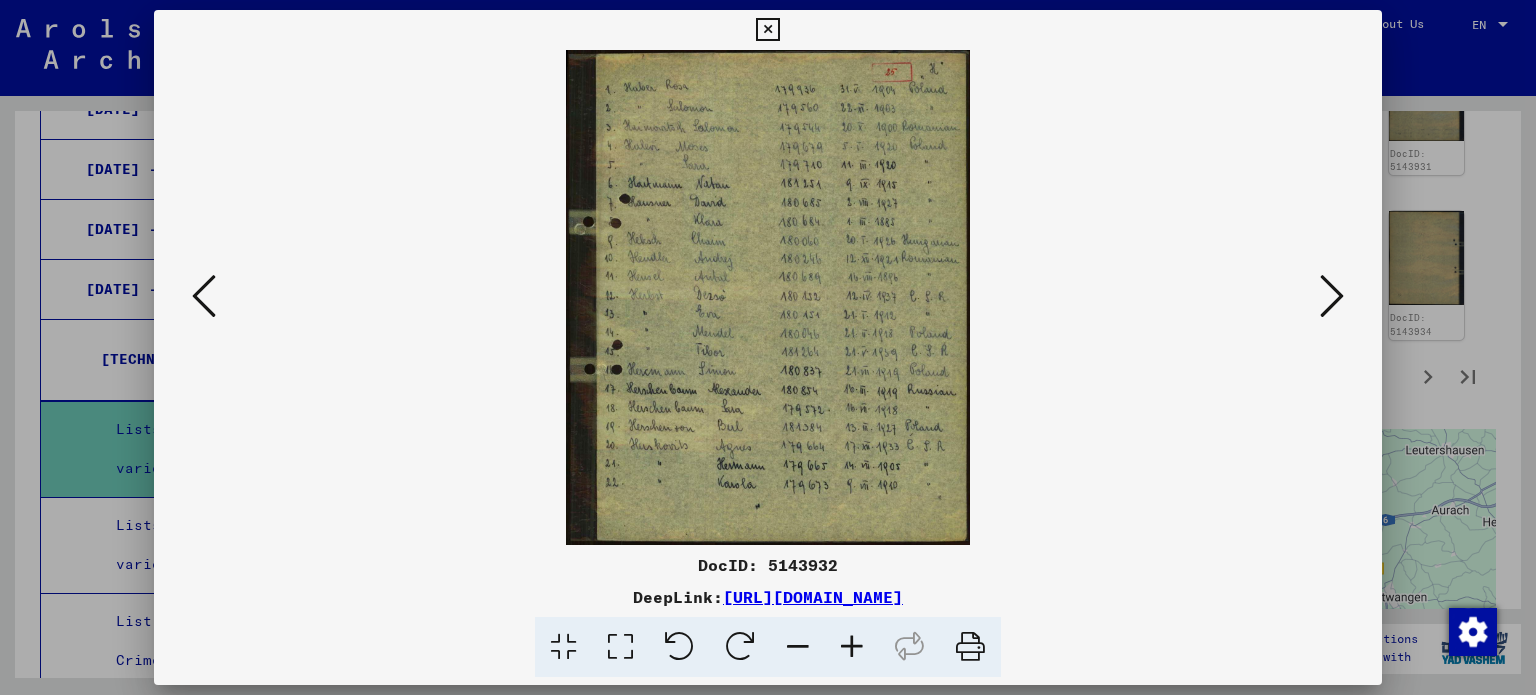 click at bounding box center [204, 296] 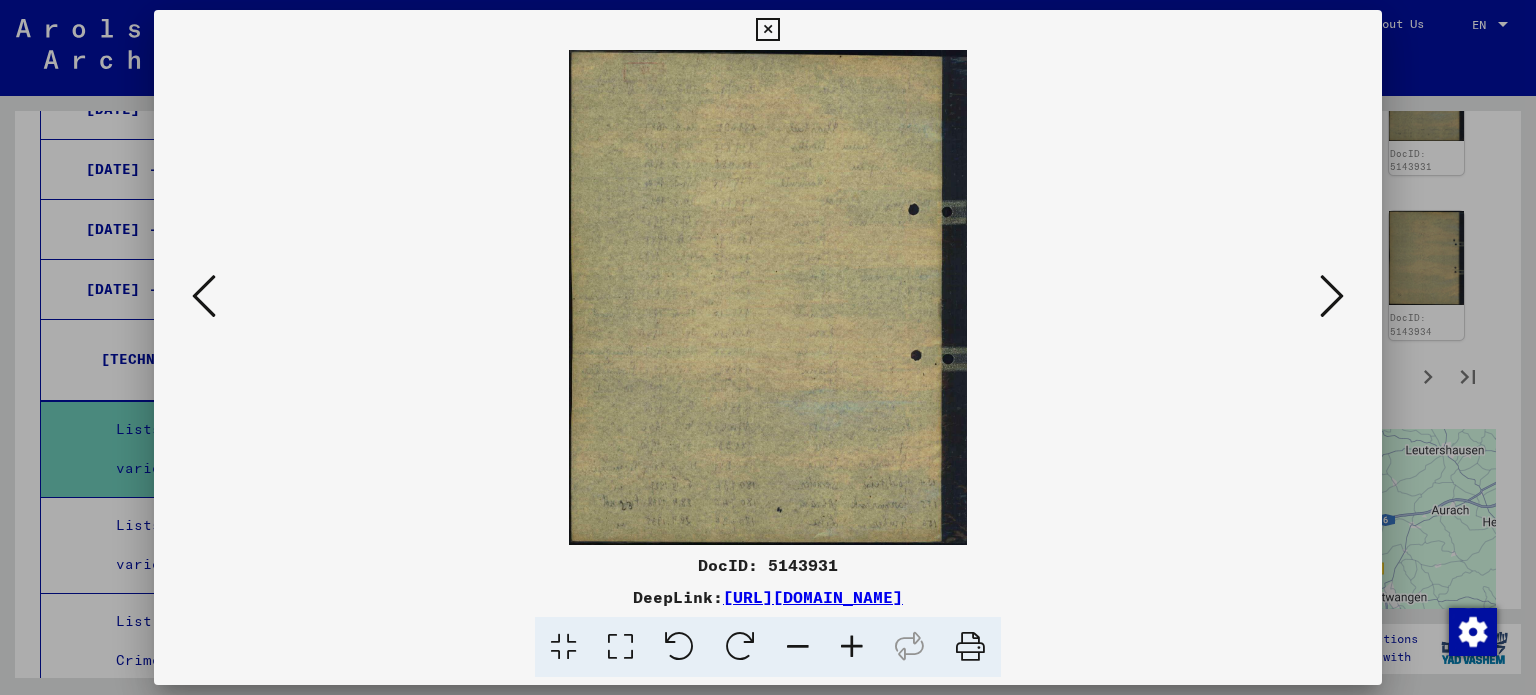 click at bounding box center [204, 296] 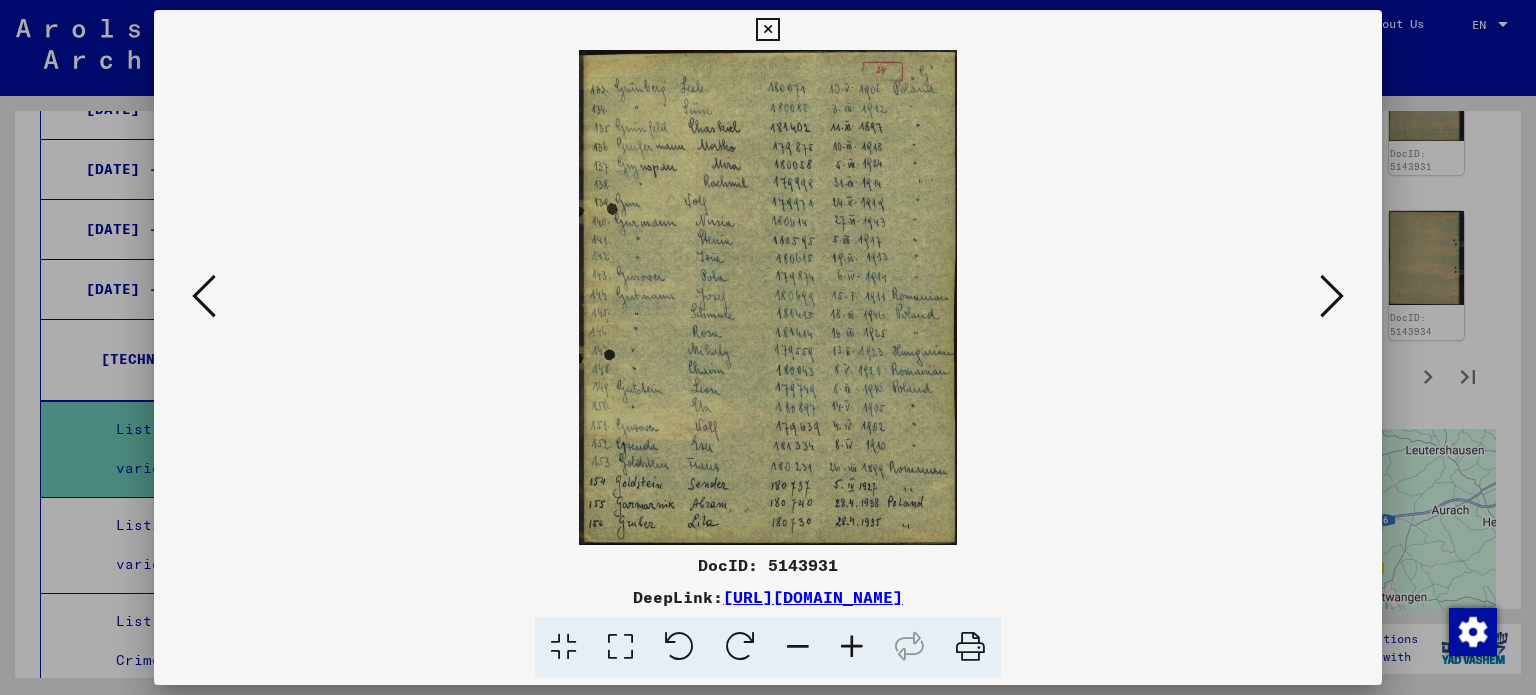 click at bounding box center [767, 30] 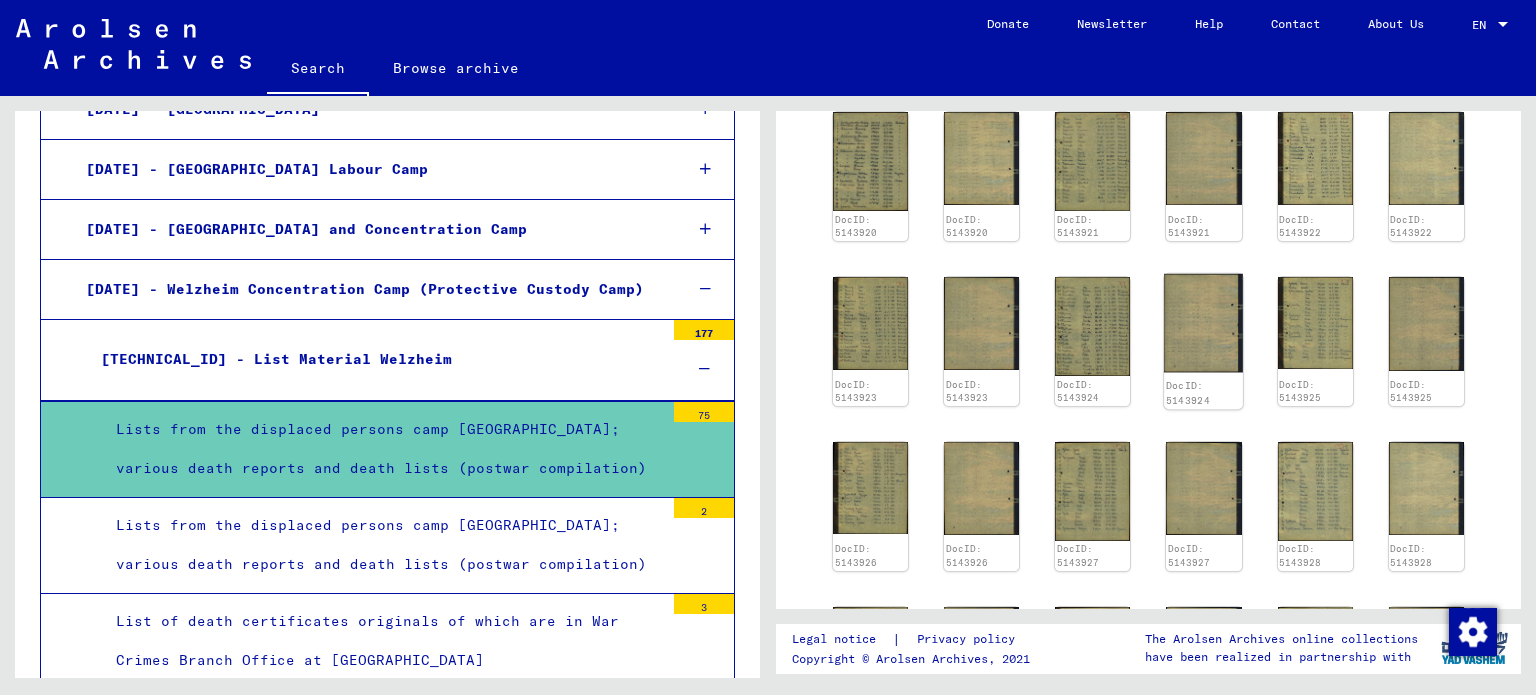 scroll, scrollTop: 300, scrollLeft: 0, axis: vertical 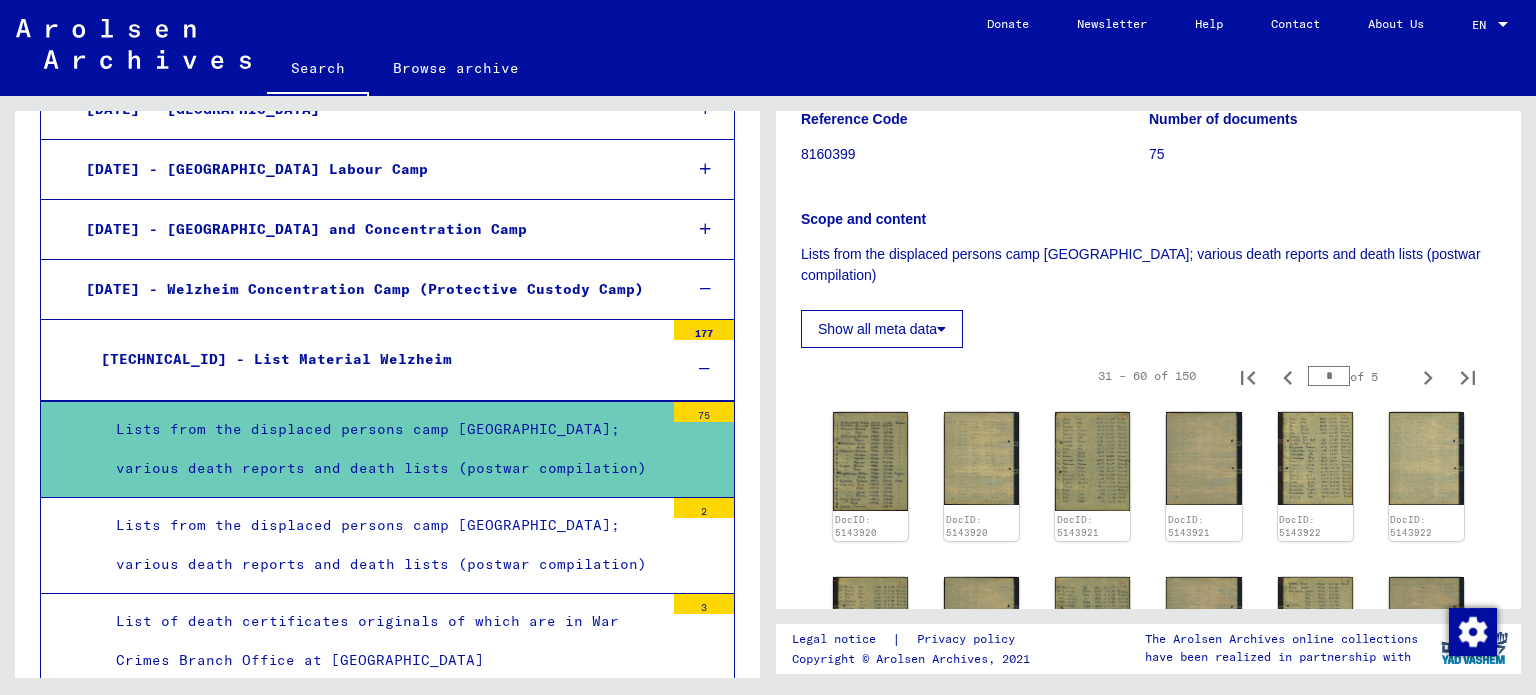 click on "Show all meta data" 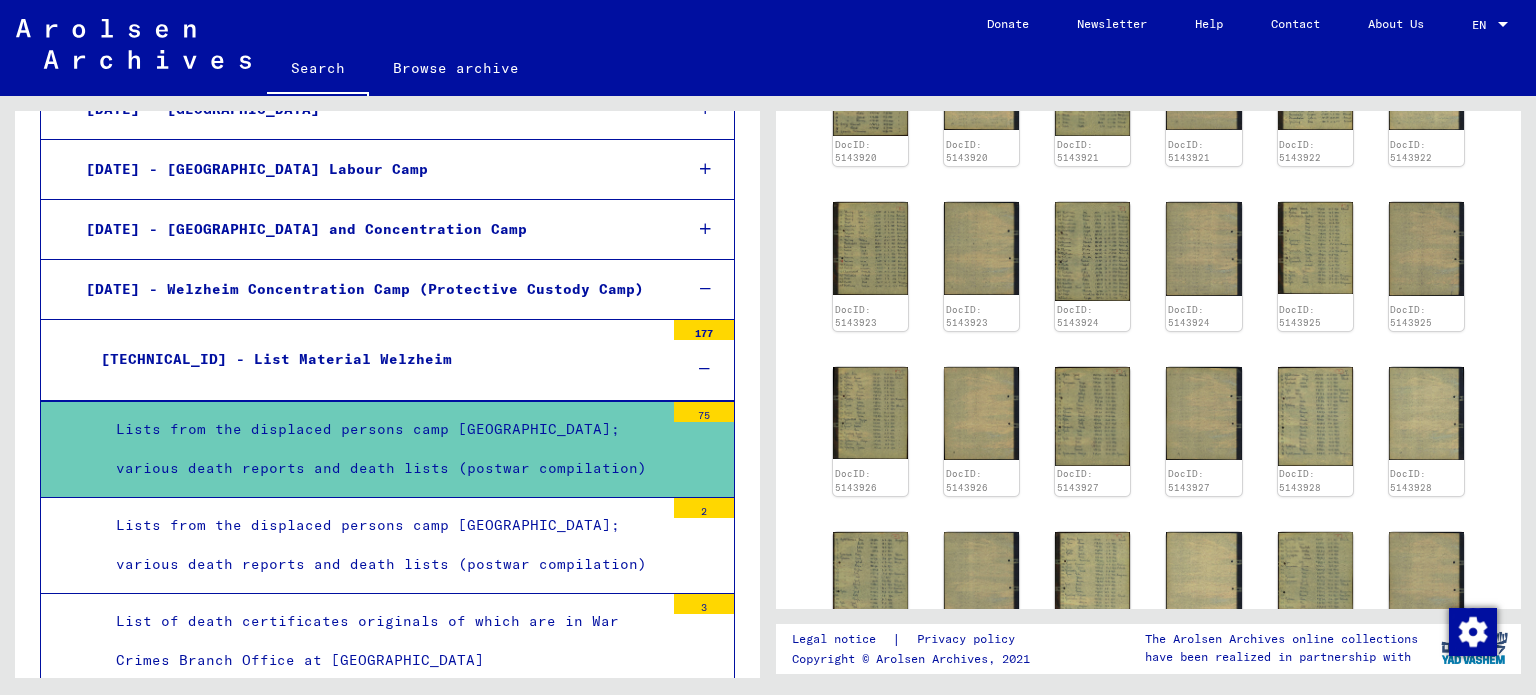 scroll, scrollTop: 800, scrollLeft: 0, axis: vertical 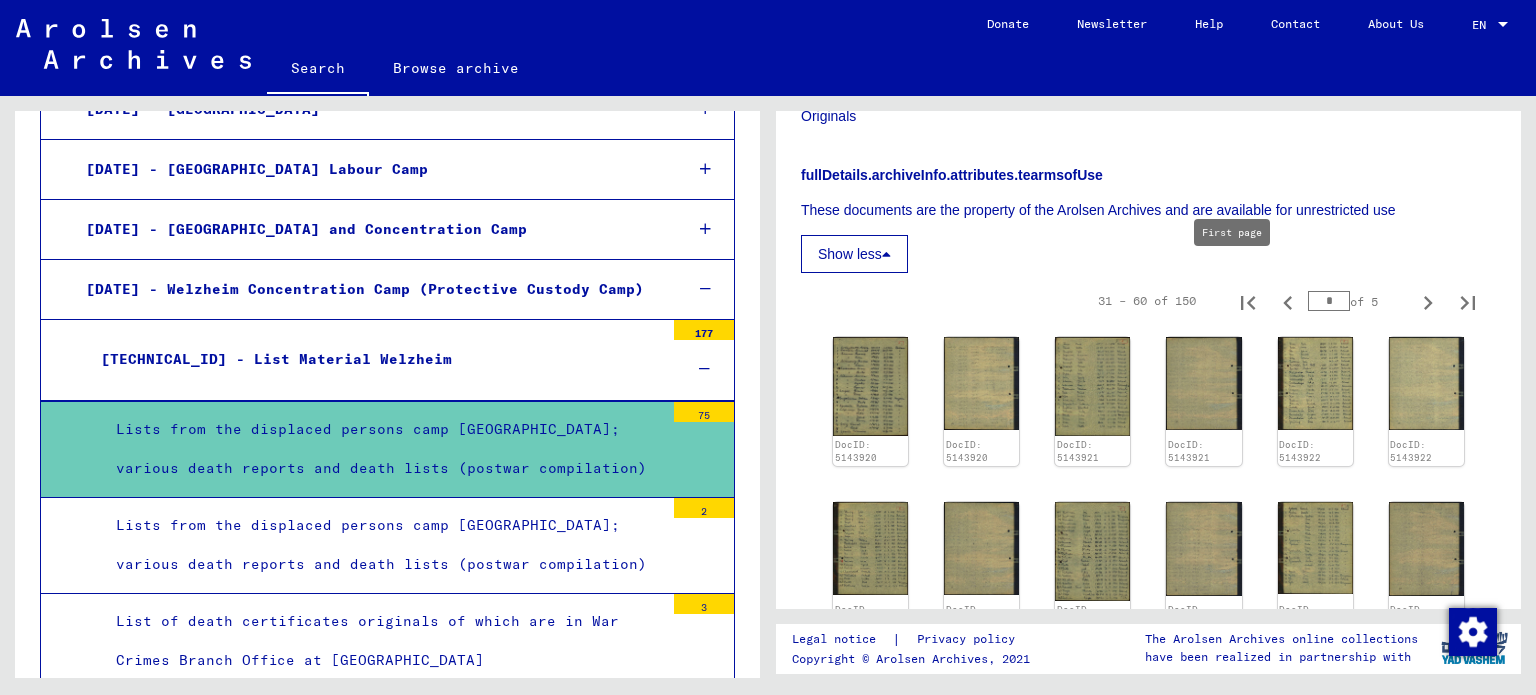 click 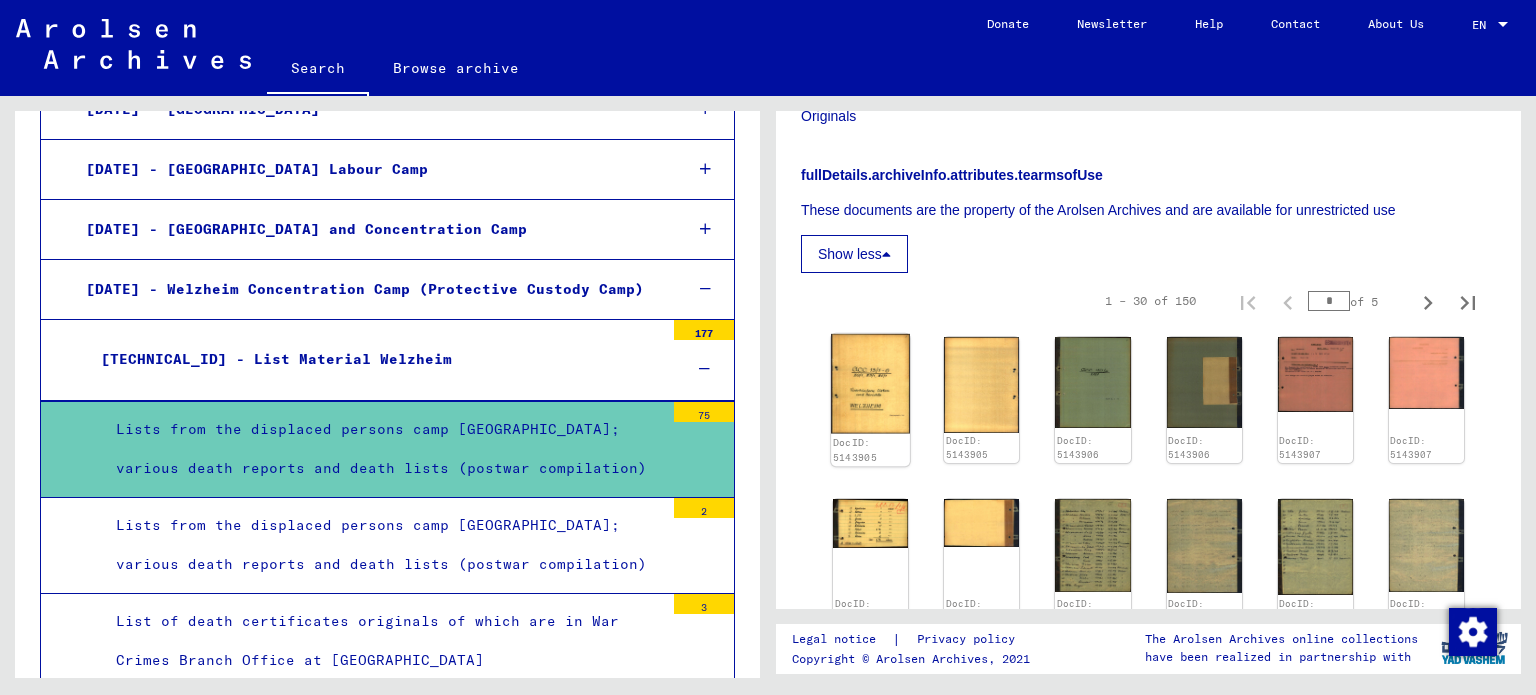 click 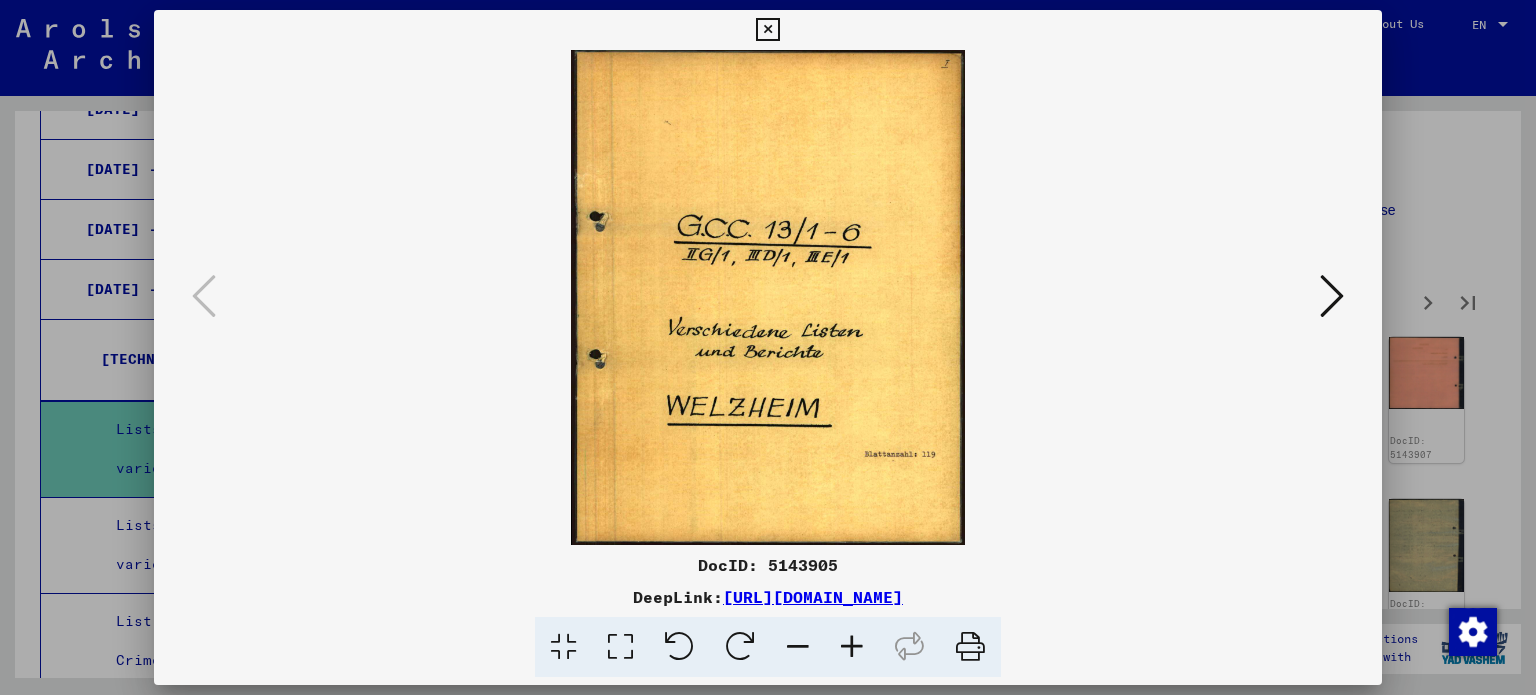 click at bounding box center [1332, 296] 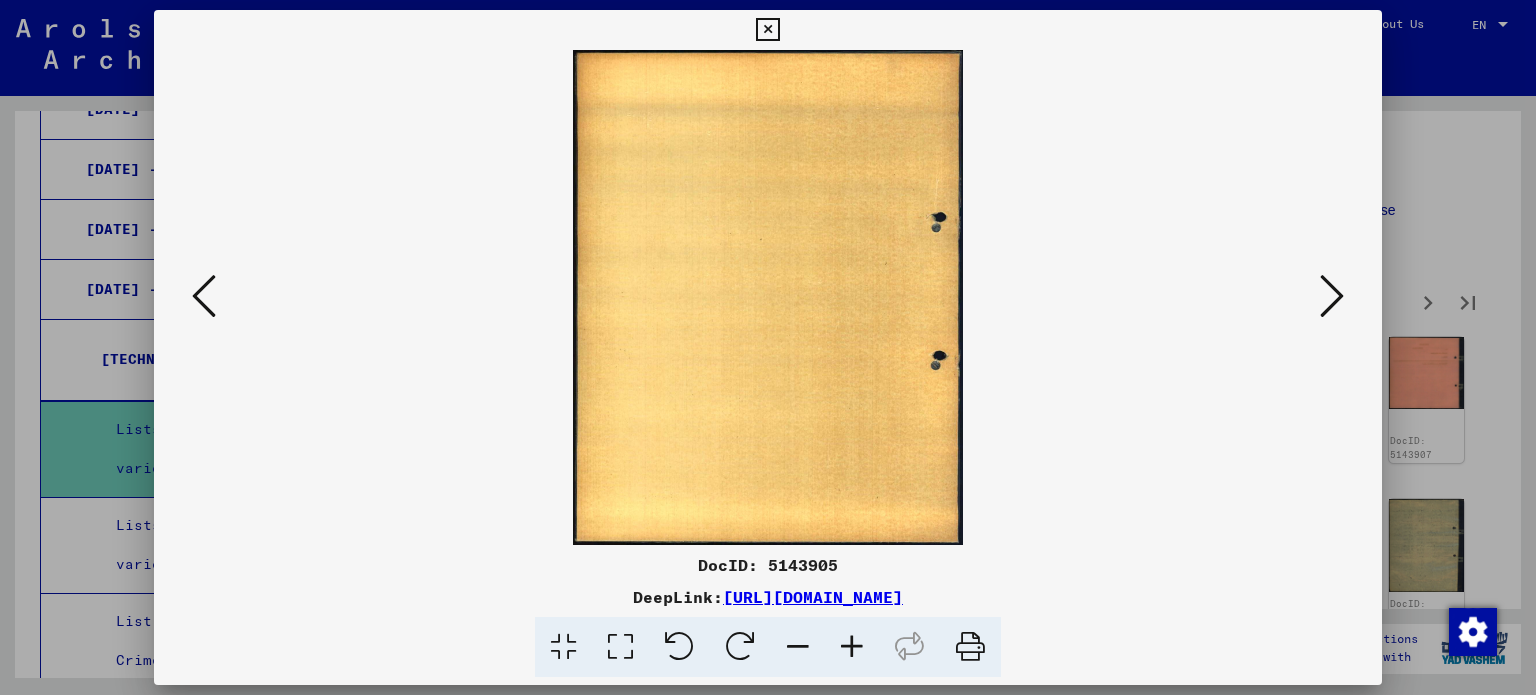 click at bounding box center [1332, 296] 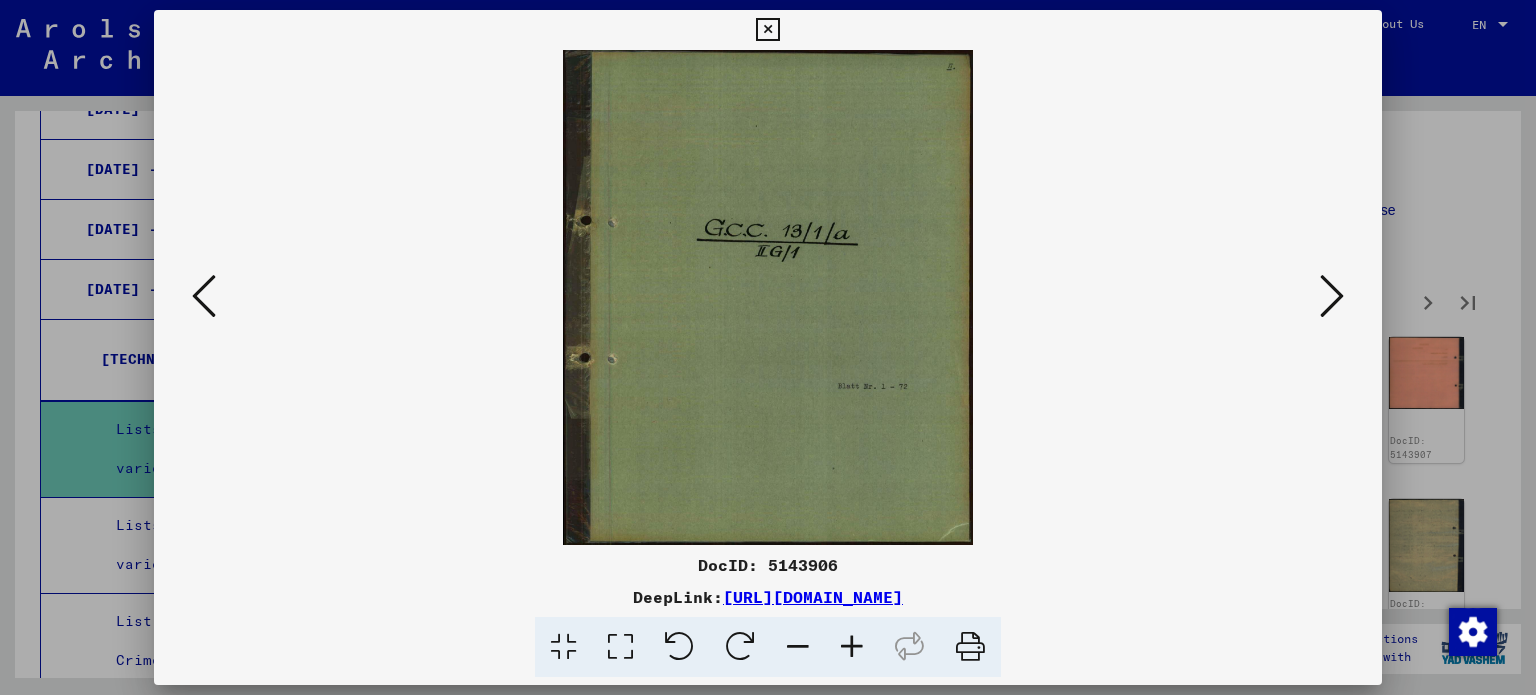 click at bounding box center [1332, 296] 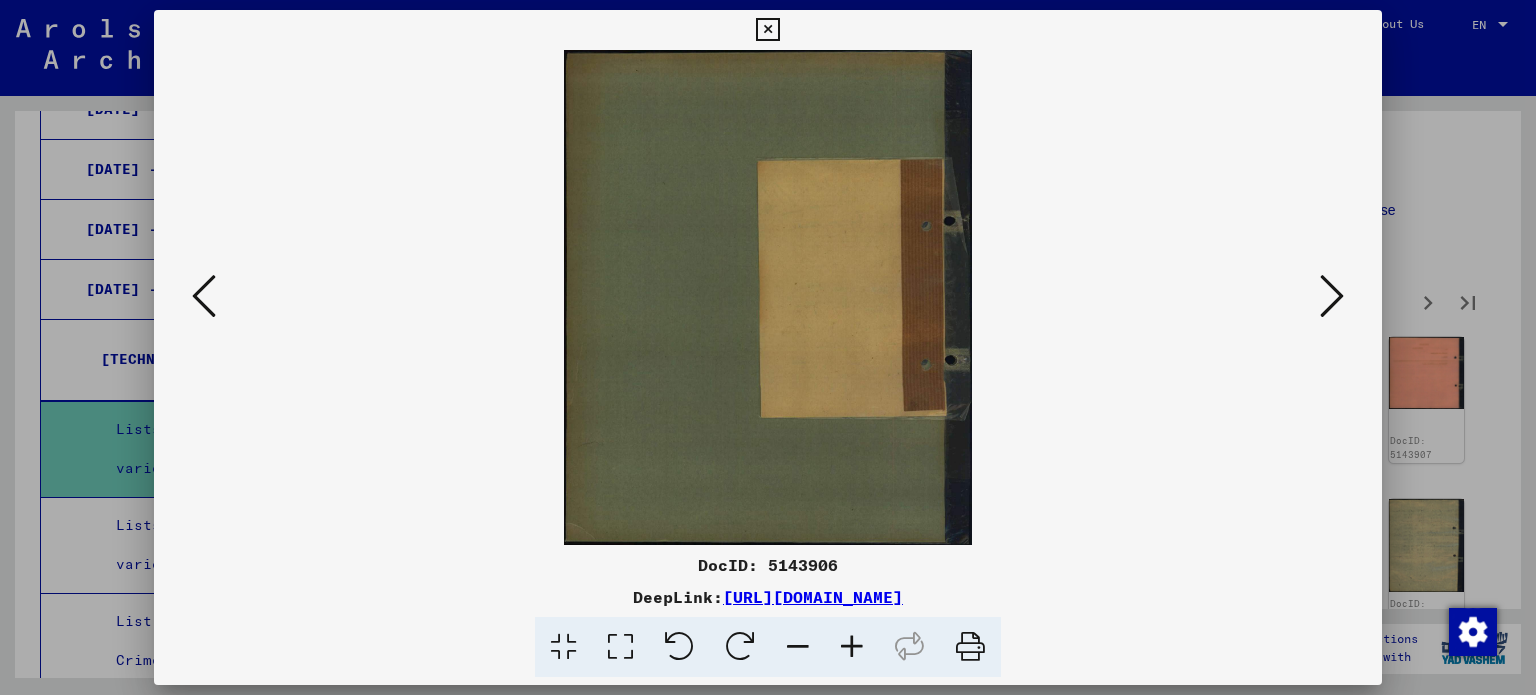 click at bounding box center [1332, 296] 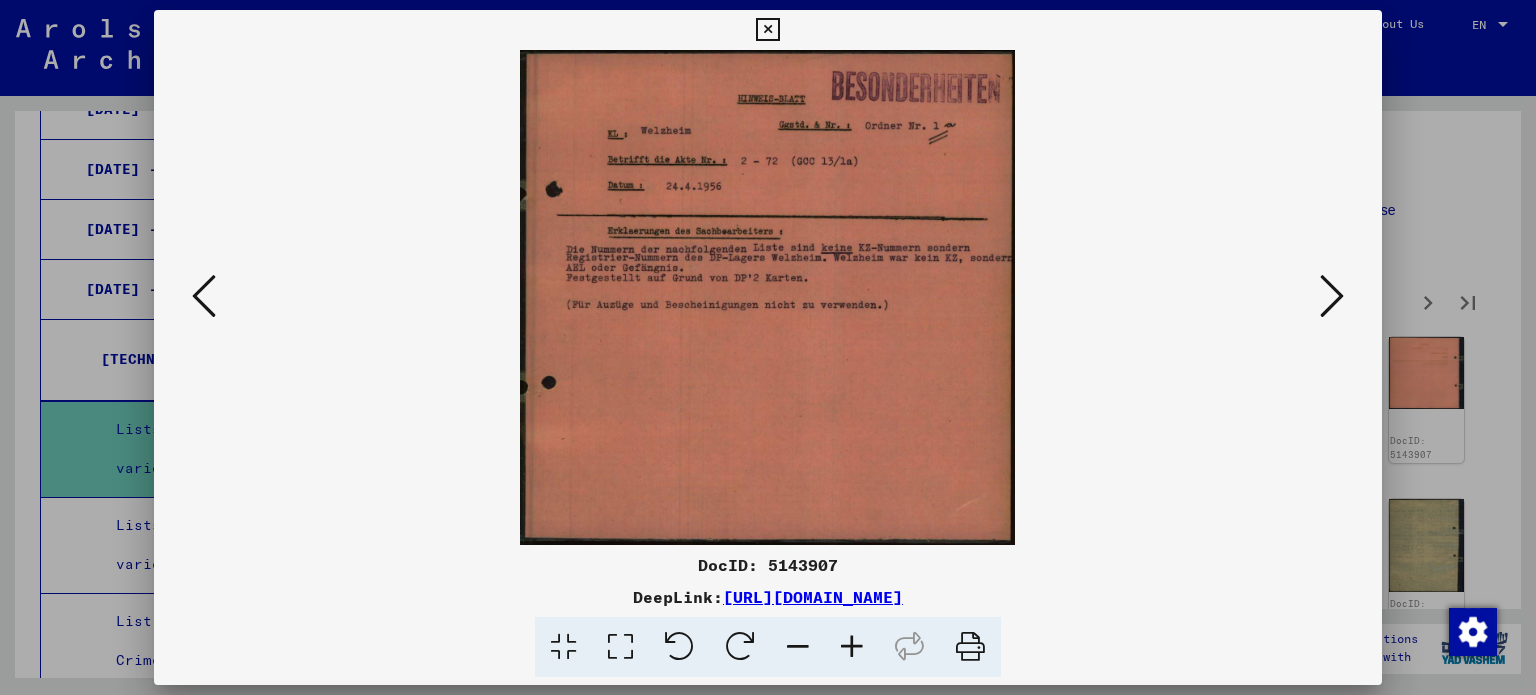 click at bounding box center (767, 30) 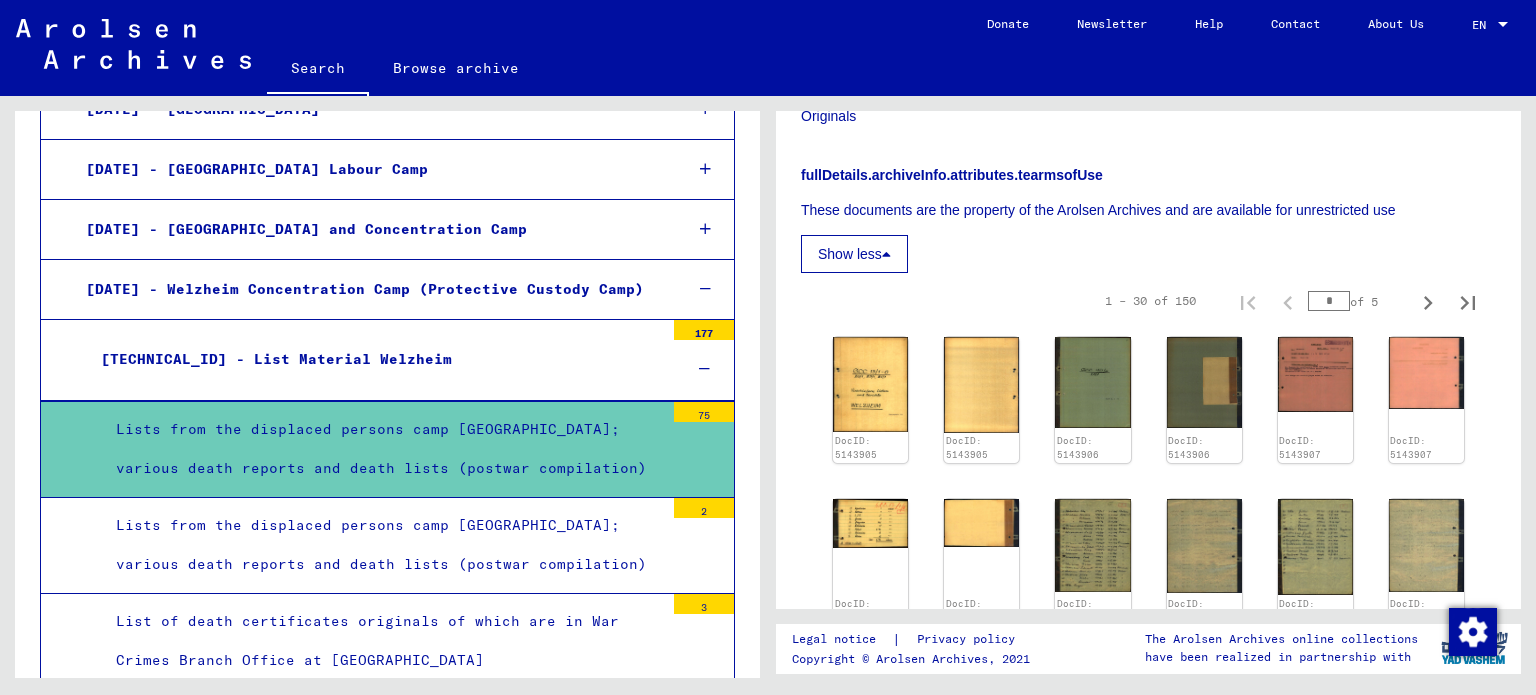 scroll, scrollTop: 0, scrollLeft: 0, axis: both 